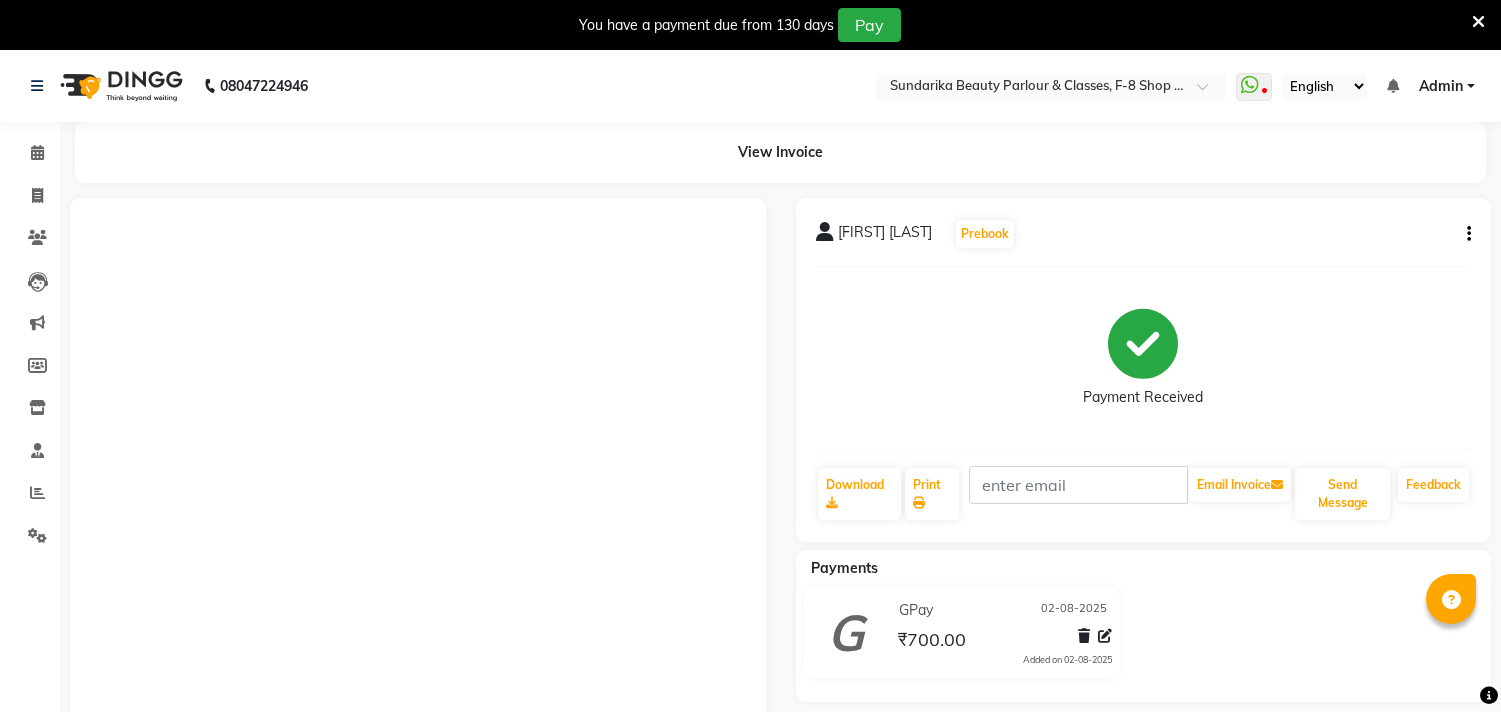 scroll, scrollTop: 0, scrollLeft: 0, axis: both 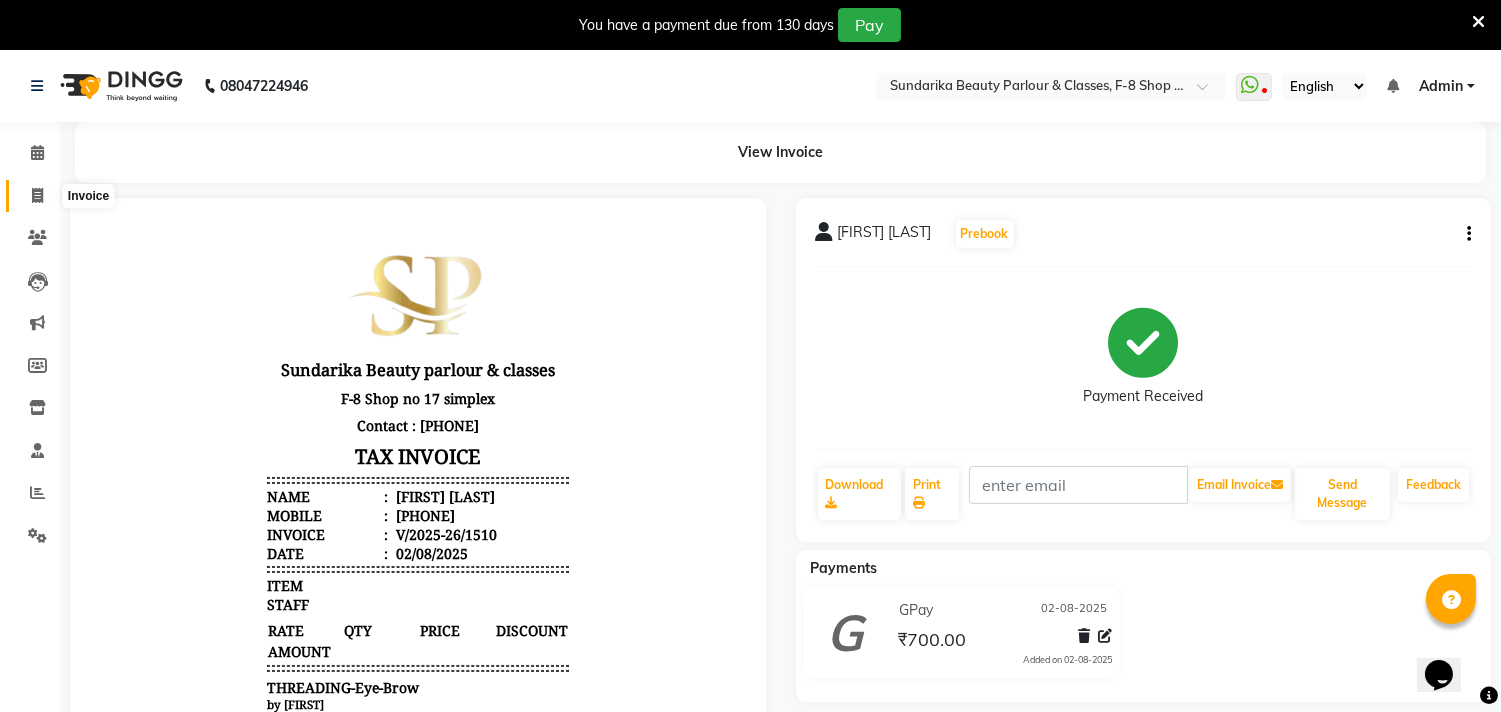 drag, startPoint x: 30, startPoint y: 185, endPoint x: 42, endPoint y: 187, distance: 12.165525 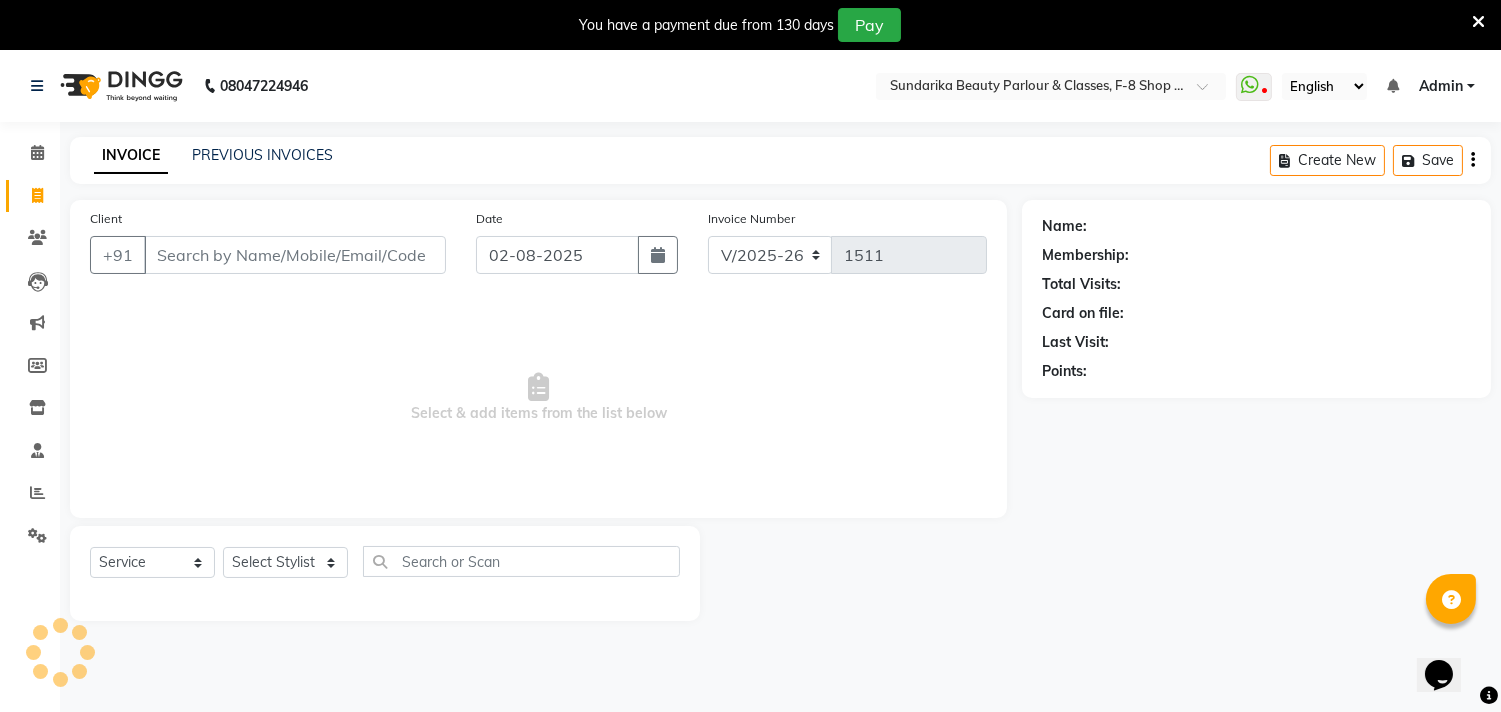 scroll, scrollTop: 50, scrollLeft: 0, axis: vertical 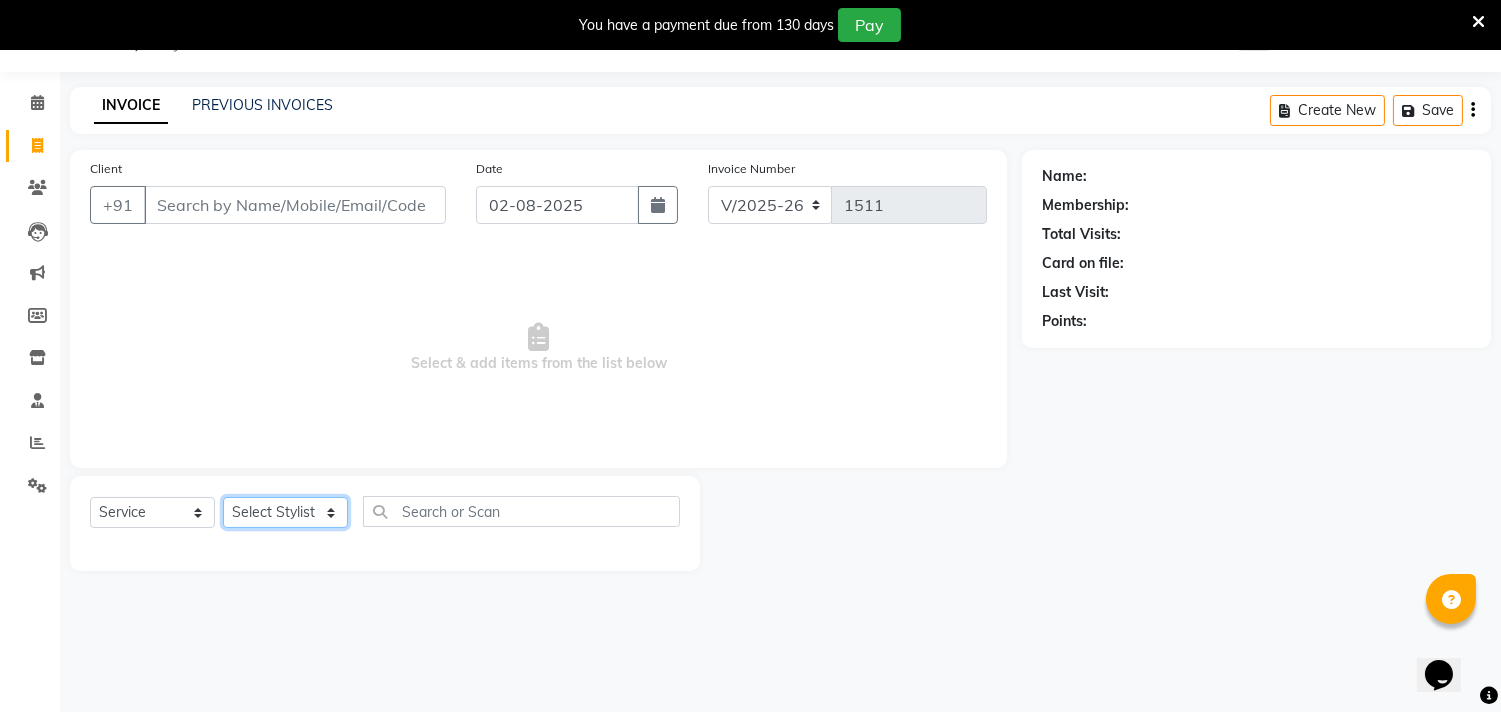 click on "Select Stylist Gita mala Sanjivani Vaishali Mam" 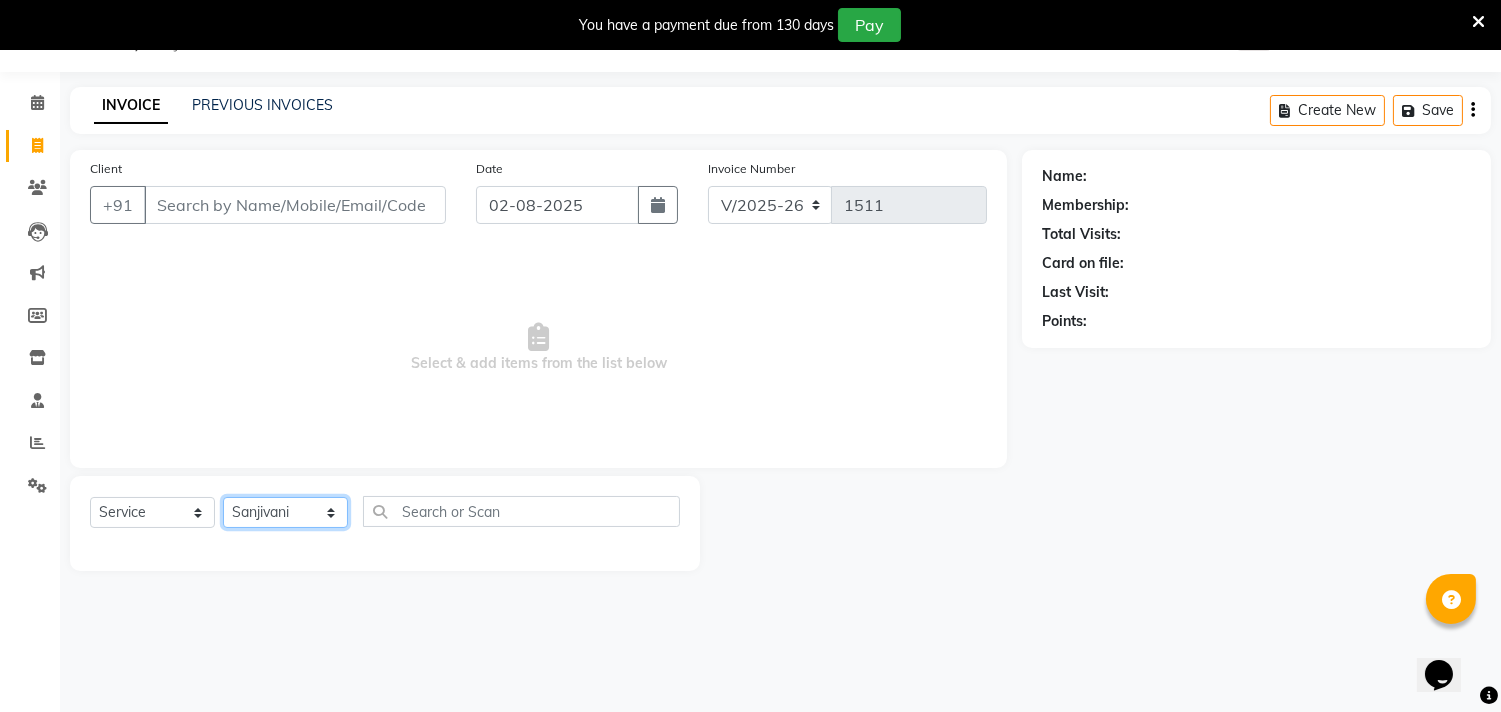 click on "Select Stylist Gita mala Sanjivani Vaishali Mam" 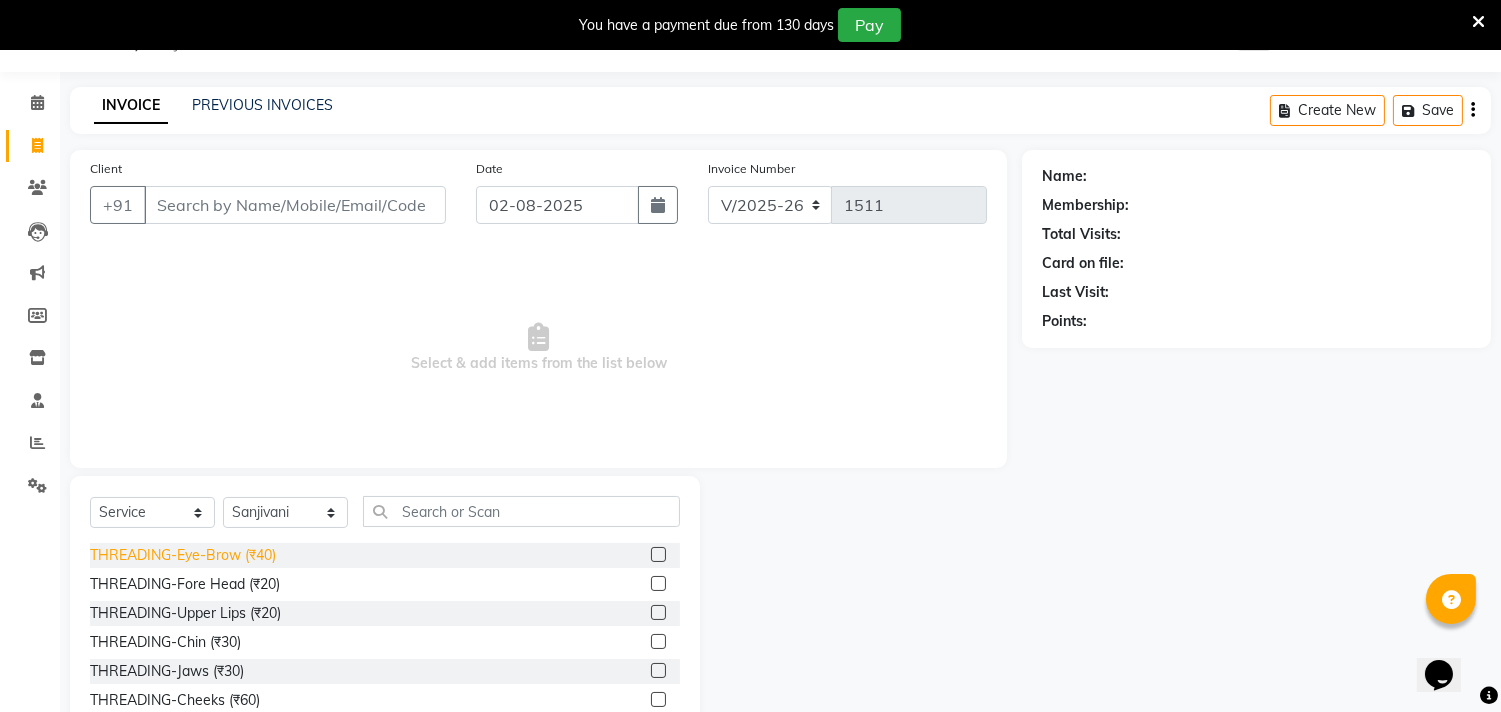 click on "THREADING-Eye-Brow (₹40)" 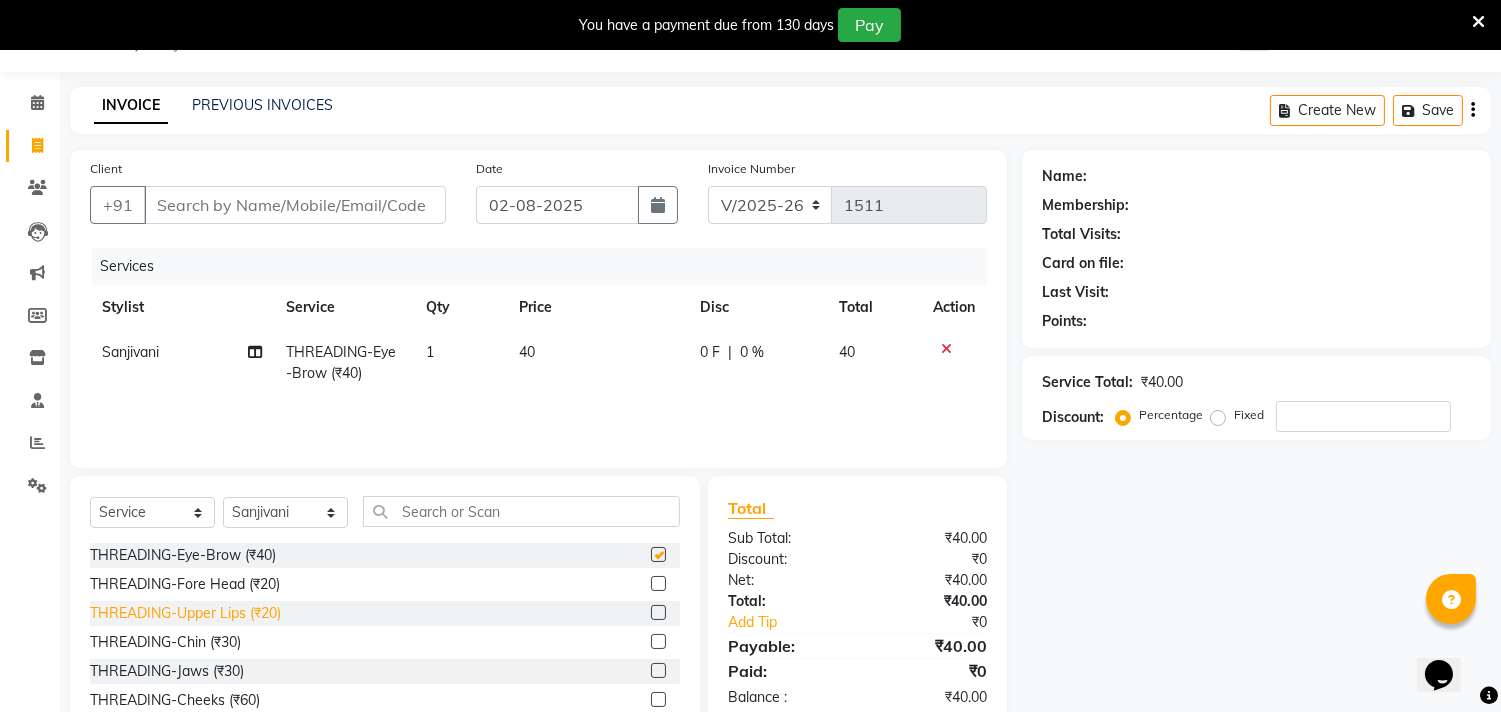 checkbox on "false" 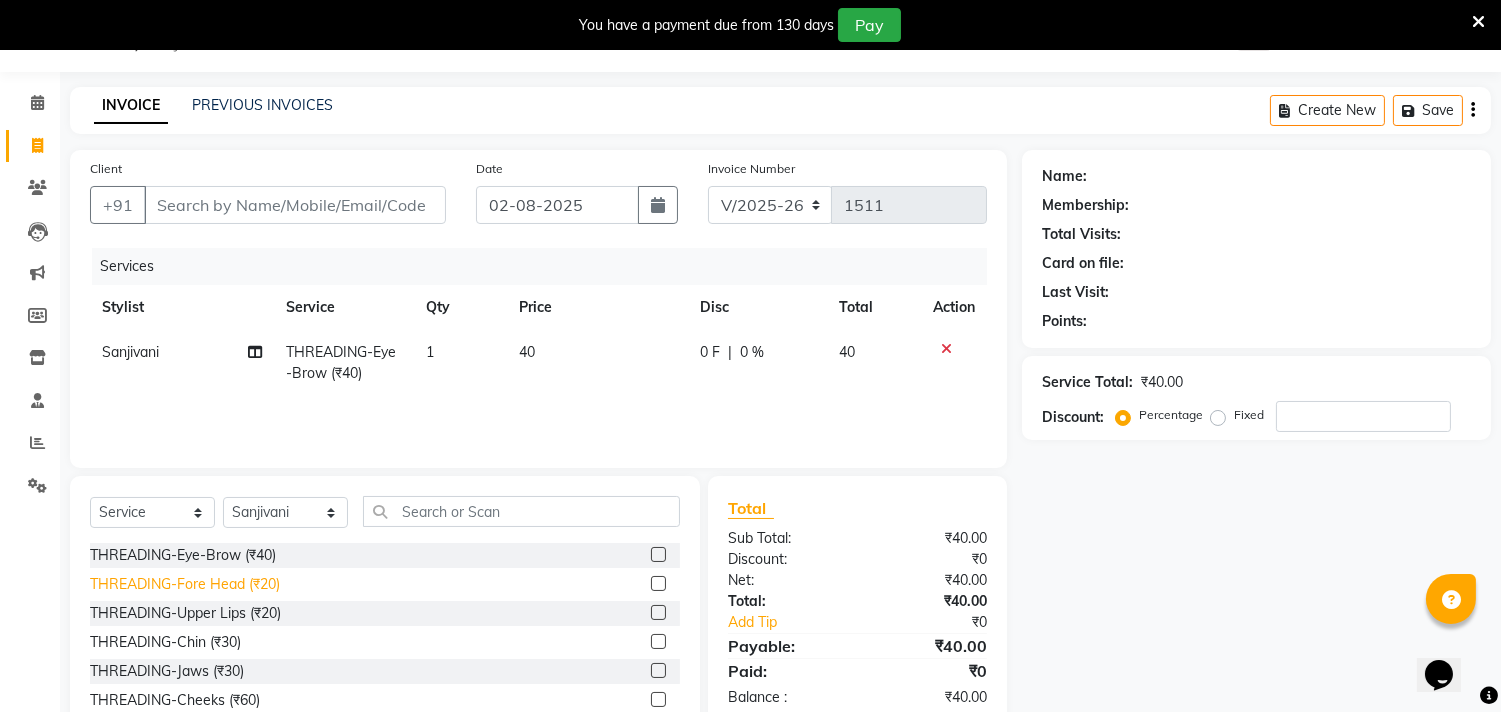 click on "THREADING-Fore Head (₹20)" 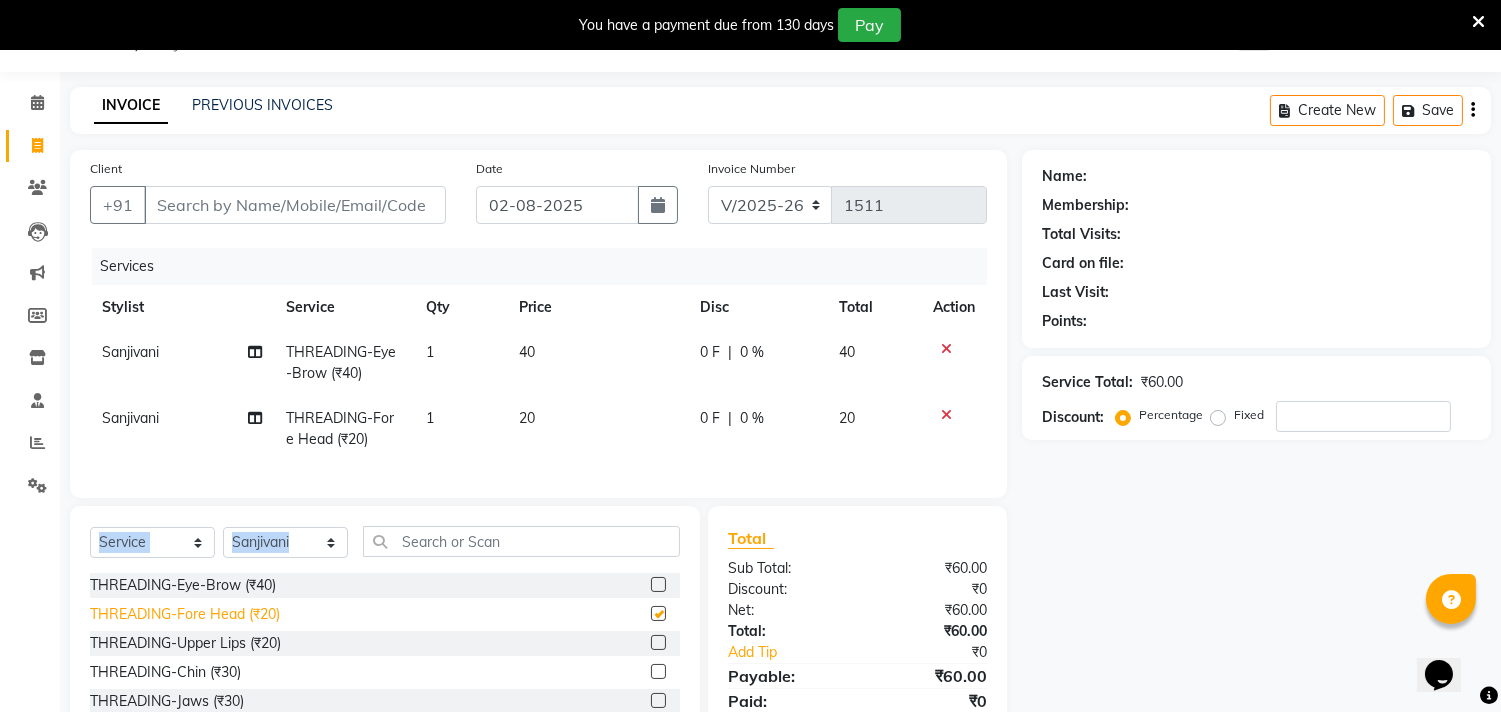 click on "Select  Service  Product  Membership  Package Voucher Prepaid Gift Card  Select Stylist Gita [FIRST] Vaishali Mam" 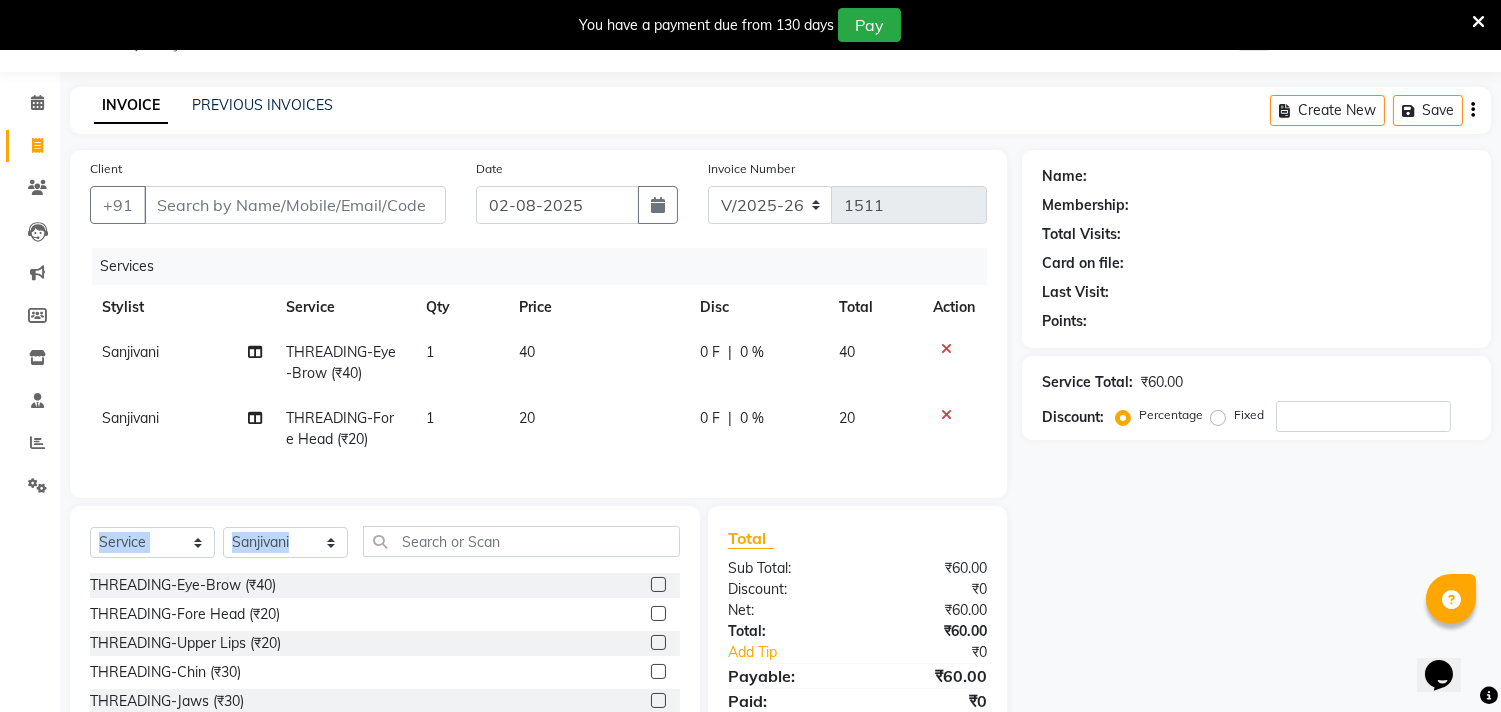 checkbox on "false" 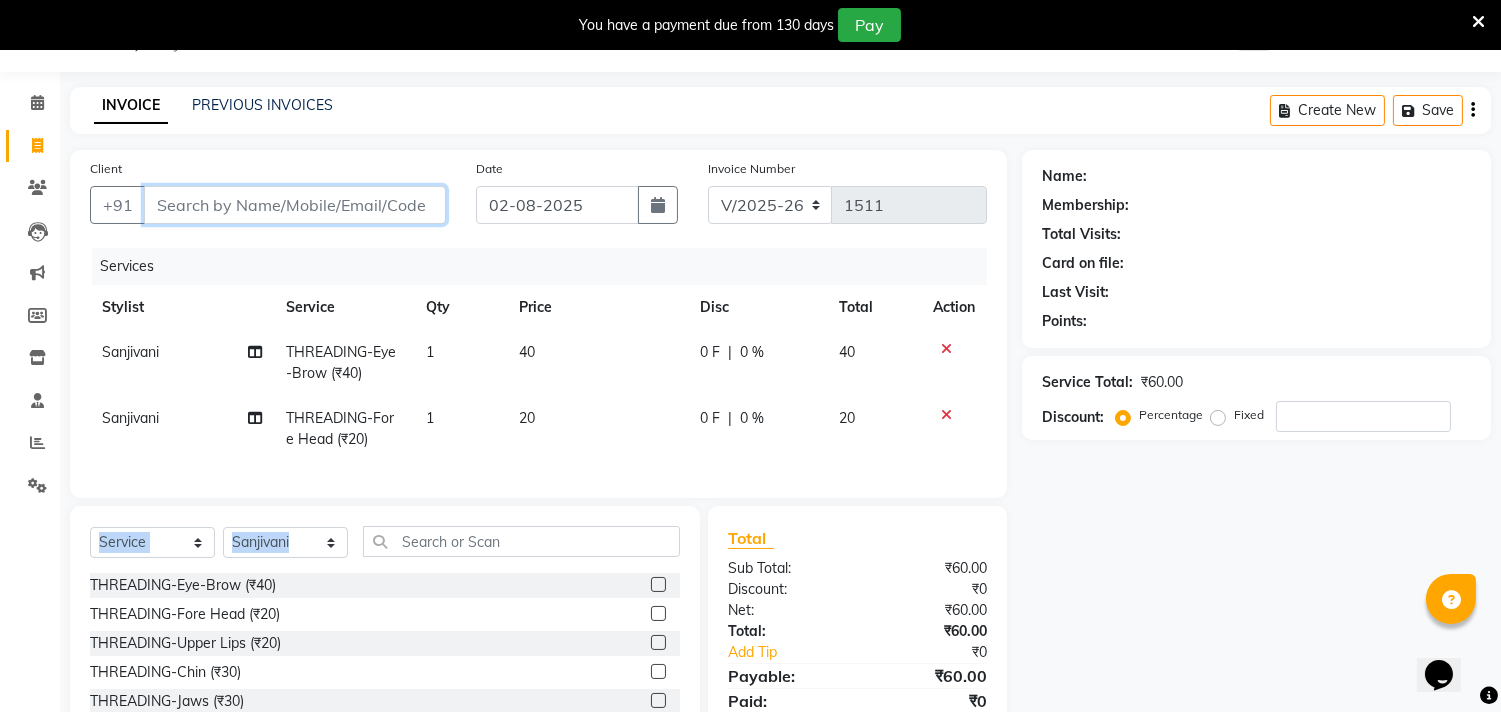 click on "Client" at bounding box center (295, 205) 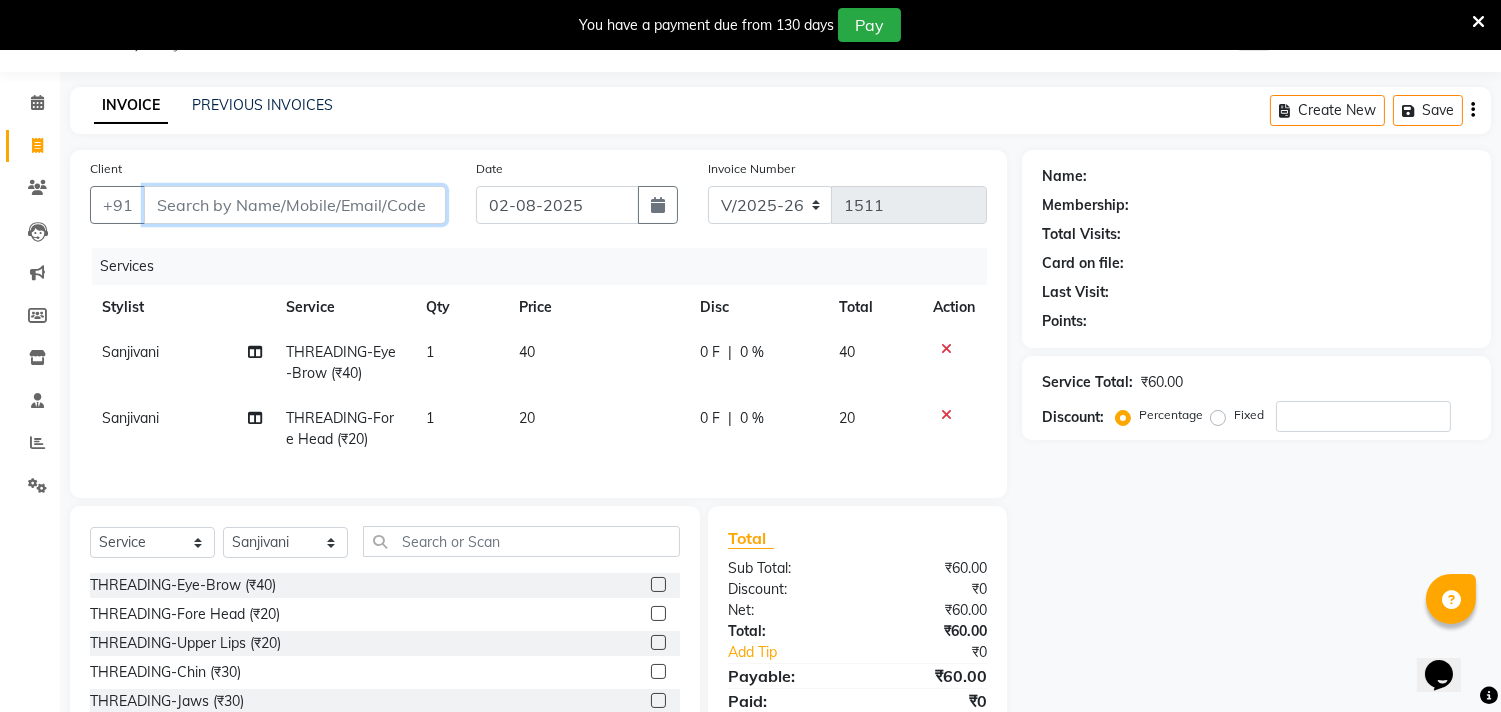 click on "Client" at bounding box center (295, 205) 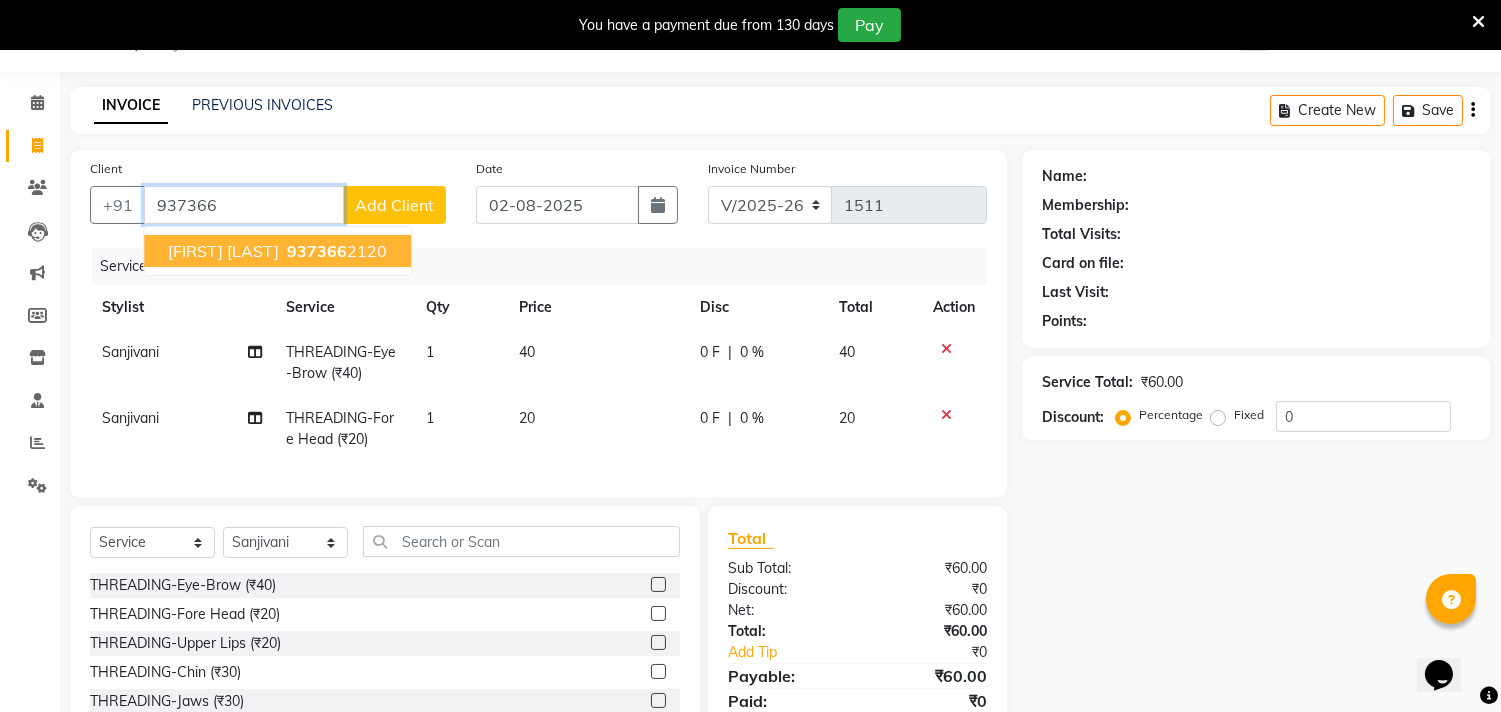 click on "937366" at bounding box center (317, 251) 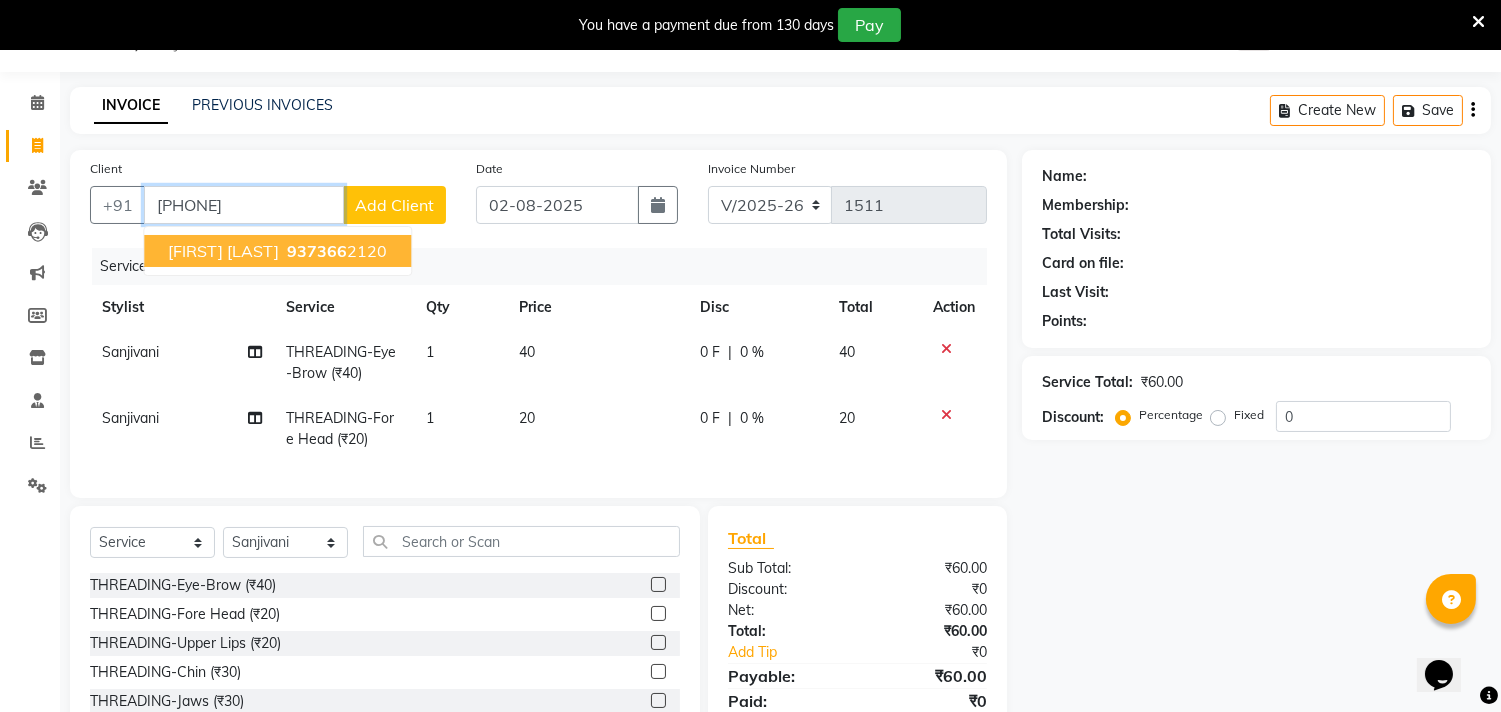 type on "[PHONE]" 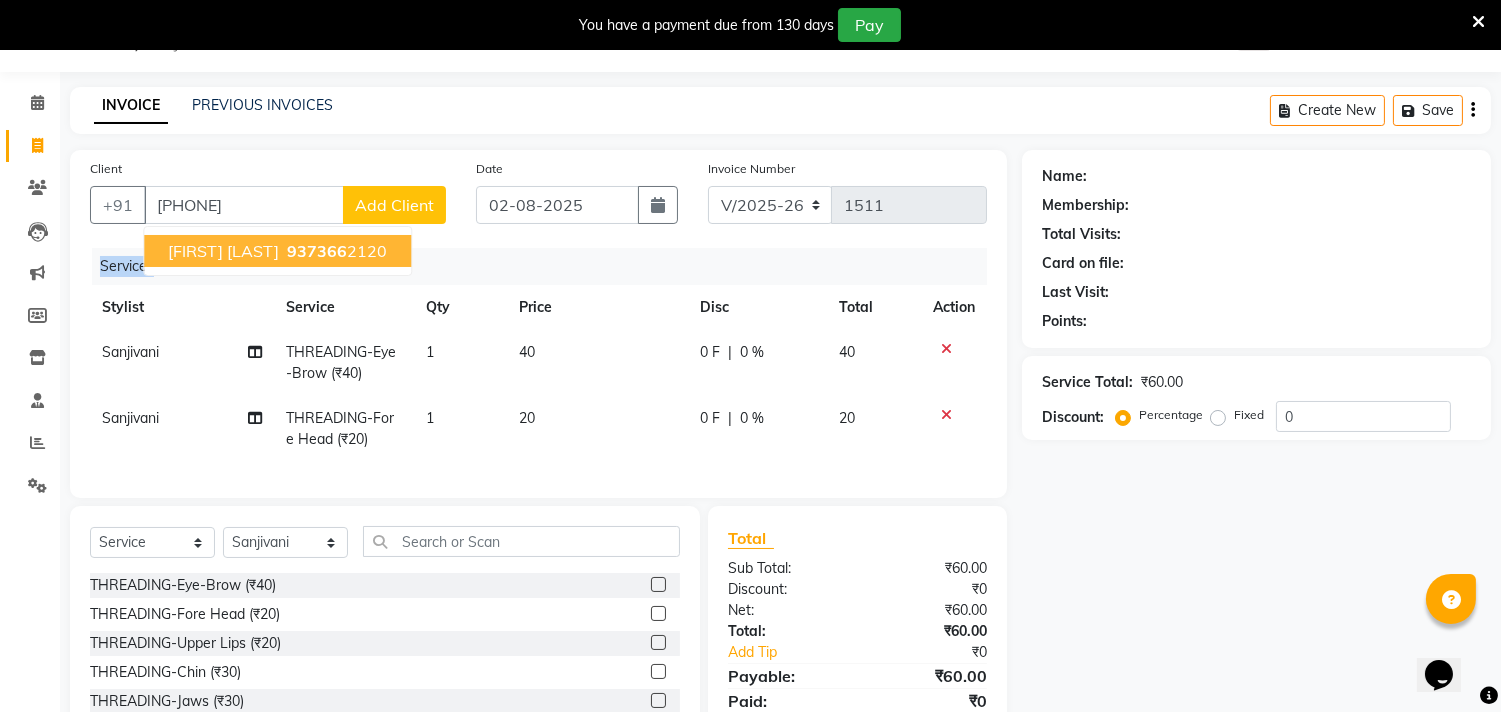 click on "Client +91 [PHONE] [FIRST] [LAST]  [PHONE] Add Client Date 02-08-2025 Invoice Number V/2025 V/2025-26 1511 Services Stylist Service Qty Price Disc Total Action Sanjivani THREADING-Eye-Brow (₹40) 1 40 0 F | 0 % 40 Sanjivani THREADING-Fore Head (₹20) 1 20 0 F | 0 % 20" 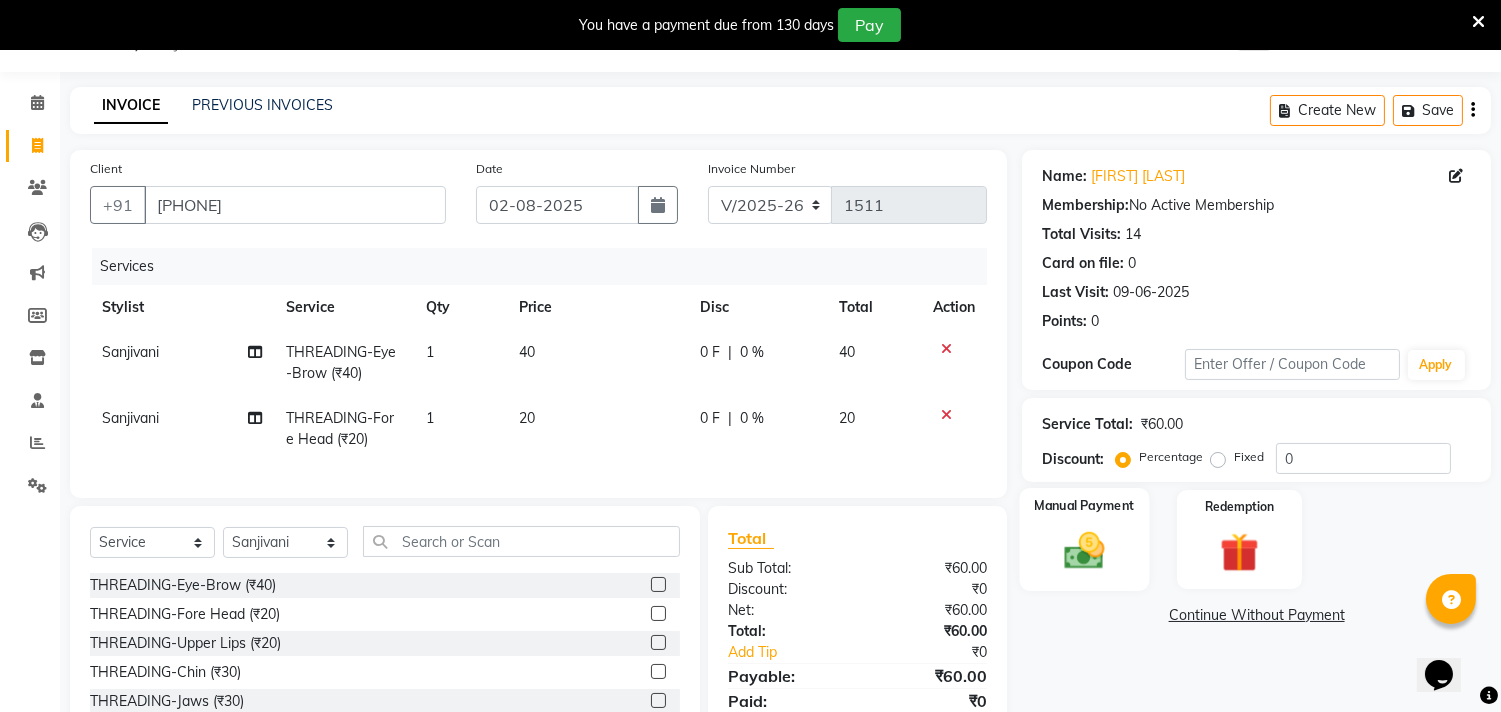 click 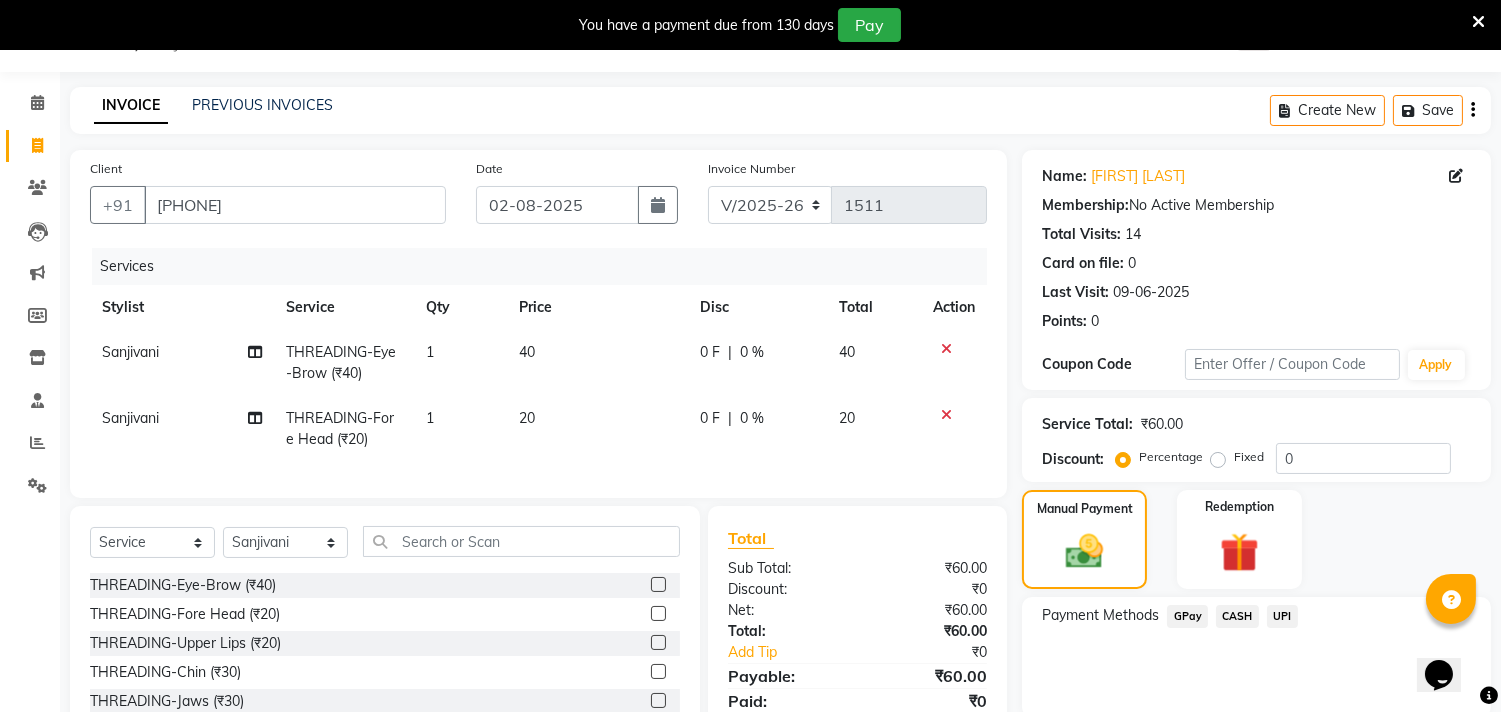 click on "CASH" 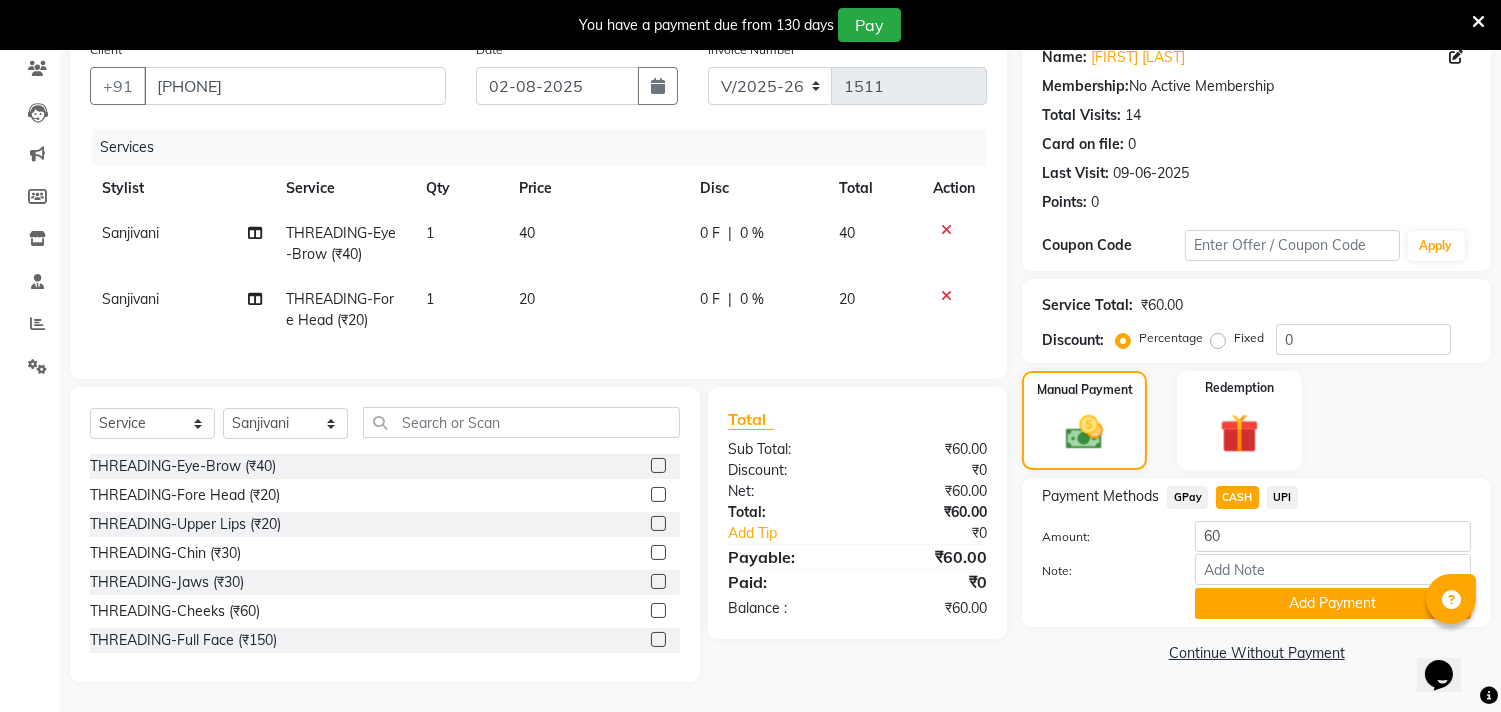 scroll, scrollTop: 185, scrollLeft: 0, axis: vertical 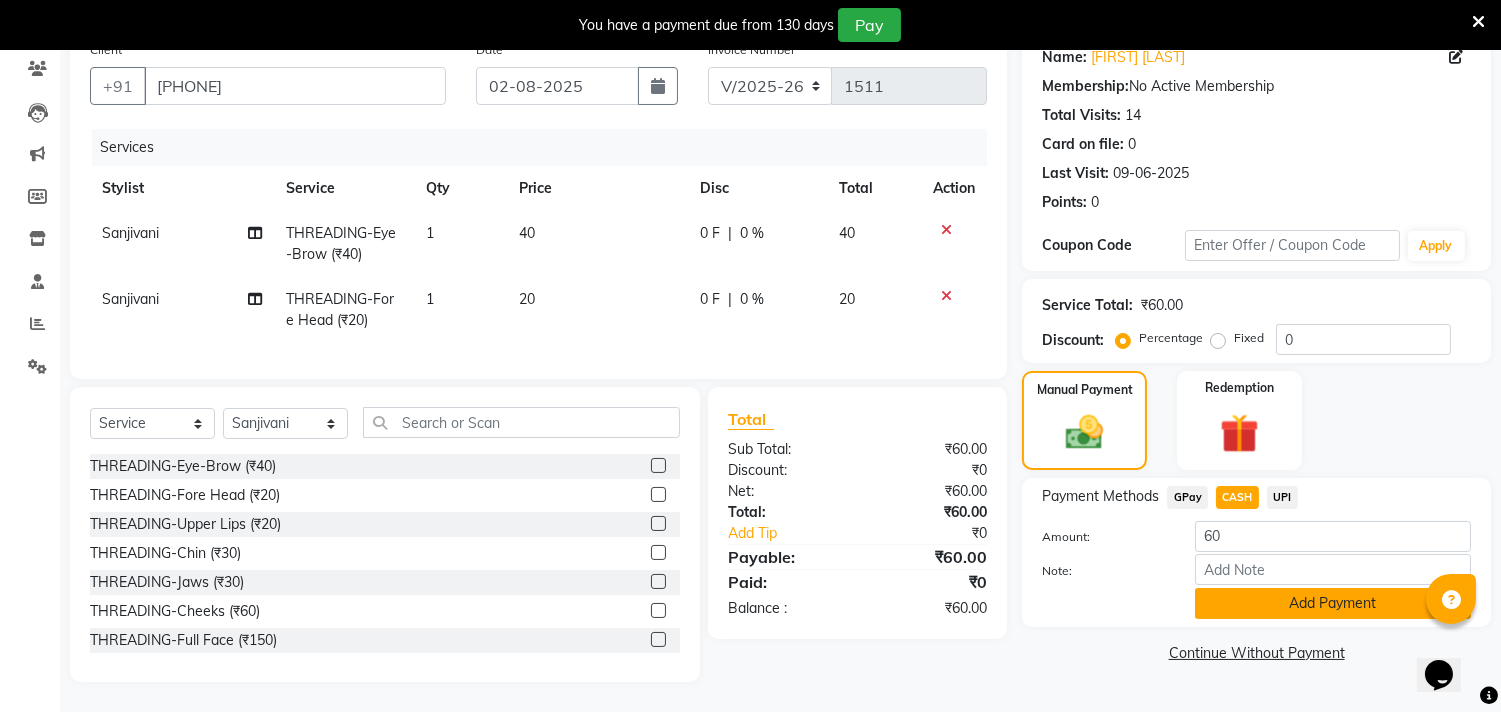 click on "Add Payment" 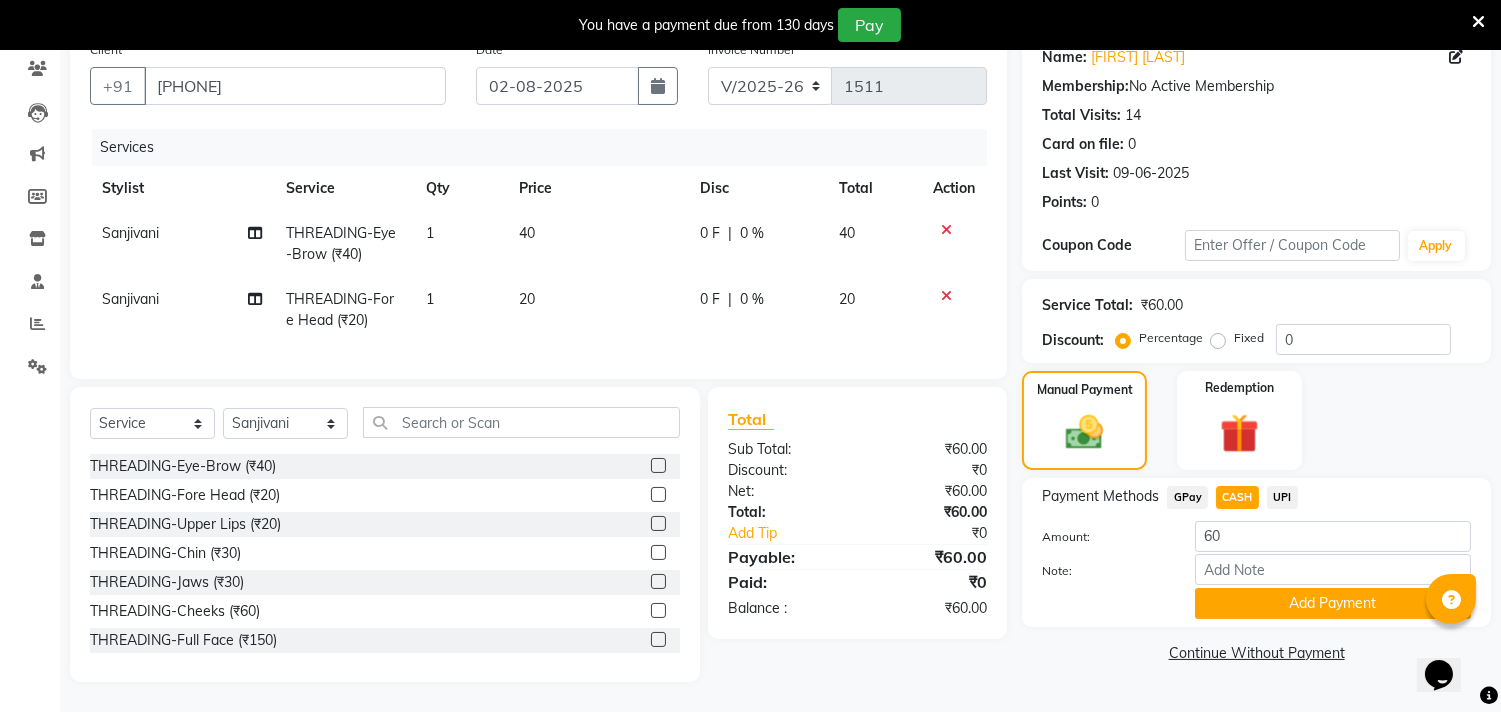 click on "Name: [FIRST] [LAST] Membership:  No Active Membership  Total Visits:  14 Card on file:  0 Last Visit:   09-06-2025 Points:   0  Coupon Code Apply Service Total:  ₹60.00  Discount:  Percentage   Fixed  0 Manual Payment Redemption Payment Methods  GPay   CASH   UPI  Amount: 60 Note: Add Payment  Continue Without Payment" 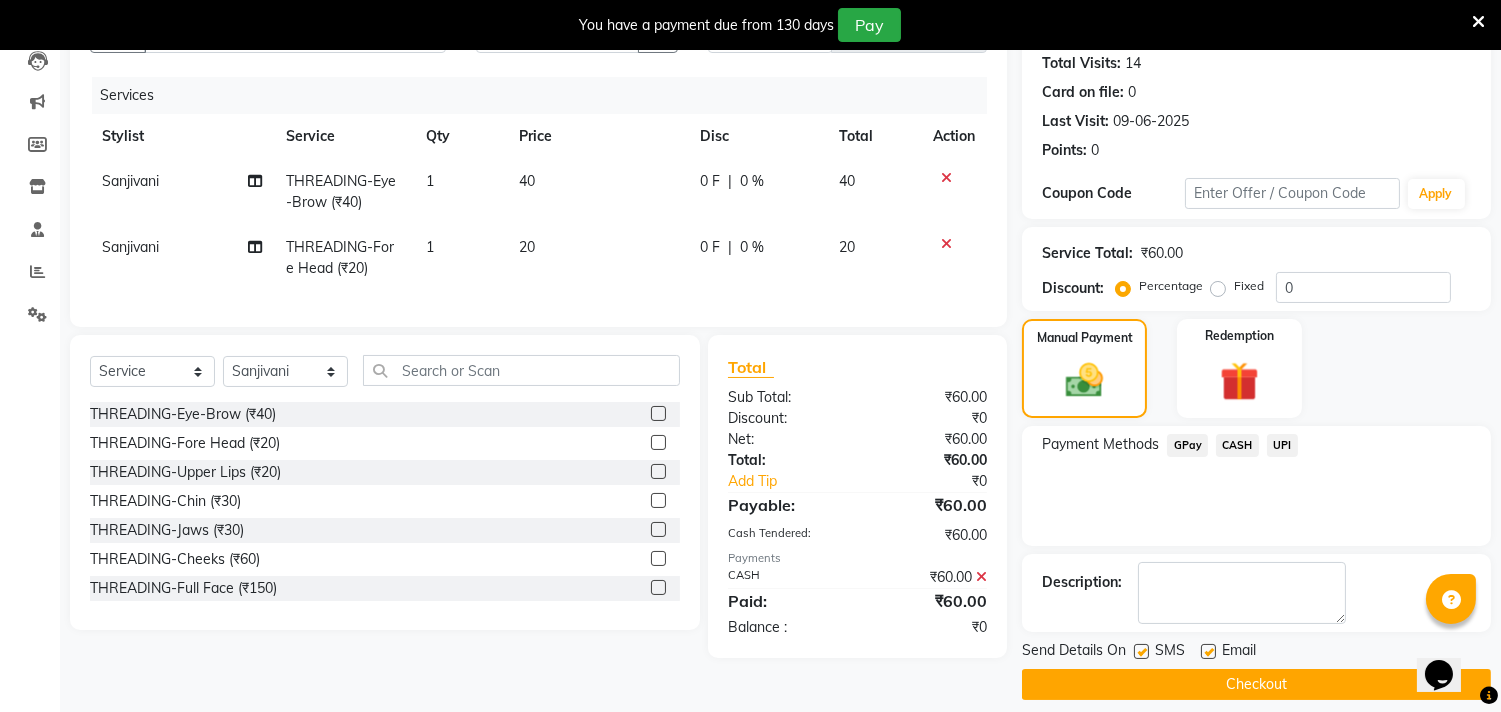 scroll, scrollTop: 237, scrollLeft: 0, axis: vertical 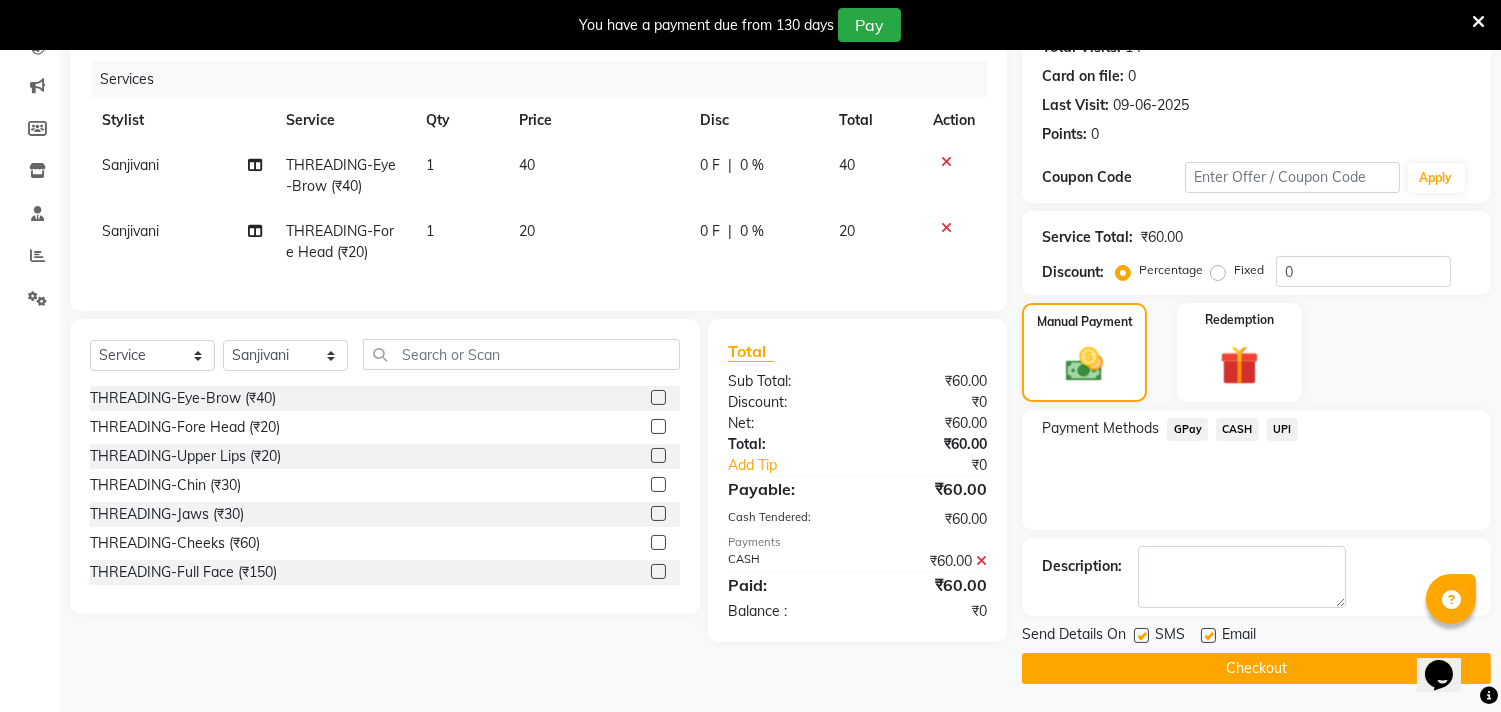click on "Checkout" 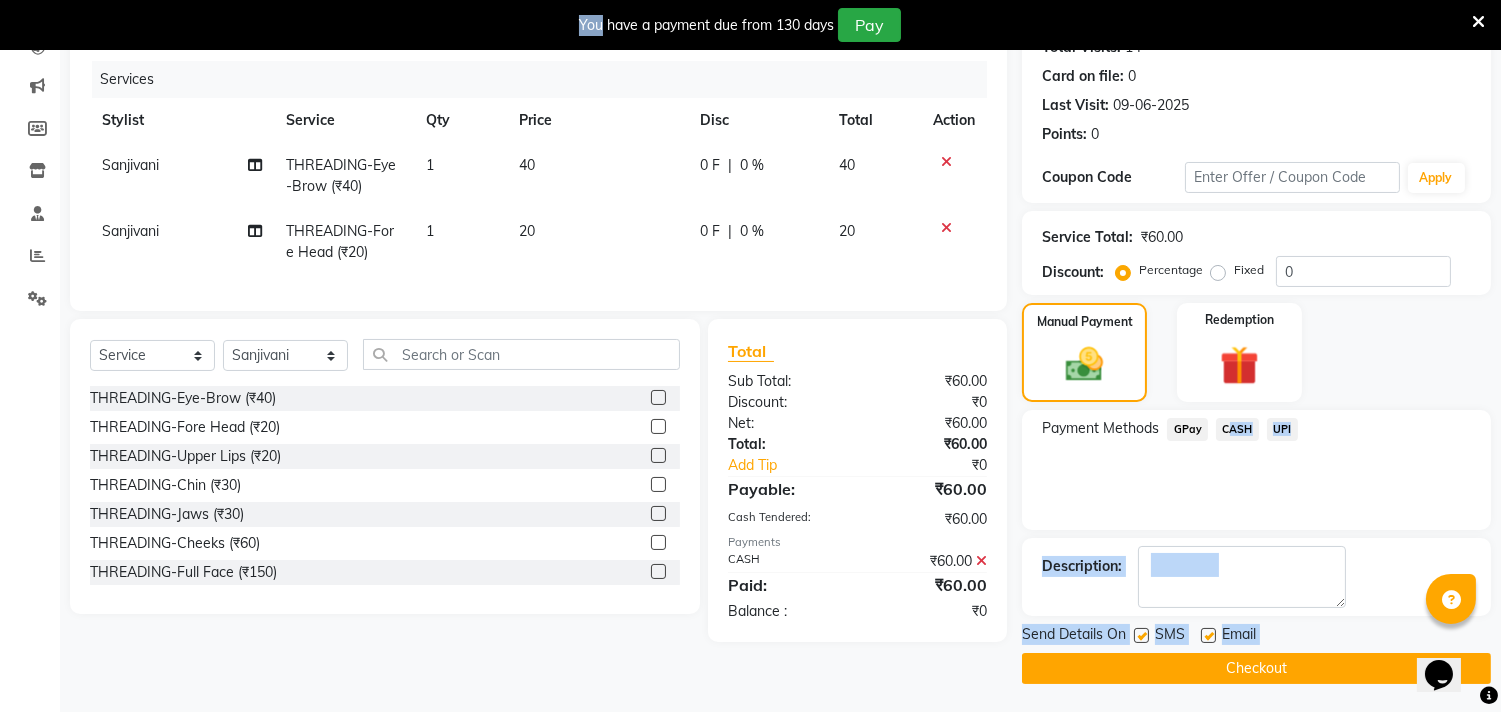 click on "Checkout" 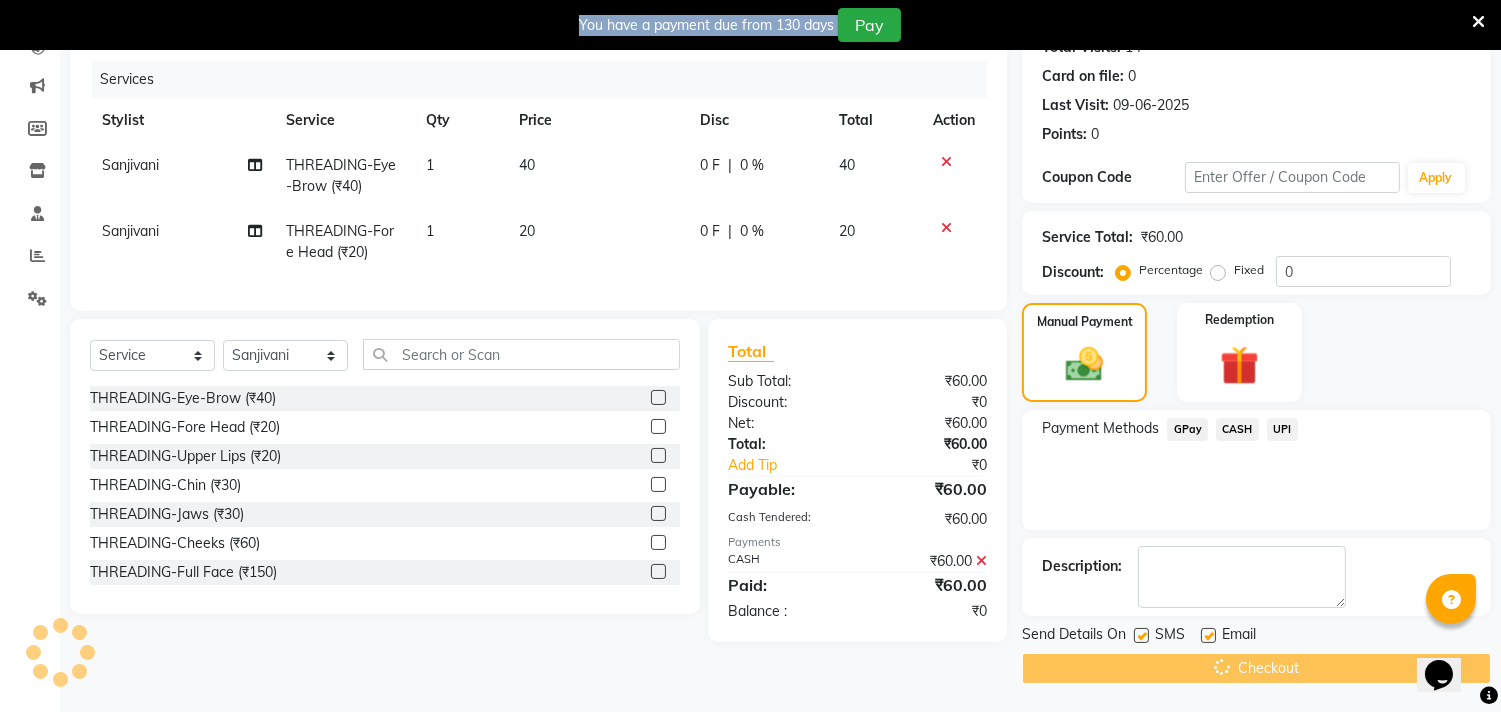 click on "Checkout" 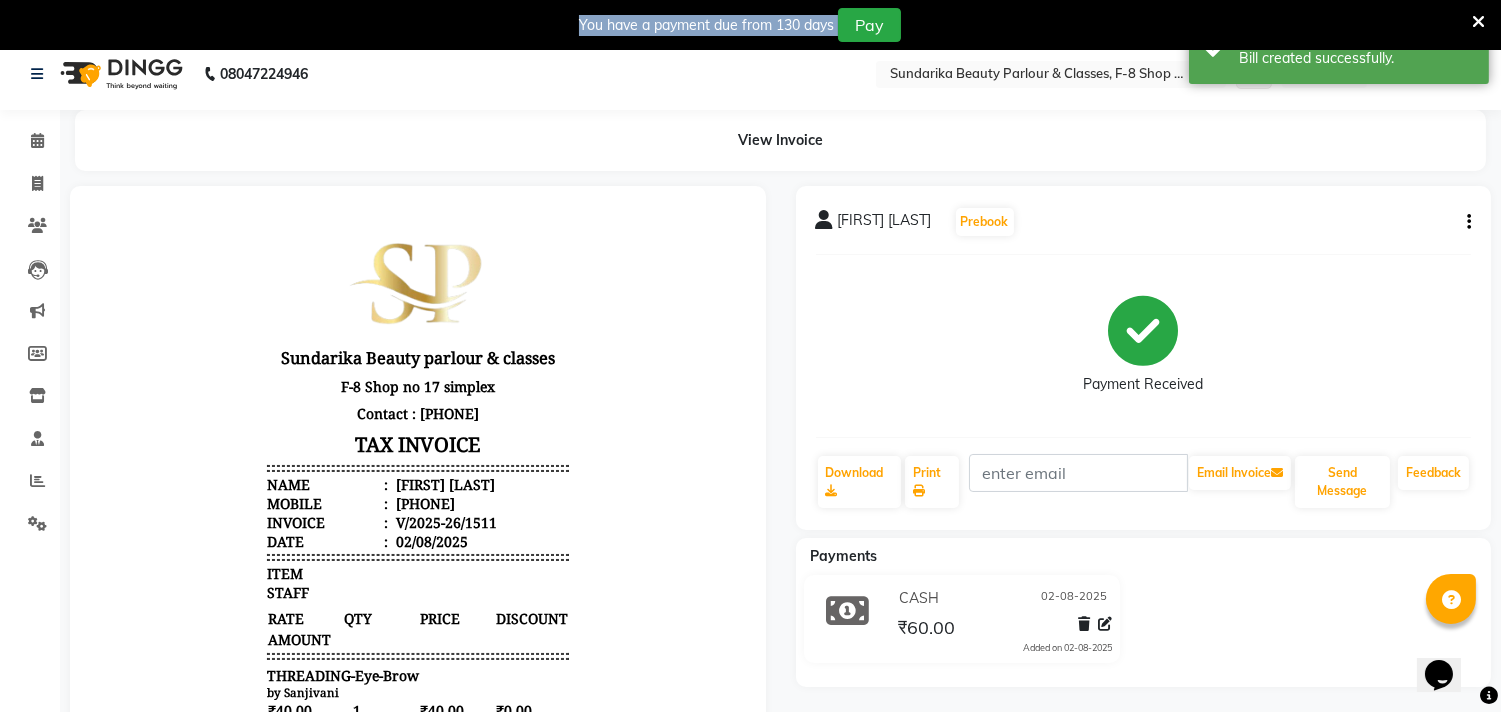 scroll, scrollTop: 0, scrollLeft: 0, axis: both 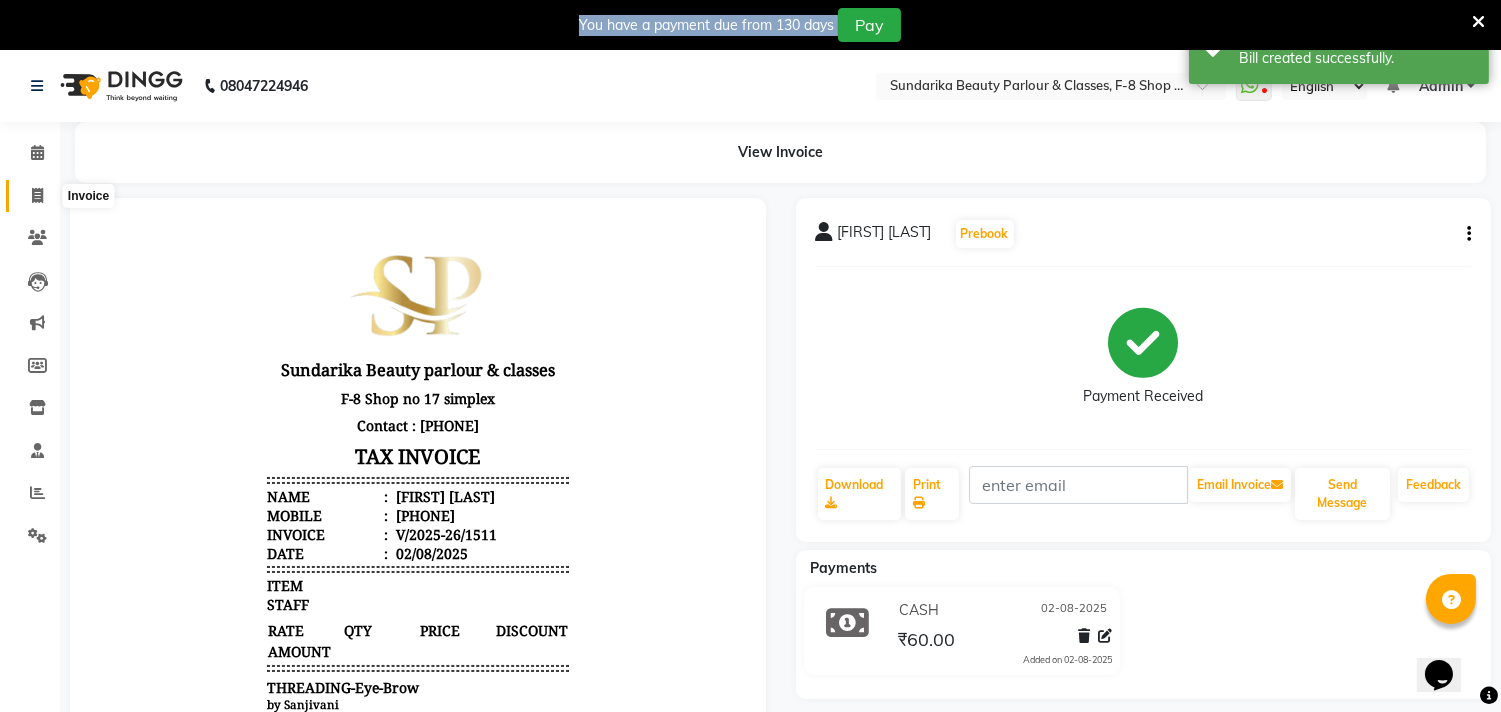 click 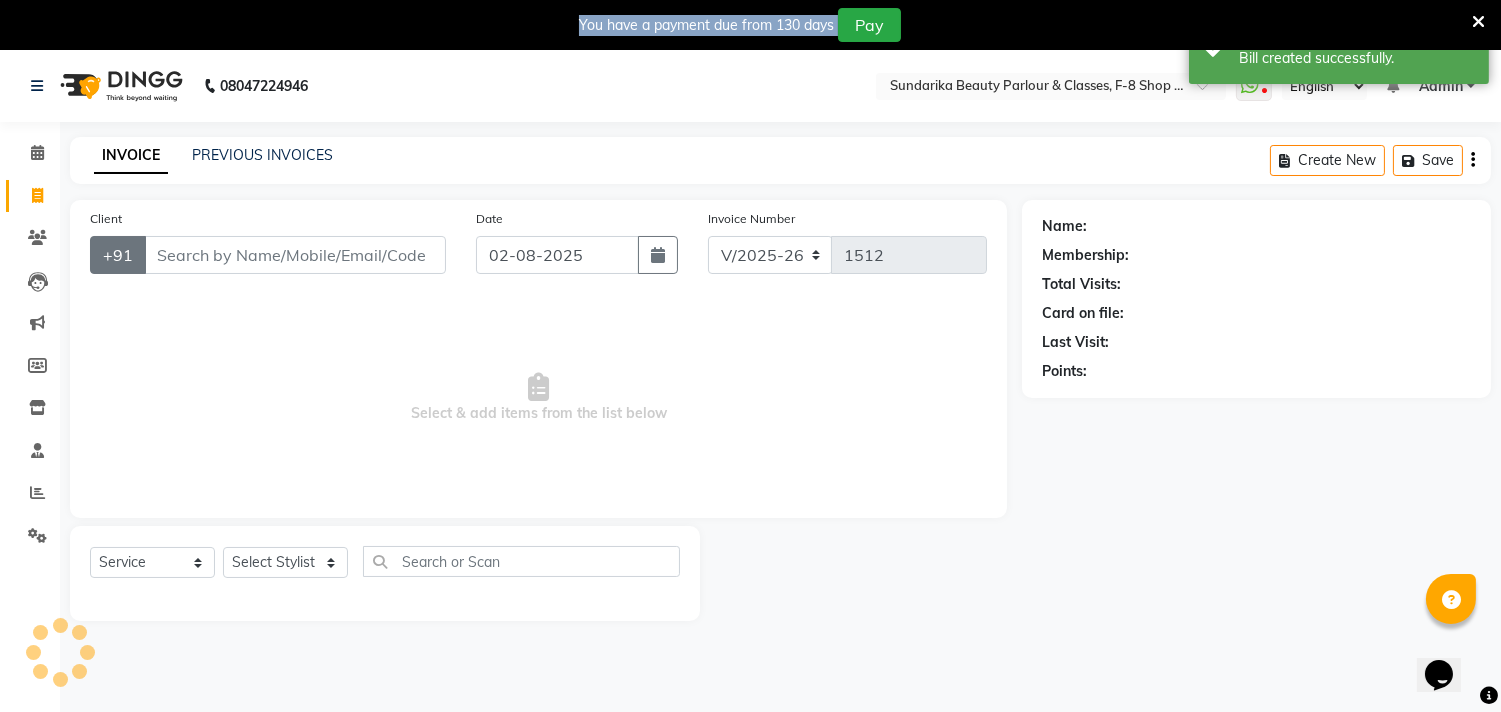 scroll, scrollTop: 50, scrollLeft: 0, axis: vertical 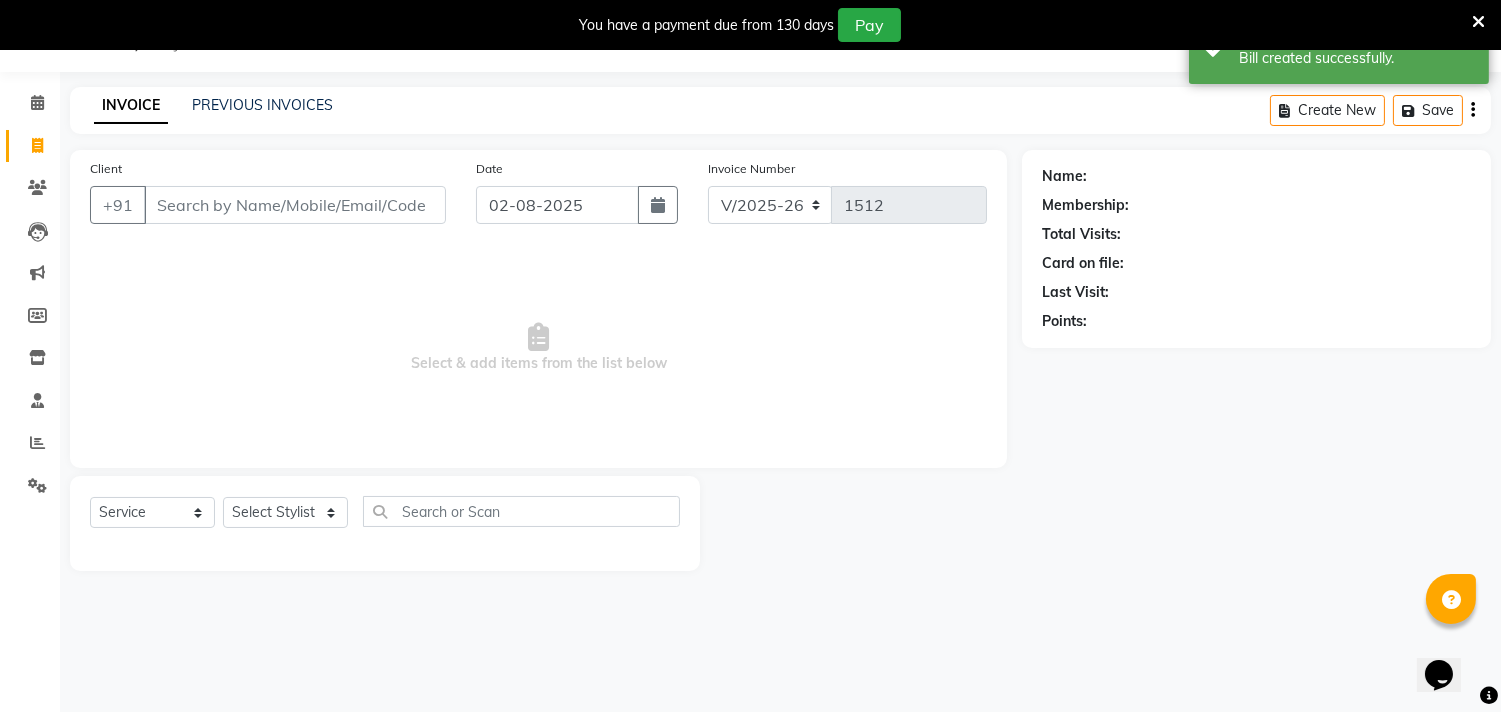 click on "Client" at bounding box center [295, 205] 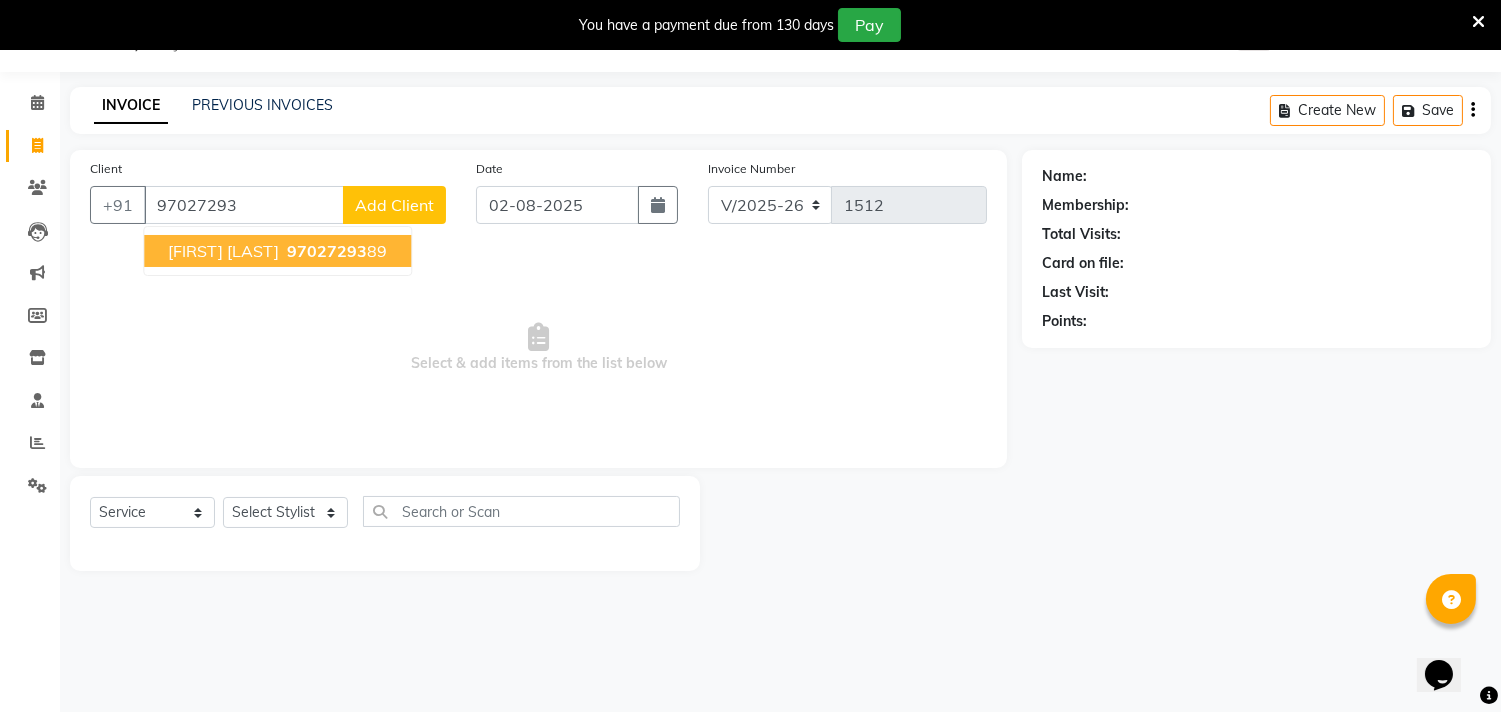 click on "97027293" at bounding box center (327, 251) 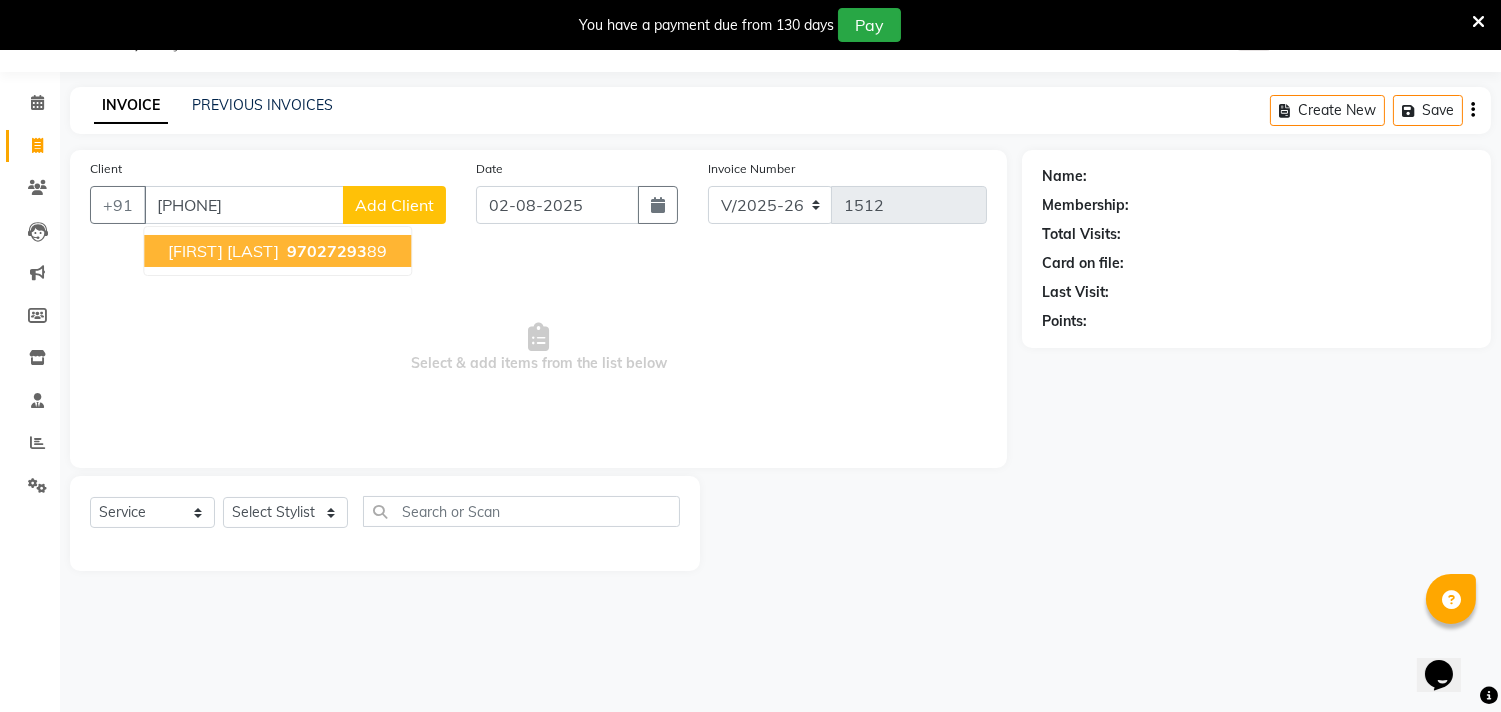type on "[PHONE]" 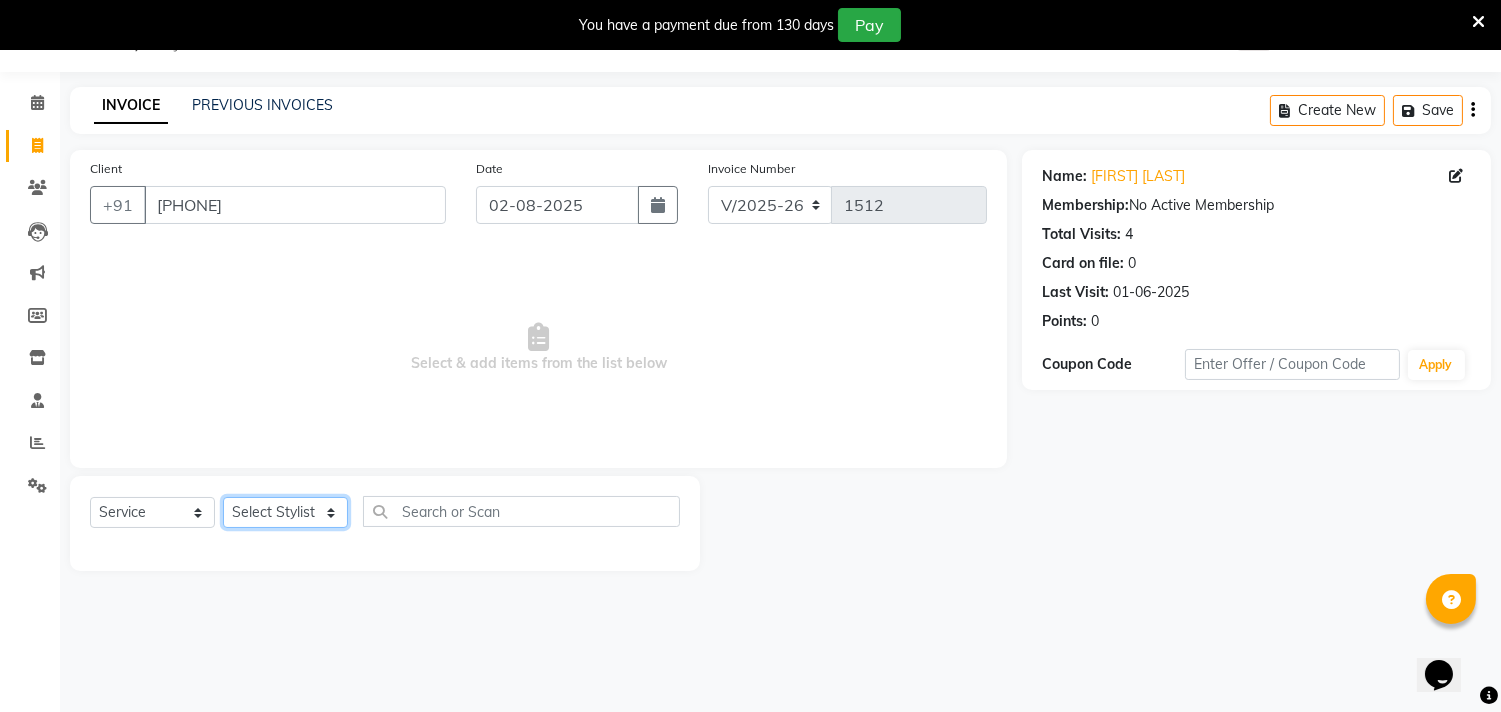 click on "Select Stylist Gita mala Sanjivani Vaishali Mam" 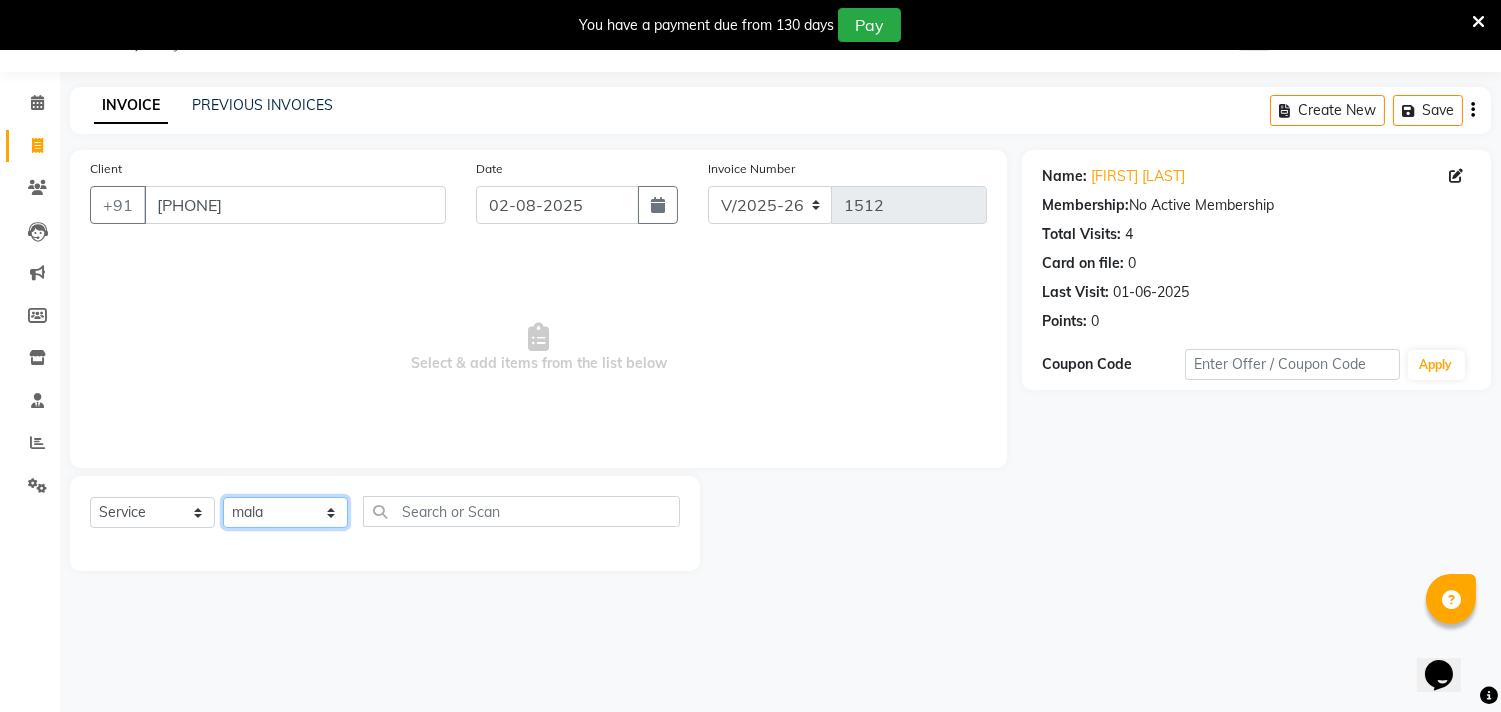 click on "Select Stylist Gita mala Sanjivani Vaishali Mam" 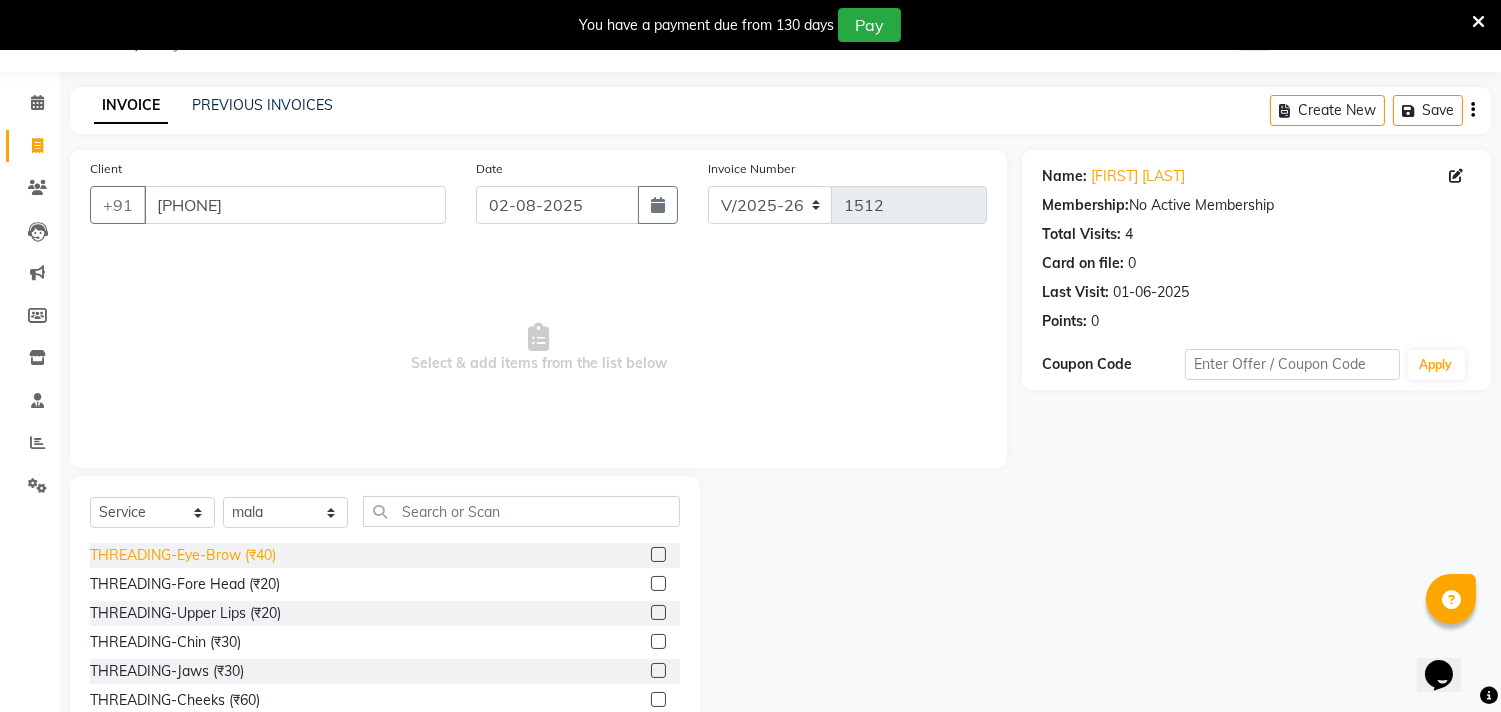 click on "THREADING-Eye-Brow (₹40)" 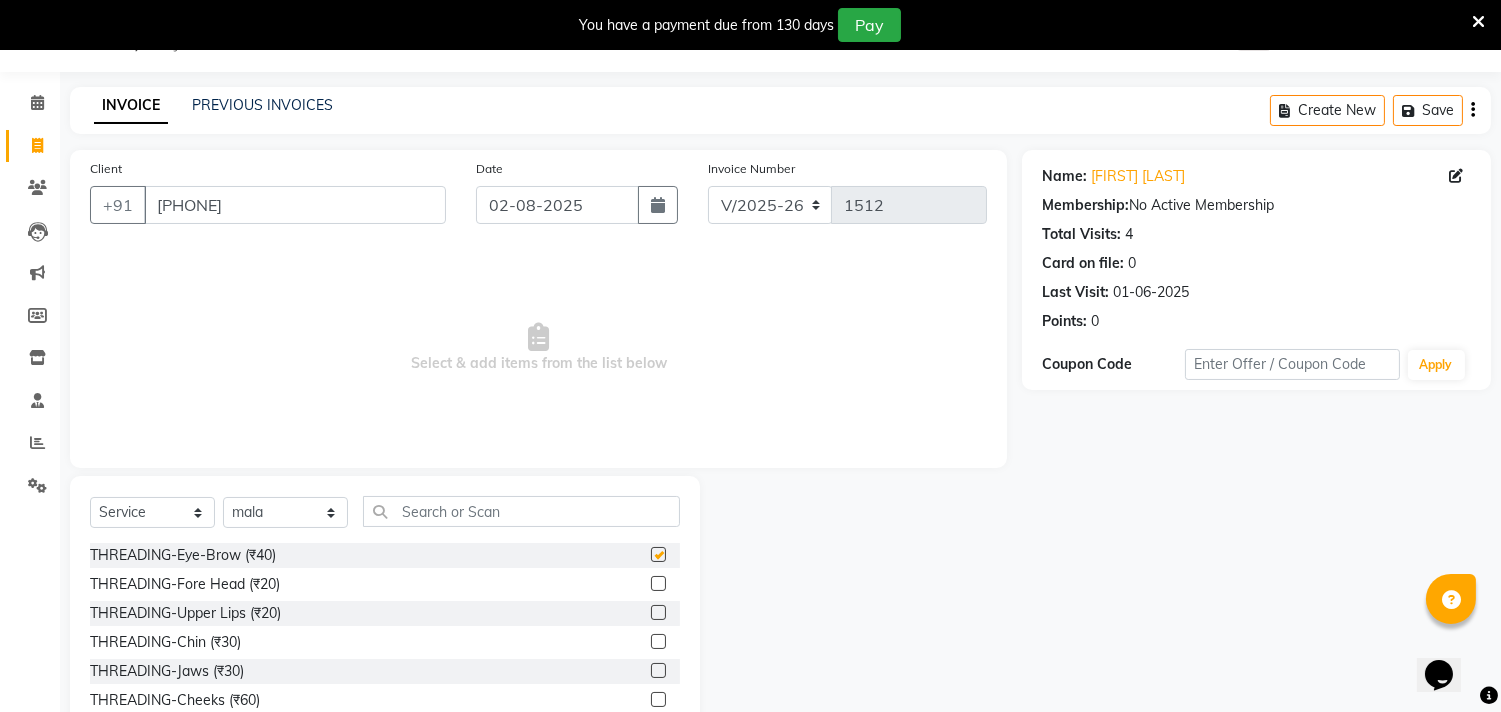 click on "THREADING-Eye-Brow (₹40)" 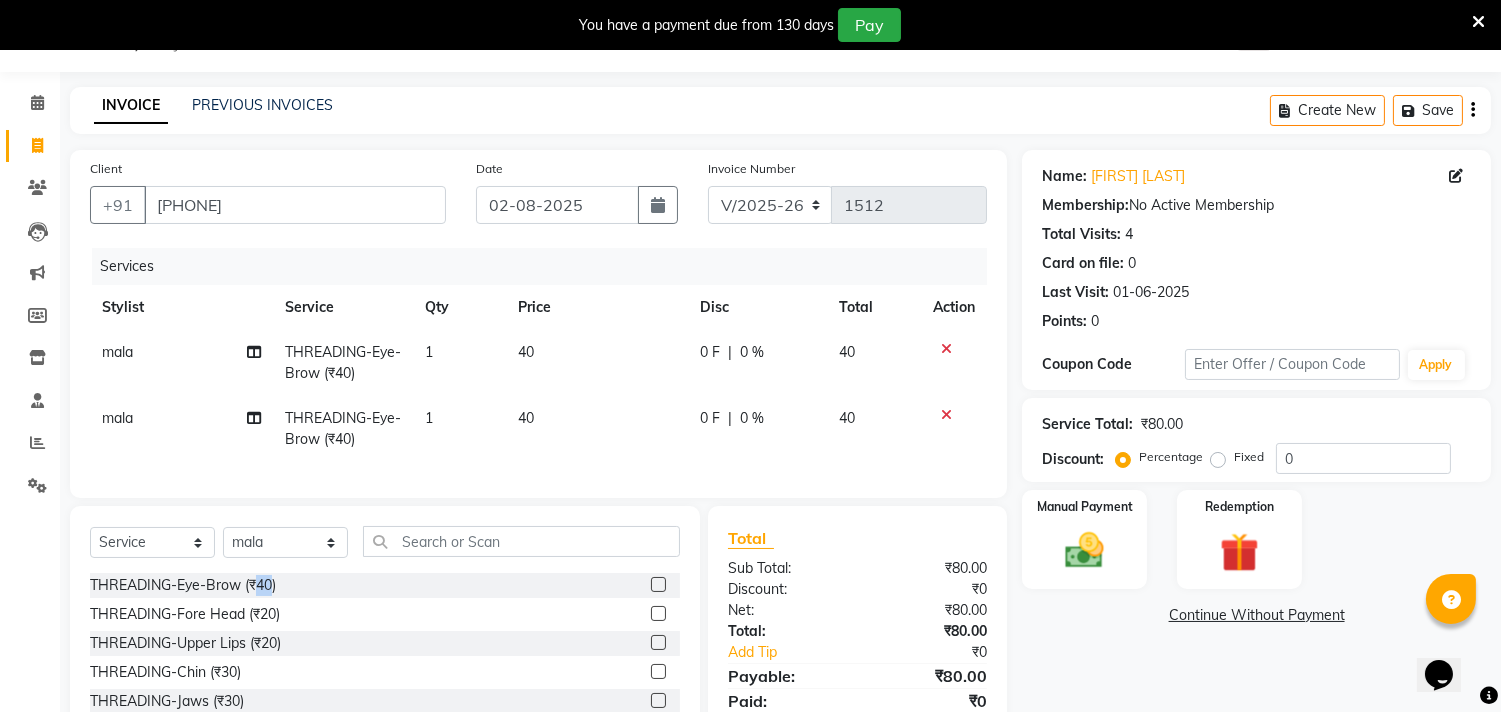 checkbox on "false" 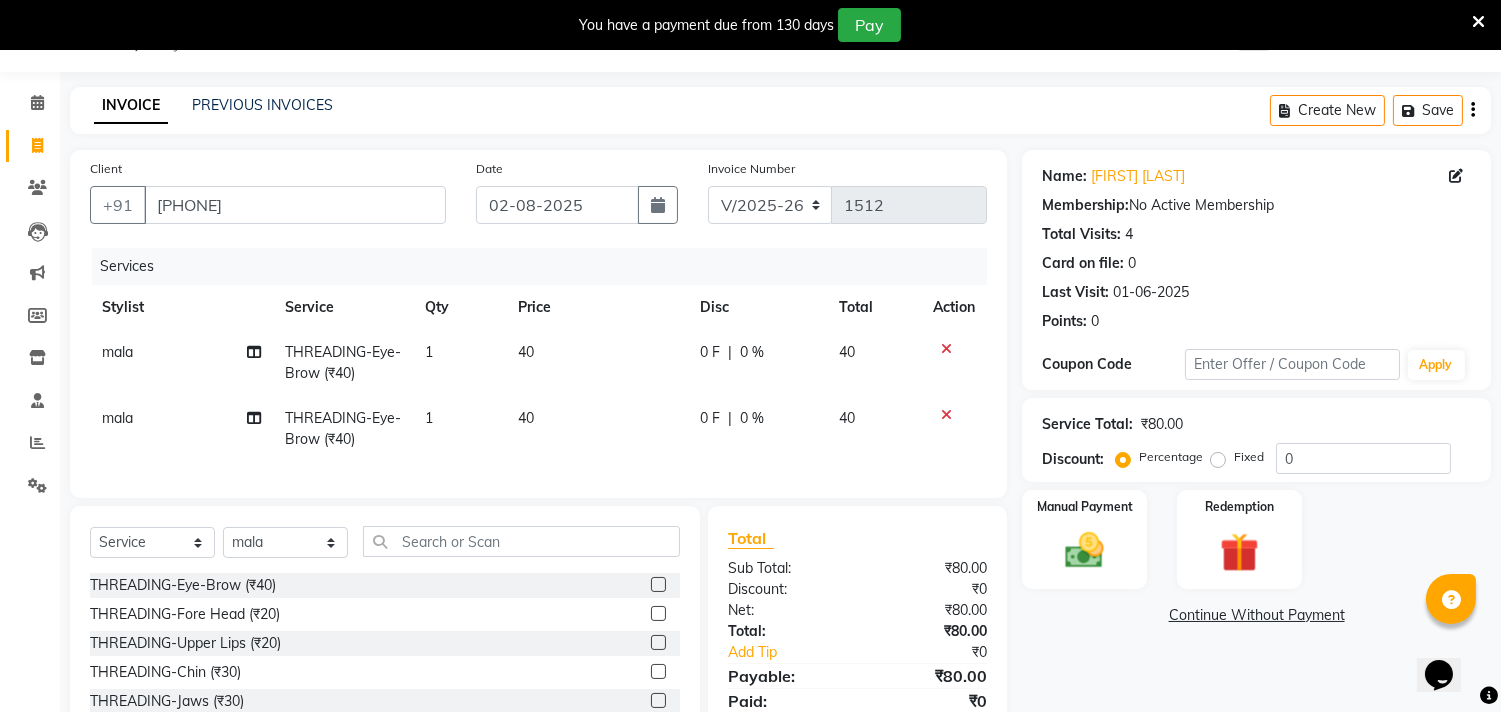 click 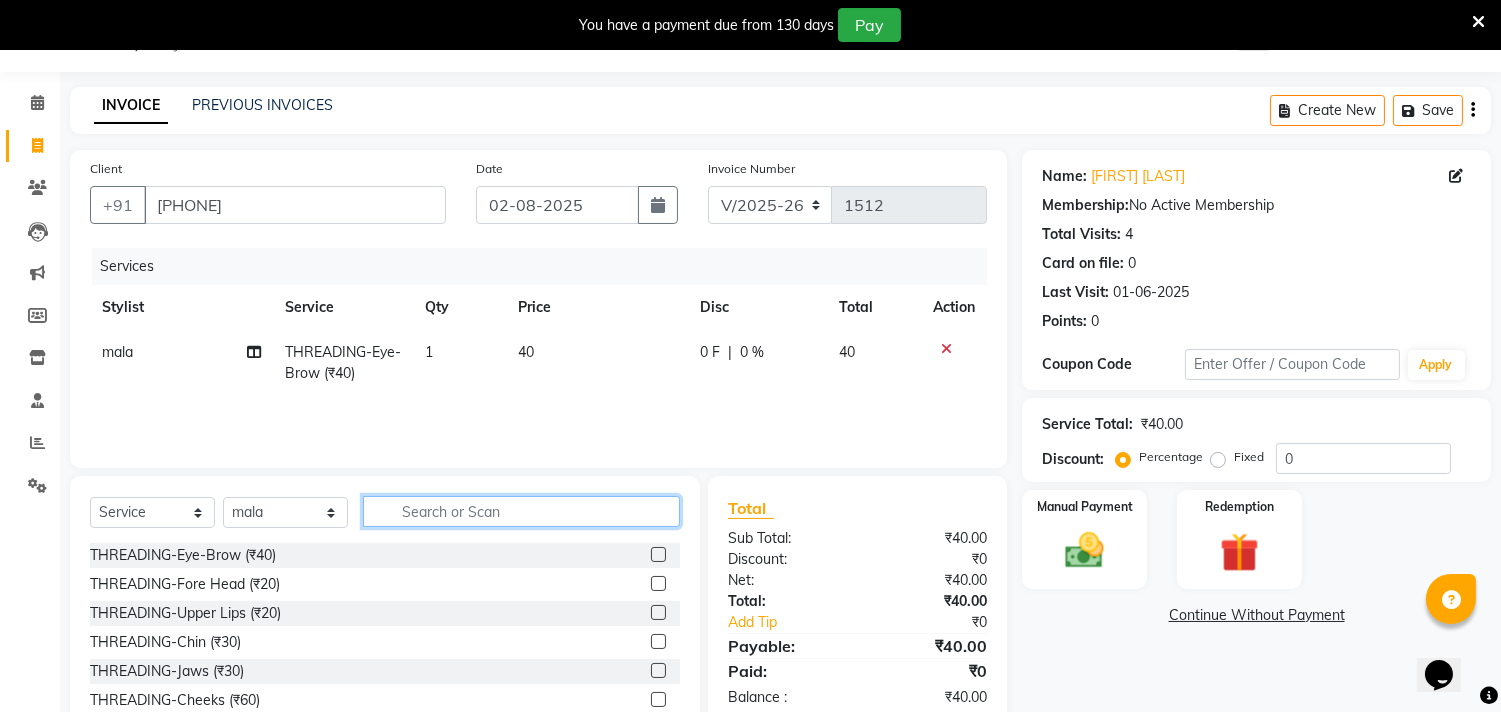 click 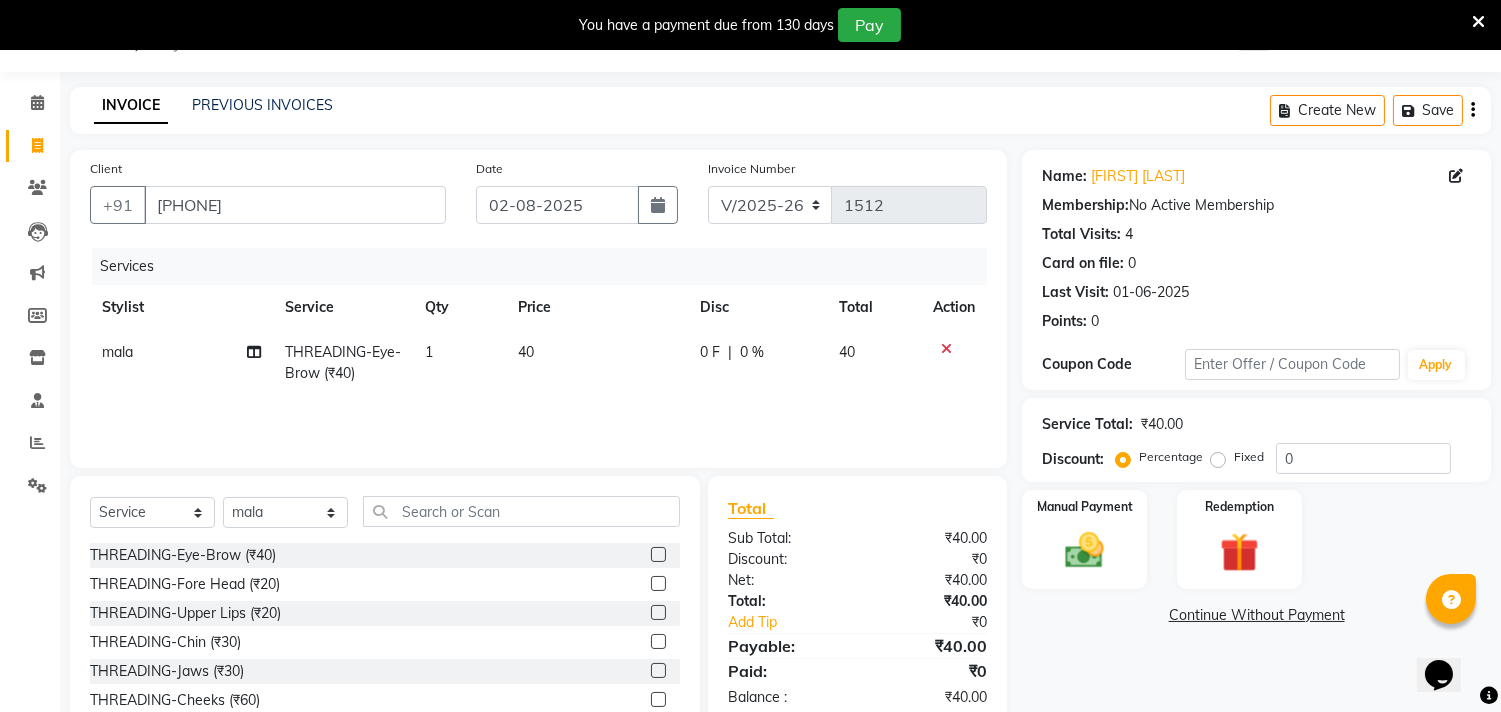 click 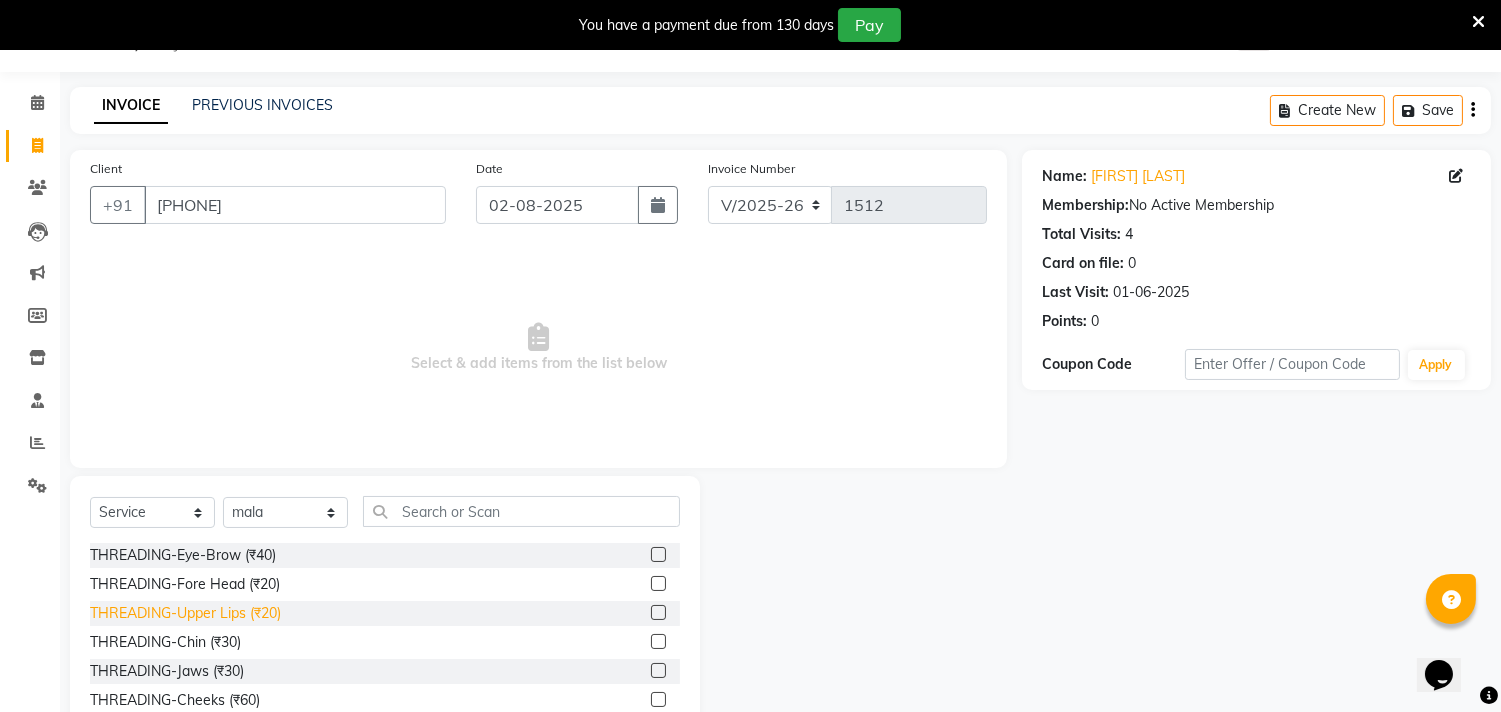click on "THREADING-Upper Lips (₹20)" 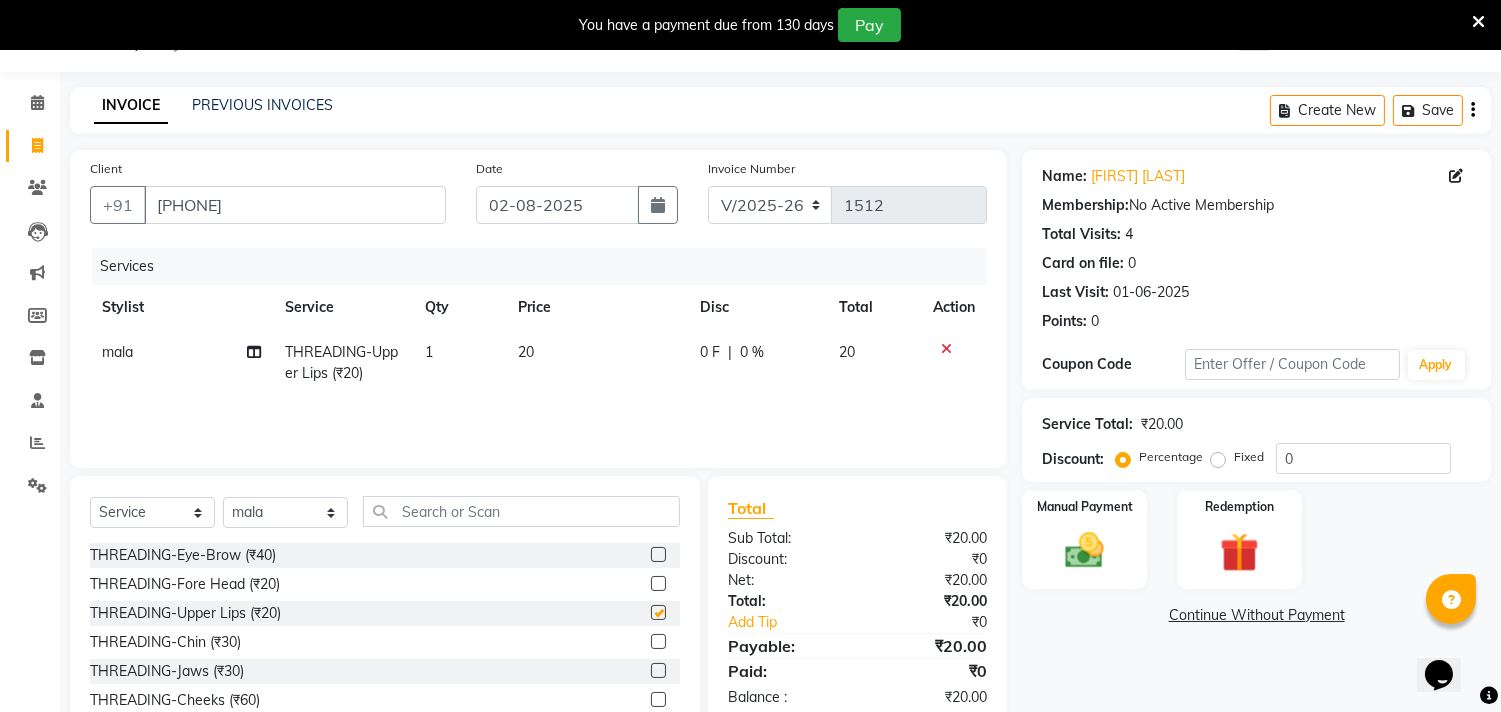 checkbox on "false" 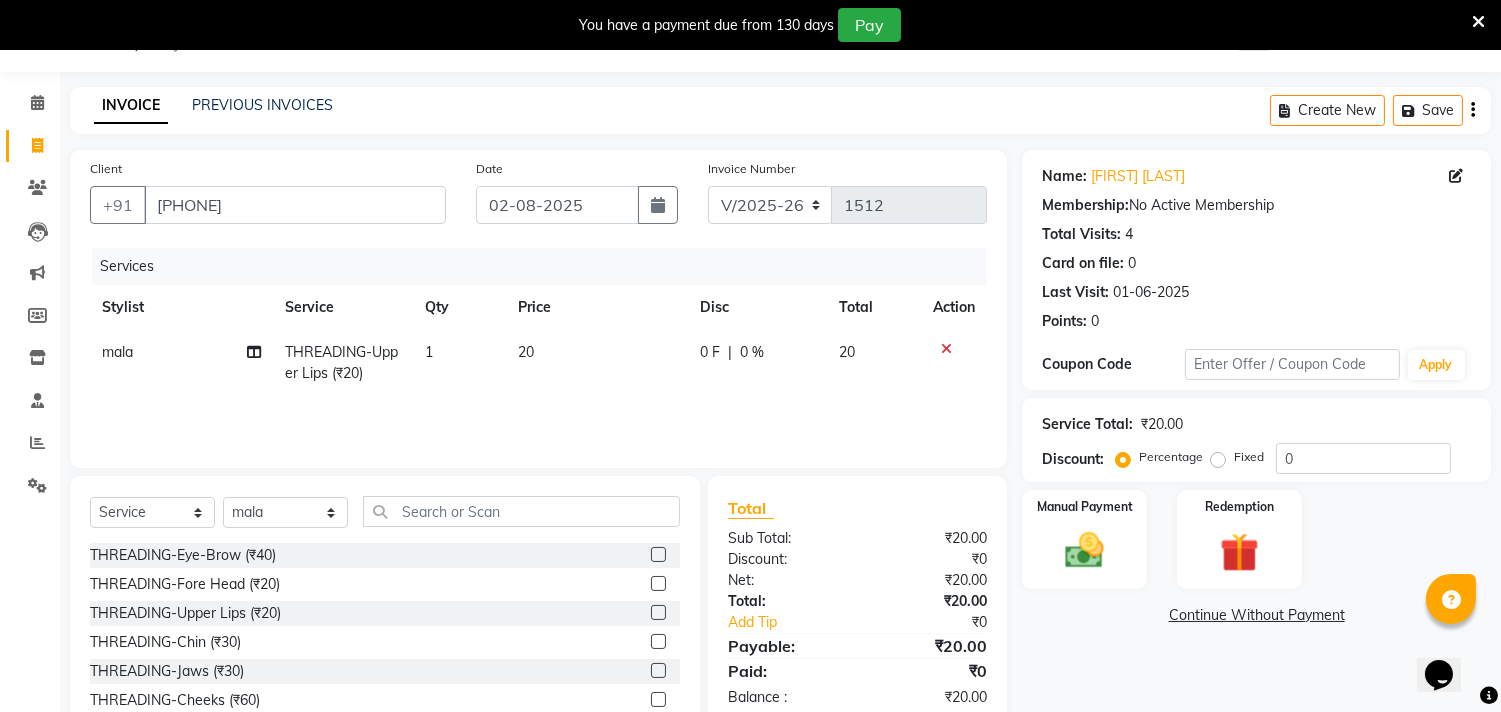 click on "THREADING-Chin (₹30)" 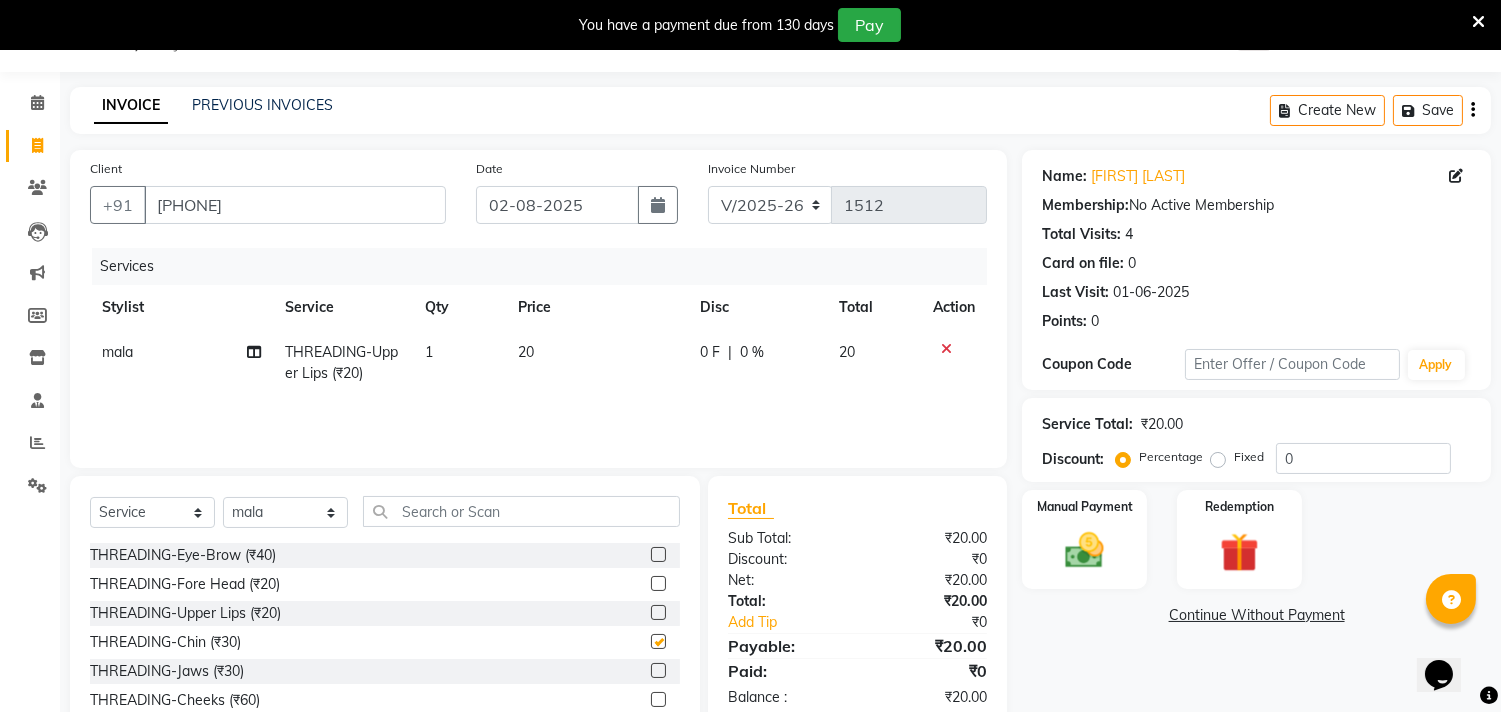 click on "THREADING-Eye-Brow (₹40)  THREADING-Fore Head (₹20)  THREADING-Upper Lips (₹20)  THREADING-Chin (₹30)  THREADING-Jaws (₹30)  THREADING-Cheeks (₹60)  THREADING-Full Face (₹150)  THREADING-EYEBROW+FOREHEAD (₹60)  THREADING-EYEBROW+FOREHEAD+UPPERLIPS (₹80)  THREADING-E+R+U+CHIN (₹100)  THREADING-EYEBROW+UPPERLIPS (₹60)  HAIR CUT FOR KIDS-Boy Cut (₹150)  HAIR CUT FOR KIDS-Round Cut (₹150)  HAIR CUT FOR KIDS-Blunt Cut (₹150)  HAIR CUT FOR KIDS-Flicks Cut (₹200)  HAIR CUT FOR KIDS-Mushroom Cut (₹200)  HAIR CUT FOR KIDS-BABY CUT (₹150)  HAIR SETTING-Hair Setting Step (₹150)  HAIR SETTING-Blow Dry (Length Depend) (₹300)  HAIR SETTING-Lenght wise depend Hair Straightening Temporary (₹600)  HAIR SETTING-Permanent straightening lenght wise depend  (₹3000)  HAIR SETTING-Tong  (₹600)  HAIR SETTING-Hair style simple (₹350)  HAIR SETTING-Hair style advanced (₹600)  HAIR SETTING-Hair wash  (₹300)  HAIR SETTING-Hair wash with conditioner (₹350)" 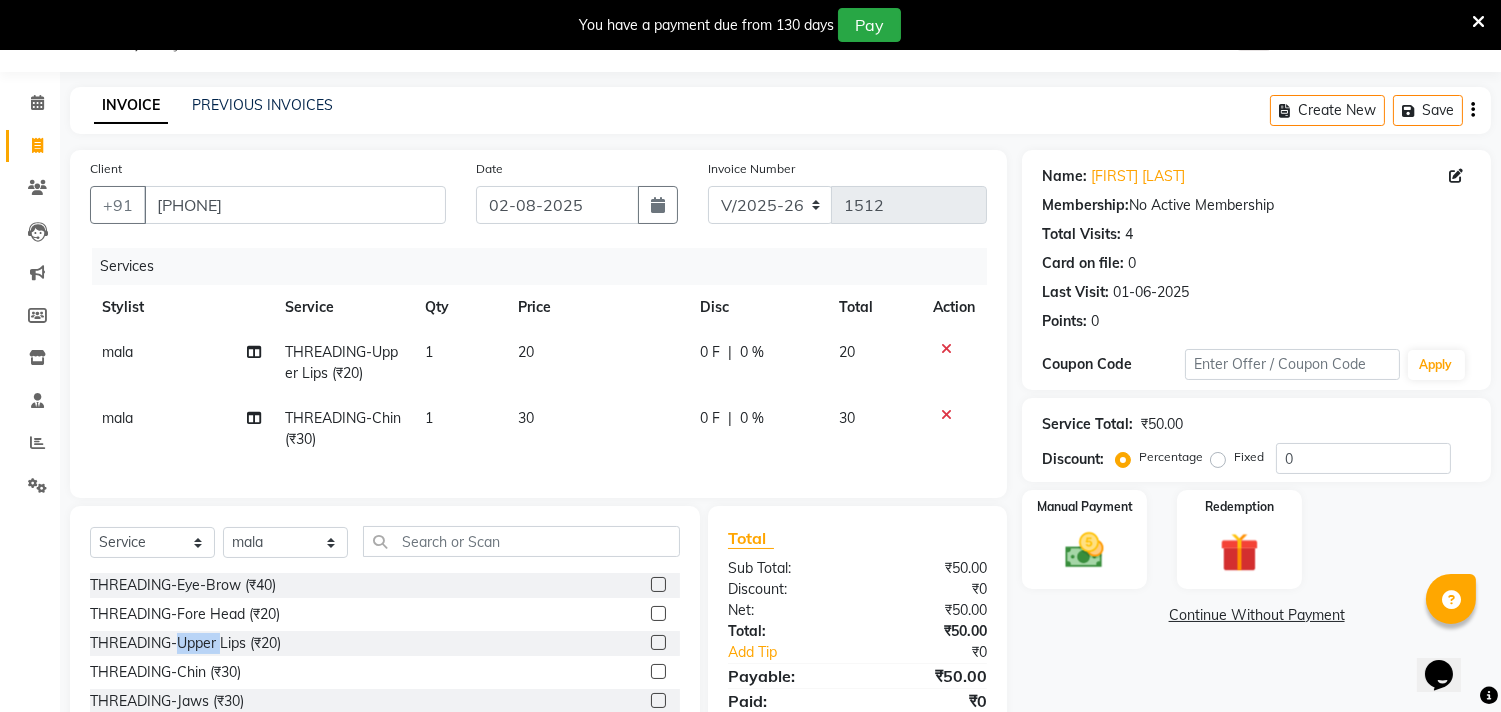 checkbox on "false" 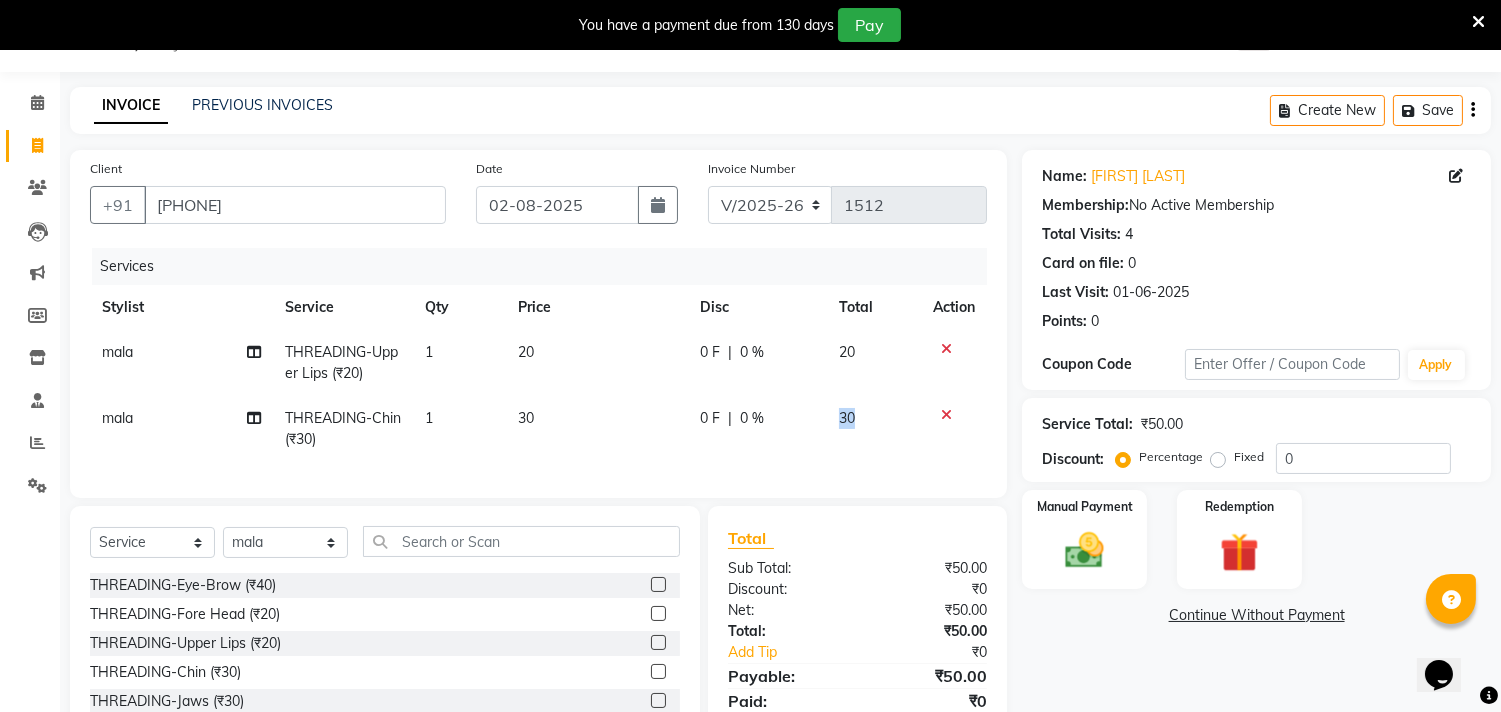 click on "30" 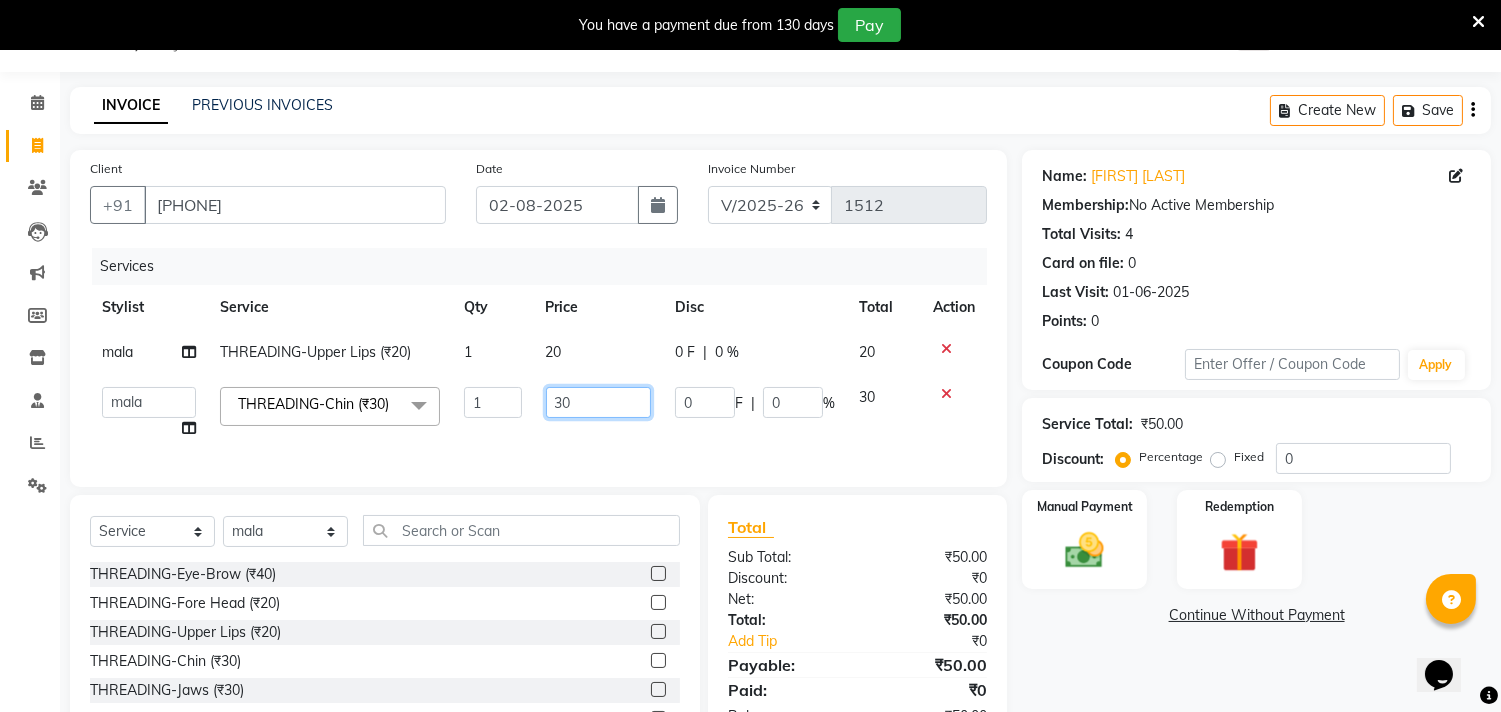 click on "30" 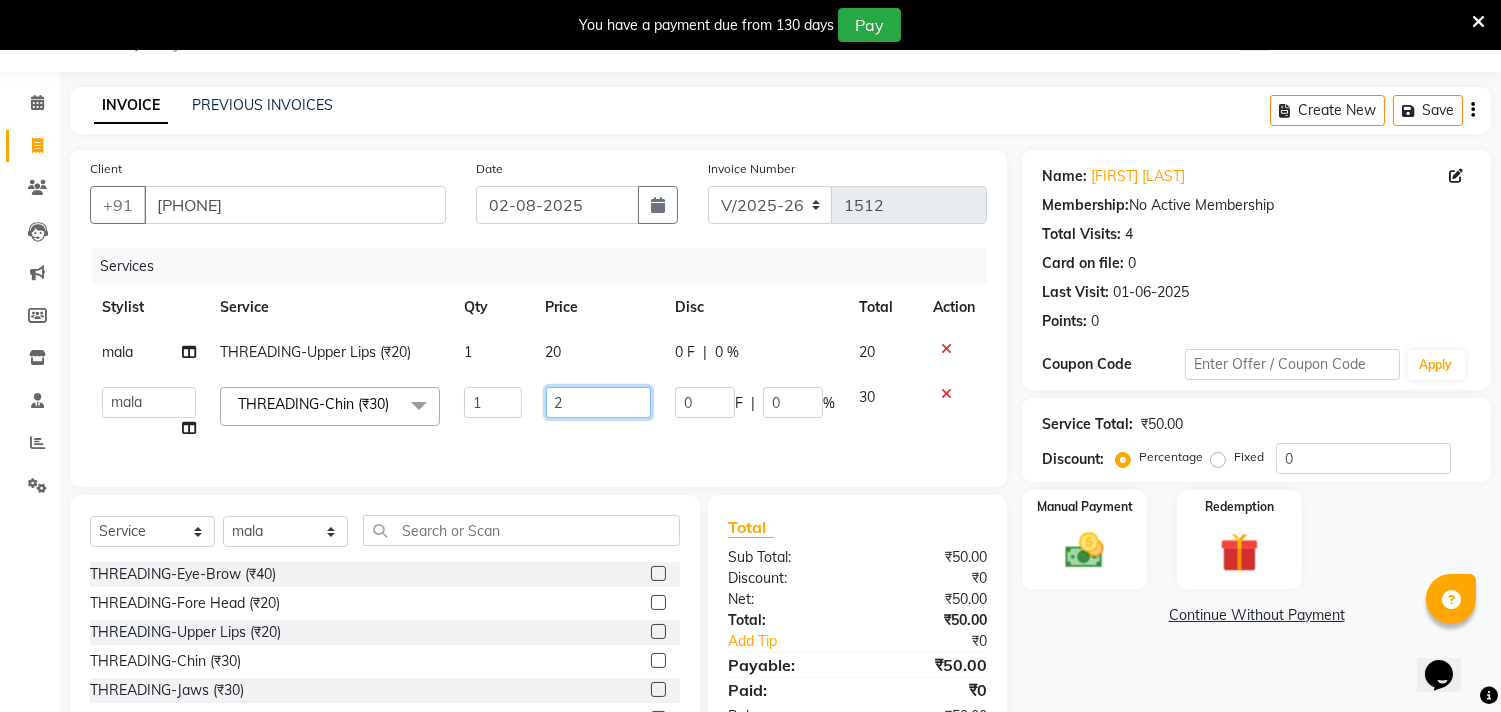 type on "20" 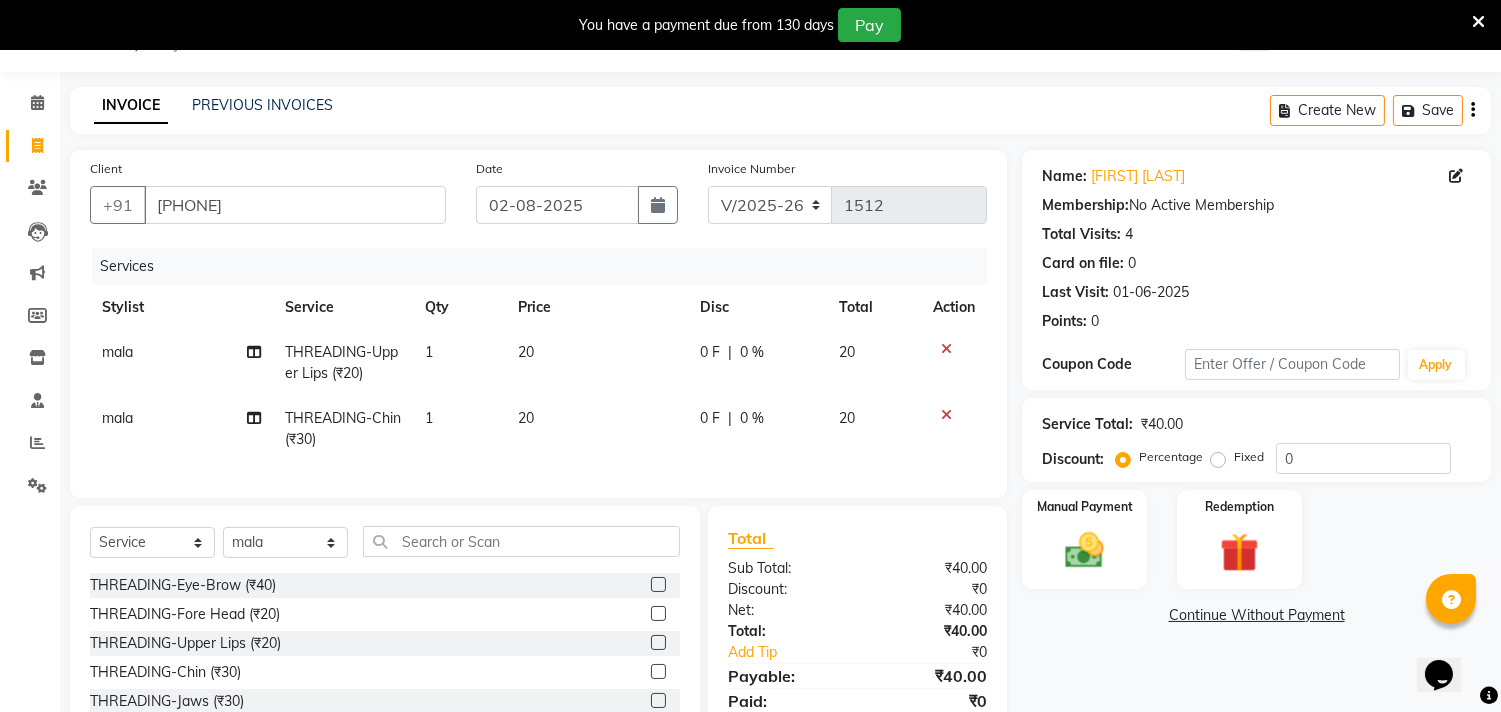 click on "Continue Without Payment" 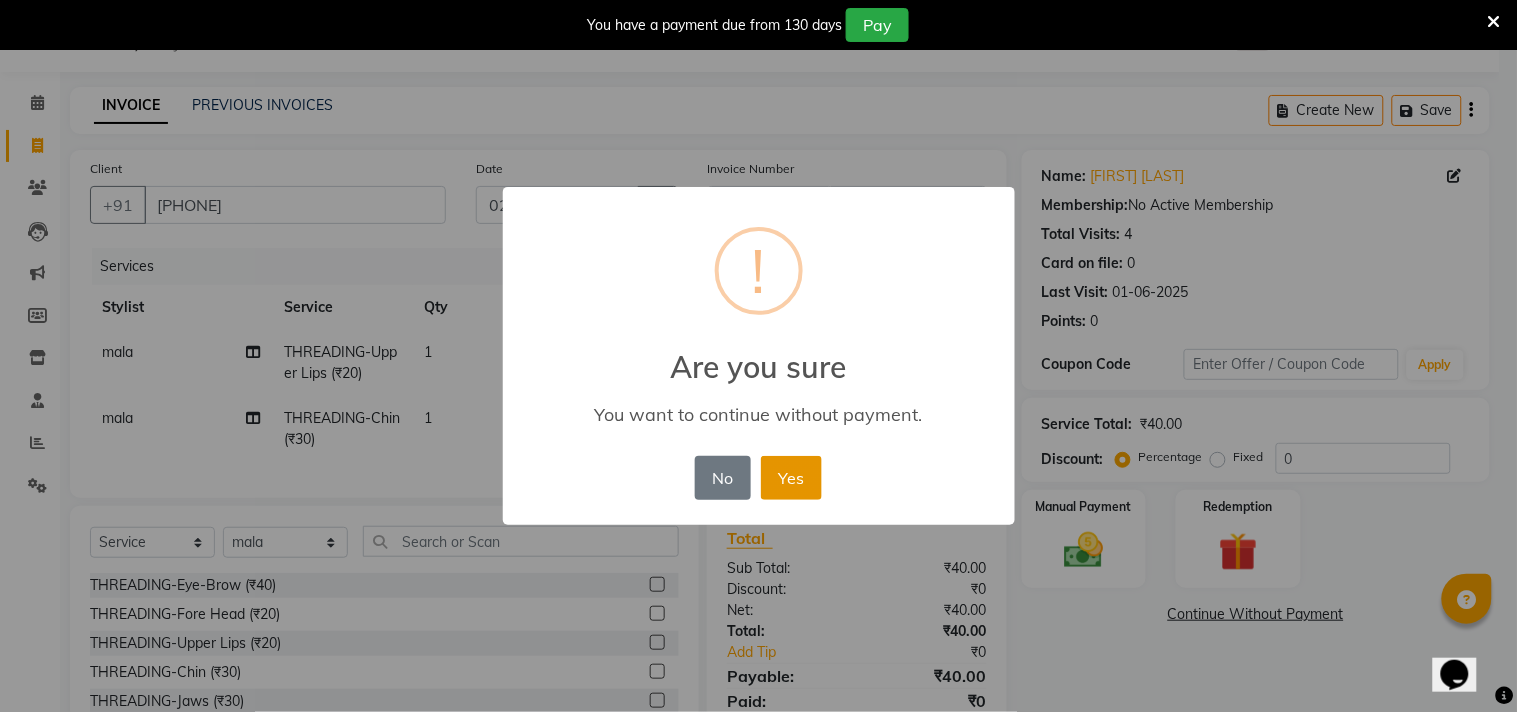 click on "Yes" at bounding box center [791, 478] 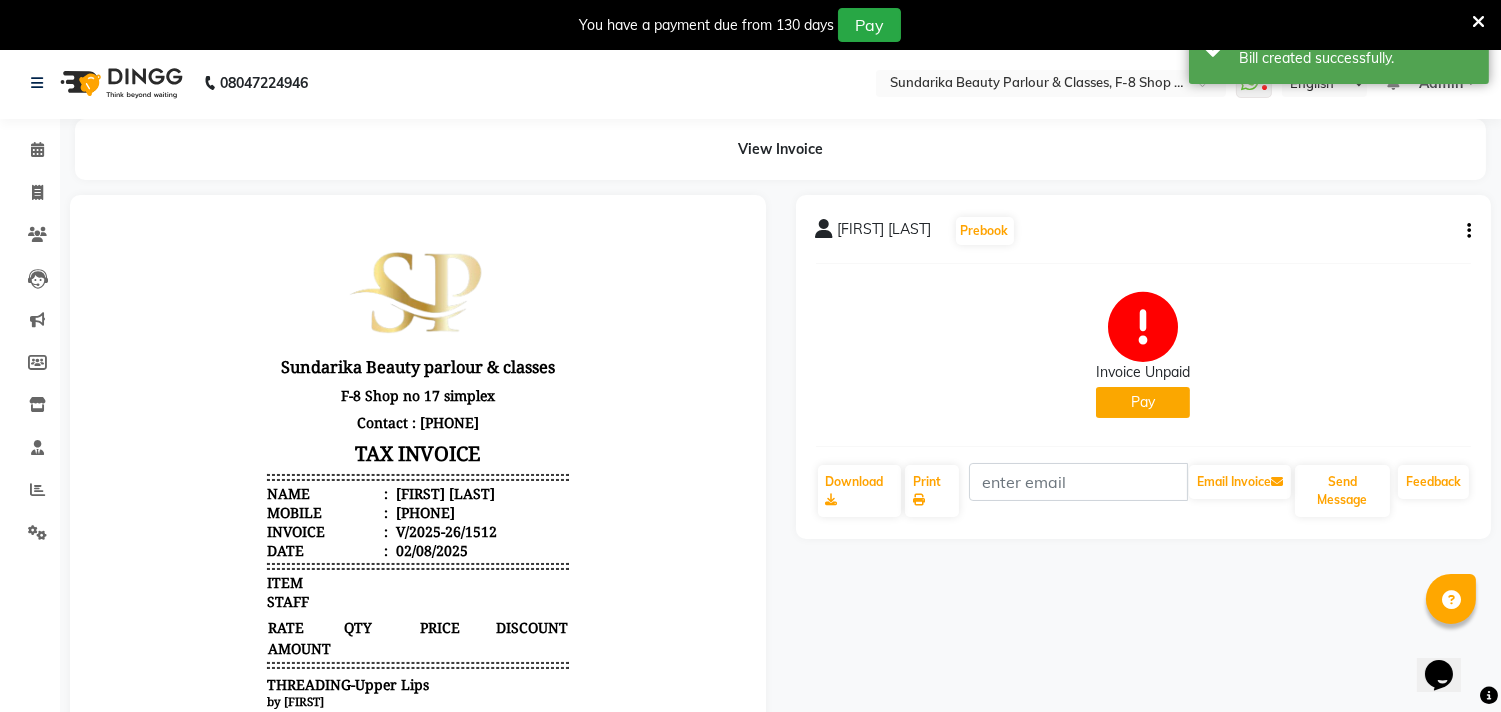 scroll, scrollTop: 0, scrollLeft: 0, axis: both 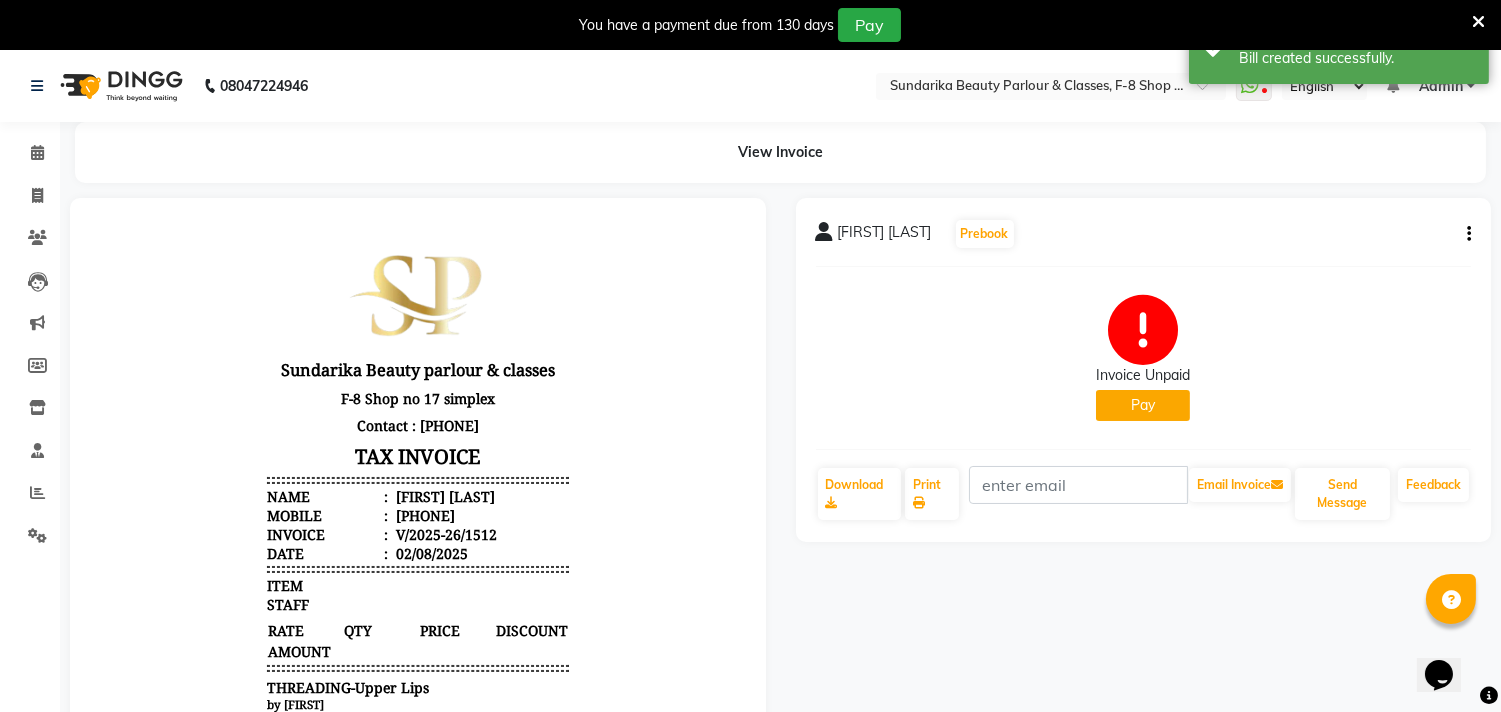 click on "Pay" 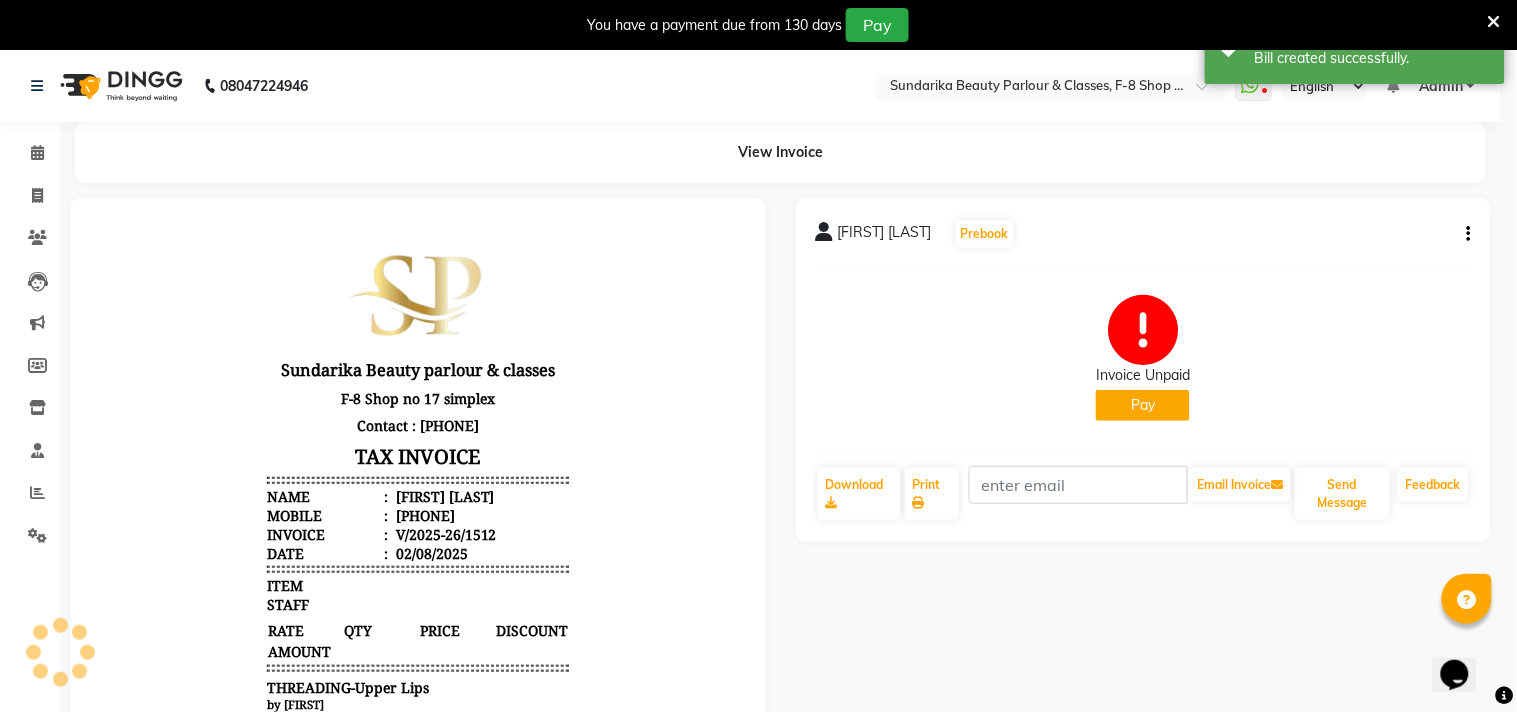 click on "Payment Due × Invoice Date: 02-08-2025 Total Amount: ₹40.00 Tip Amount: ₹0 Payable: ₹40.00 Paid:  ₹0 Amount Due:  ₹40.00 Payment Methods Amount Date Note GPay CASH UPI 40 02-08-2025    Add Payment Method Collect Using POS Pay  Close" 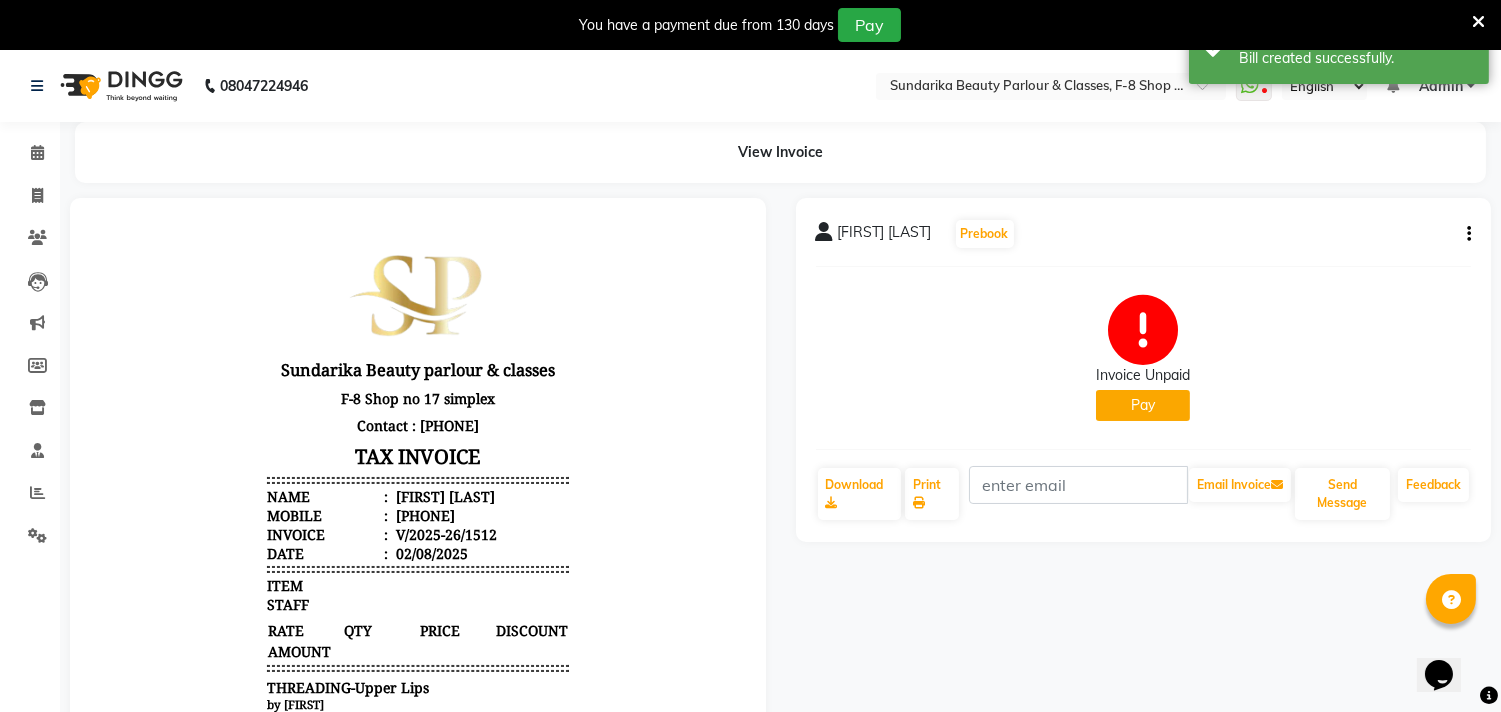 click on "Invoice Unpaid   Pay" 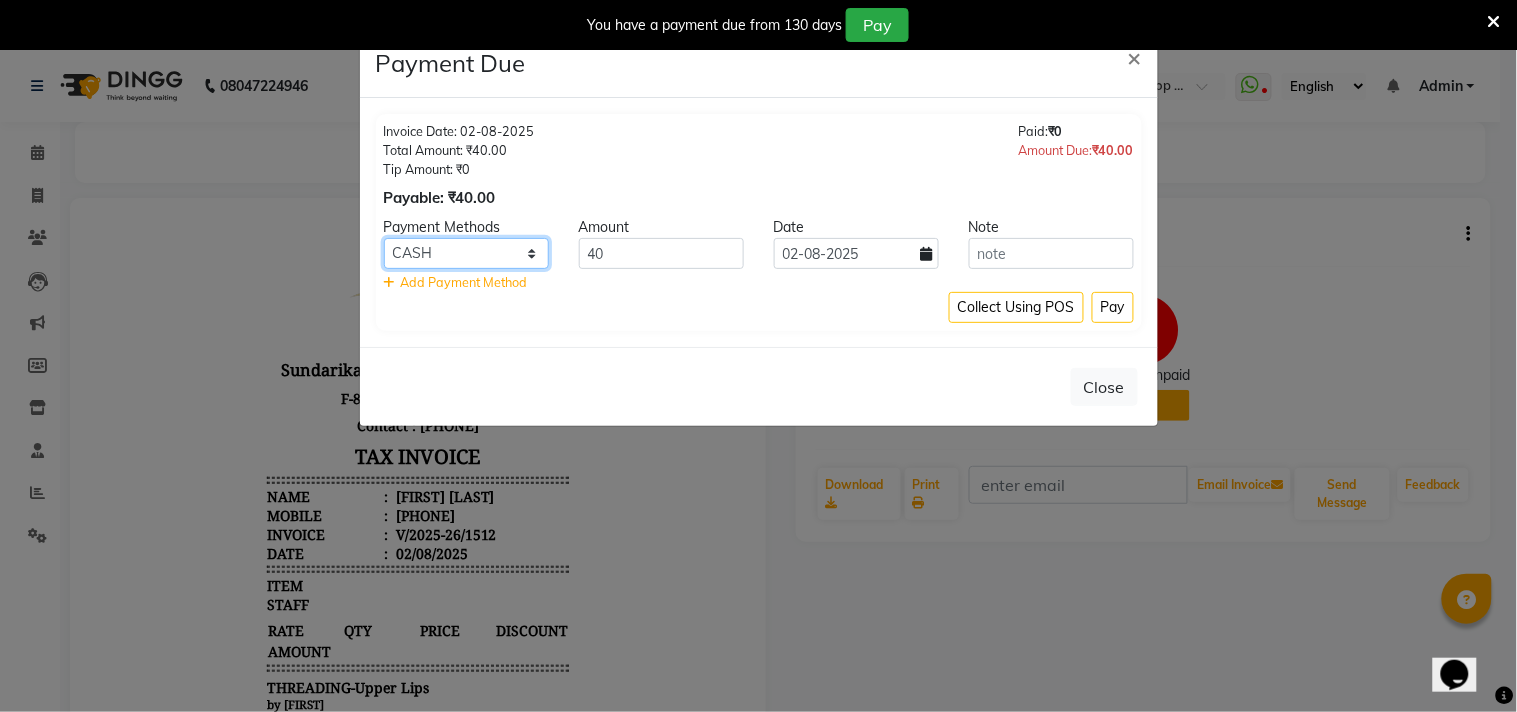 click on "GPay CASH UPI" 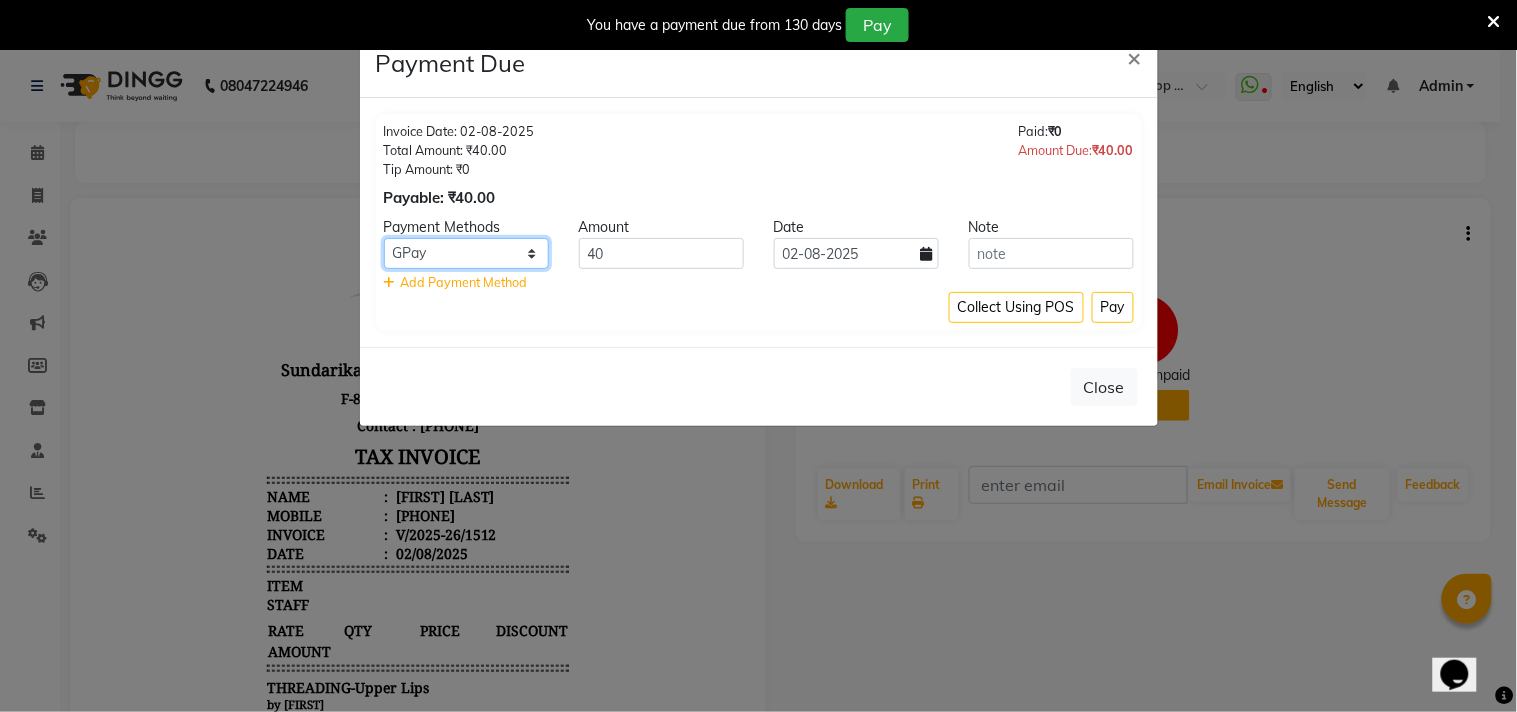 click on "GPay CASH UPI" 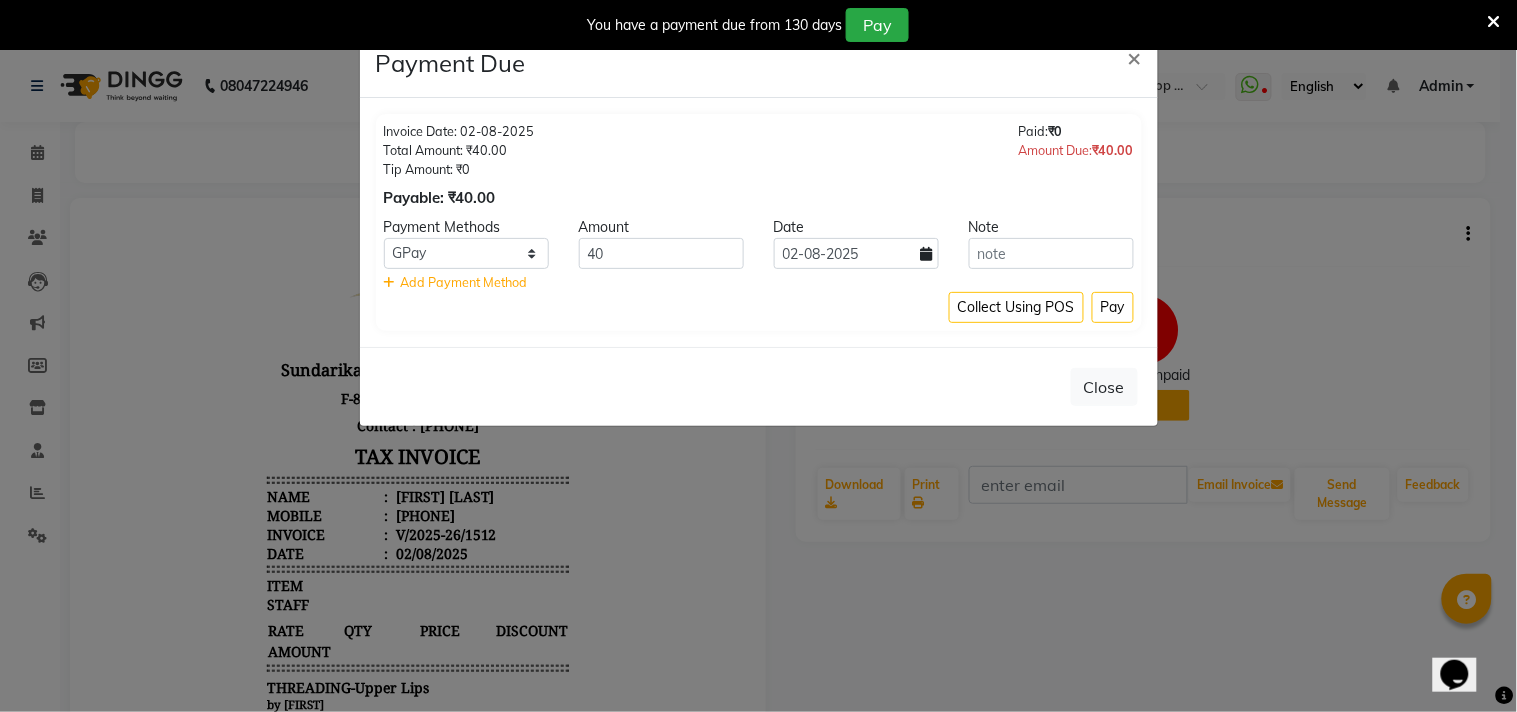 click on "Payment Methods Amount Date Note GPay CASH UPI 40 02-08-2025    Add Payment Method" 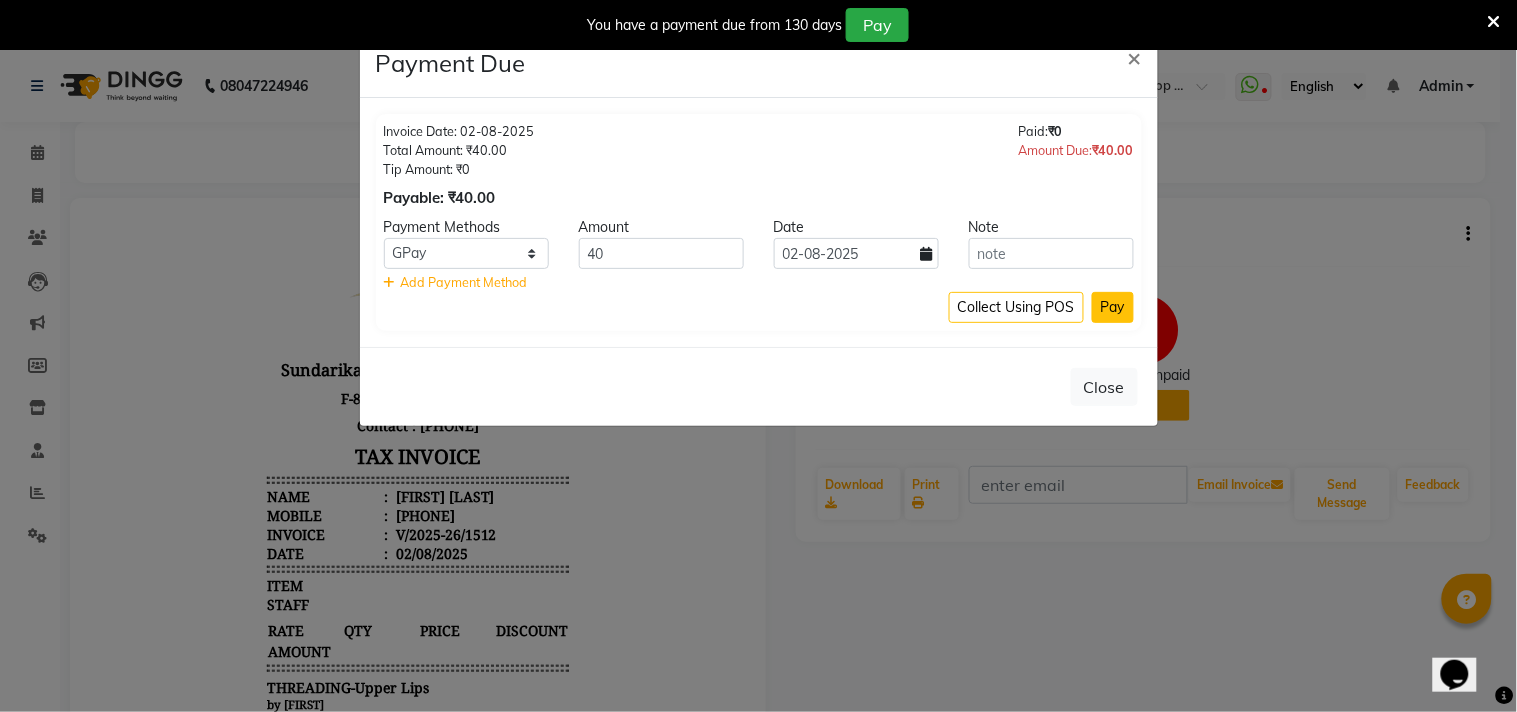 click on "Pay" 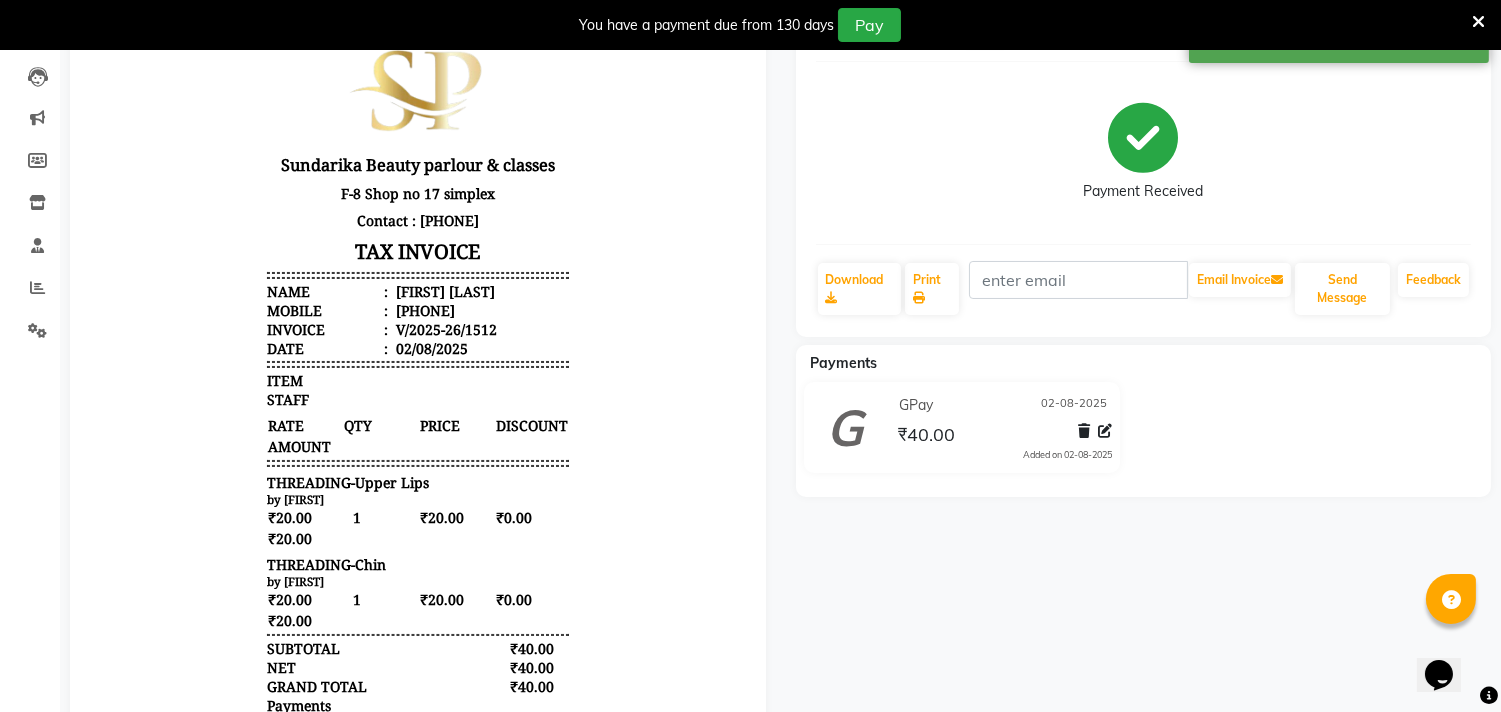 scroll, scrollTop: 0, scrollLeft: 0, axis: both 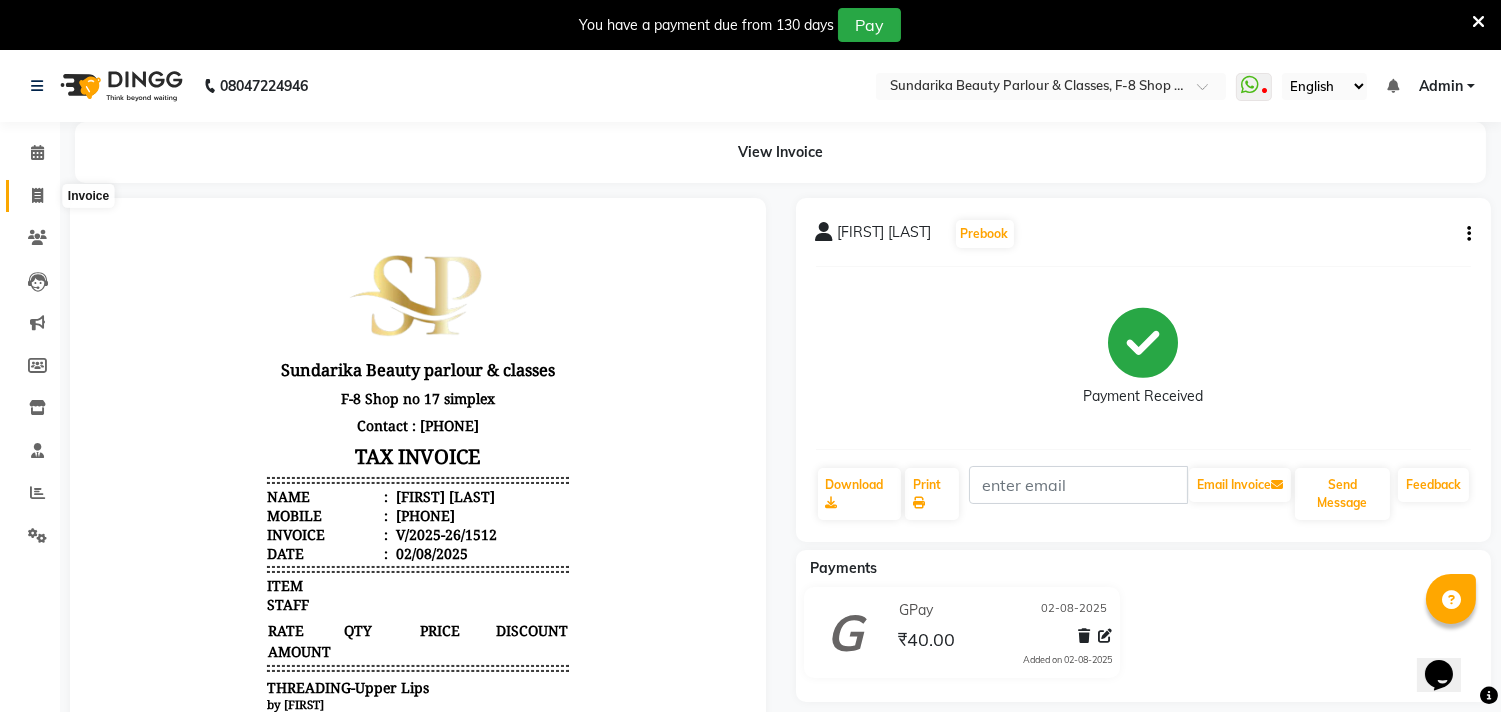 click 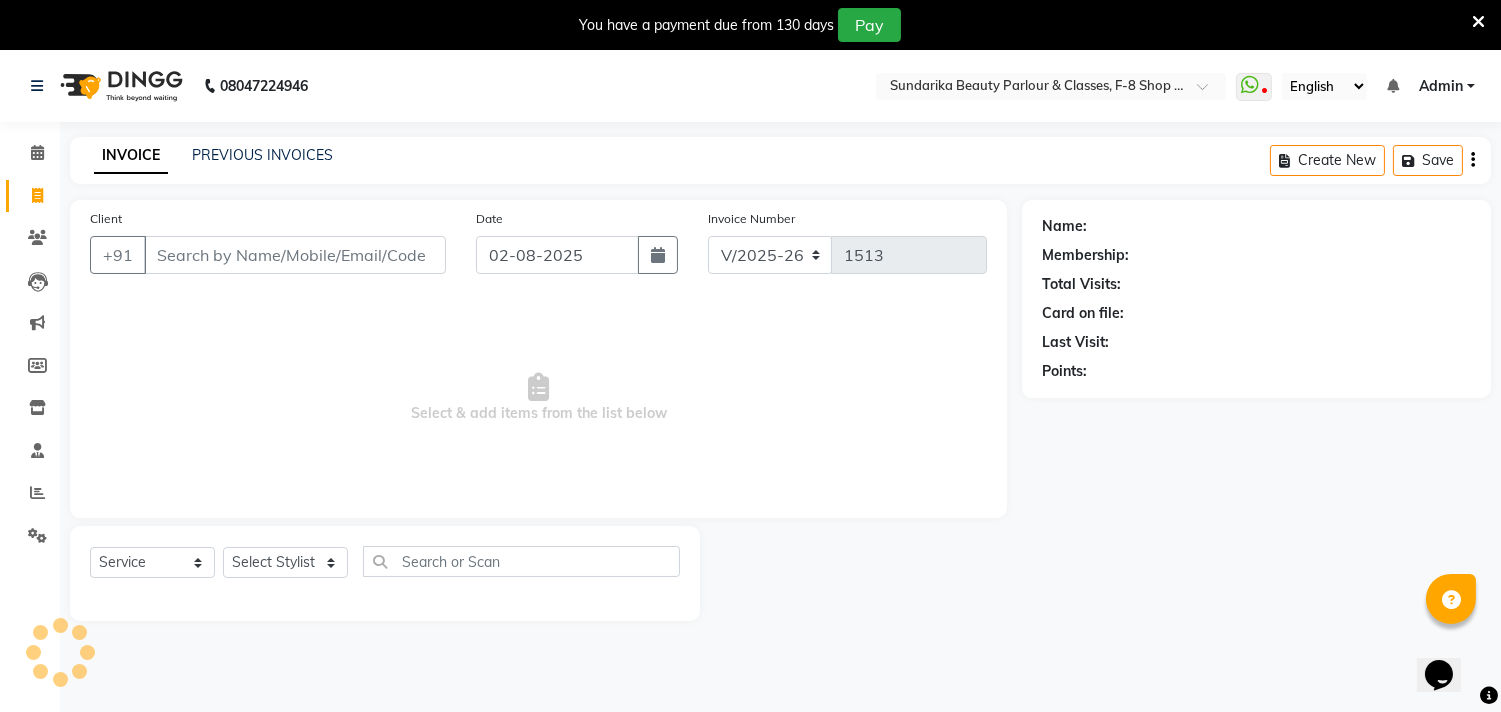 scroll, scrollTop: 50, scrollLeft: 0, axis: vertical 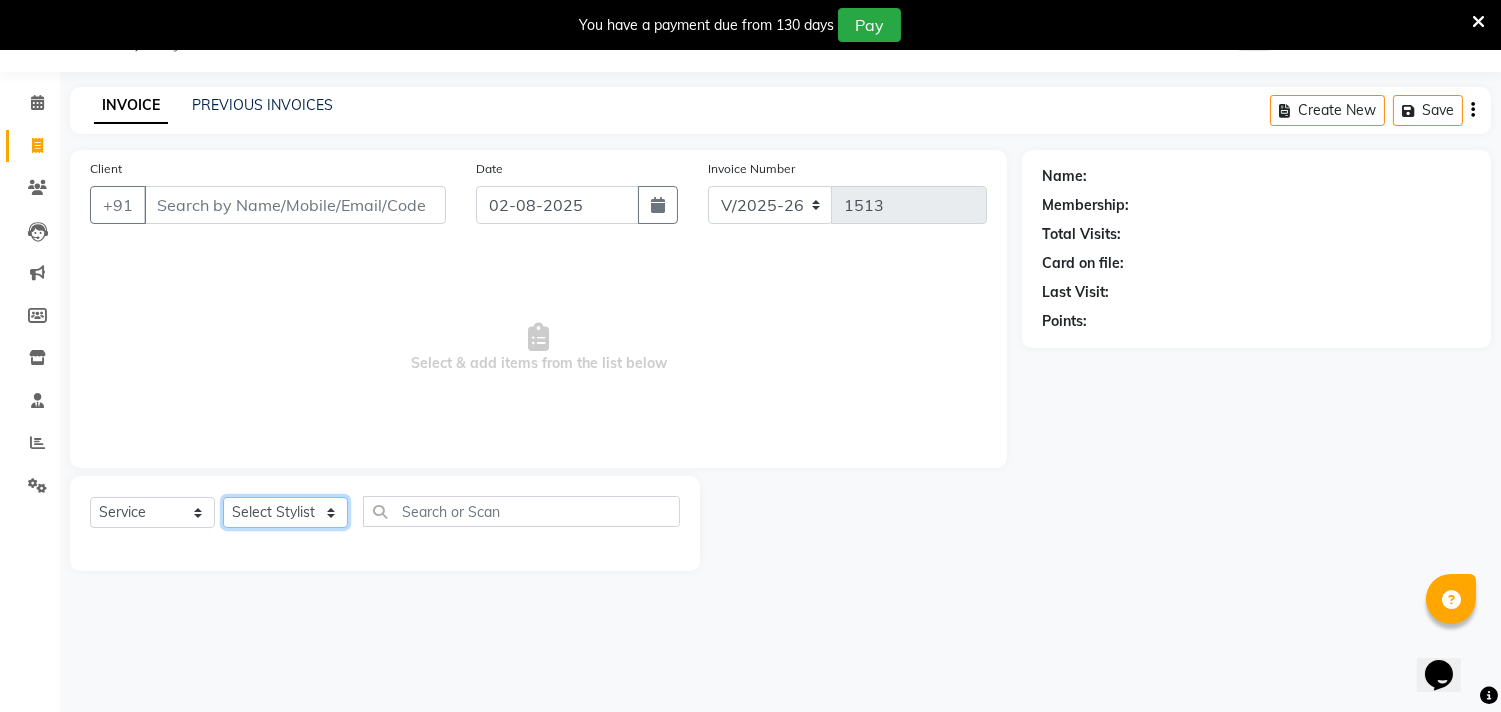 click on "Select Stylist Gita mala Sanjivani Vaishali Mam" 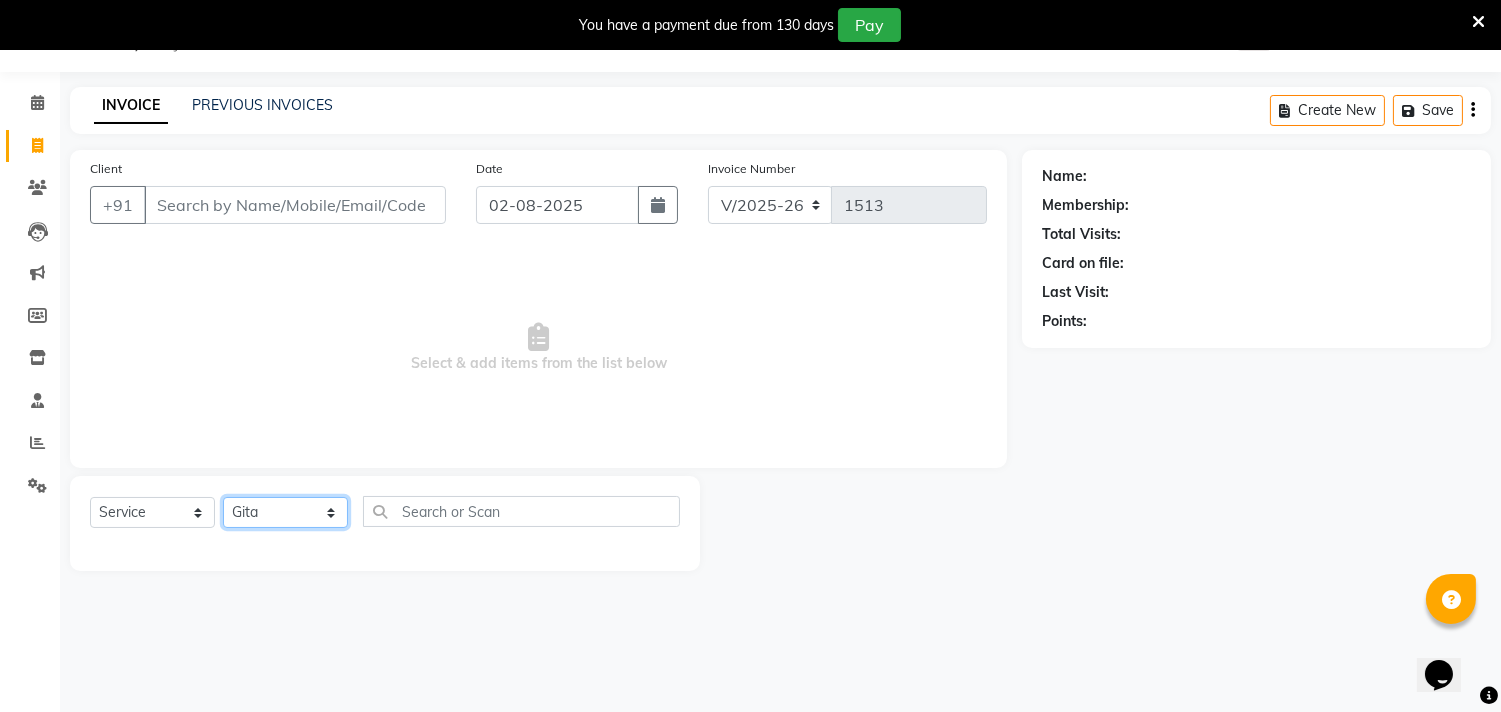 click on "Select Stylist Gita mala Sanjivani Vaishali Mam" 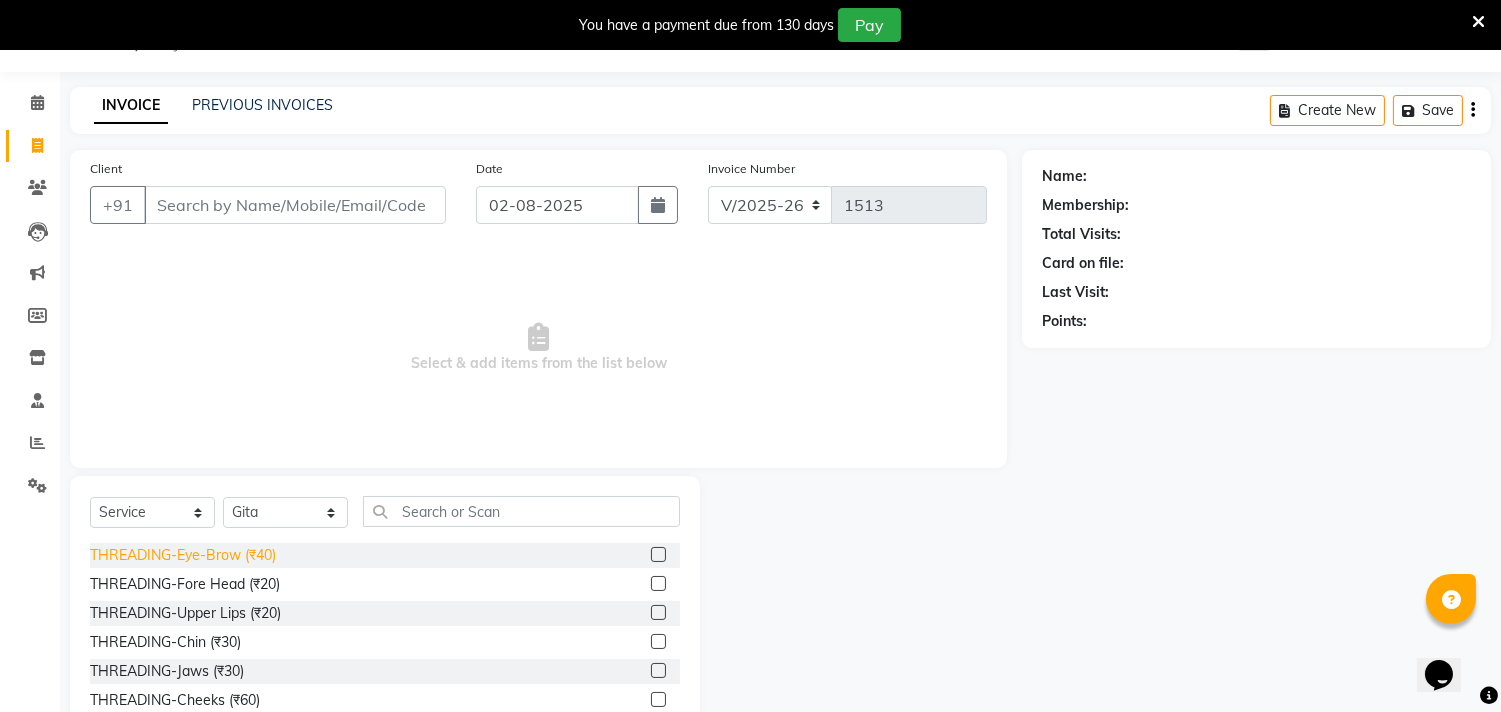 click on "THREADING-Eye-Brow (₹40)" 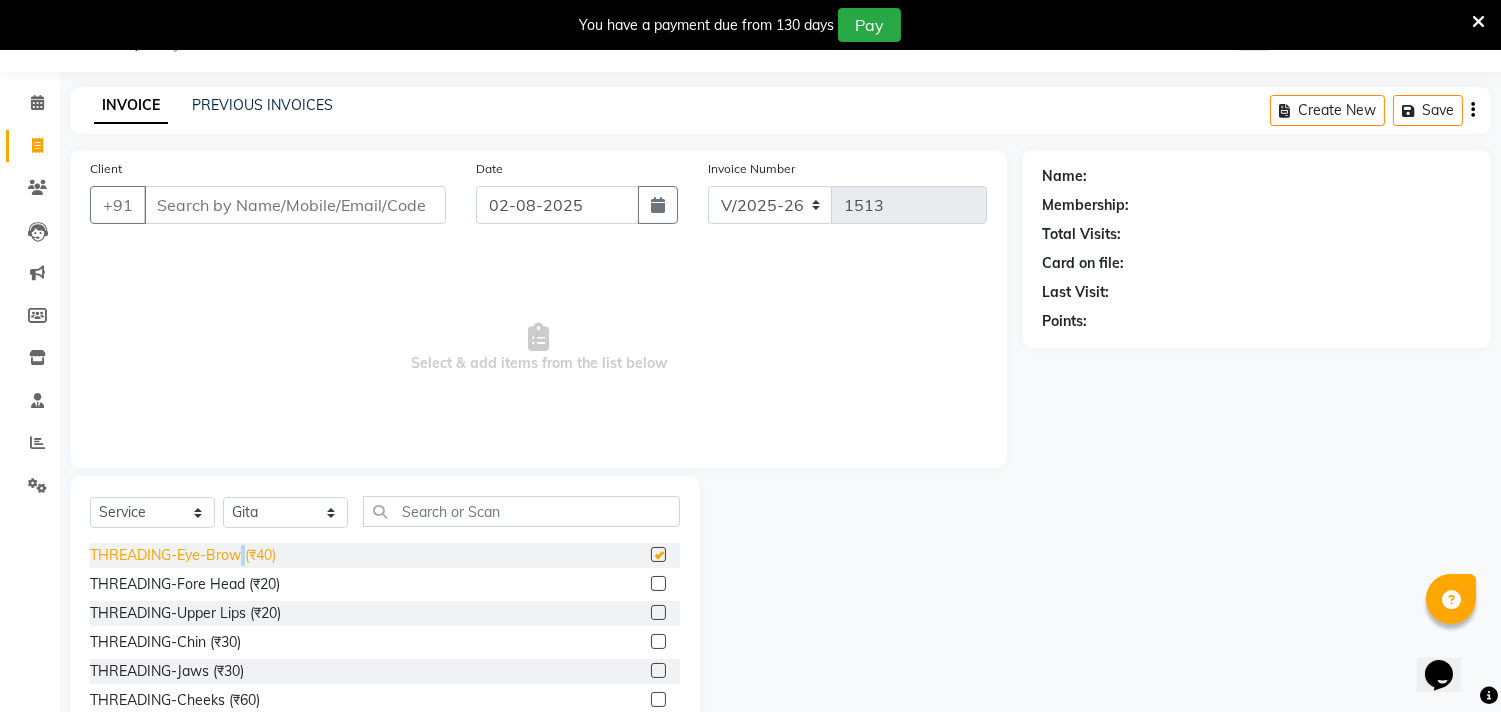click on "THREADING-Eye-Brow (₹40)" 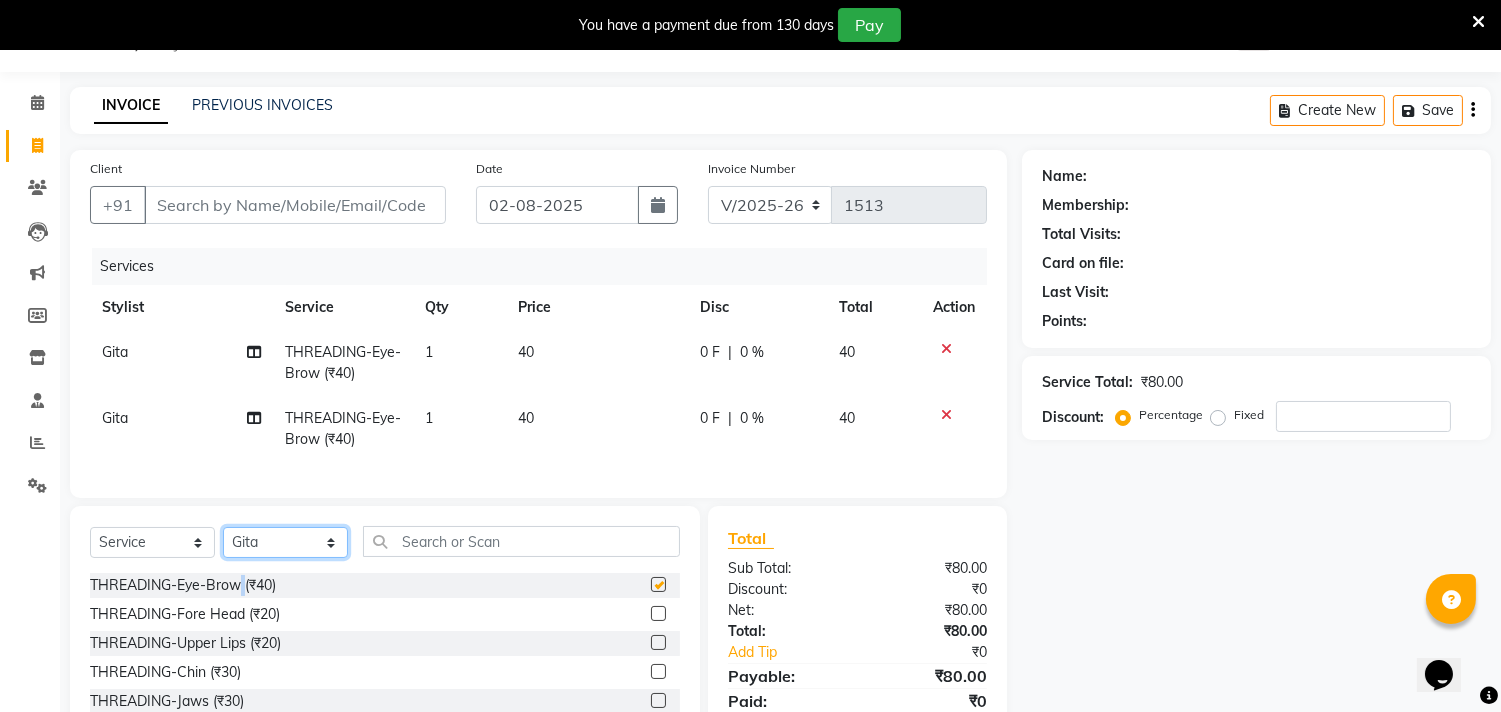 click on "Select Stylist Gita mala Sanjivani Vaishali Mam" 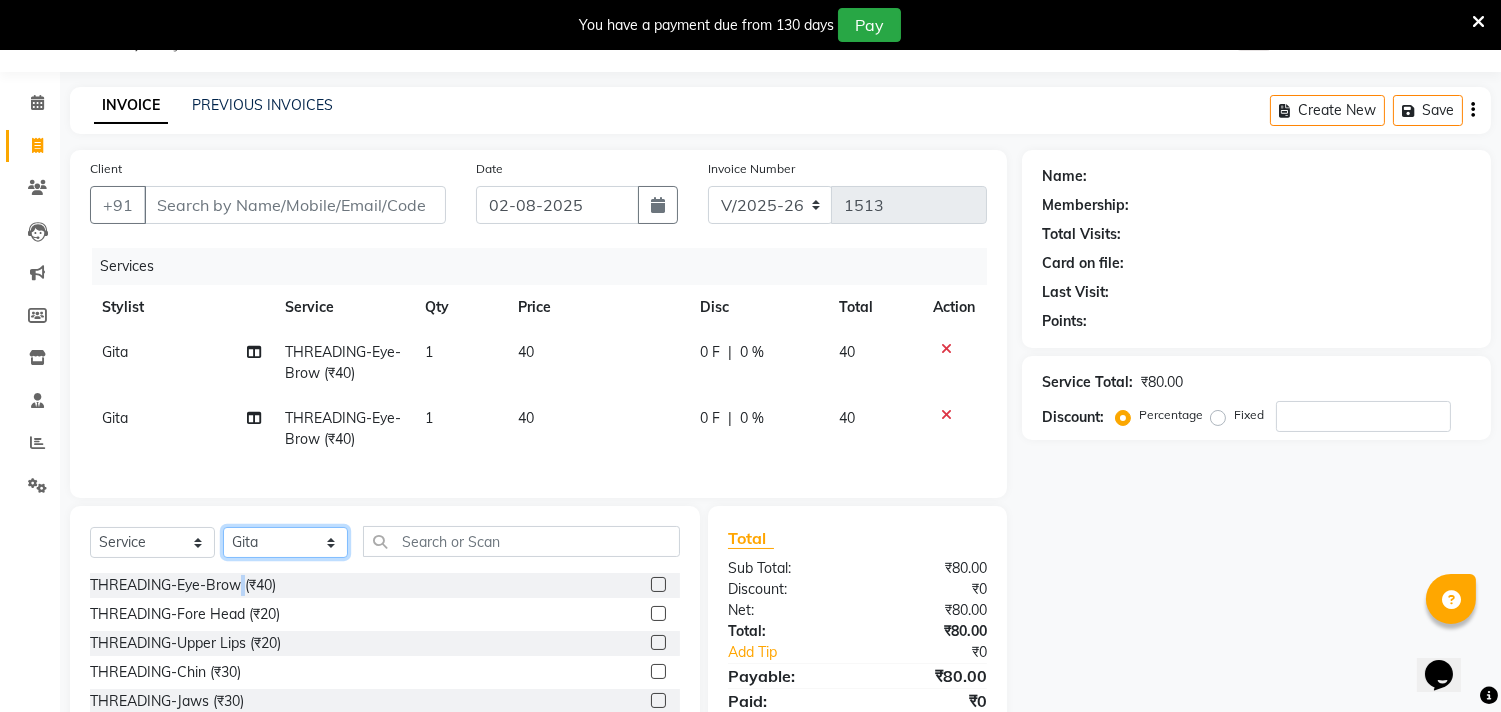 checkbox on "false" 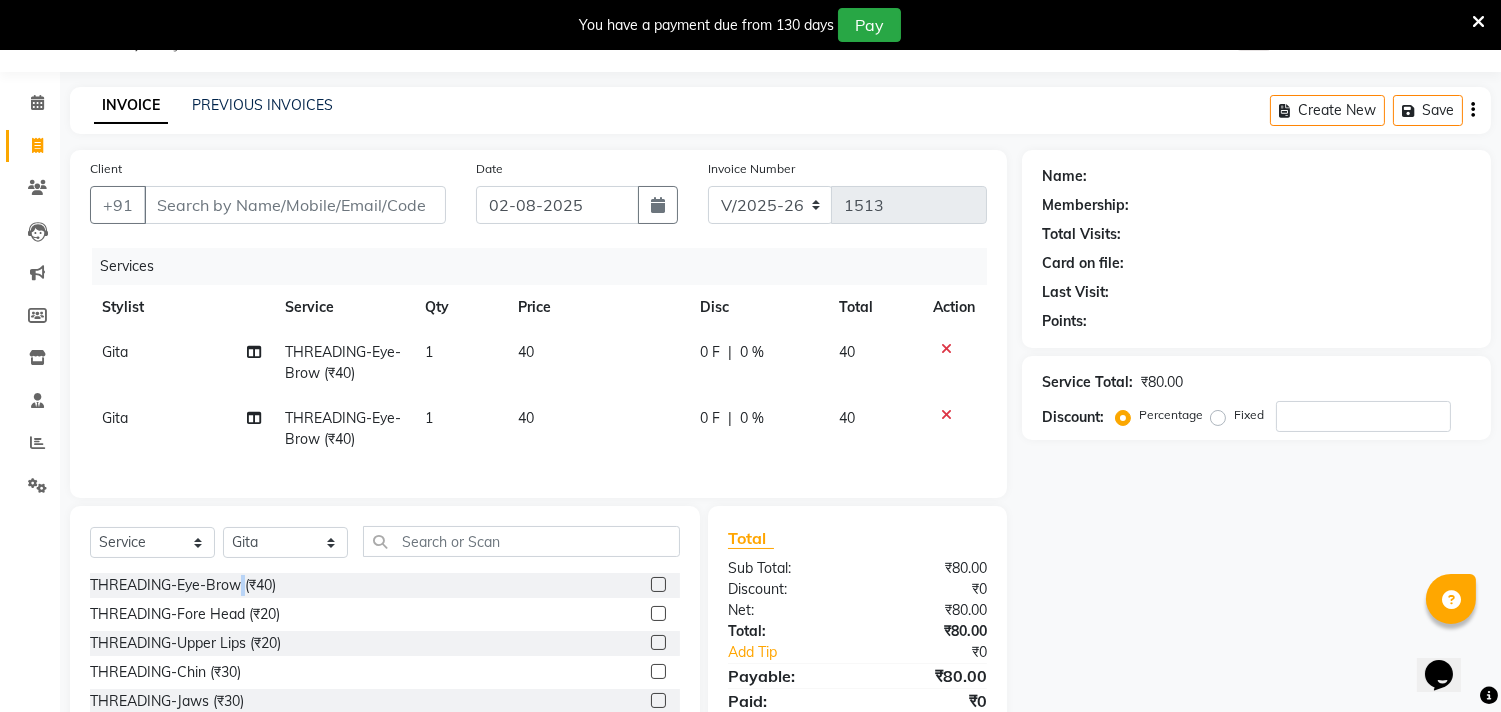 click on "THREADING-Fore Head (₹20)" 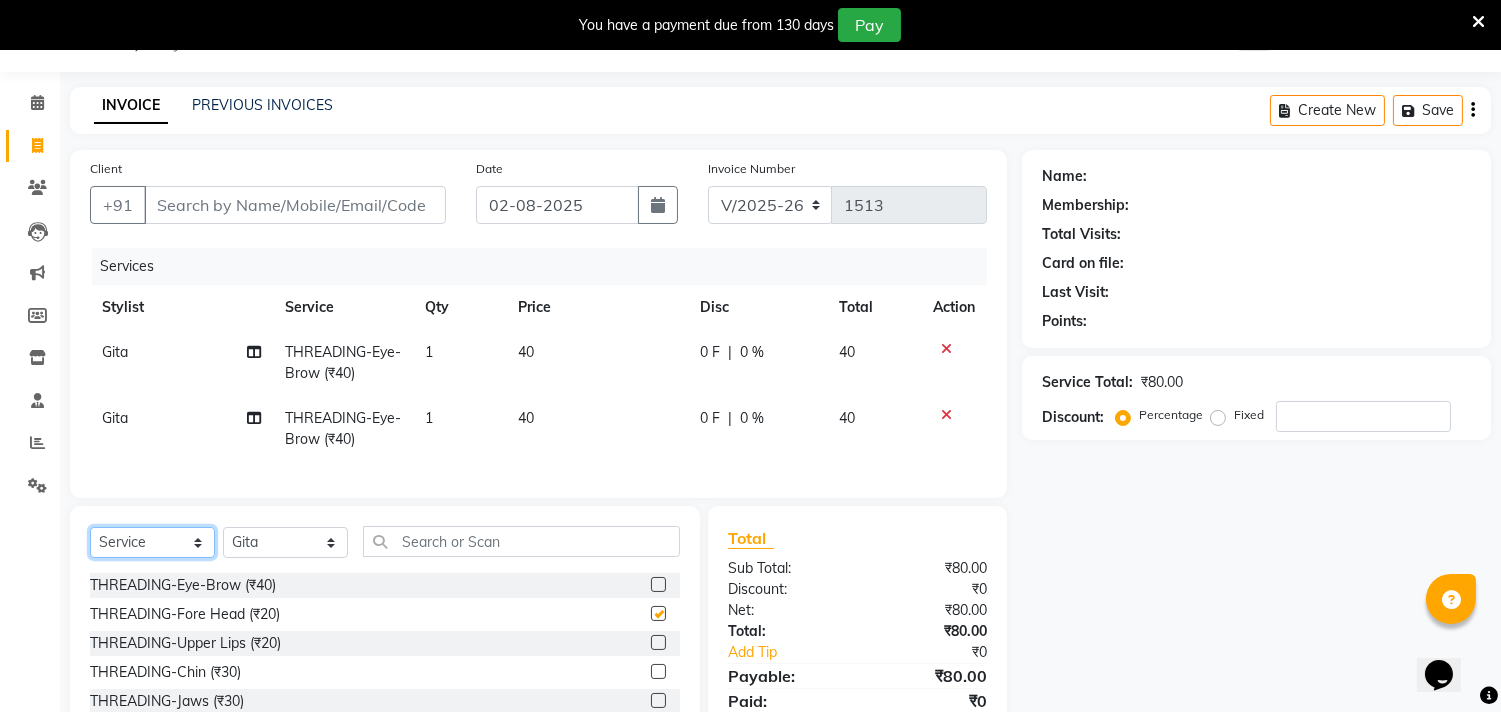 click on "Select  Service  Product  Membership  Package Voucher Prepaid Gift Card" 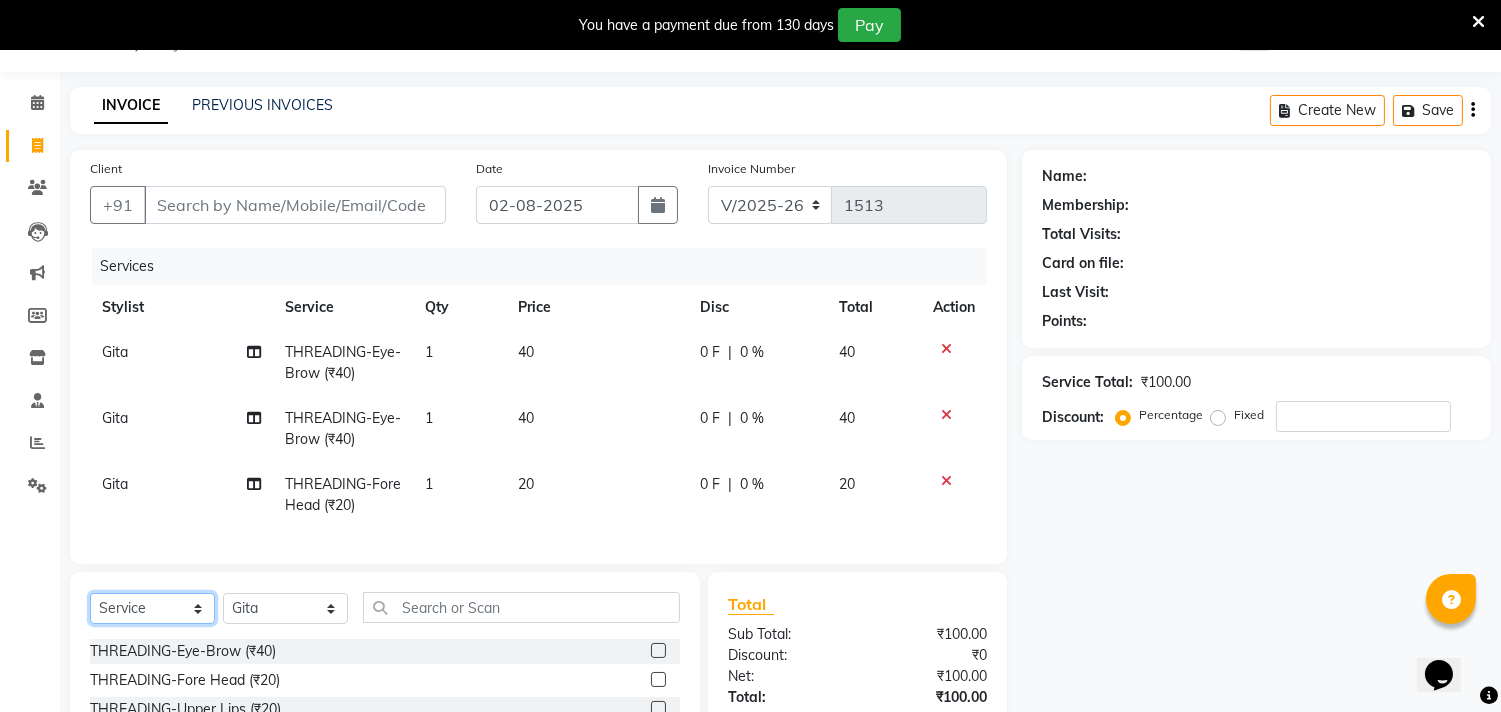 checkbox on "false" 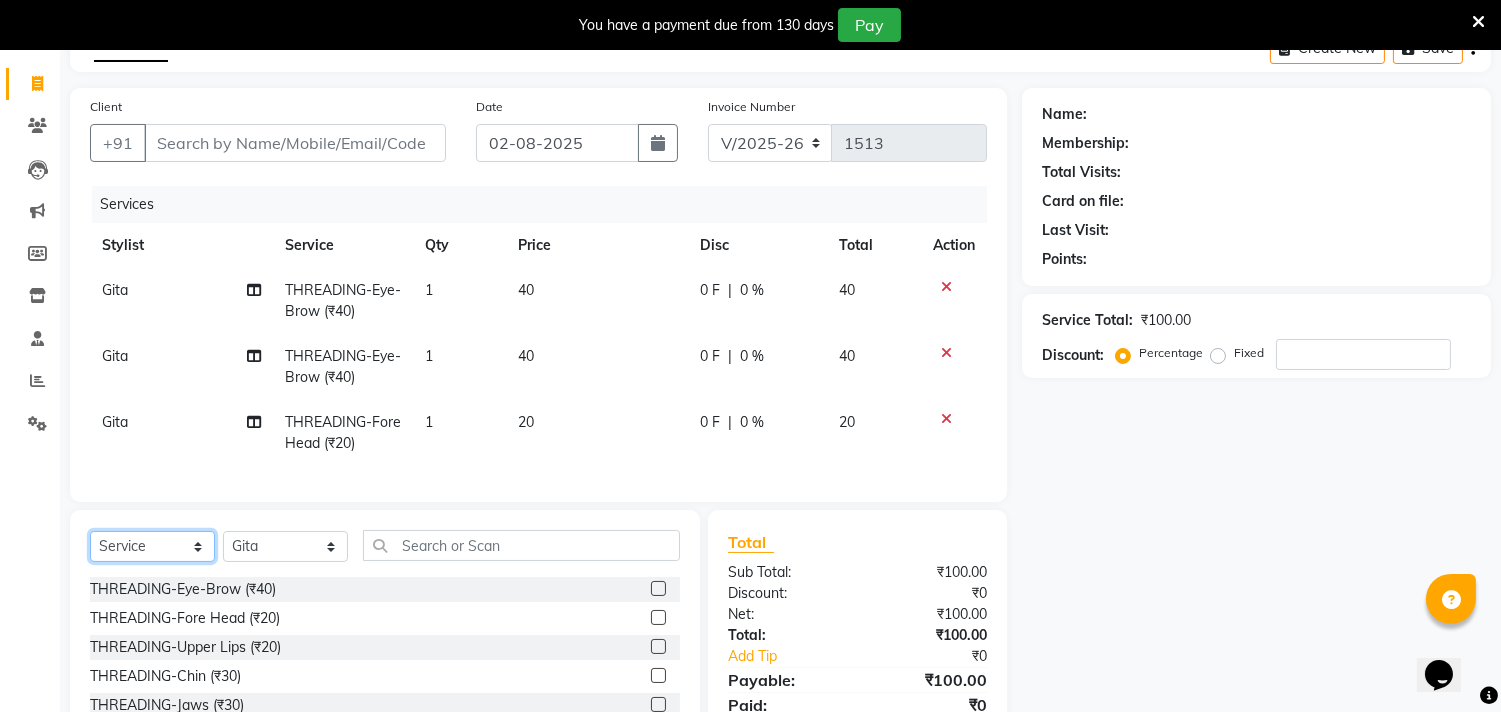 scroll, scrollTop: 161, scrollLeft: 0, axis: vertical 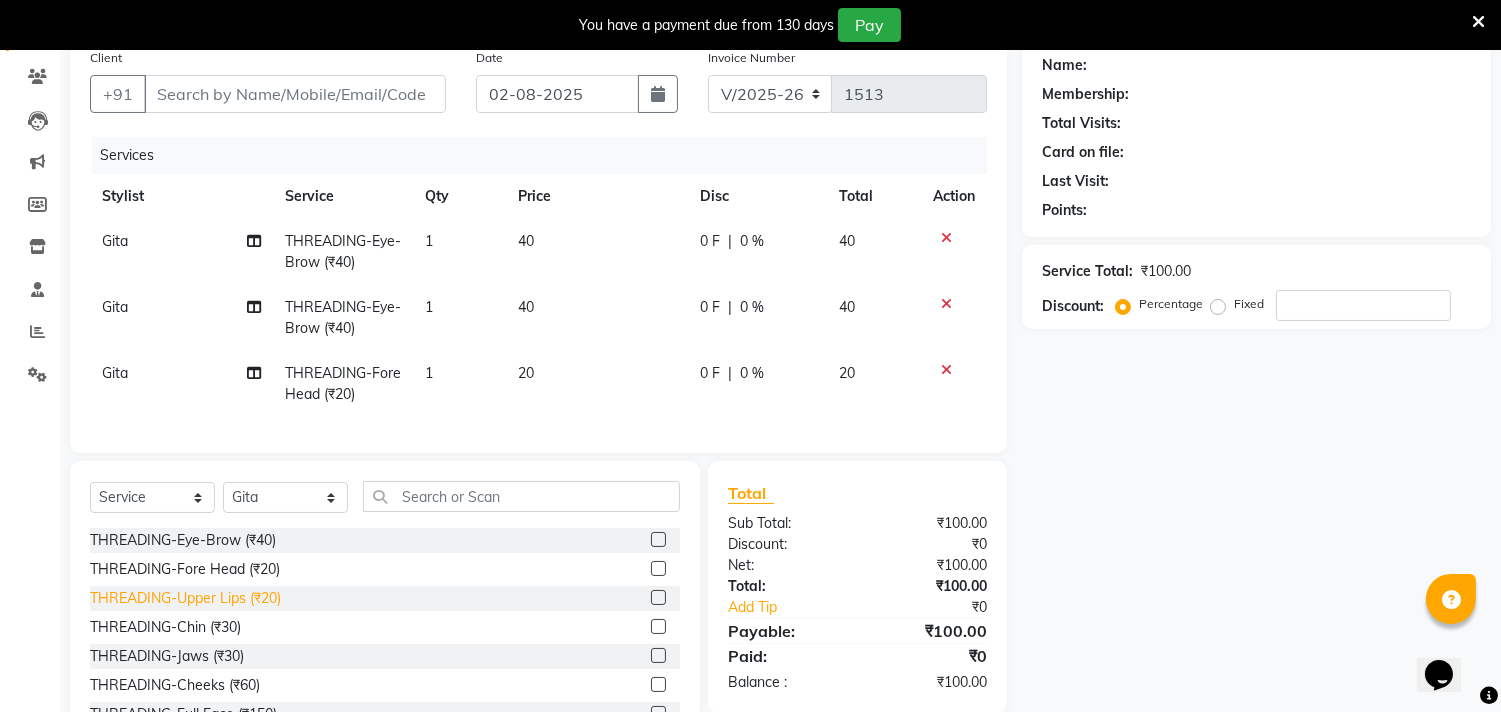 click on "THREADING-Upper Lips (₹20)" 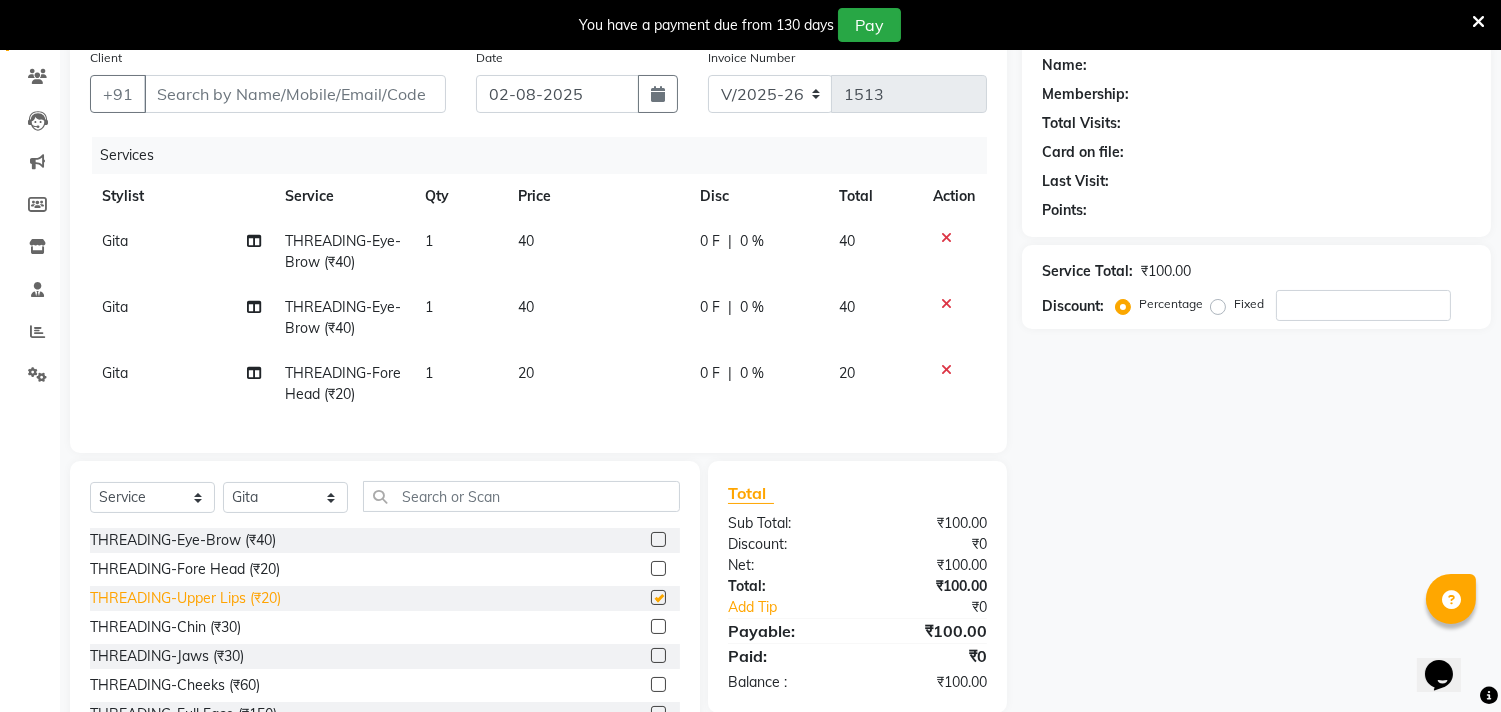 checkbox on "true" 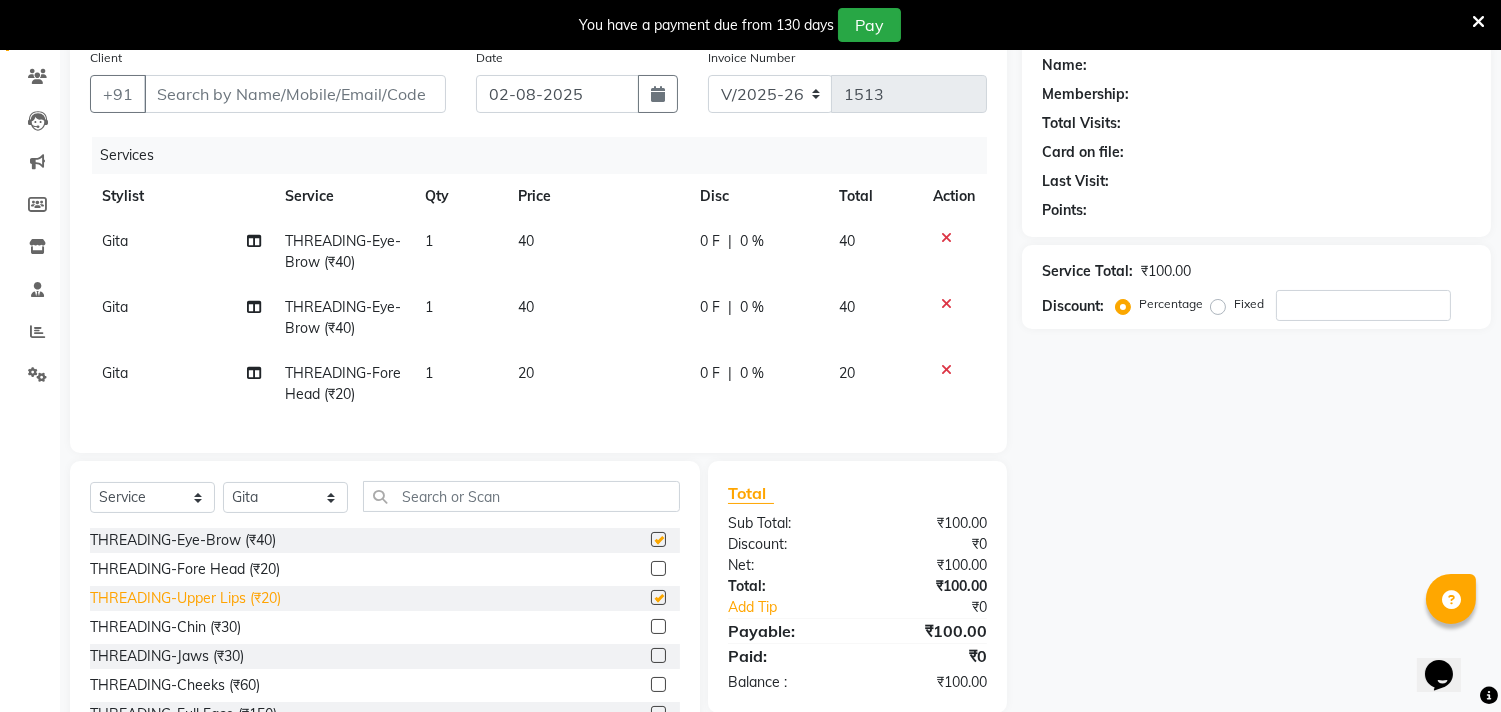 checkbox on "true" 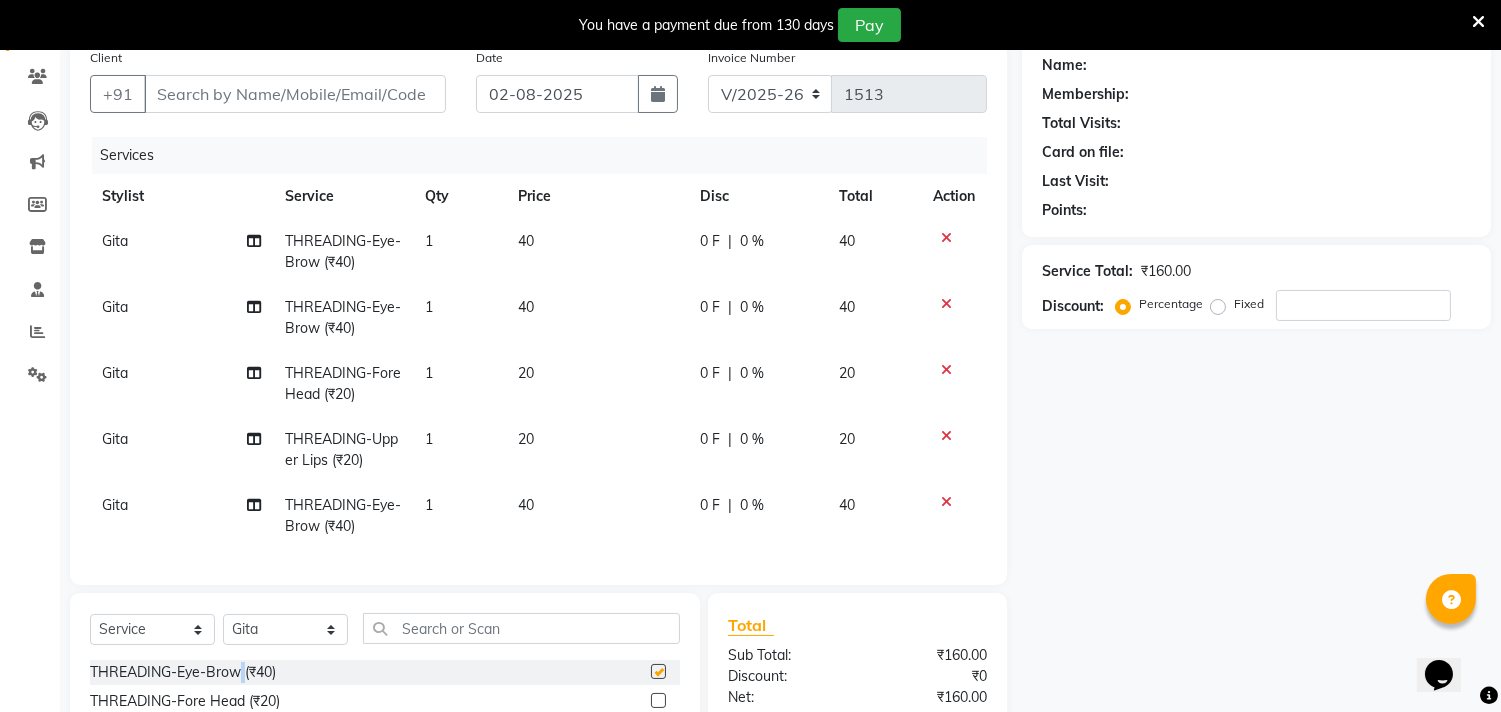 checkbox on "false" 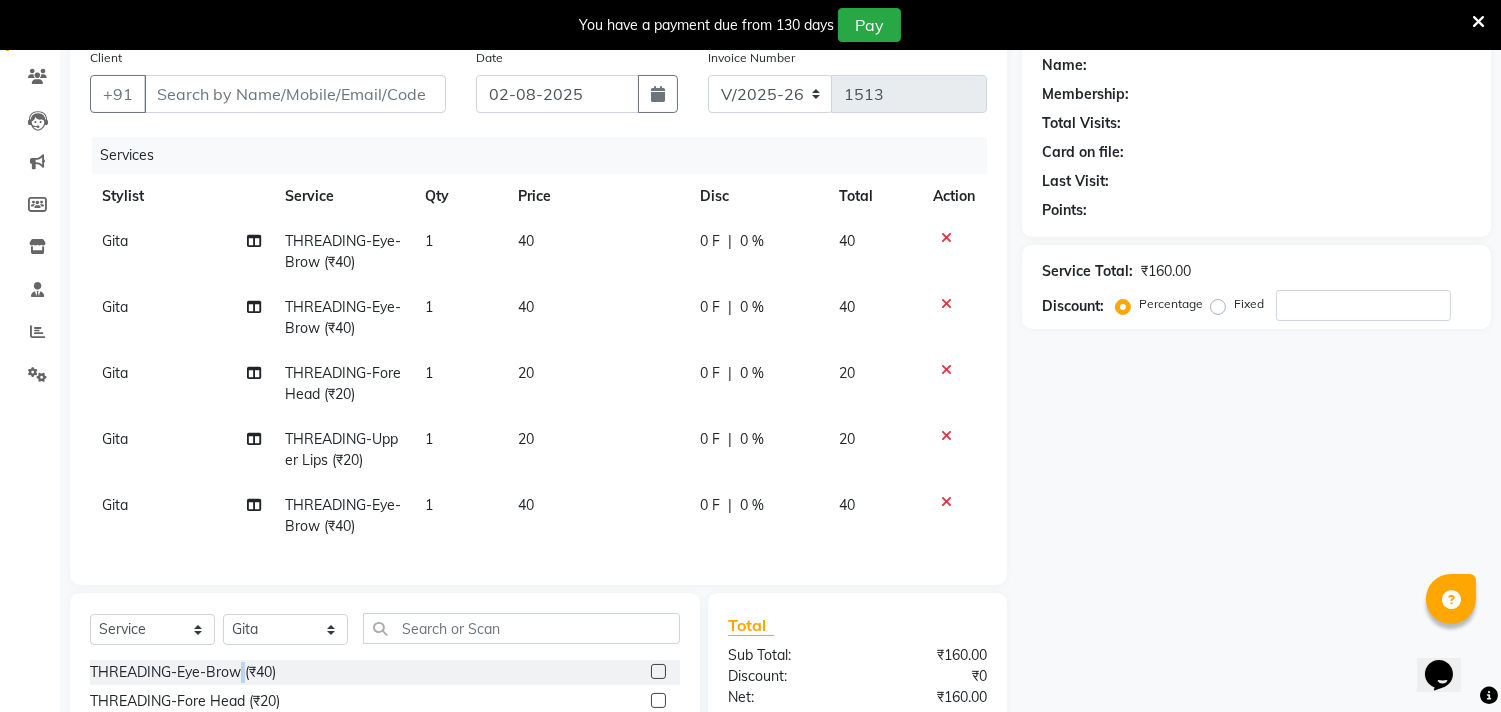 checkbox on "false" 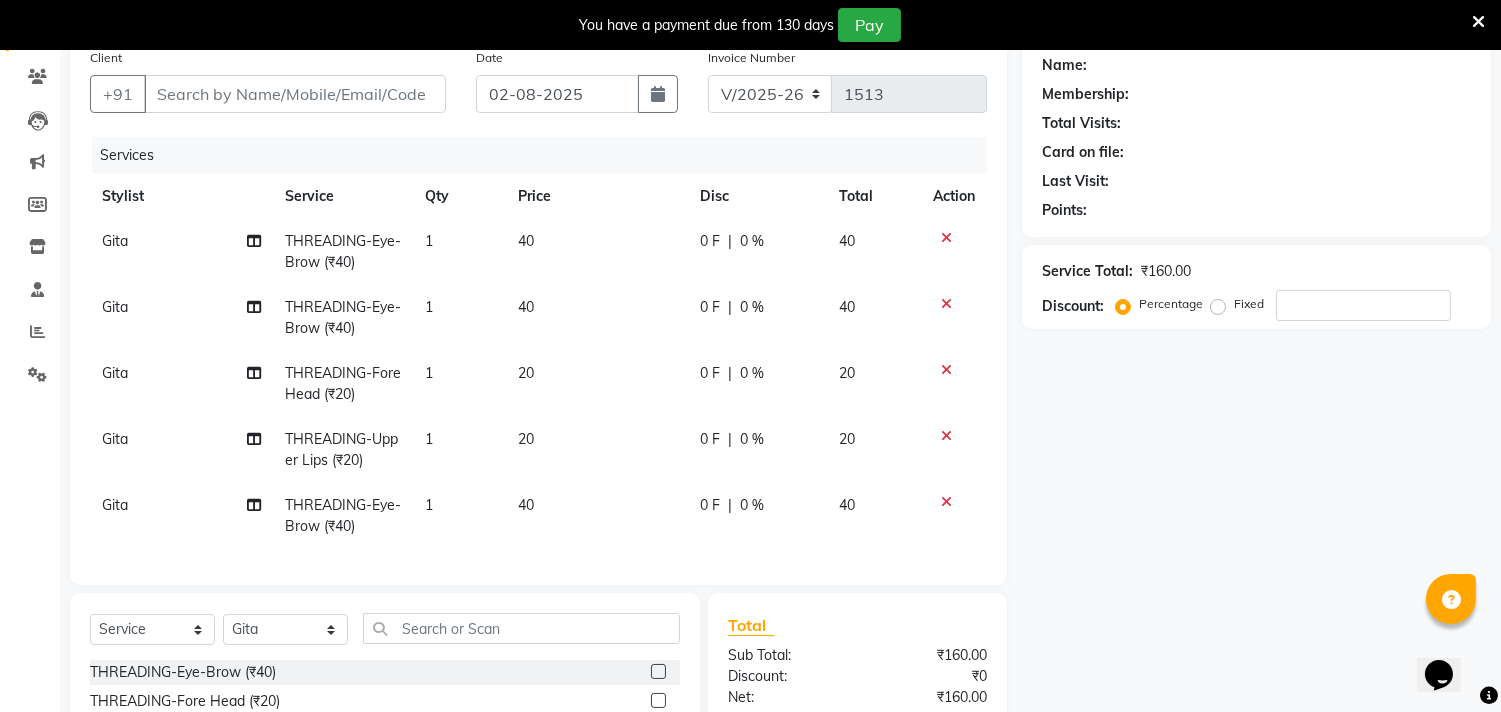 click 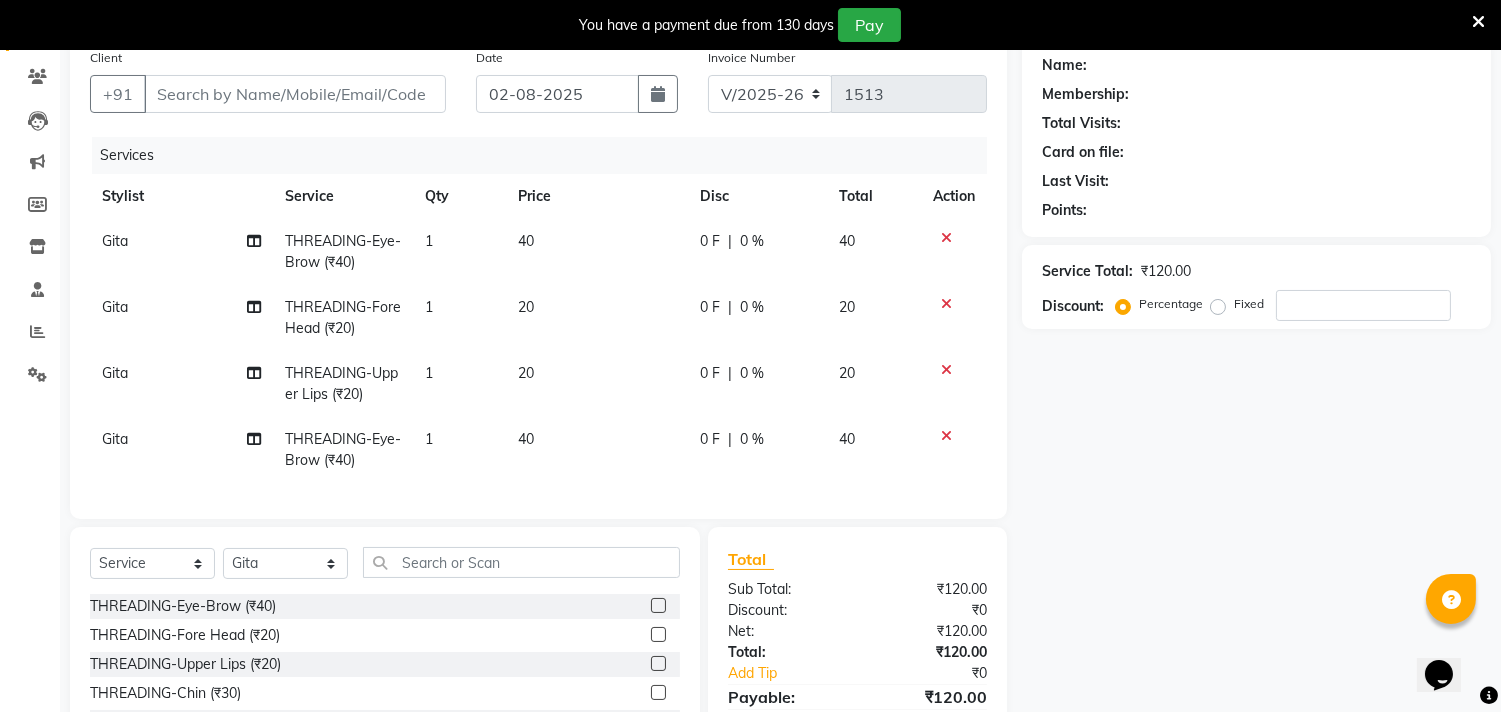 click 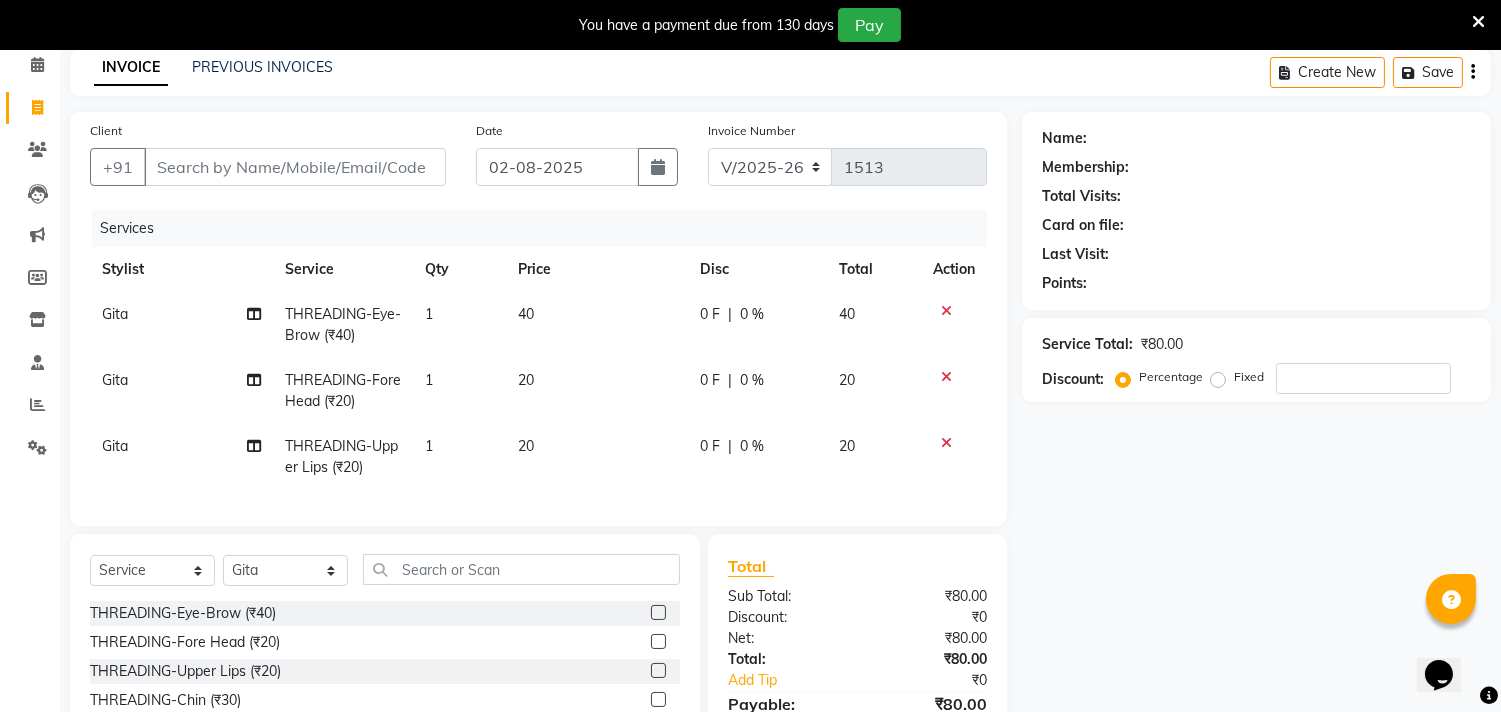 scroll, scrollTop: 50, scrollLeft: 0, axis: vertical 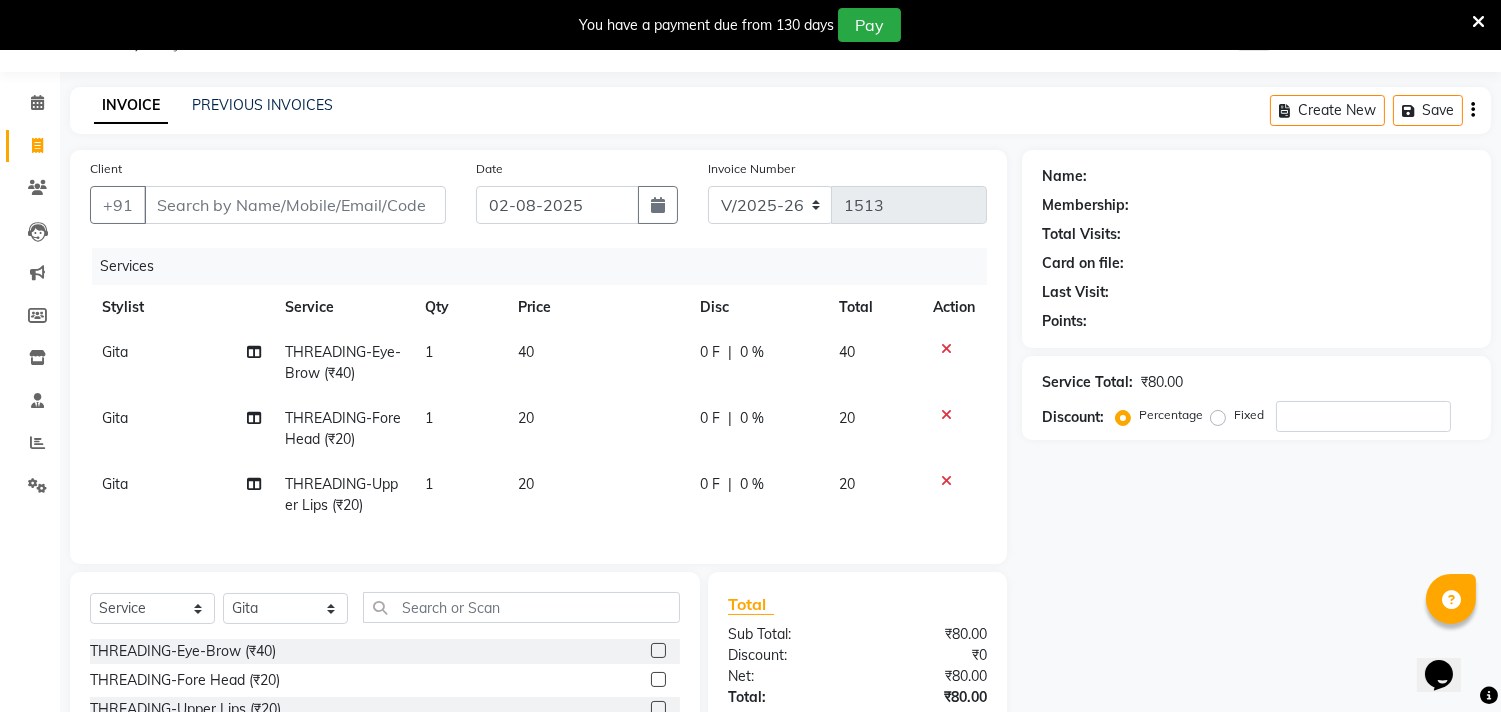 click 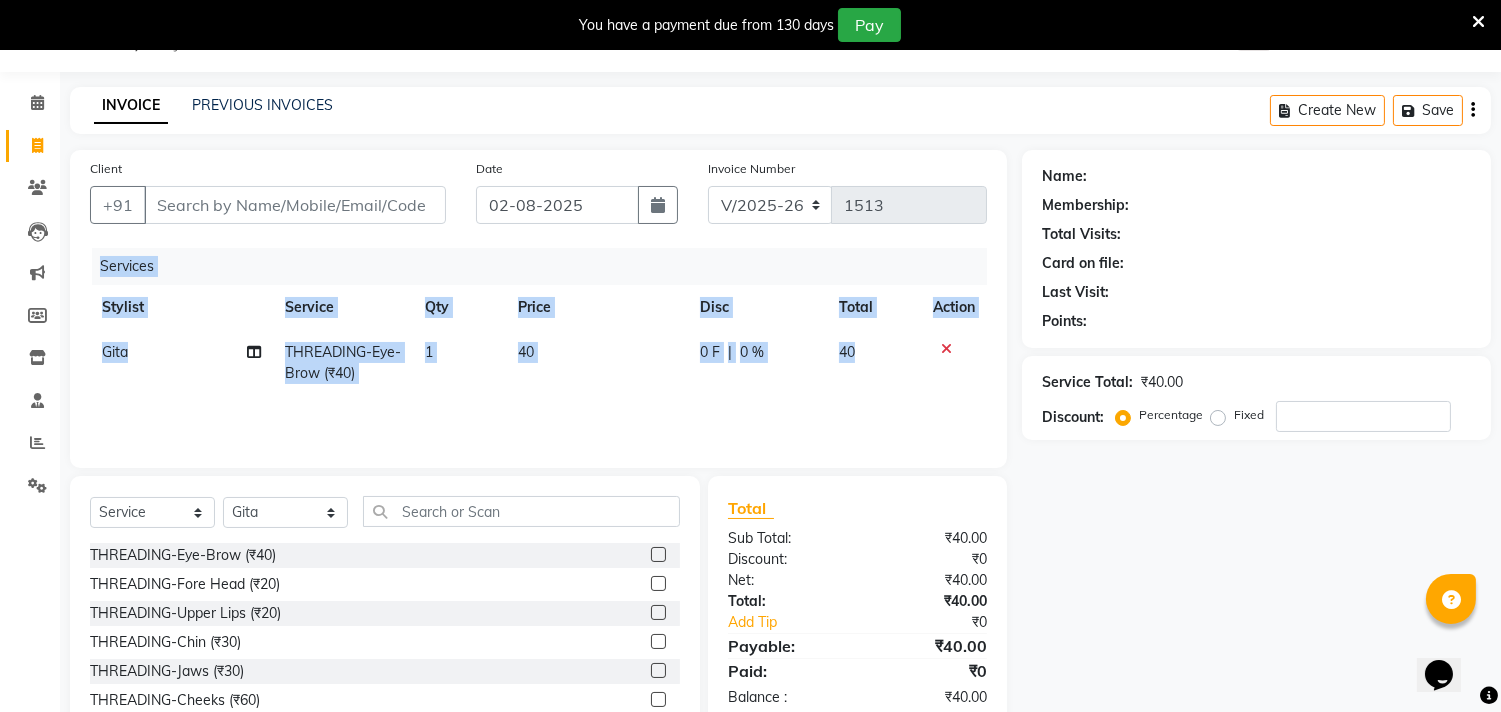 click on "Client +91 Date 02-08-2025 Invoice Number V/2025 V/2025-26 1513 Services Stylist Service Qty Price Disc Total Action Gita THREADING-Eye-Brow (₹40) 1 40 0 F | 0 % 40" 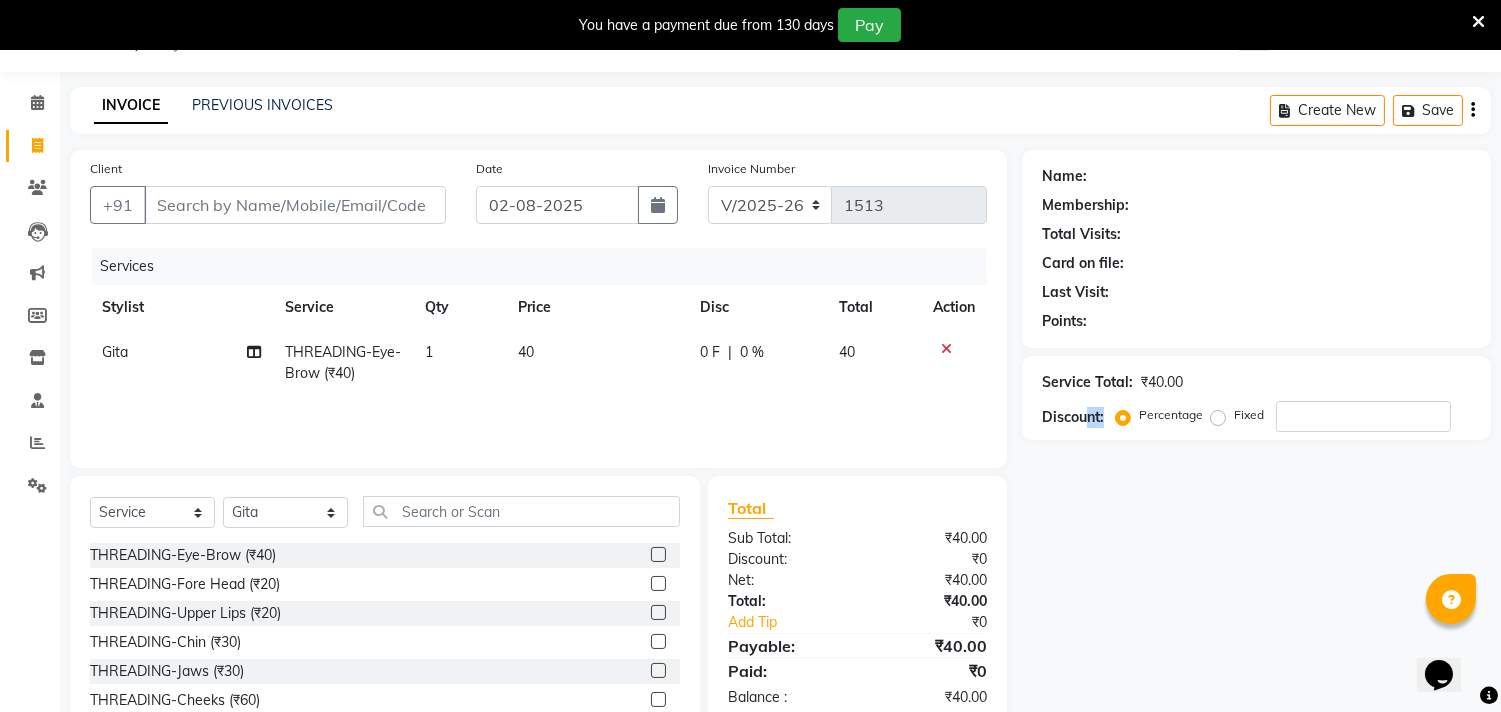 click on "Name: Membership: Total Visits: Card on file: Last Visit:  Points:  Service Total:  ₹40.00  Discount:  Percentage   Fixed" 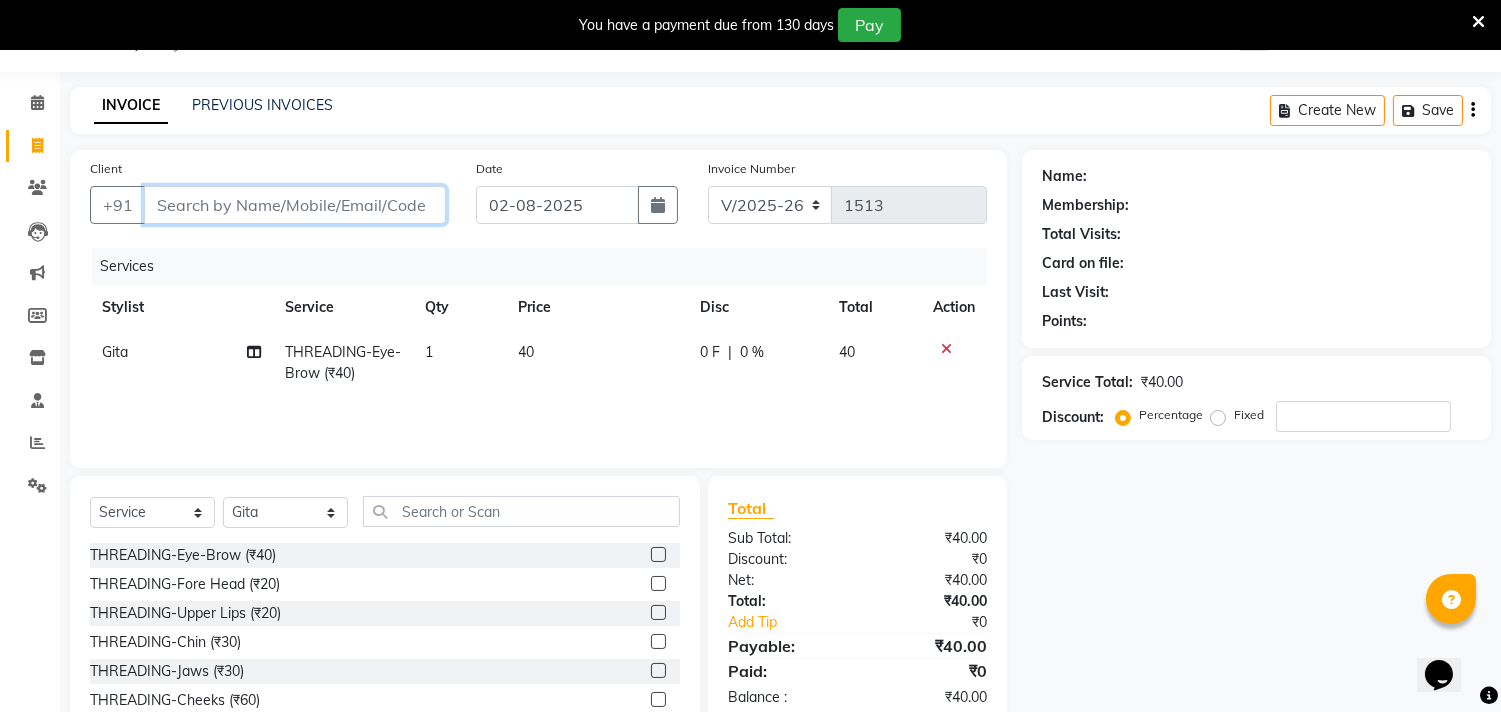 click on "Client" at bounding box center (295, 205) 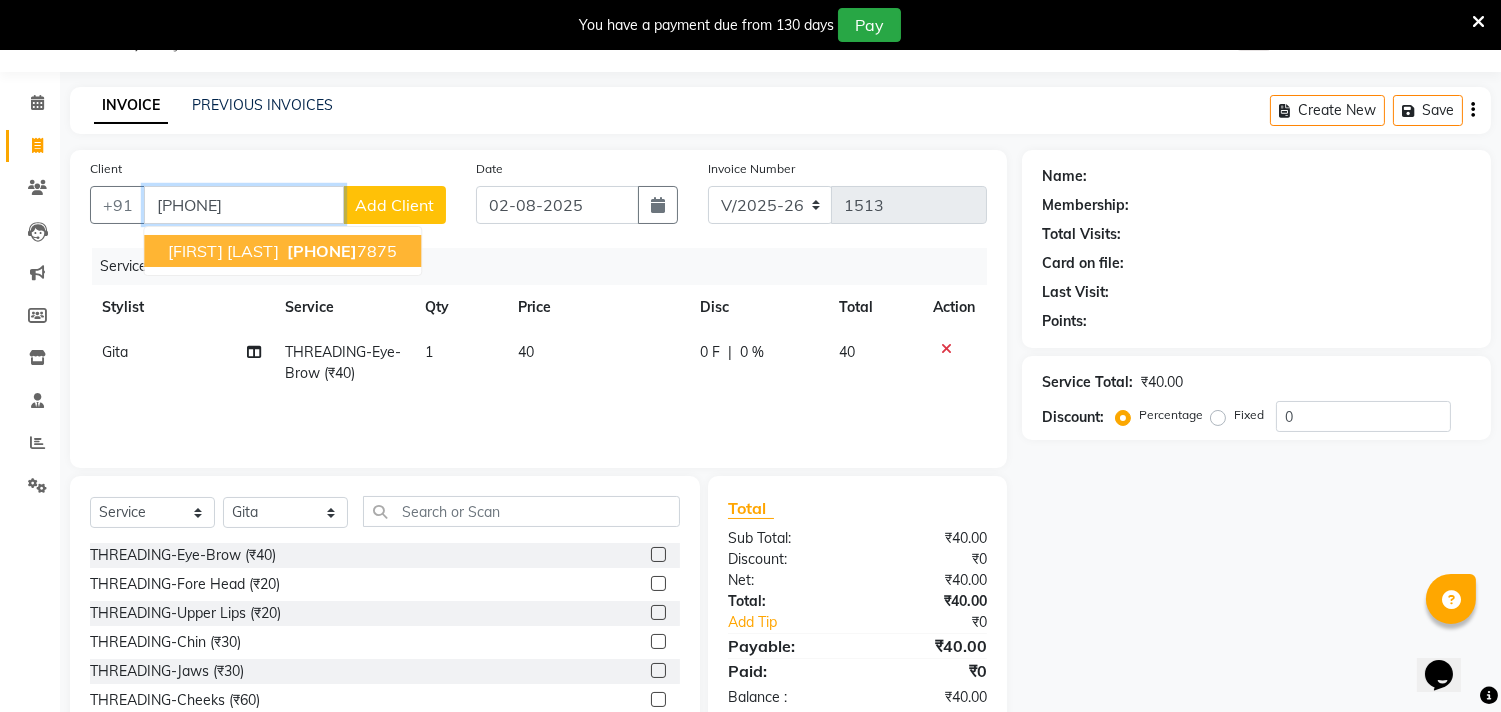click on "[PHONE]" at bounding box center (322, 251) 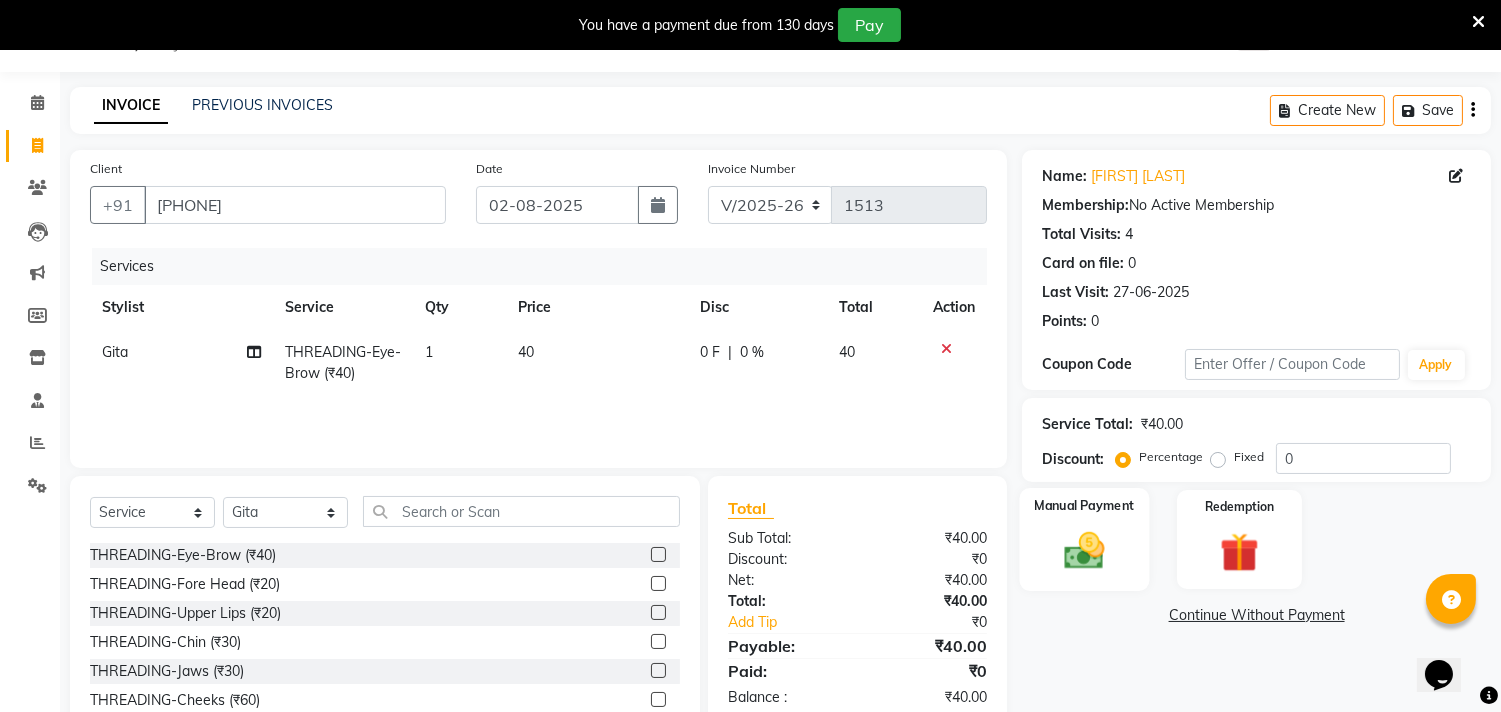 click 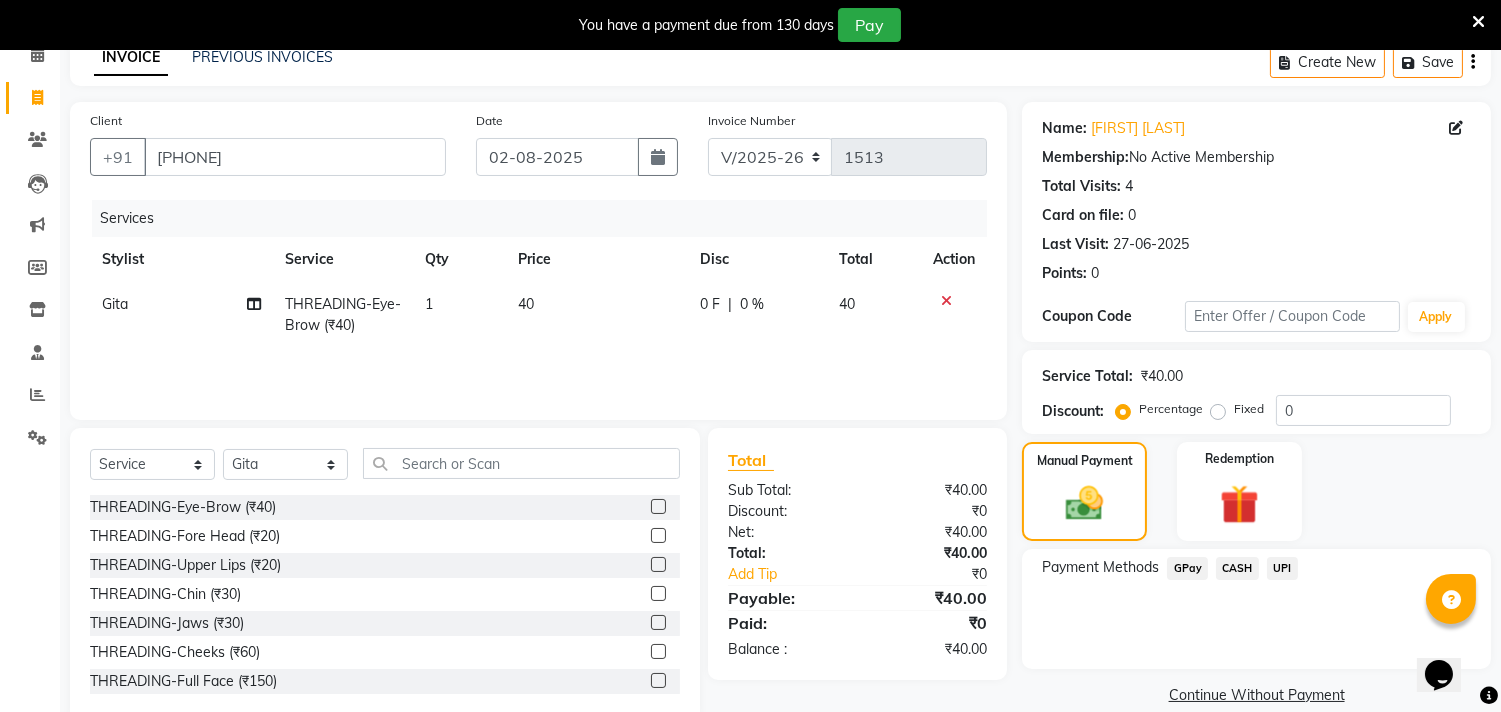 scroll, scrollTop: 138, scrollLeft: 0, axis: vertical 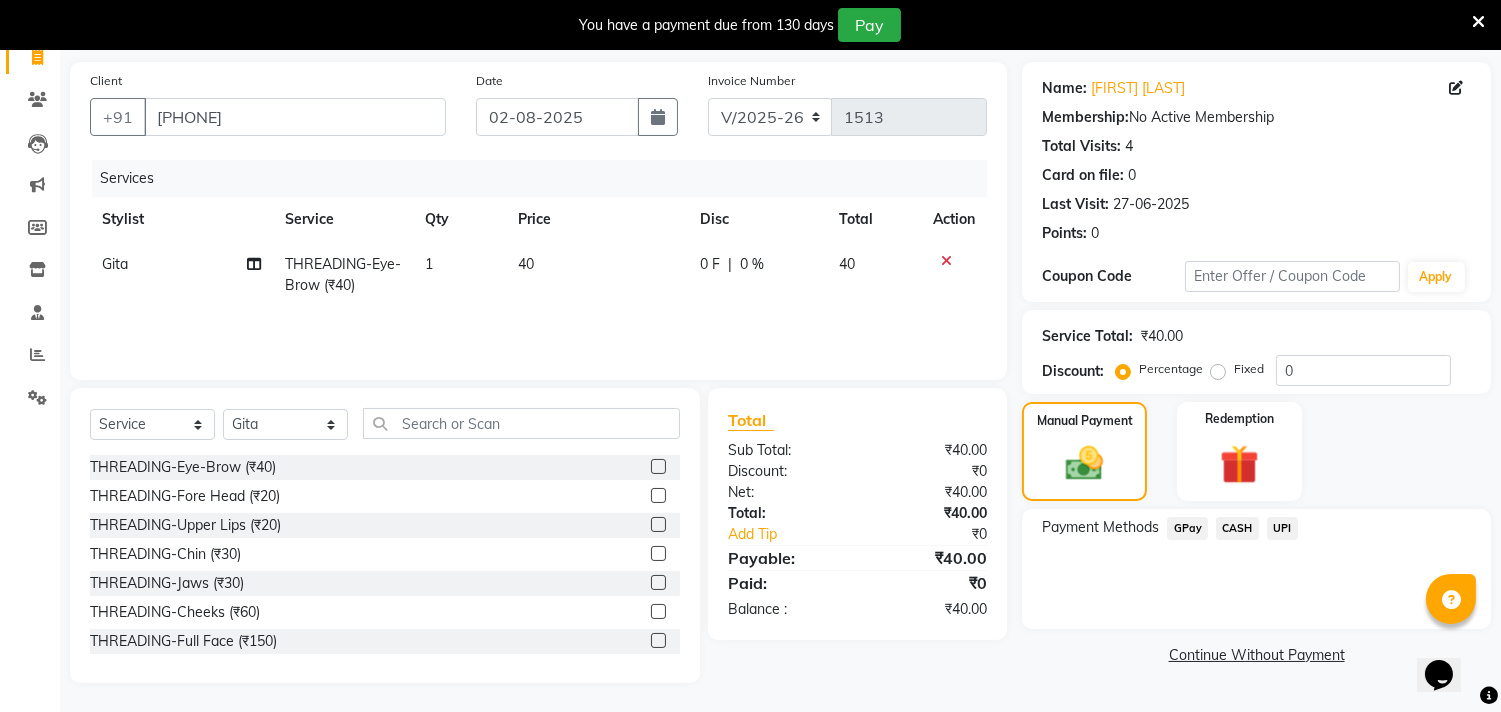 click on "GPay" 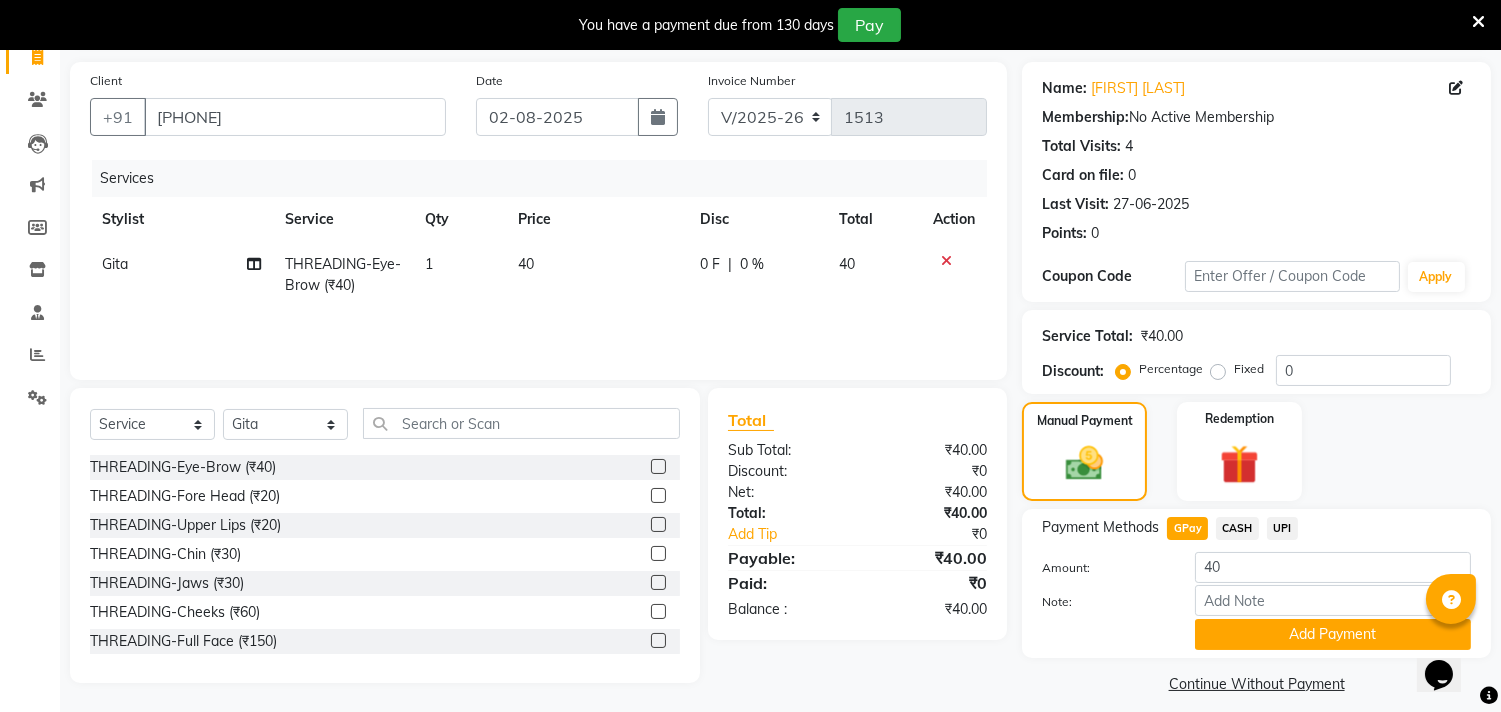 click on "GPay" 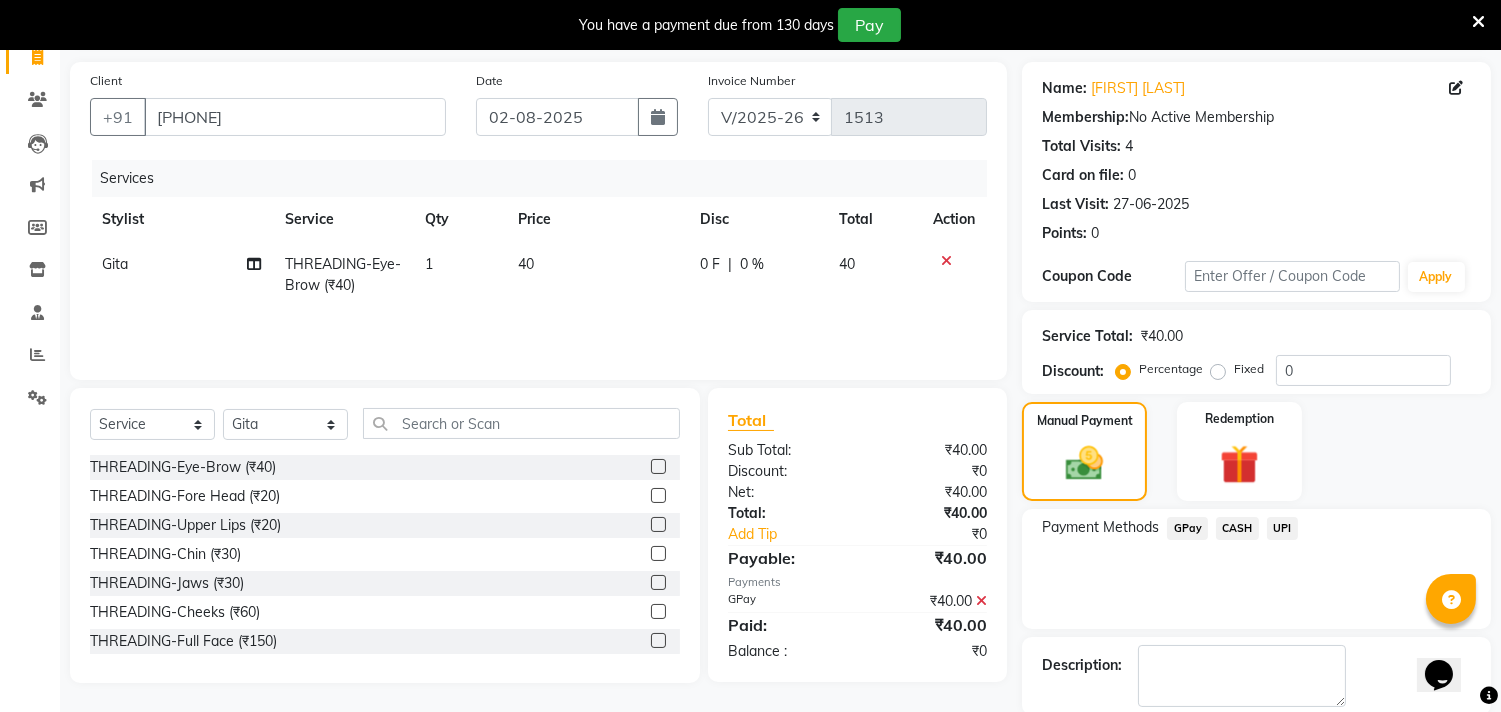 click on "Payment Methods  GPay   CASH   UPI" 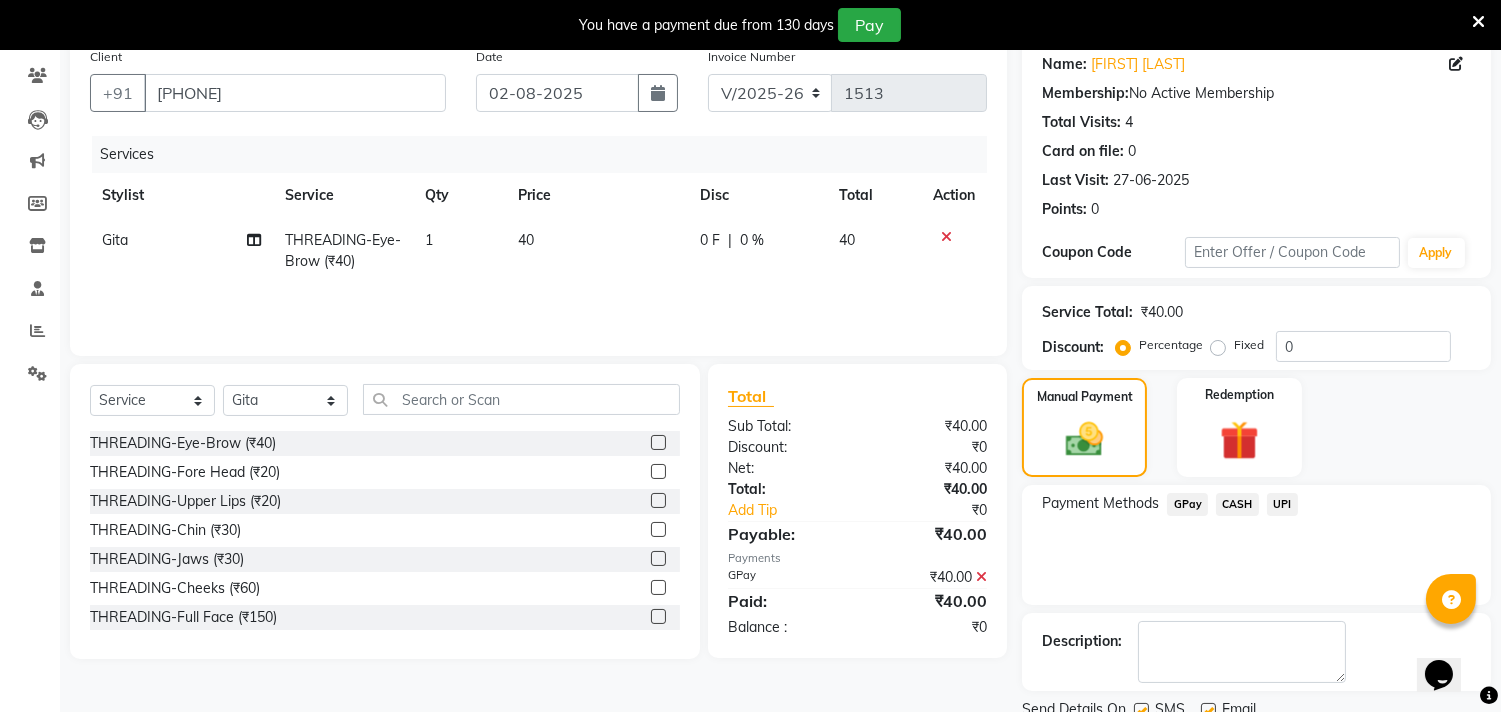 scroll, scrollTop: 237, scrollLeft: 0, axis: vertical 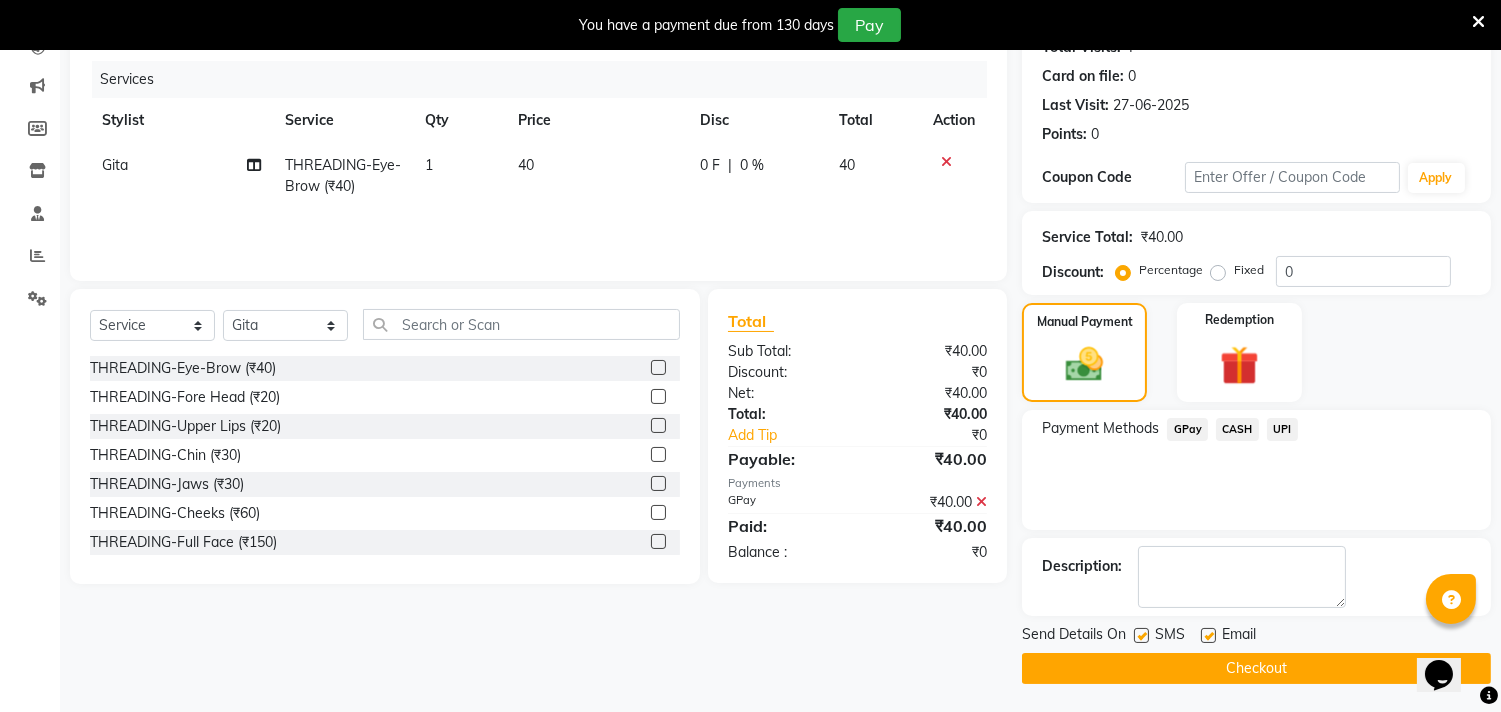 click on "Checkout" 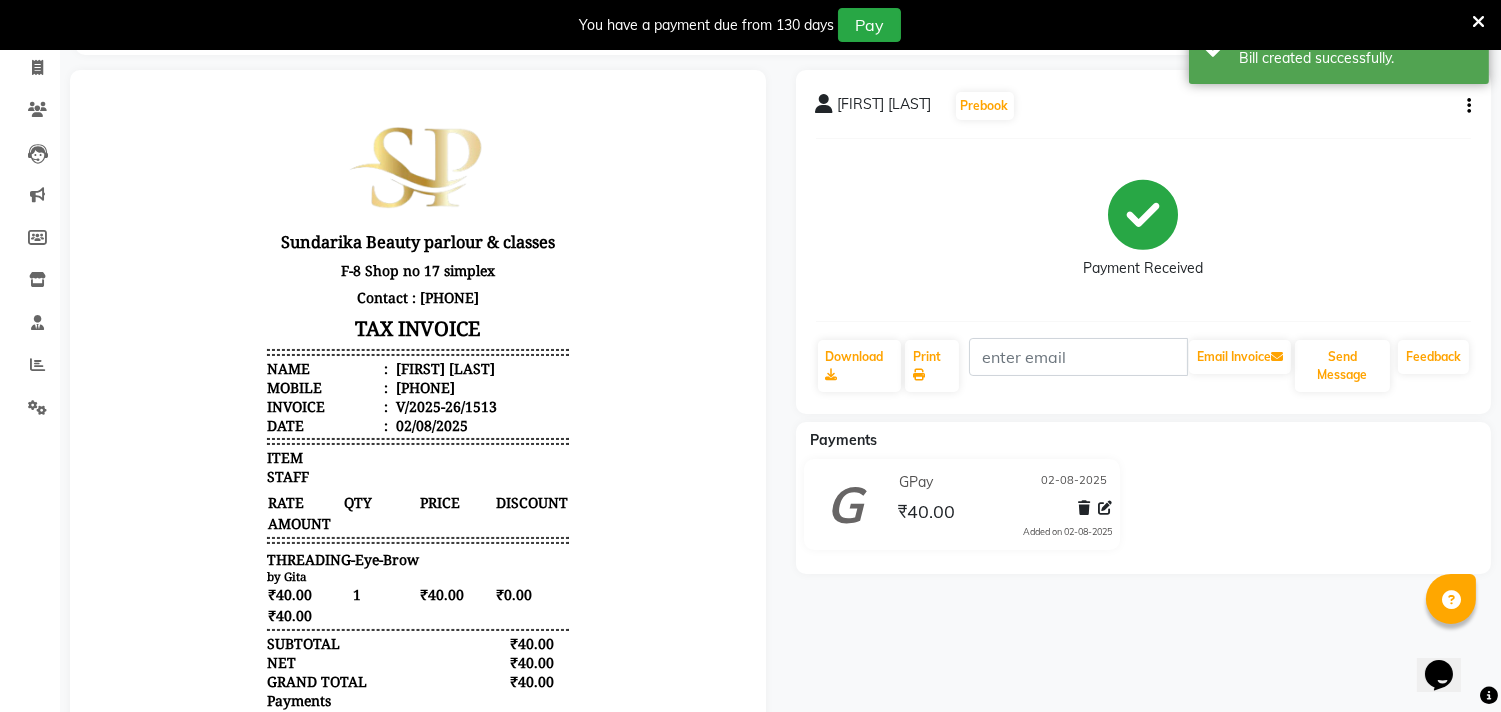 scroll, scrollTop: 0, scrollLeft: 0, axis: both 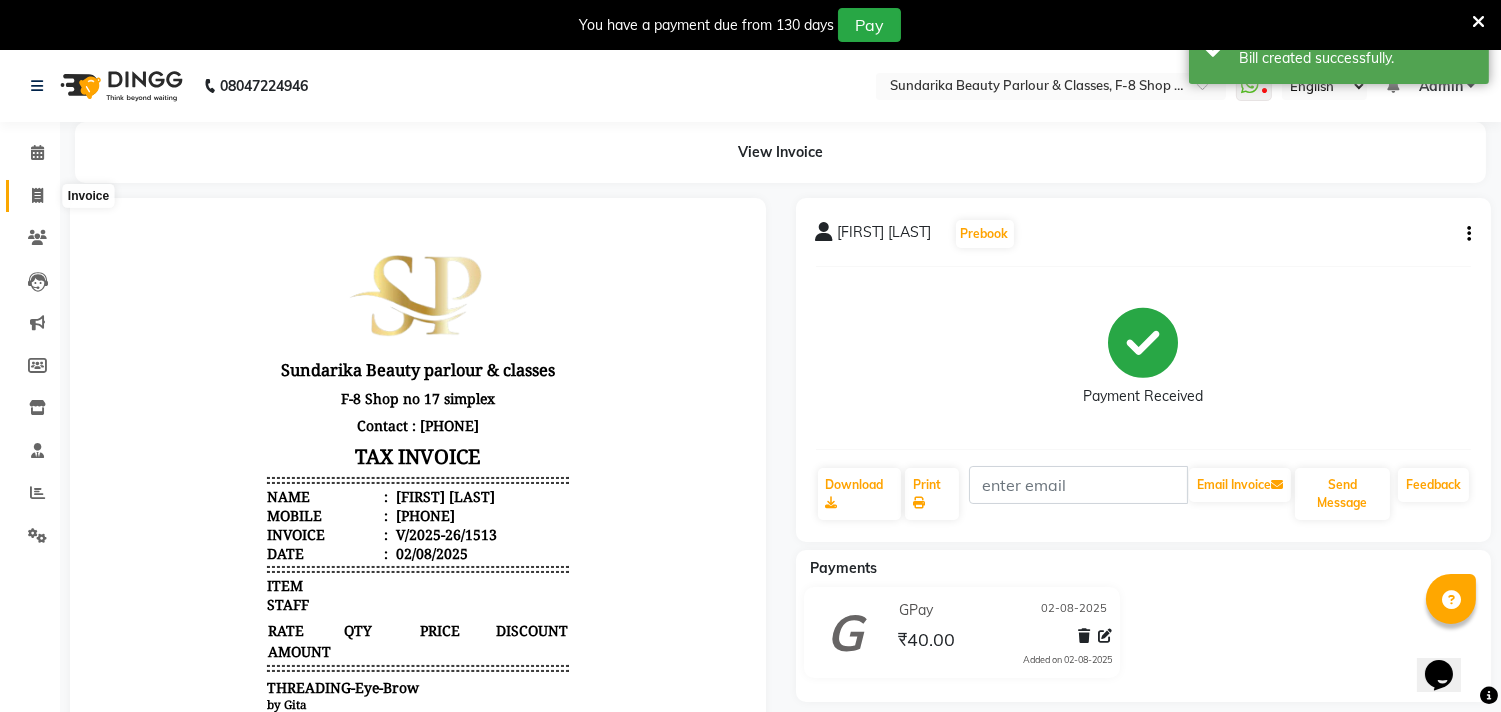 click 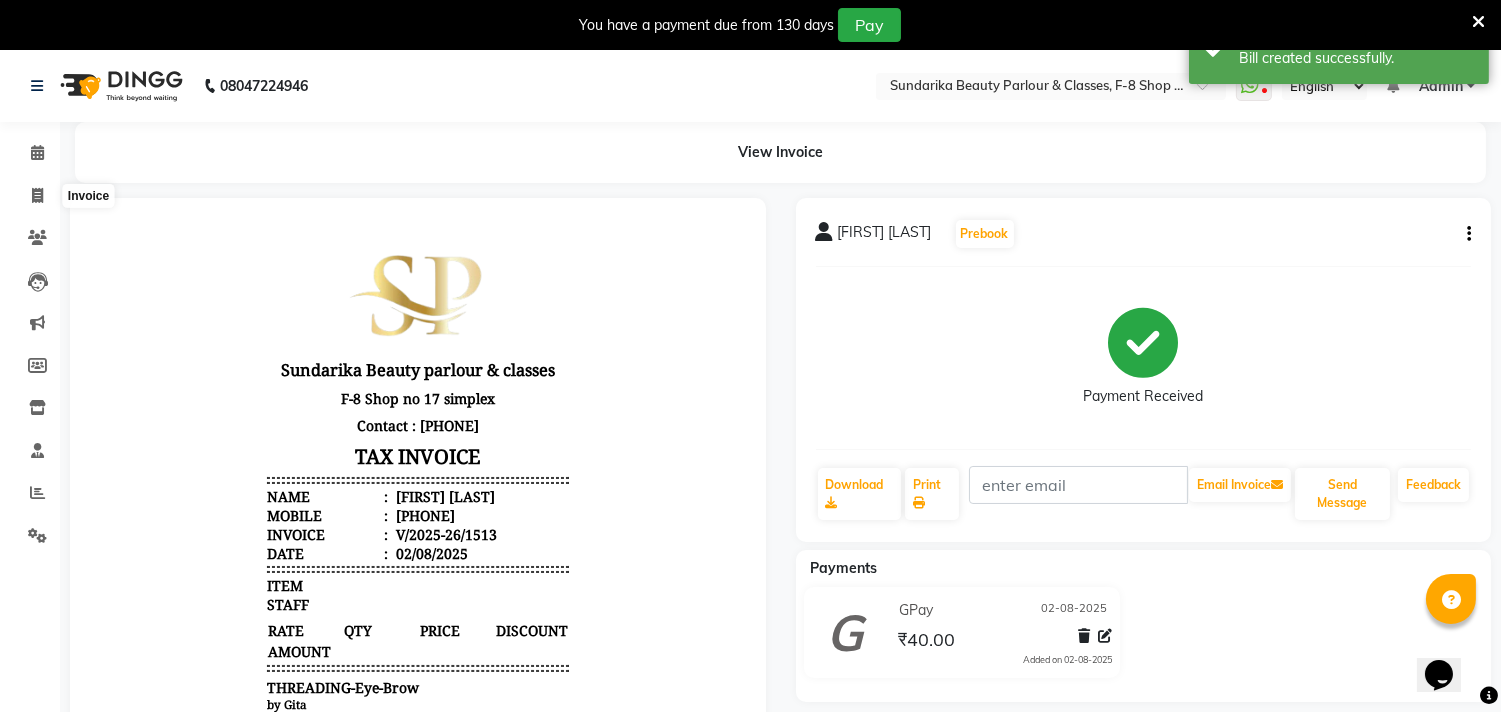 select on "5341" 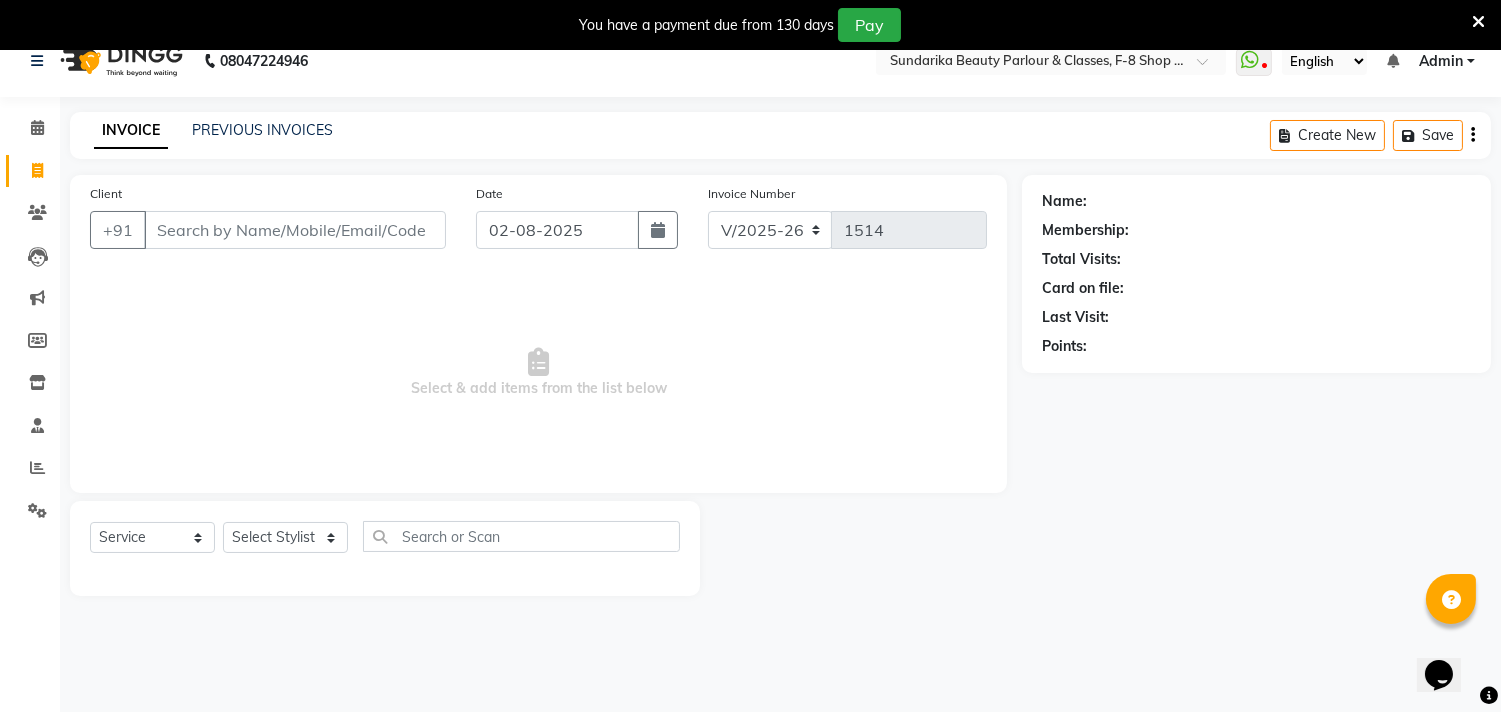 scroll, scrollTop: 50, scrollLeft: 0, axis: vertical 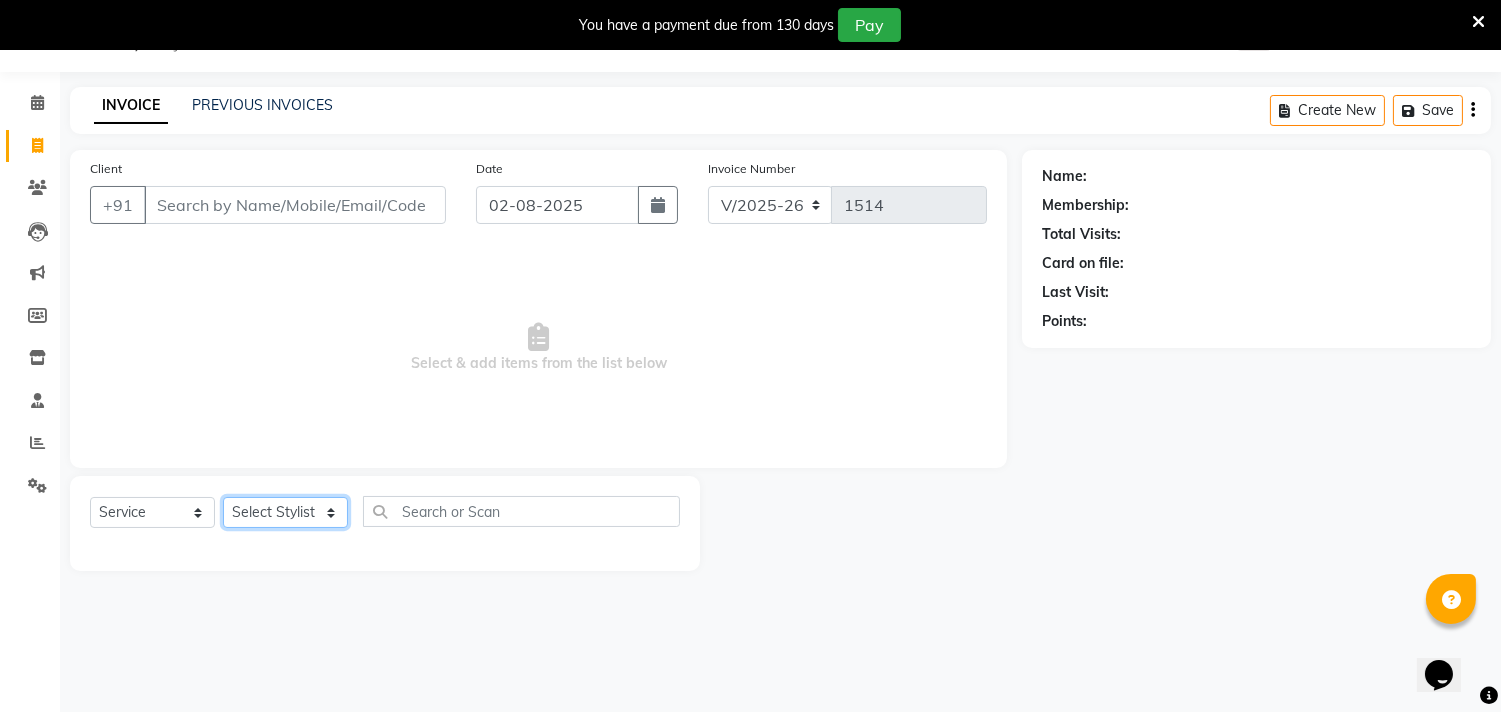 click on "Select Stylist Gita mala Sanjivani Vaishali Mam" 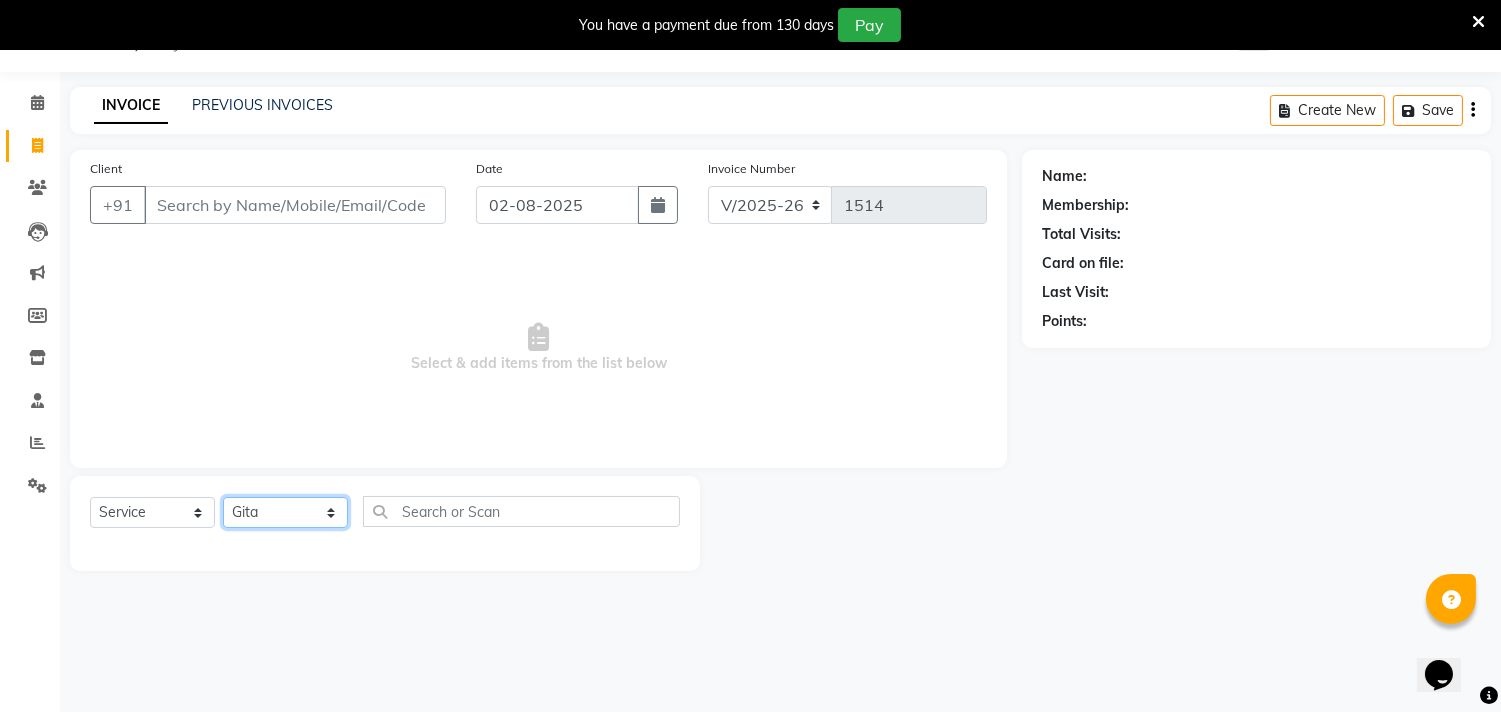 click on "Select Stylist Gita mala Sanjivani Vaishali Mam" 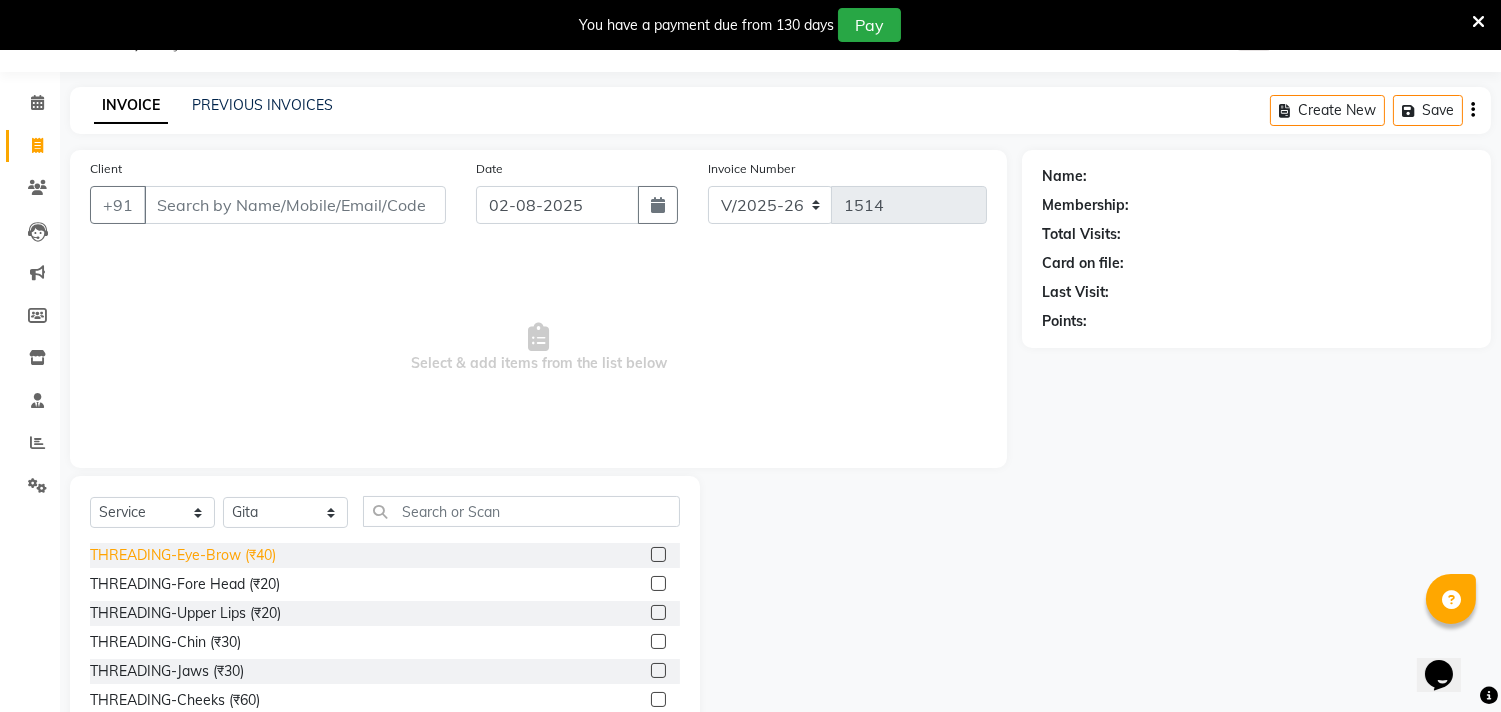 click on "THREADING-Eye-Brow (₹40)" 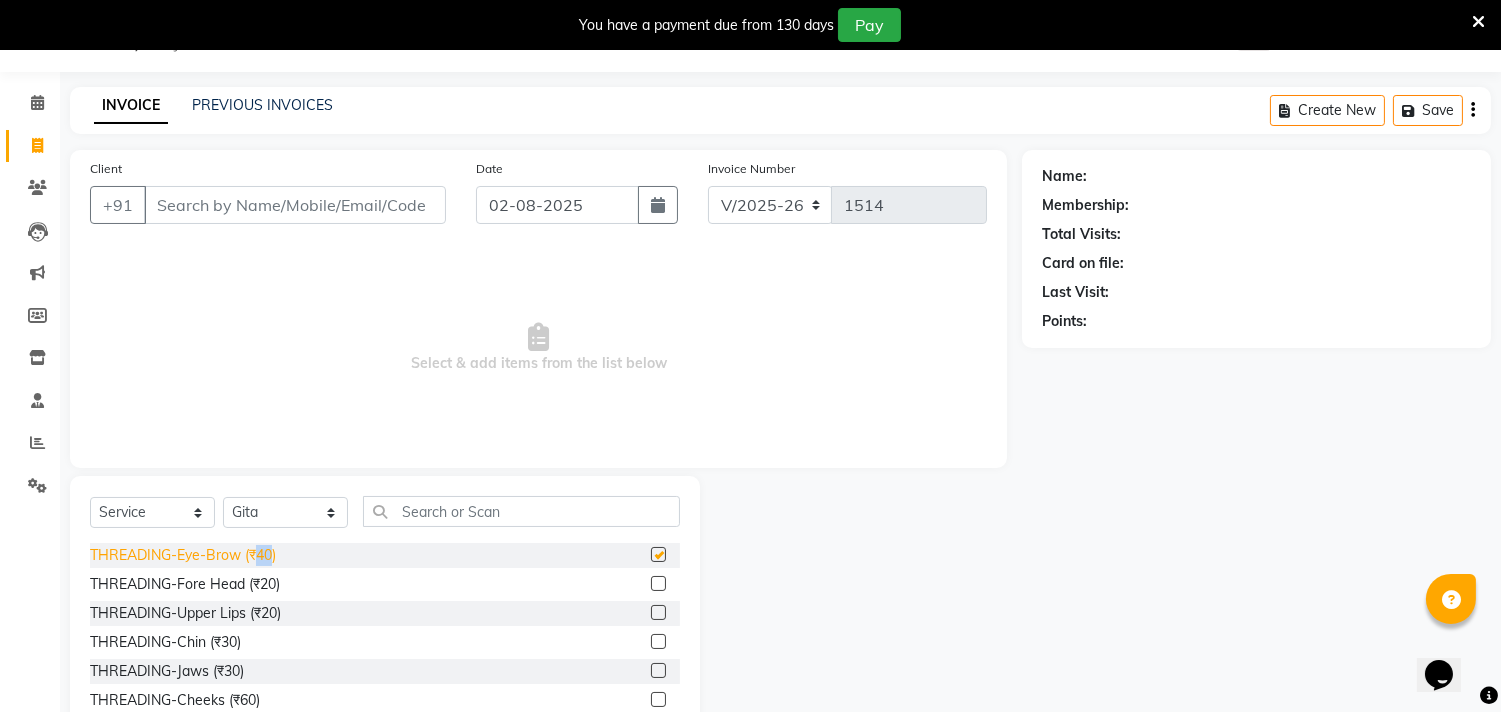 click on "THREADING-Eye-Brow (₹40)" 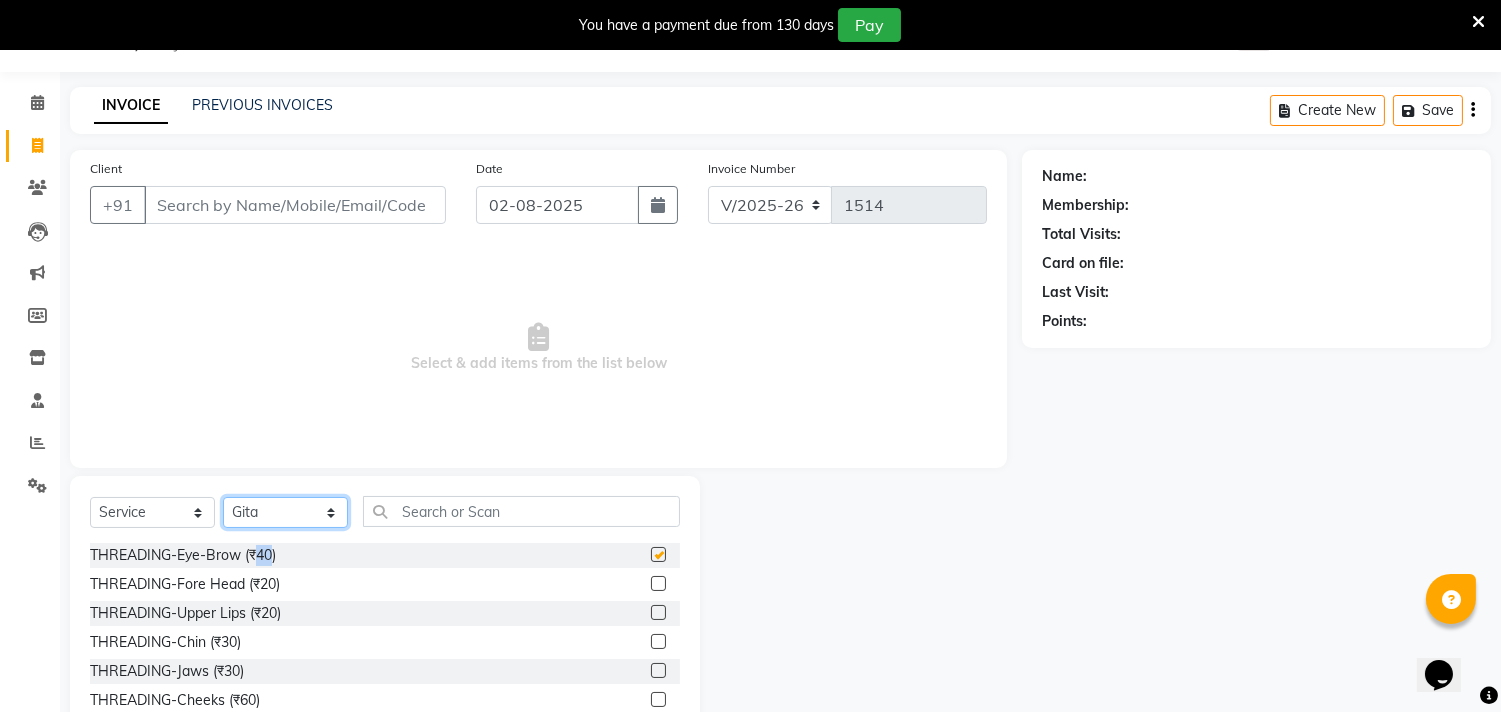click on "Select Stylist Gita mala Sanjivani Vaishali Mam" 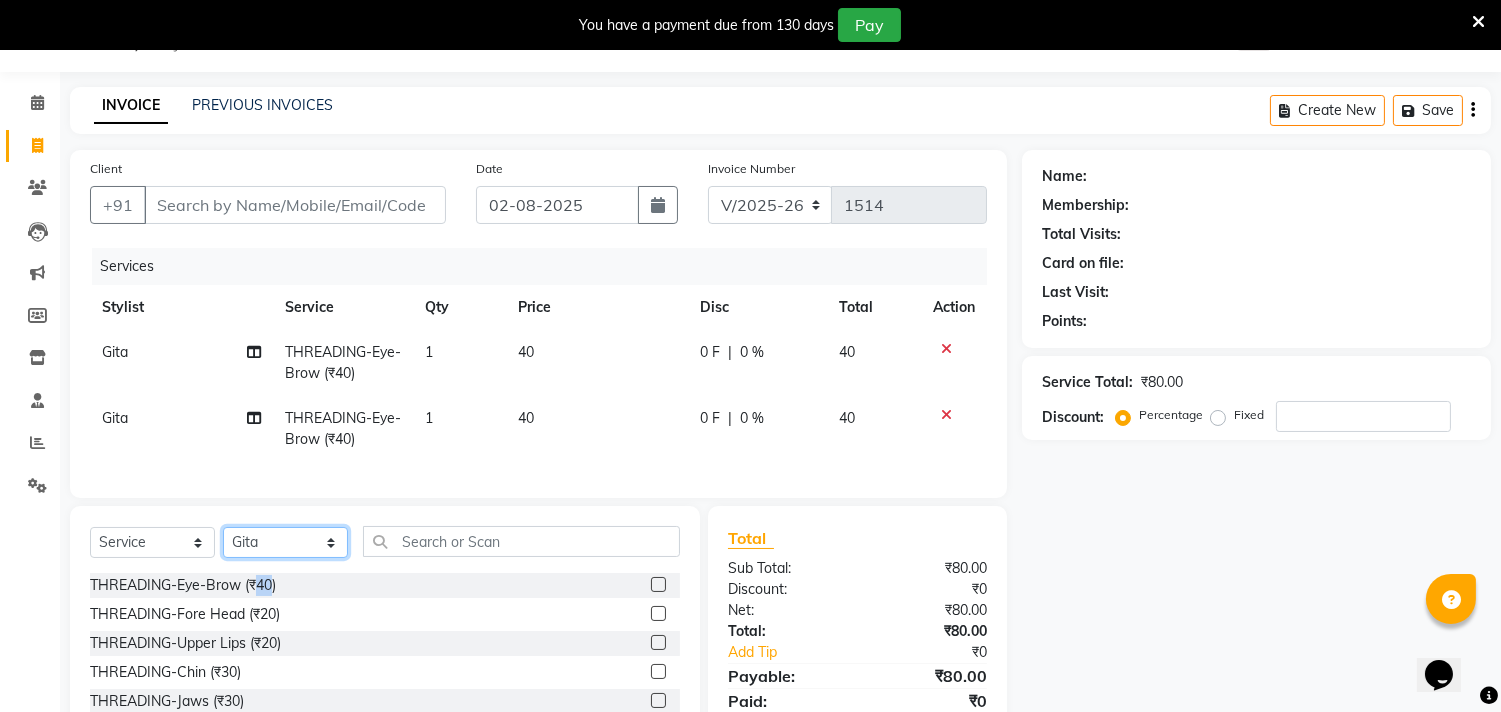 checkbox on "false" 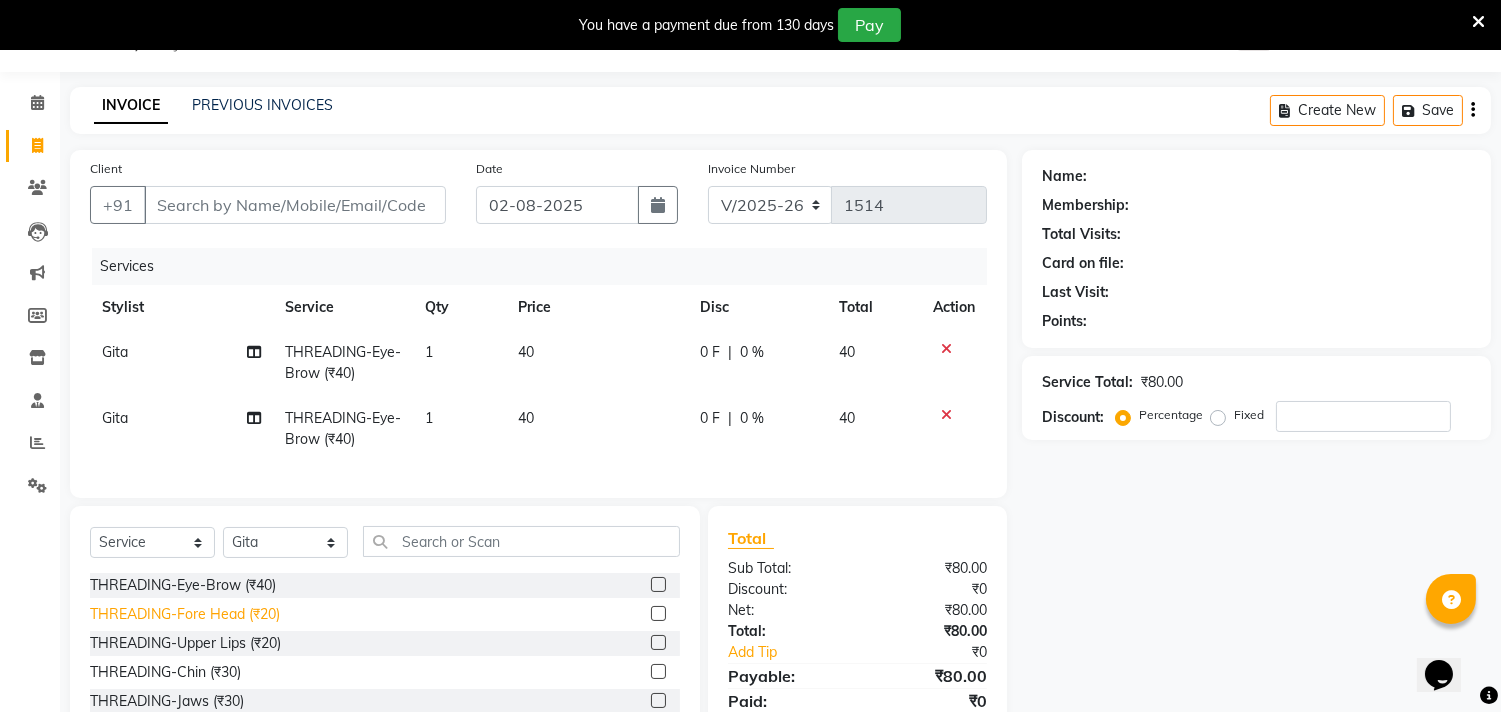 click on "THREADING-Fore Head (₹20)" 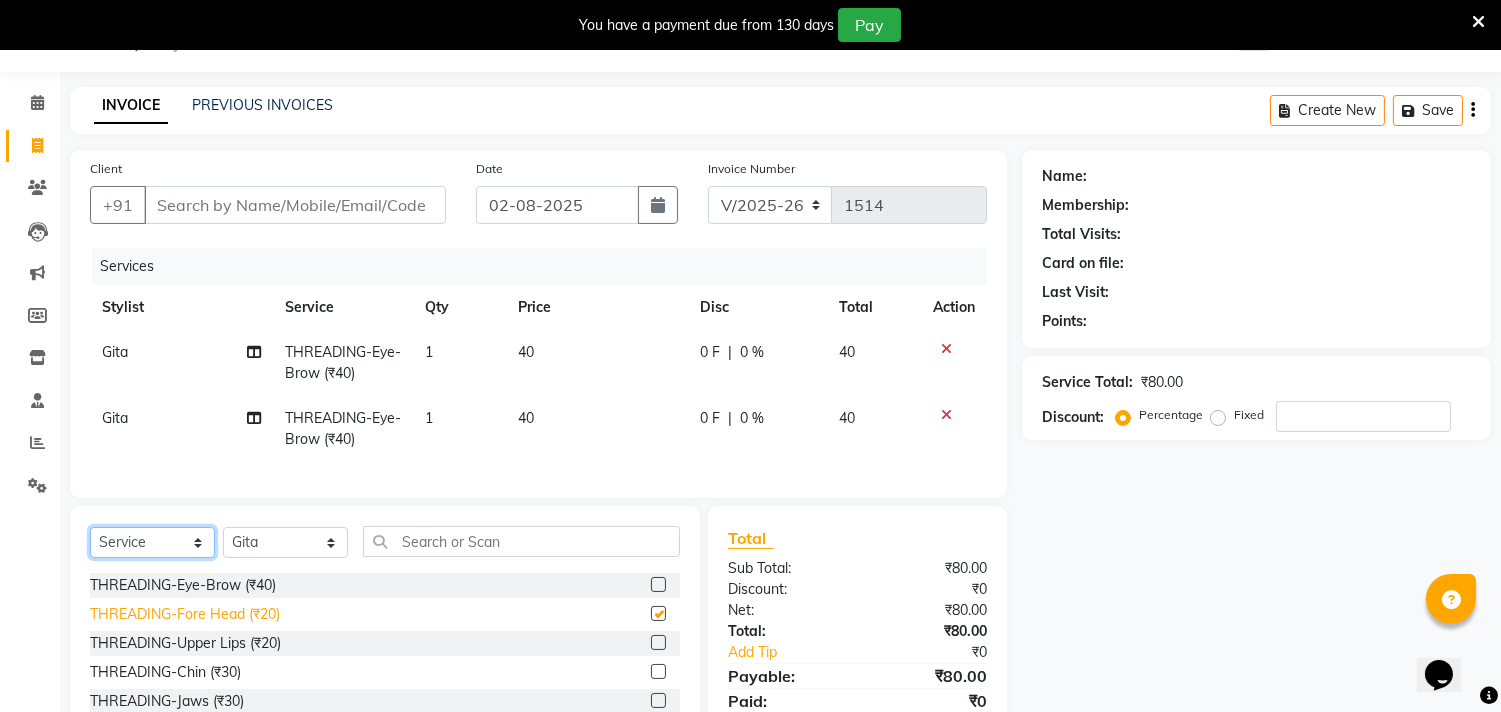 click on "Select  Service  Product  Membership  Package Voucher Prepaid Gift Card" 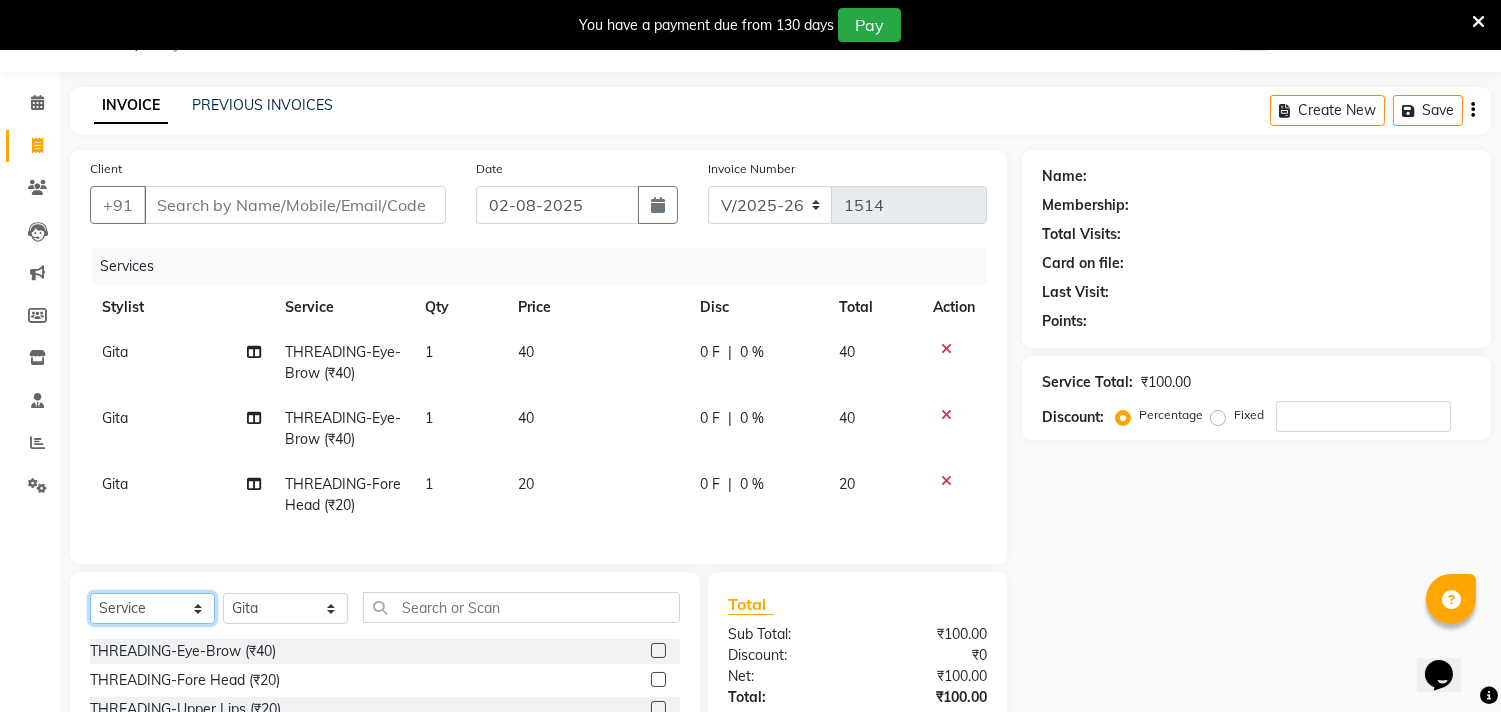 checkbox on "false" 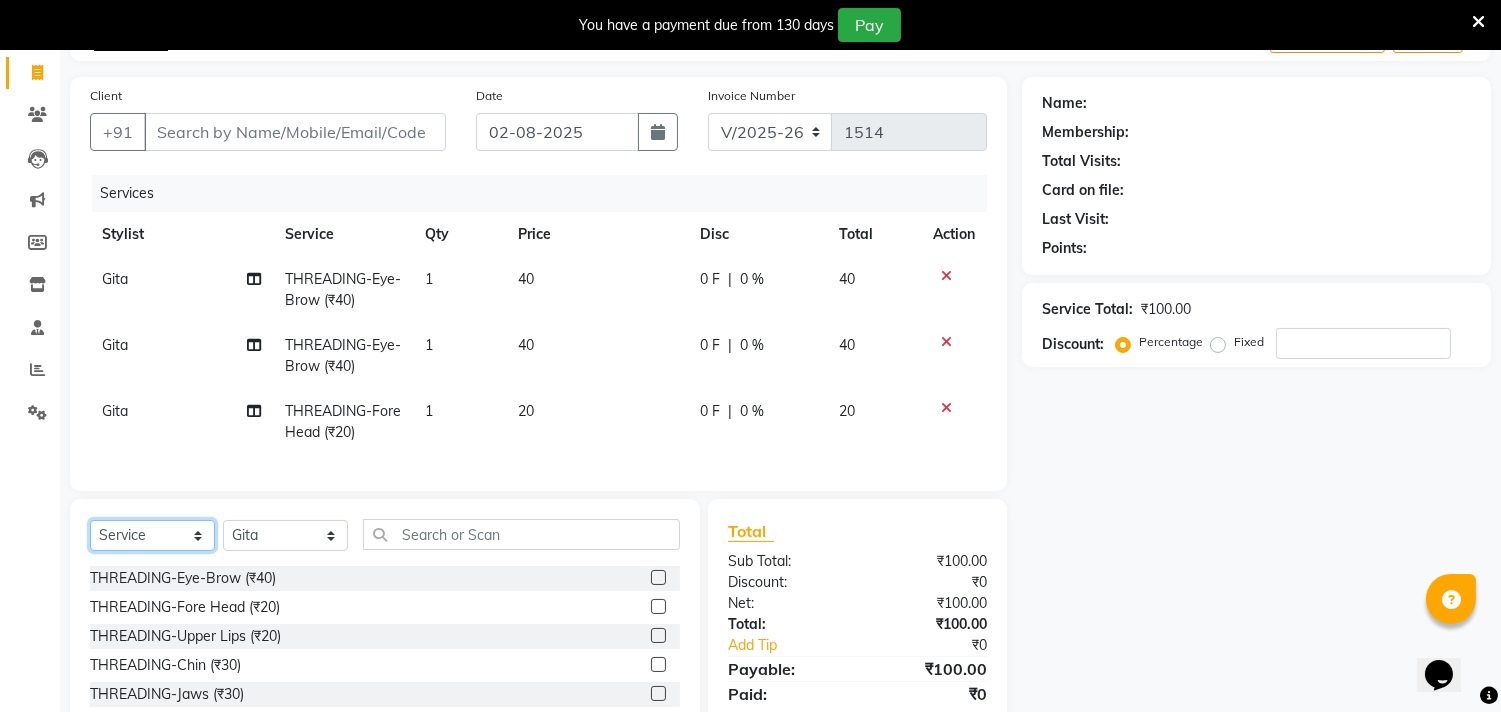 scroll, scrollTop: 161, scrollLeft: 0, axis: vertical 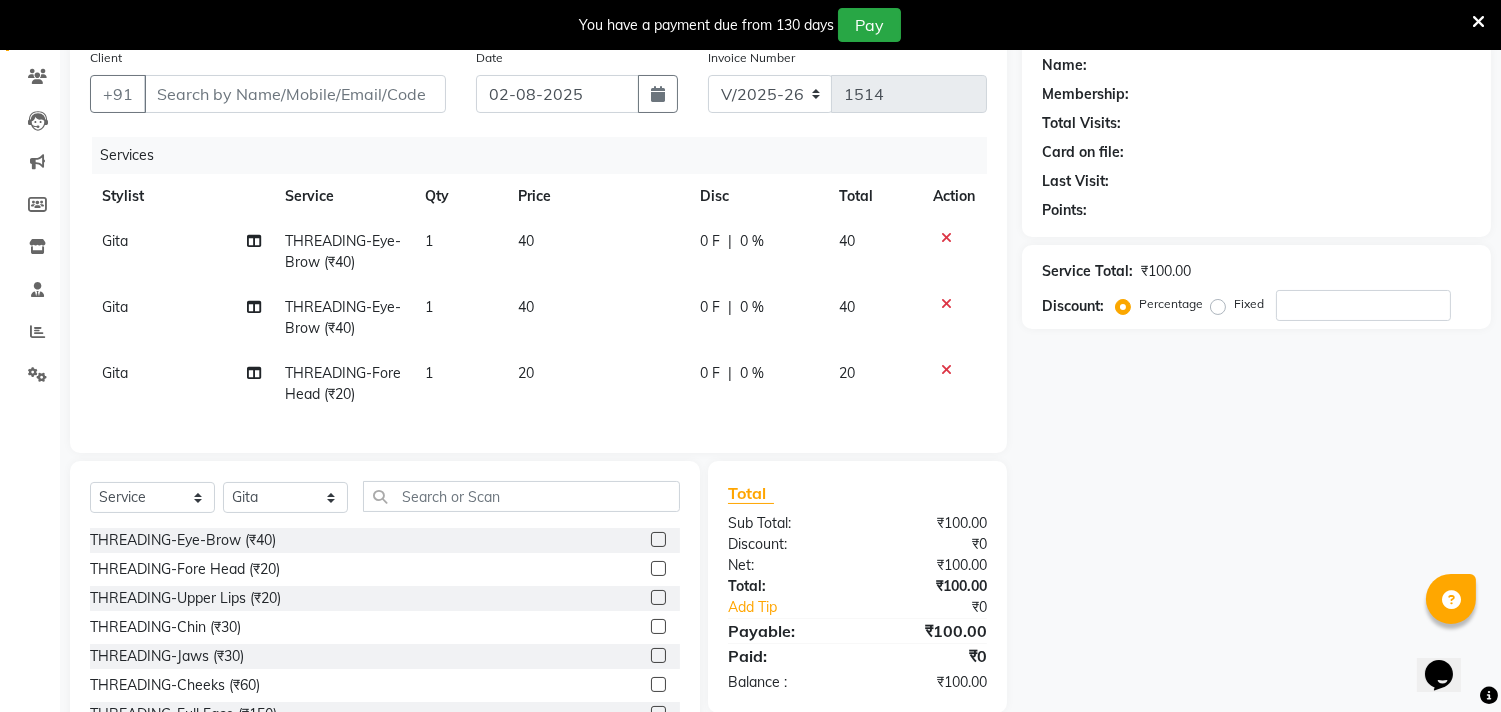 click 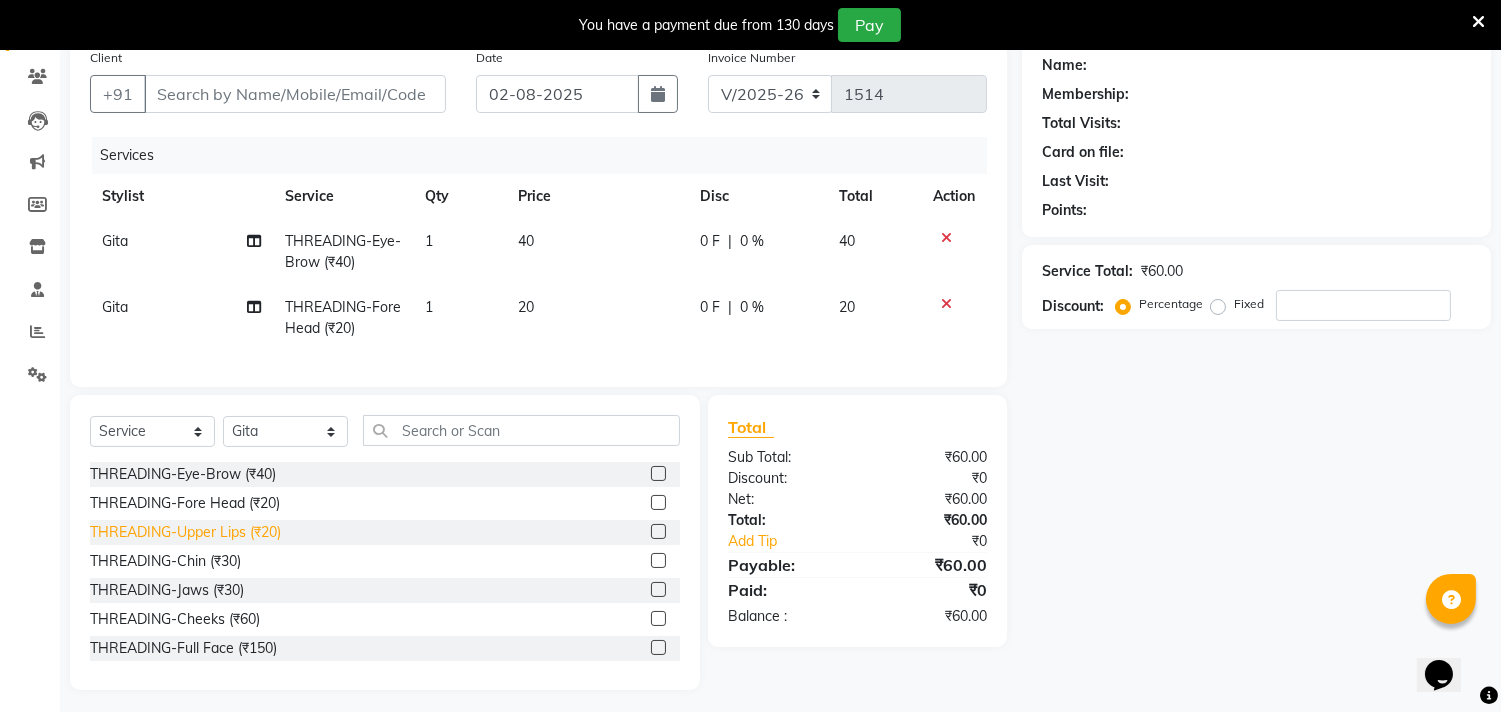 click on "THREADING-Upper Lips (₹20)" 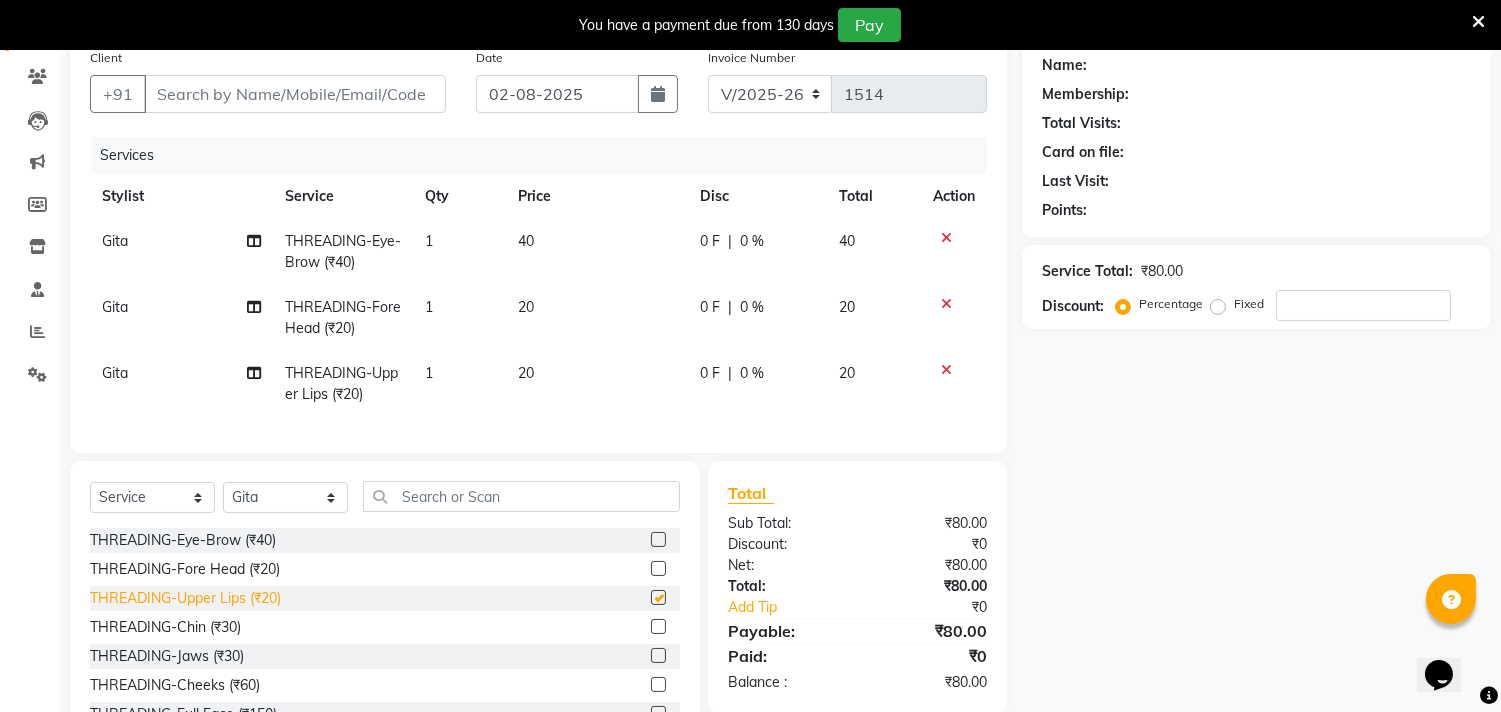 checkbox on "false" 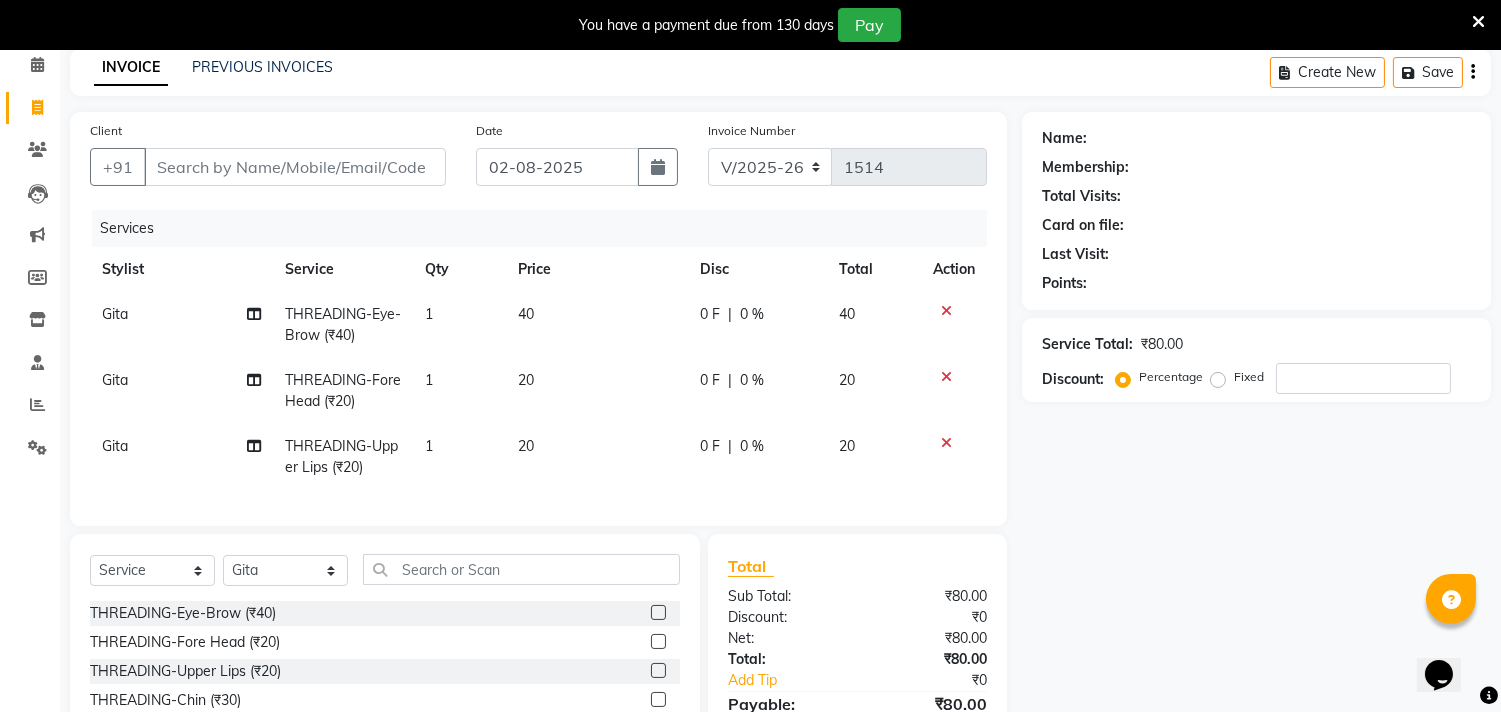 scroll, scrollTop: 0, scrollLeft: 0, axis: both 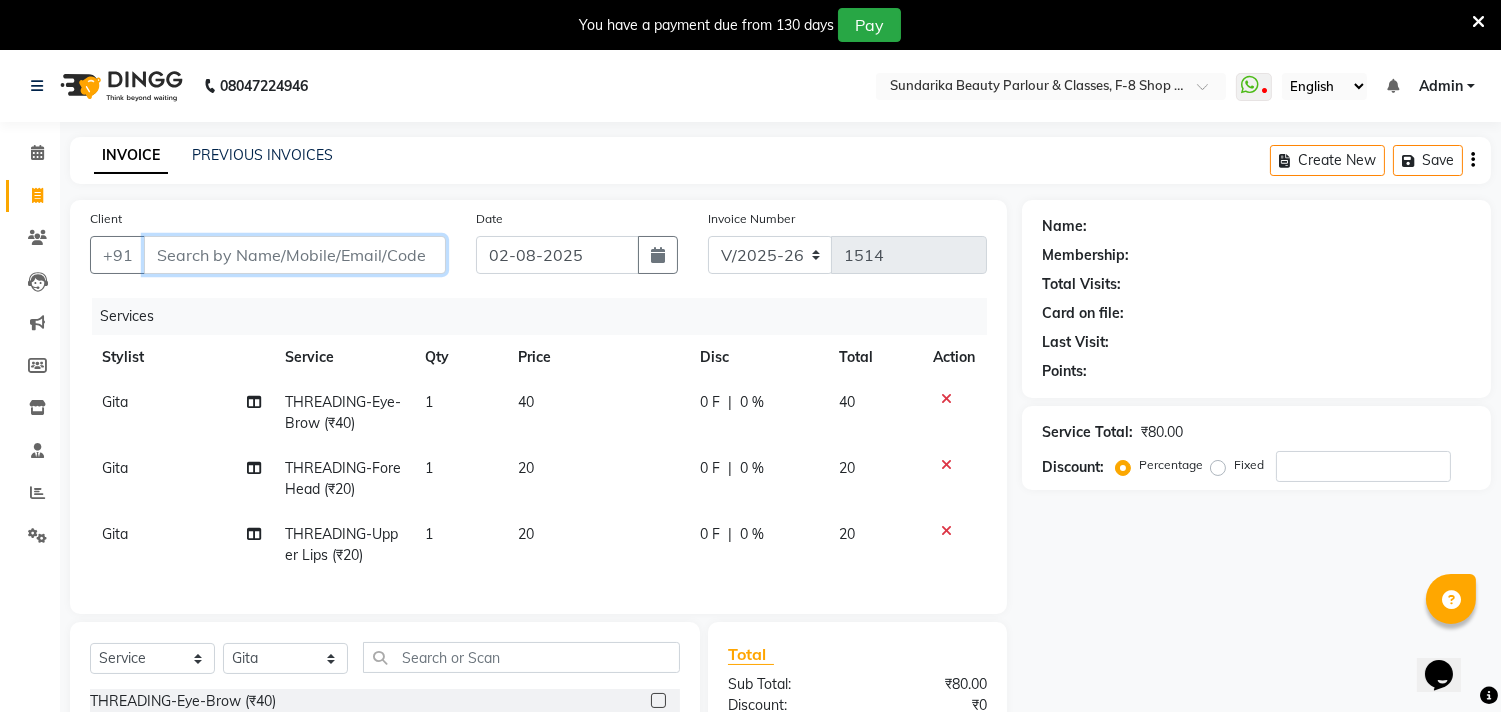 click on "Client" at bounding box center (295, 255) 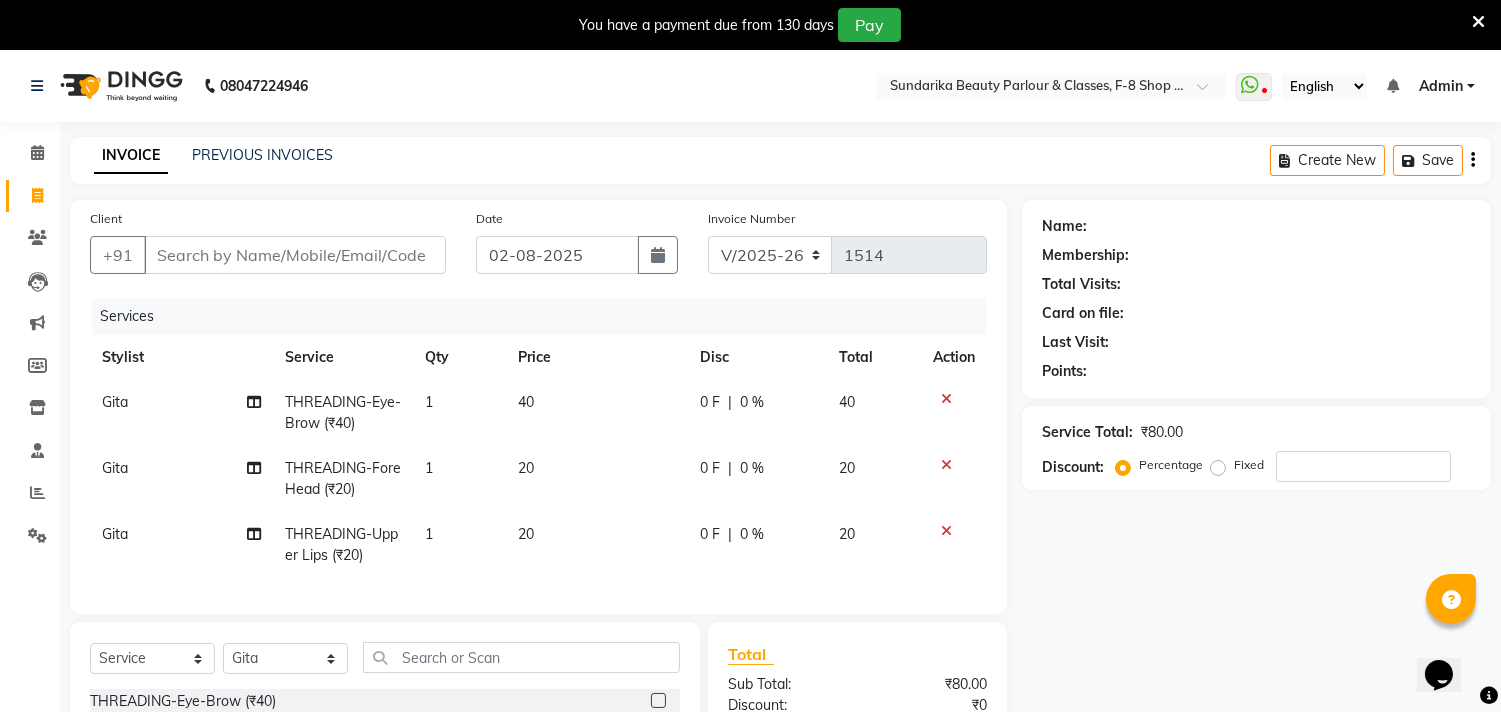 drag, startPoint x: 857, startPoint y: 1, endPoint x: 424, endPoint y: 177, distance: 467.4024 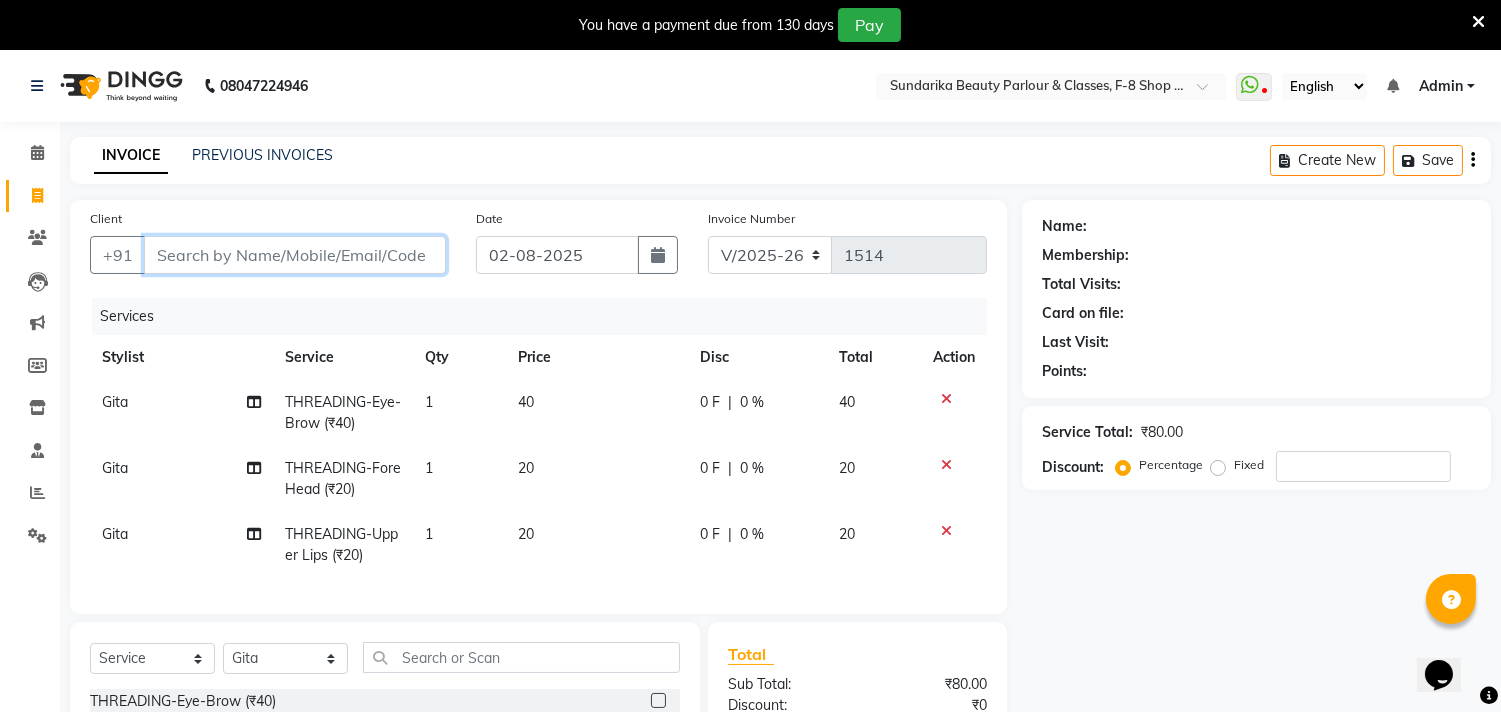 click on "Client" at bounding box center [295, 255] 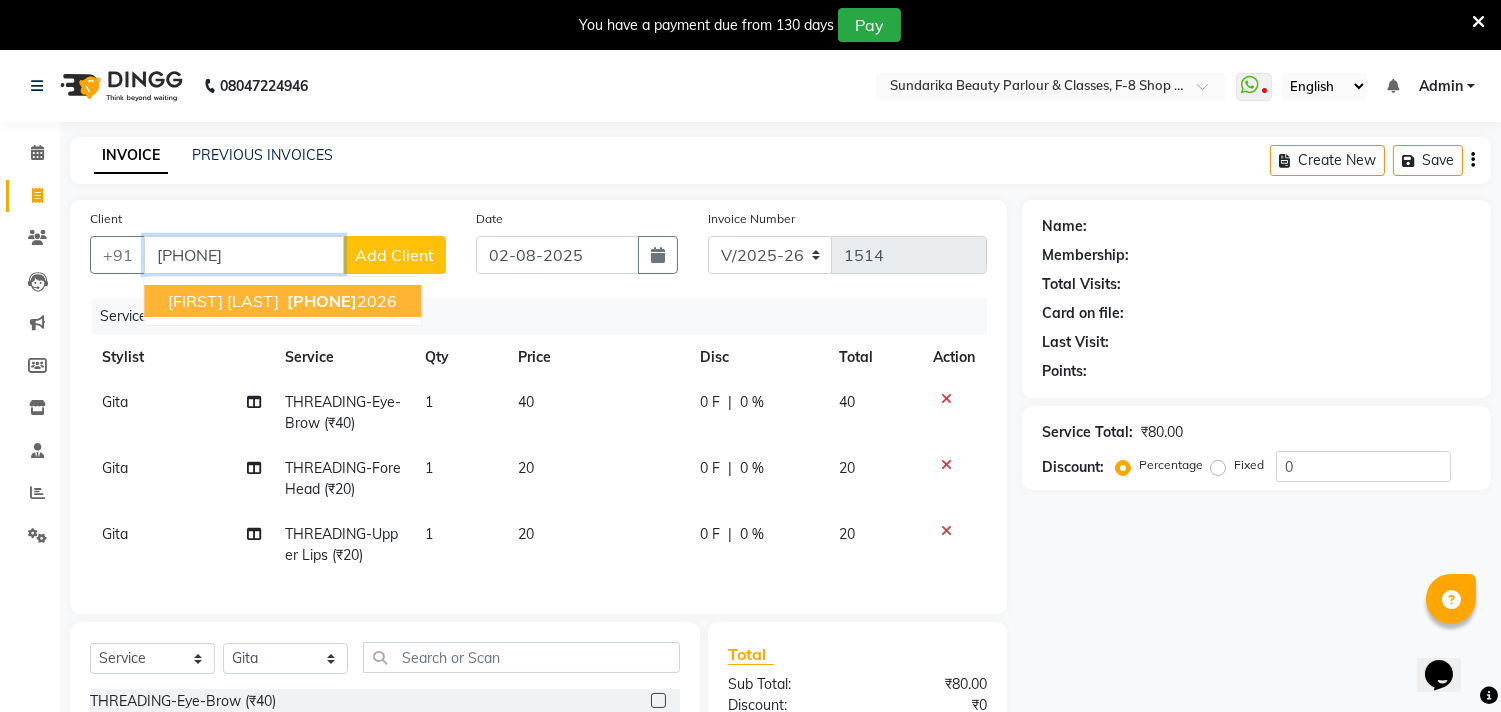 click on "[PHONE]" at bounding box center [322, 301] 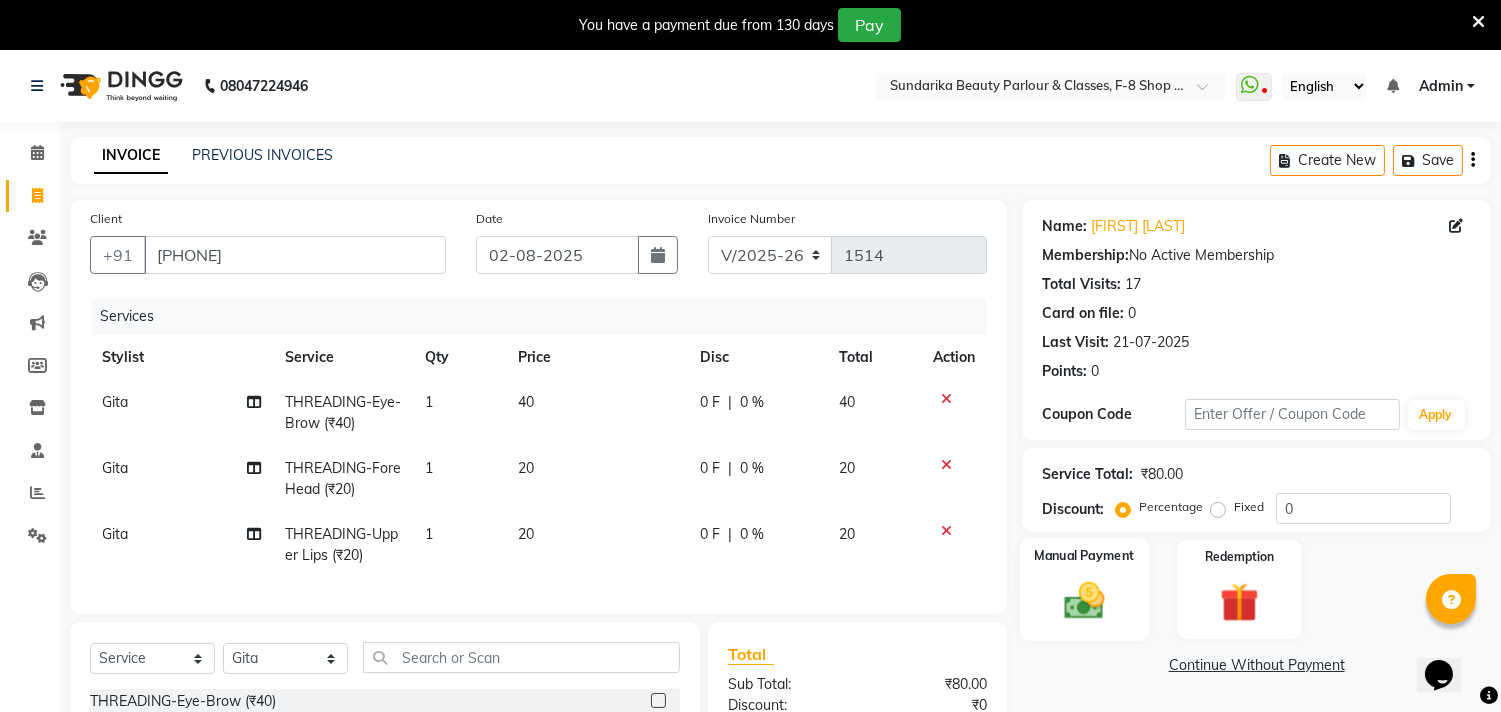 click 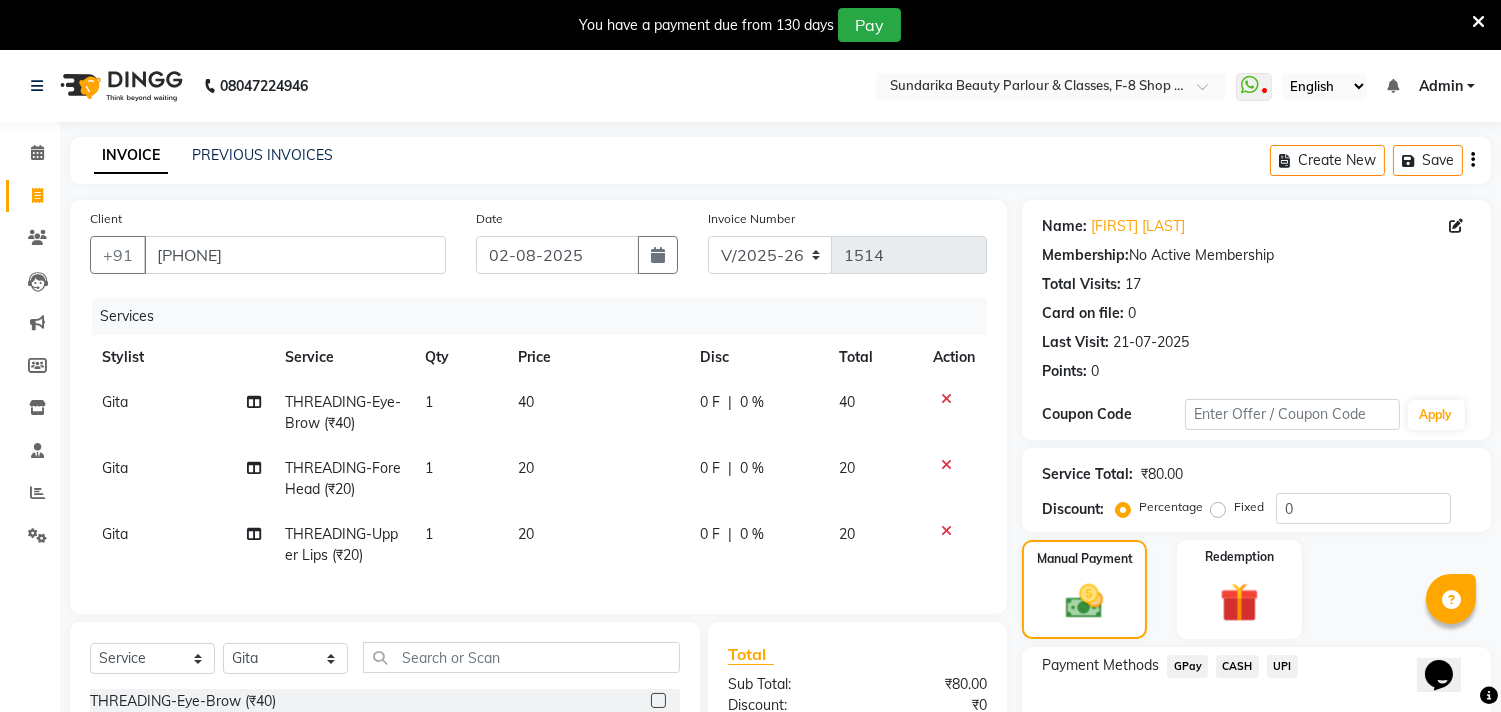 click on "CASH" 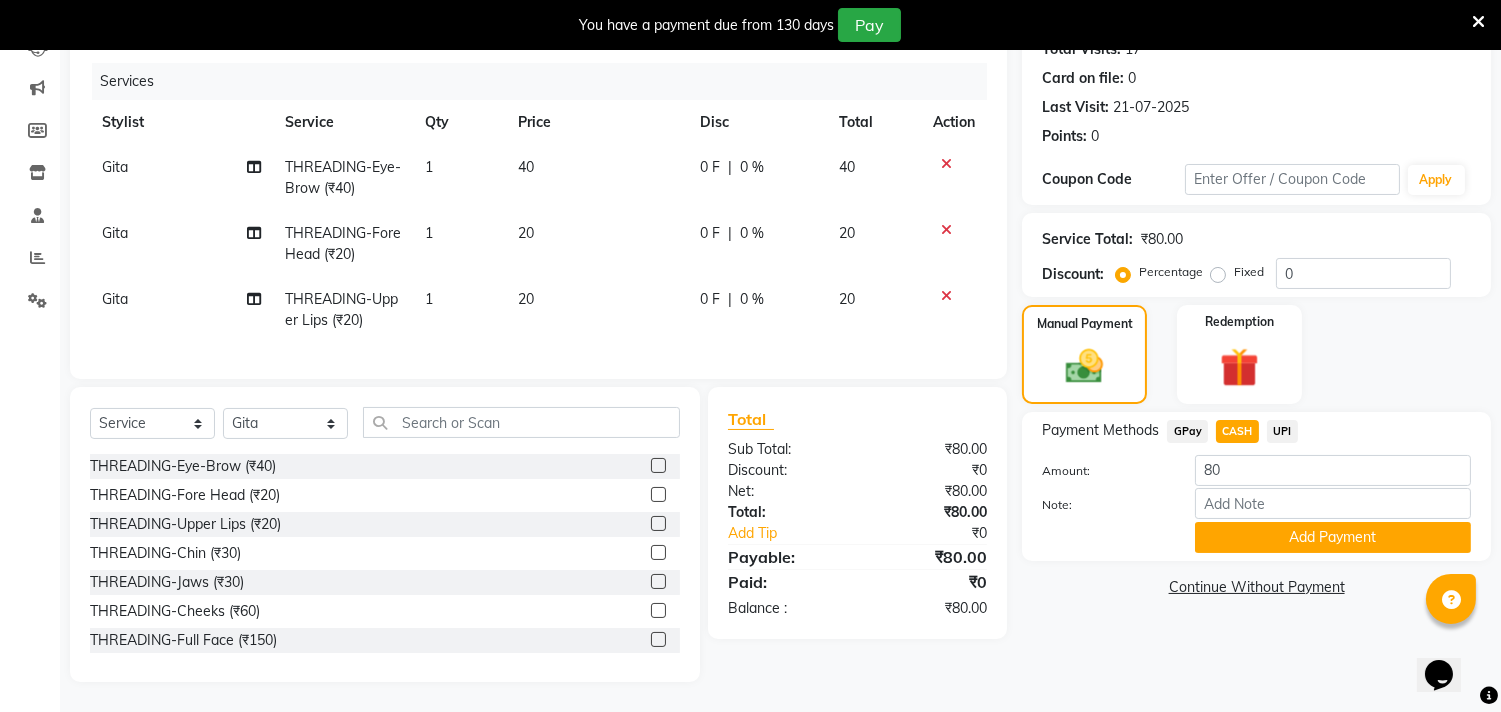 scroll, scrollTop: 251, scrollLeft: 0, axis: vertical 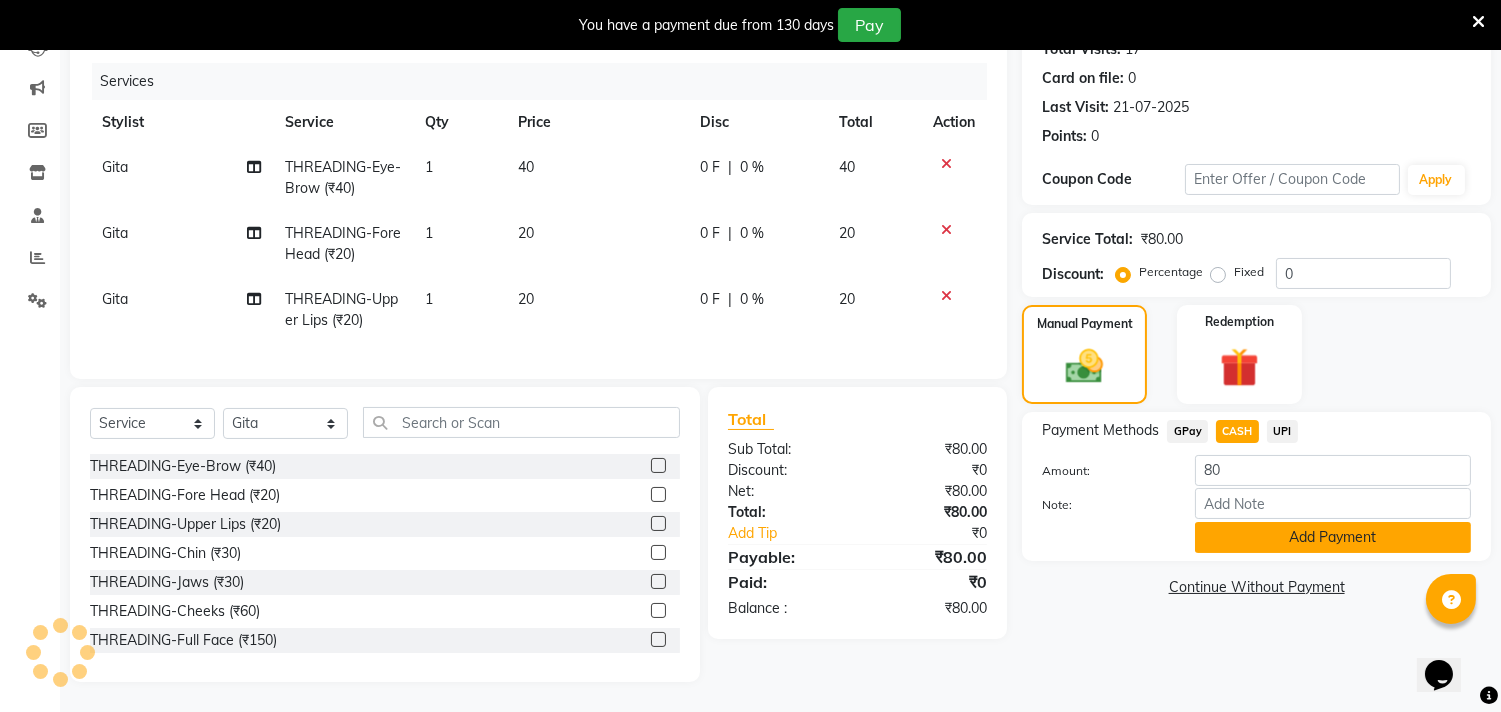 click on "Add Payment" 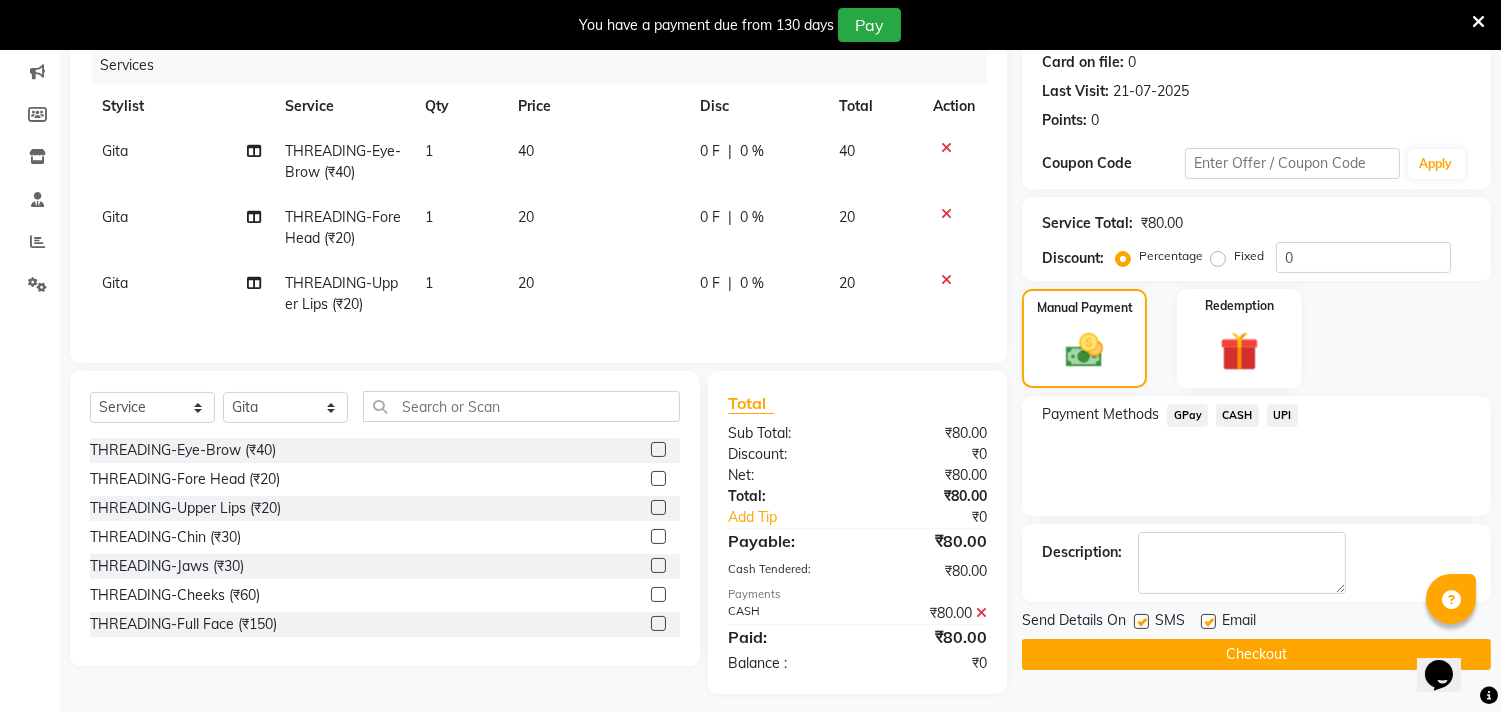 click on "Checkout" 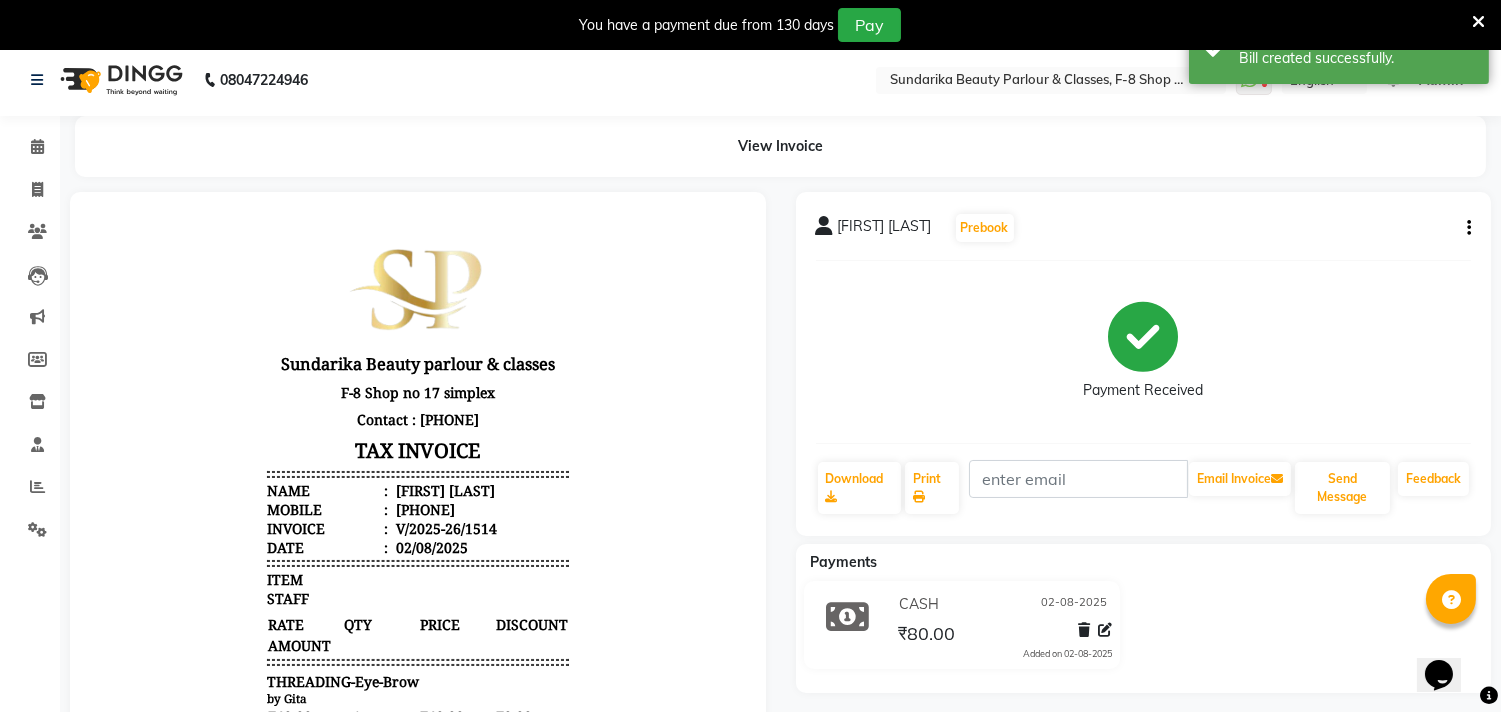 scroll, scrollTop: 0, scrollLeft: 0, axis: both 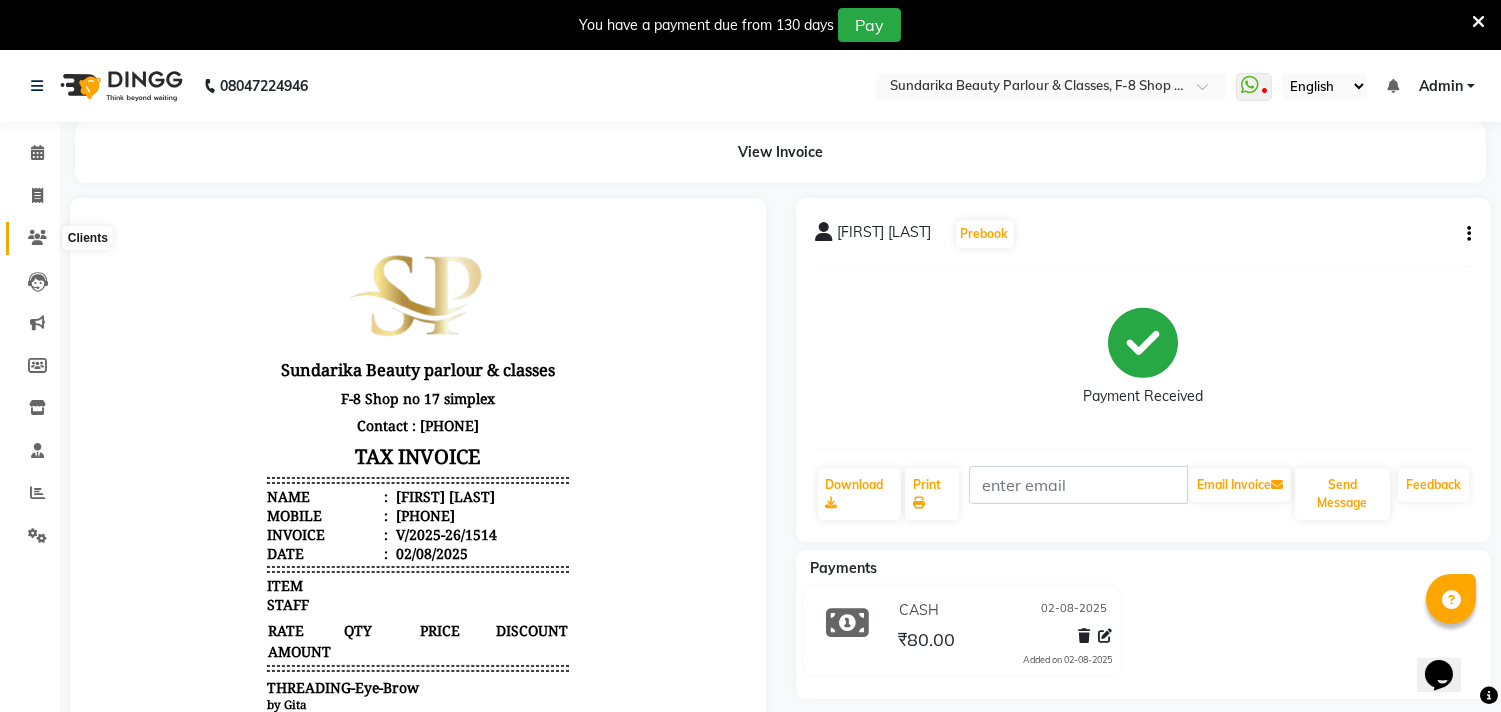 click 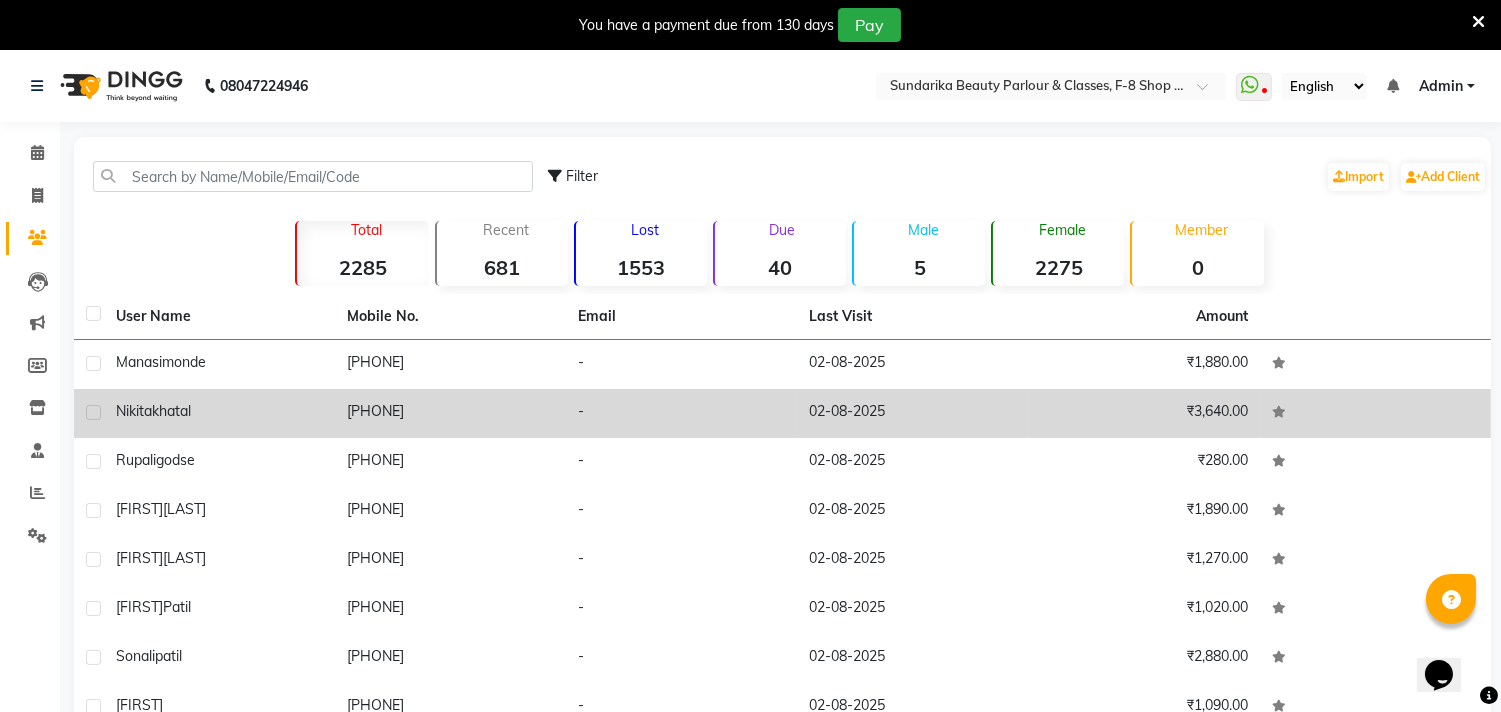 click 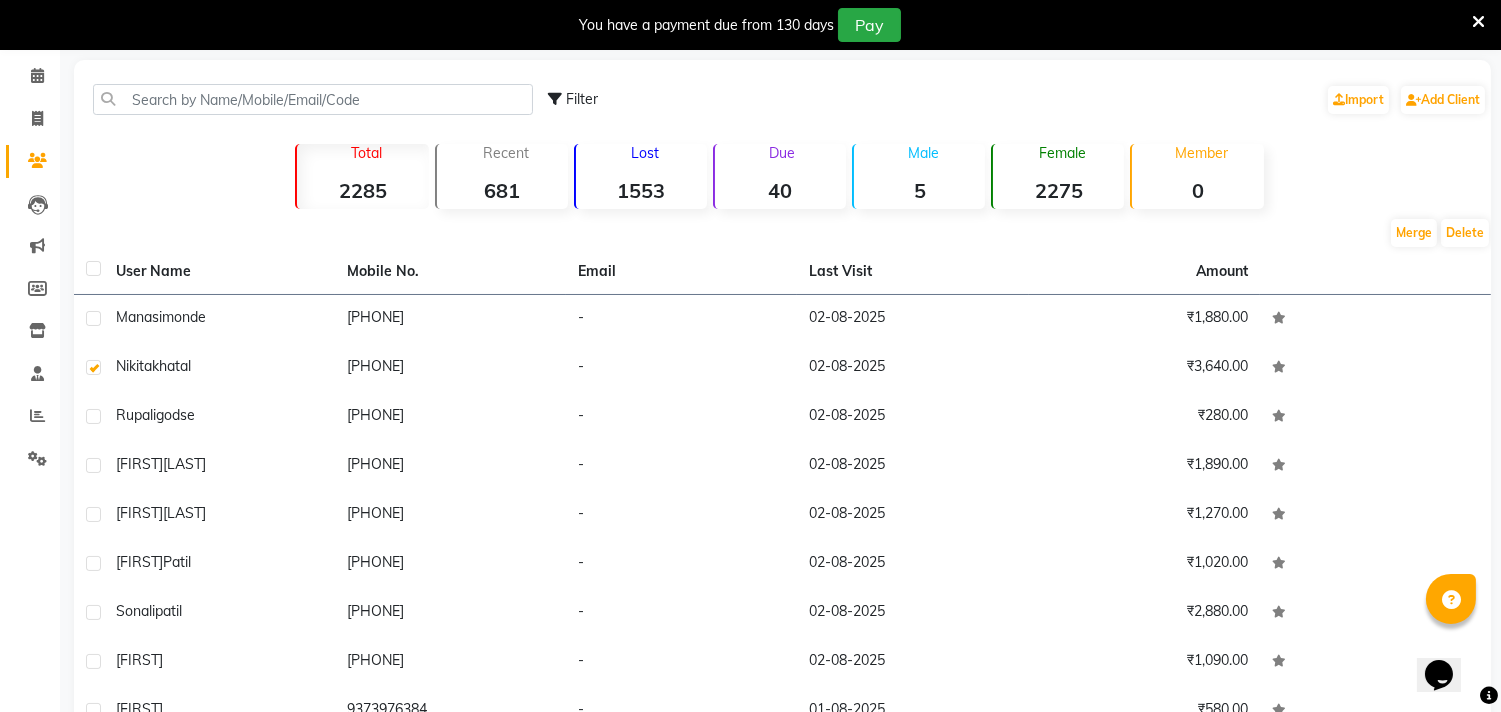 scroll, scrollTop: 0, scrollLeft: 0, axis: both 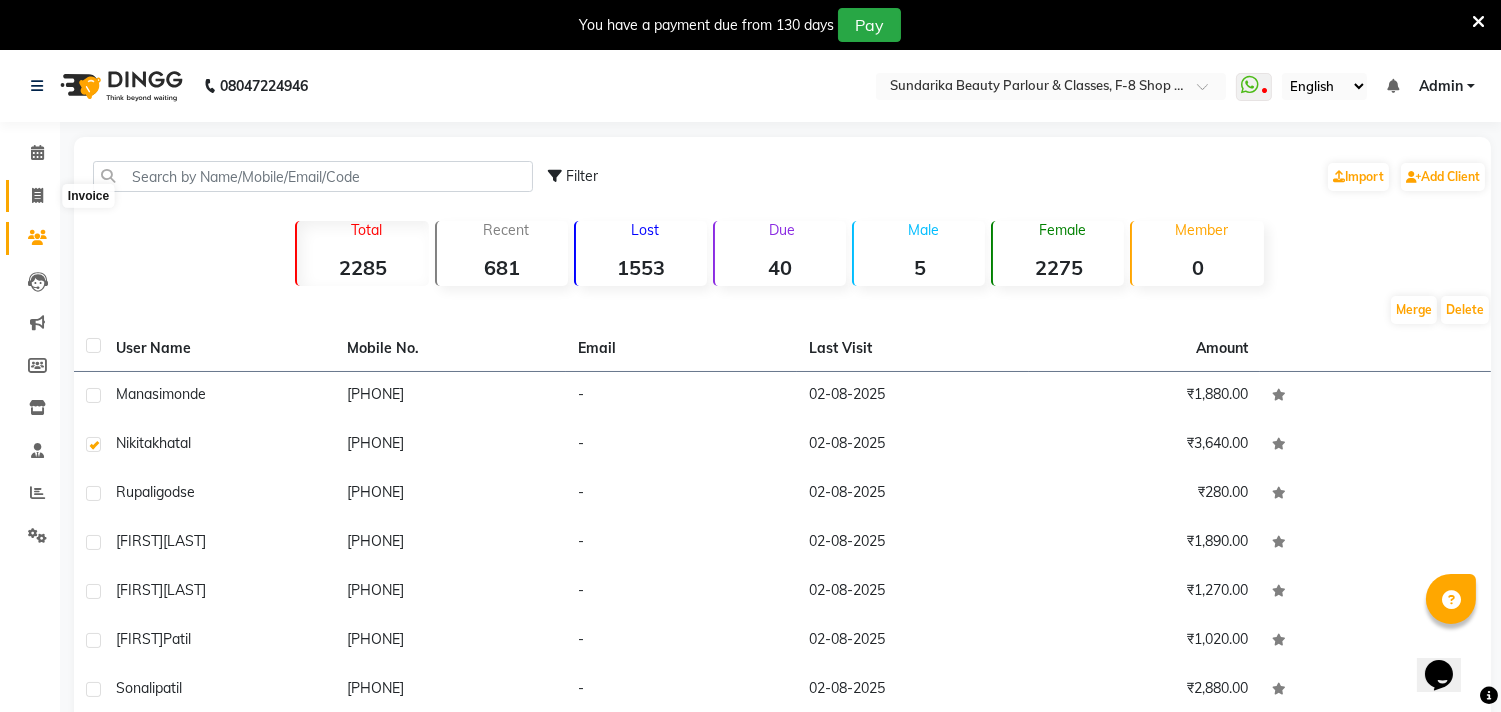 click 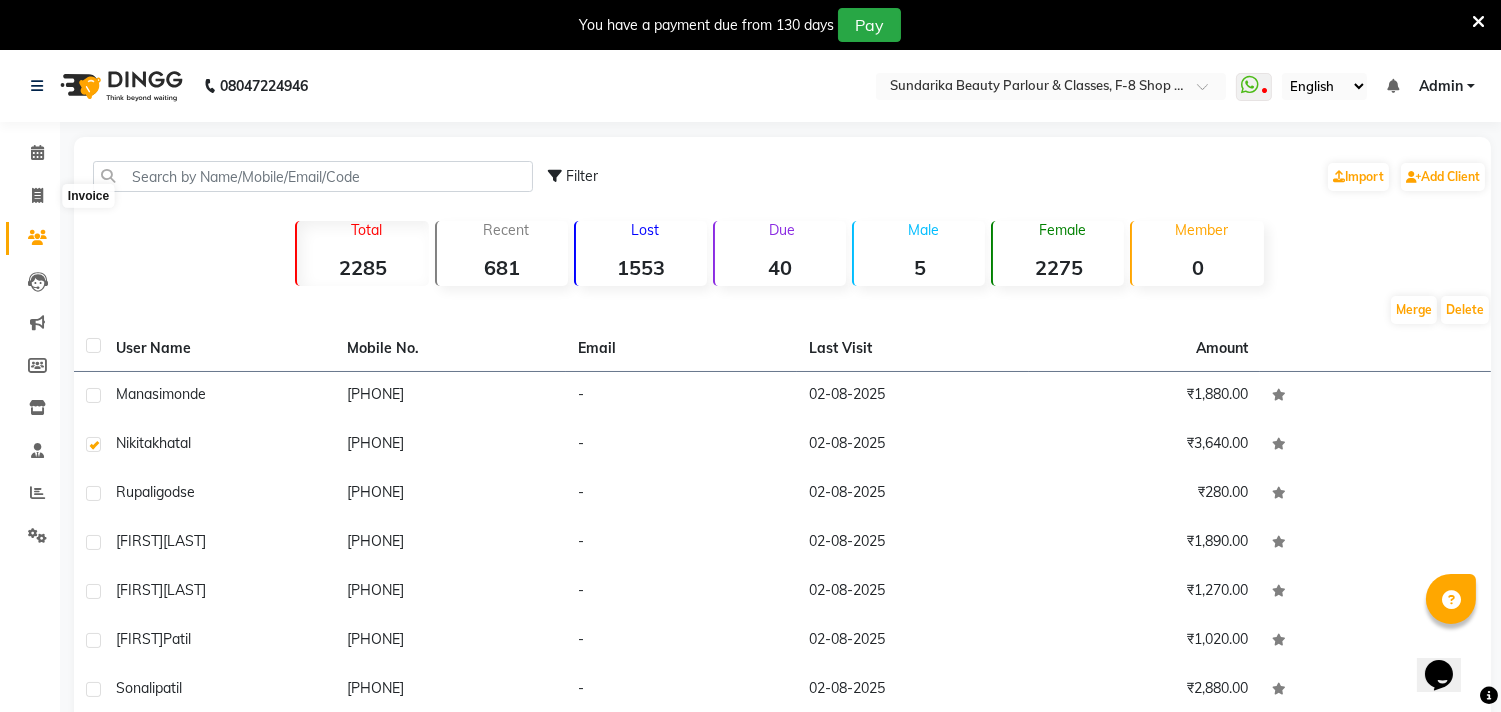 select on "5341" 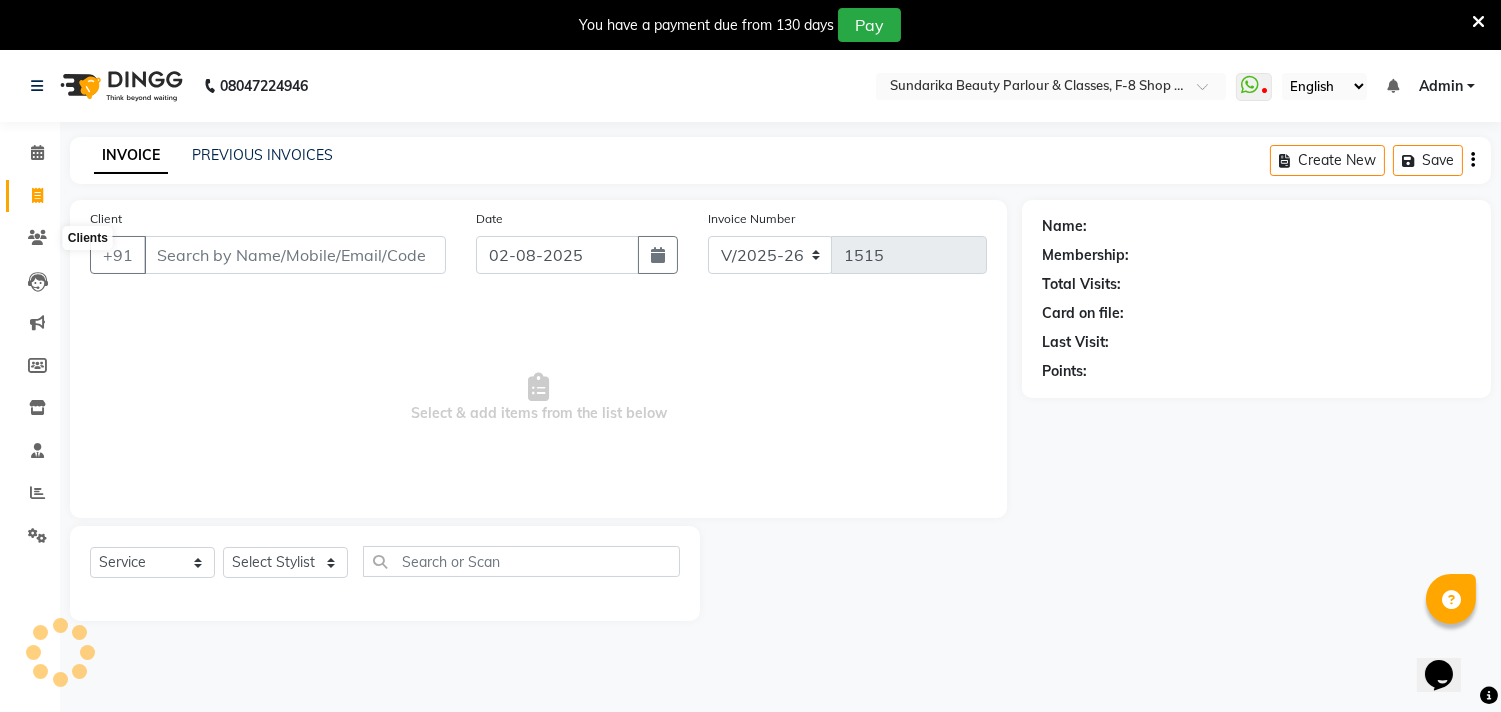 scroll, scrollTop: 50, scrollLeft: 0, axis: vertical 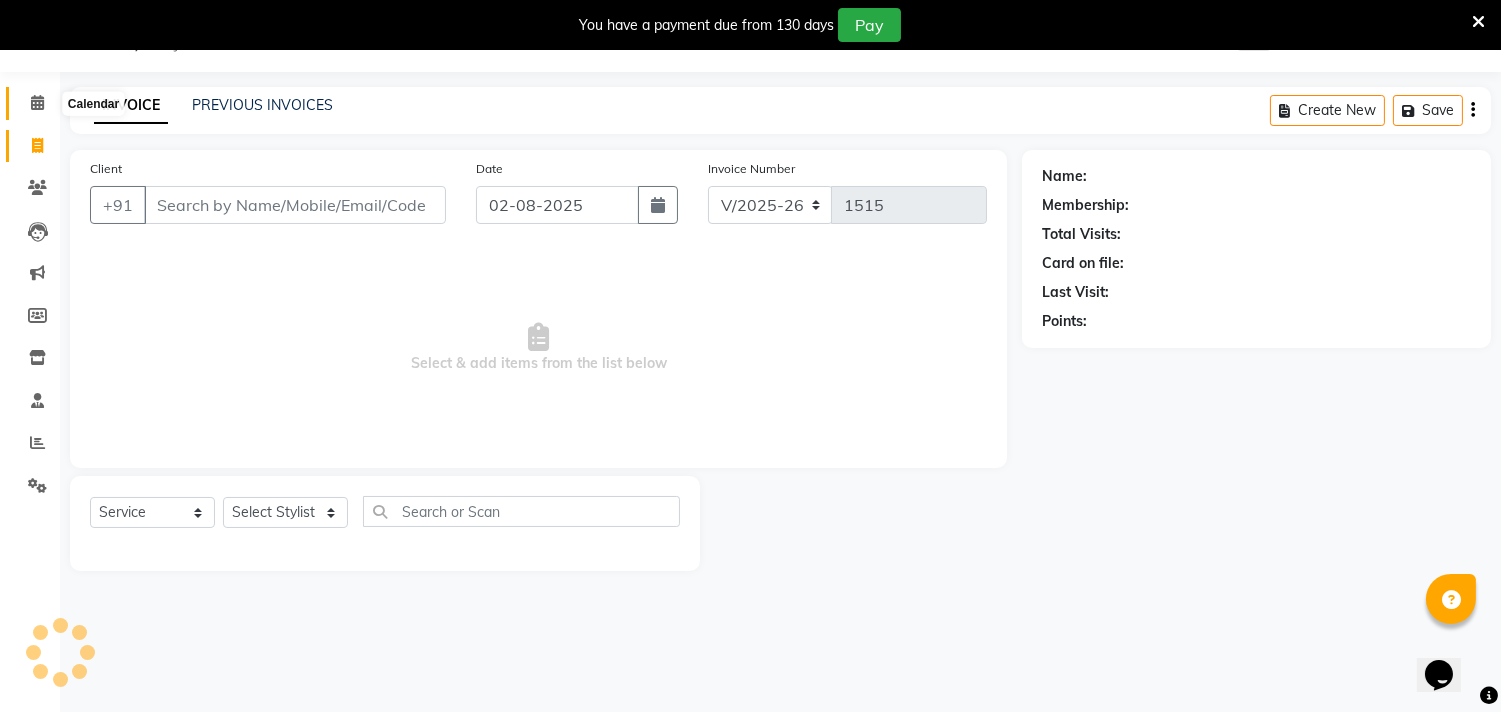 click 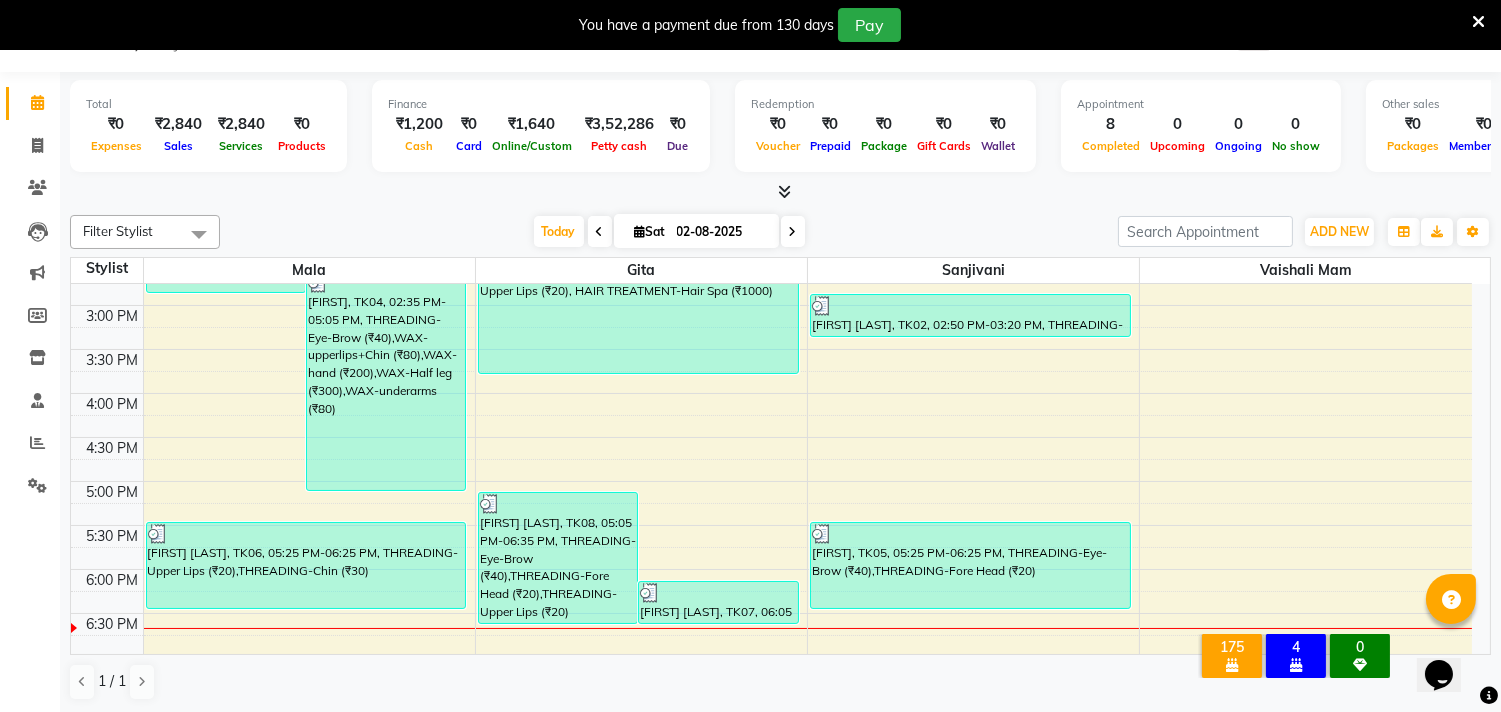 scroll, scrollTop: 663, scrollLeft: 0, axis: vertical 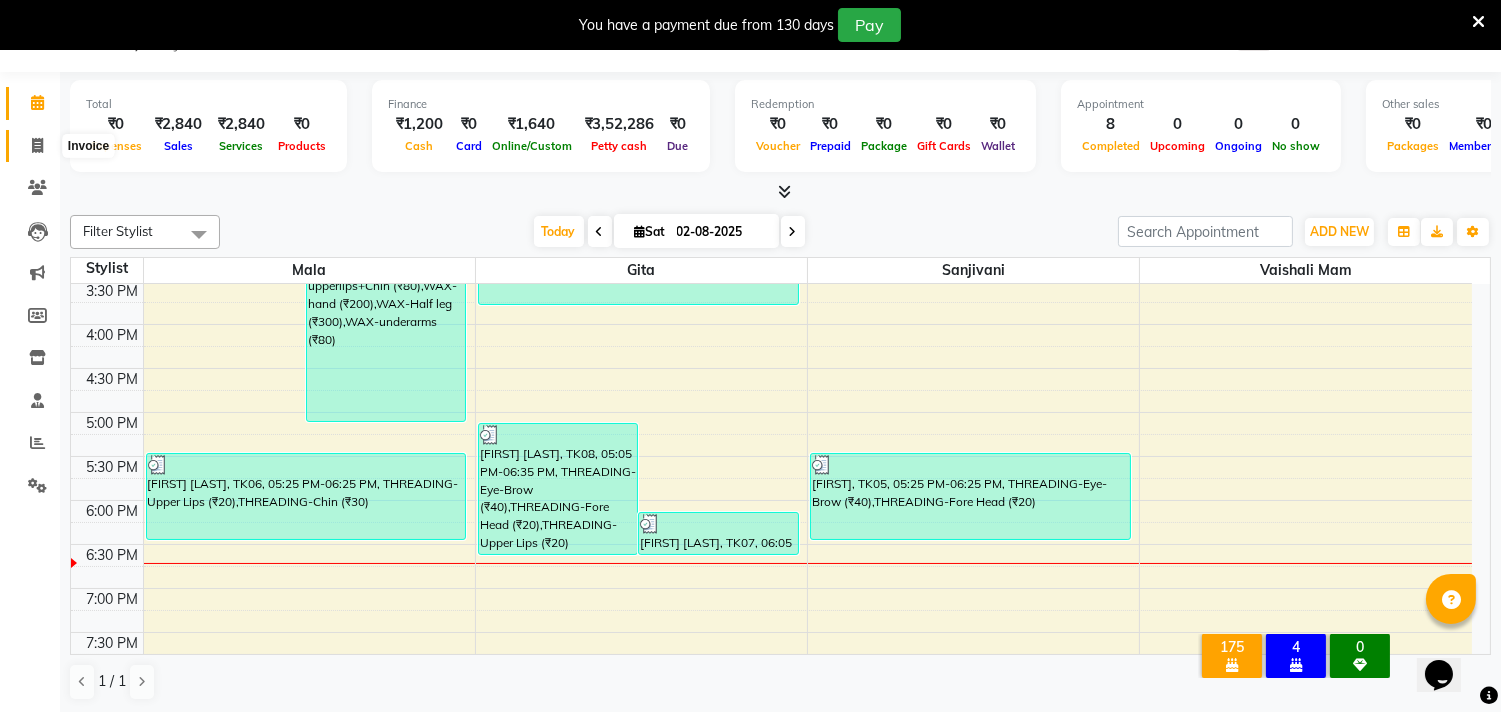 click 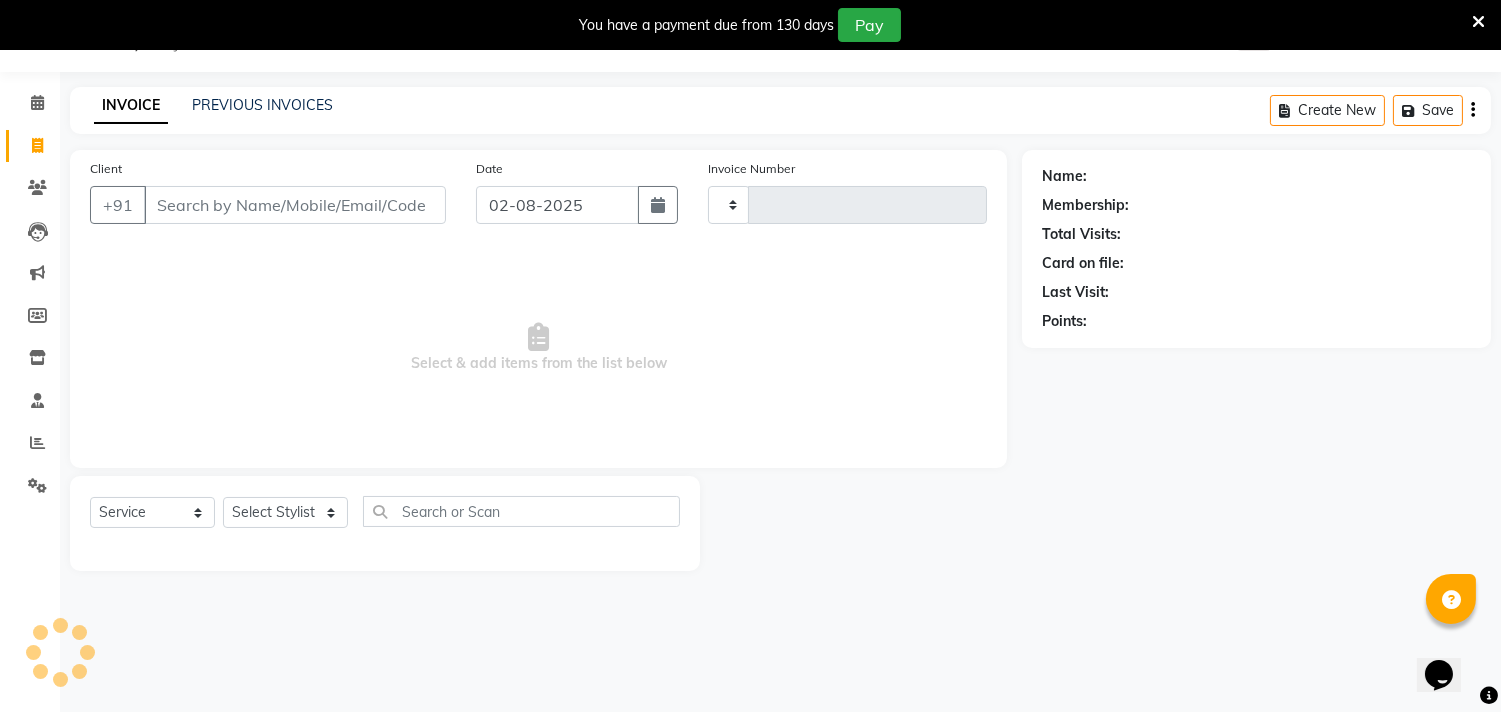 type on "1515" 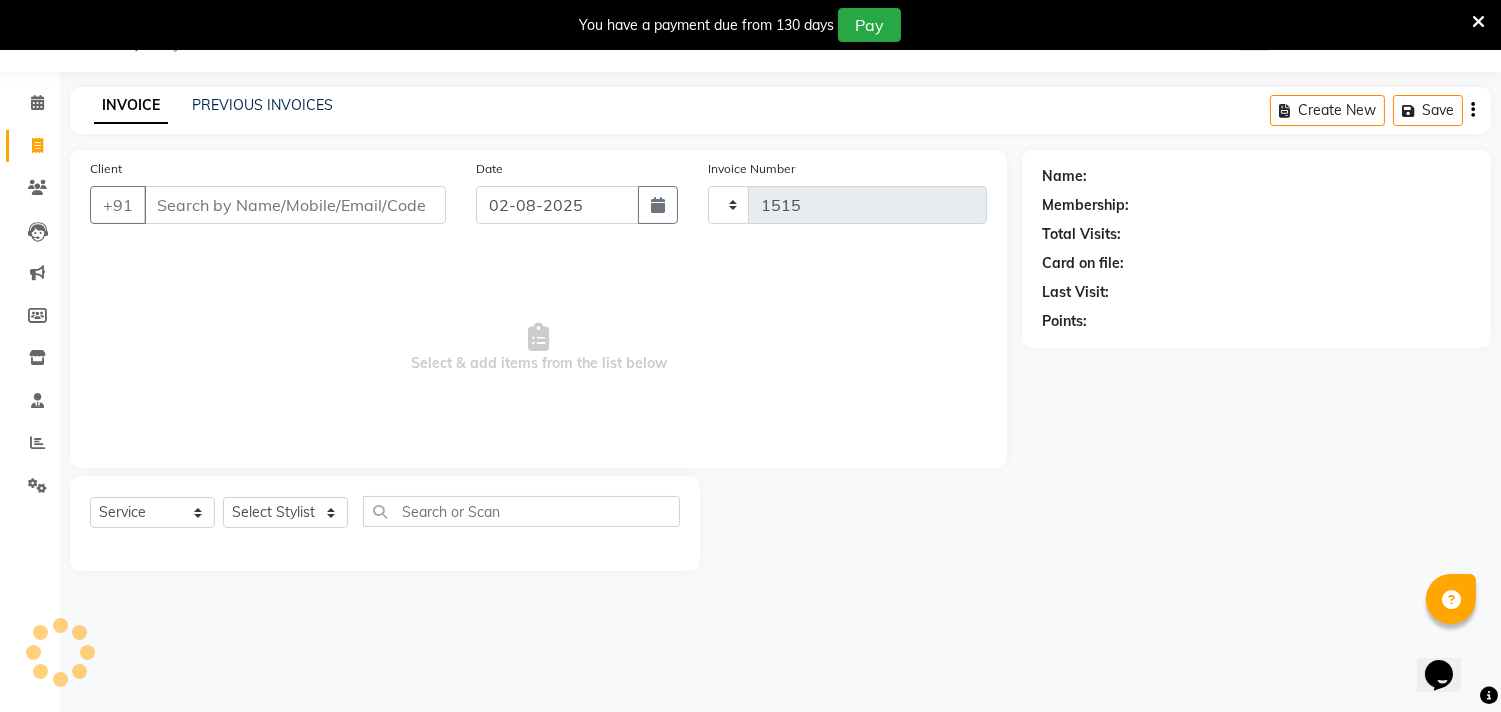 select on "5341" 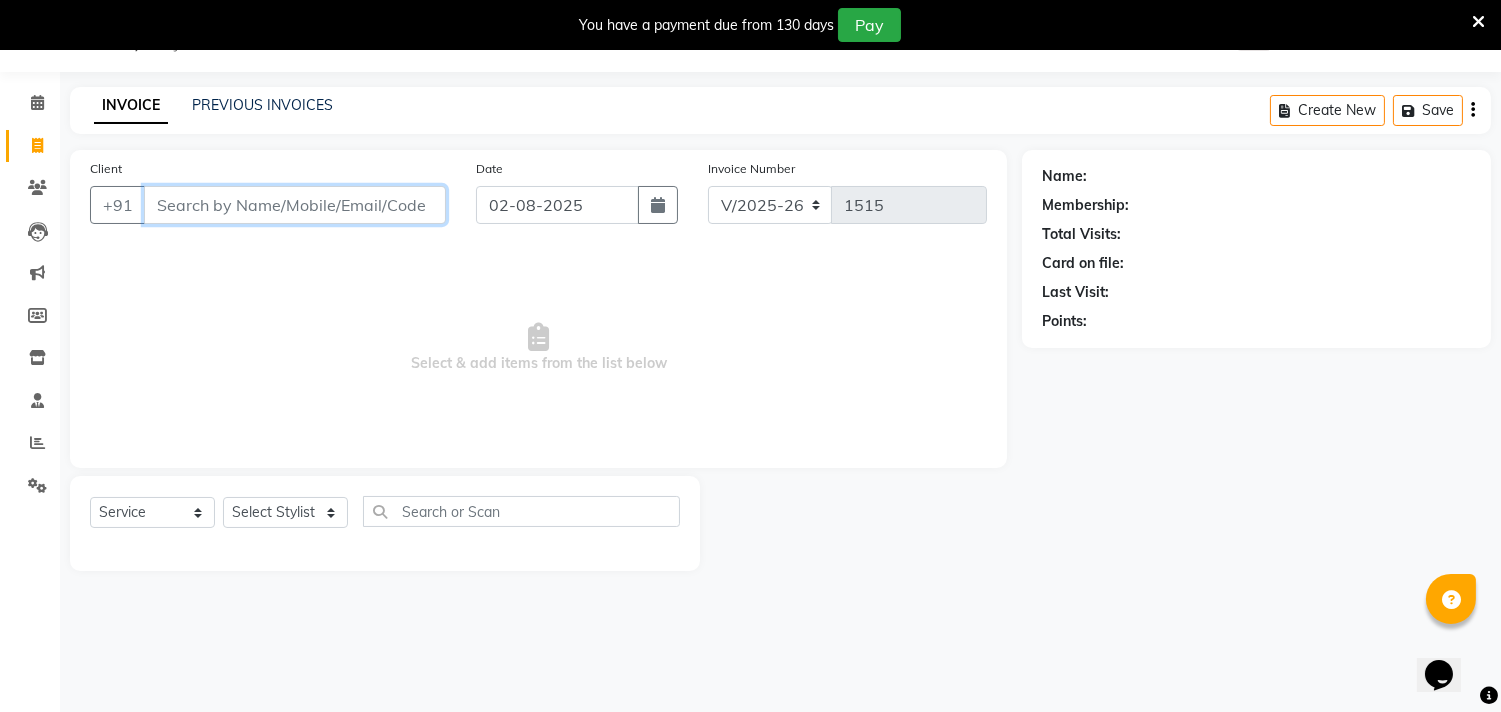 click on "Client" at bounding box center (295, 205) 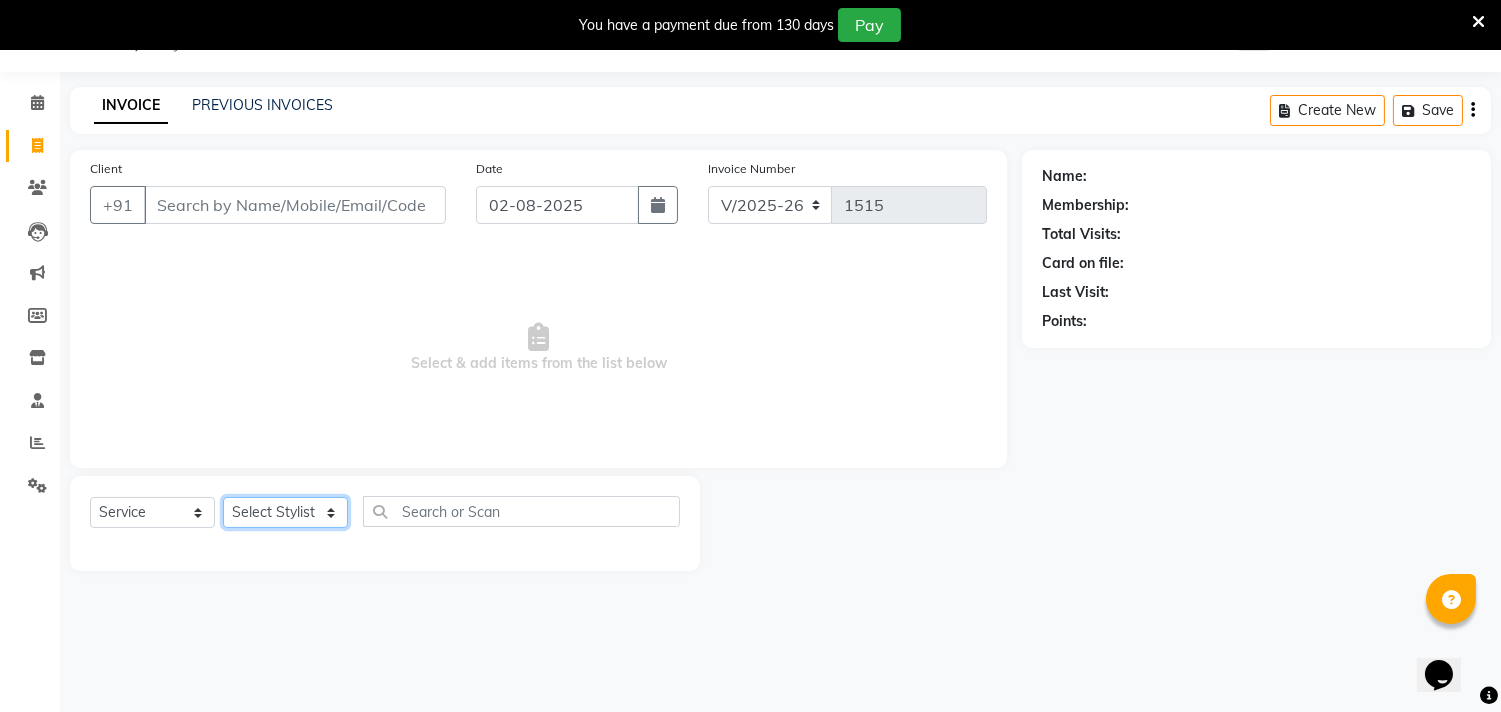 click on "Select Stylist Gita mala Sanjivani Vaishali Mam" 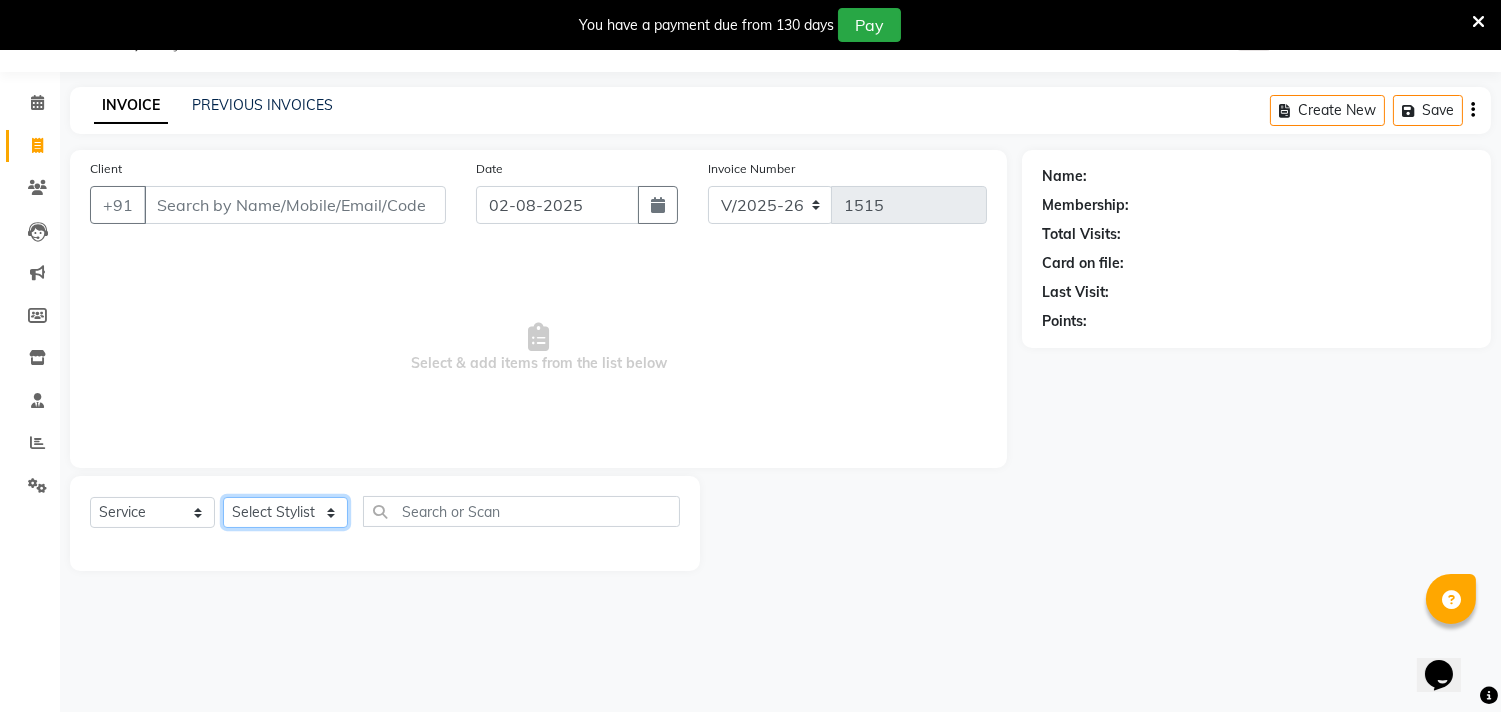 select on "35110" 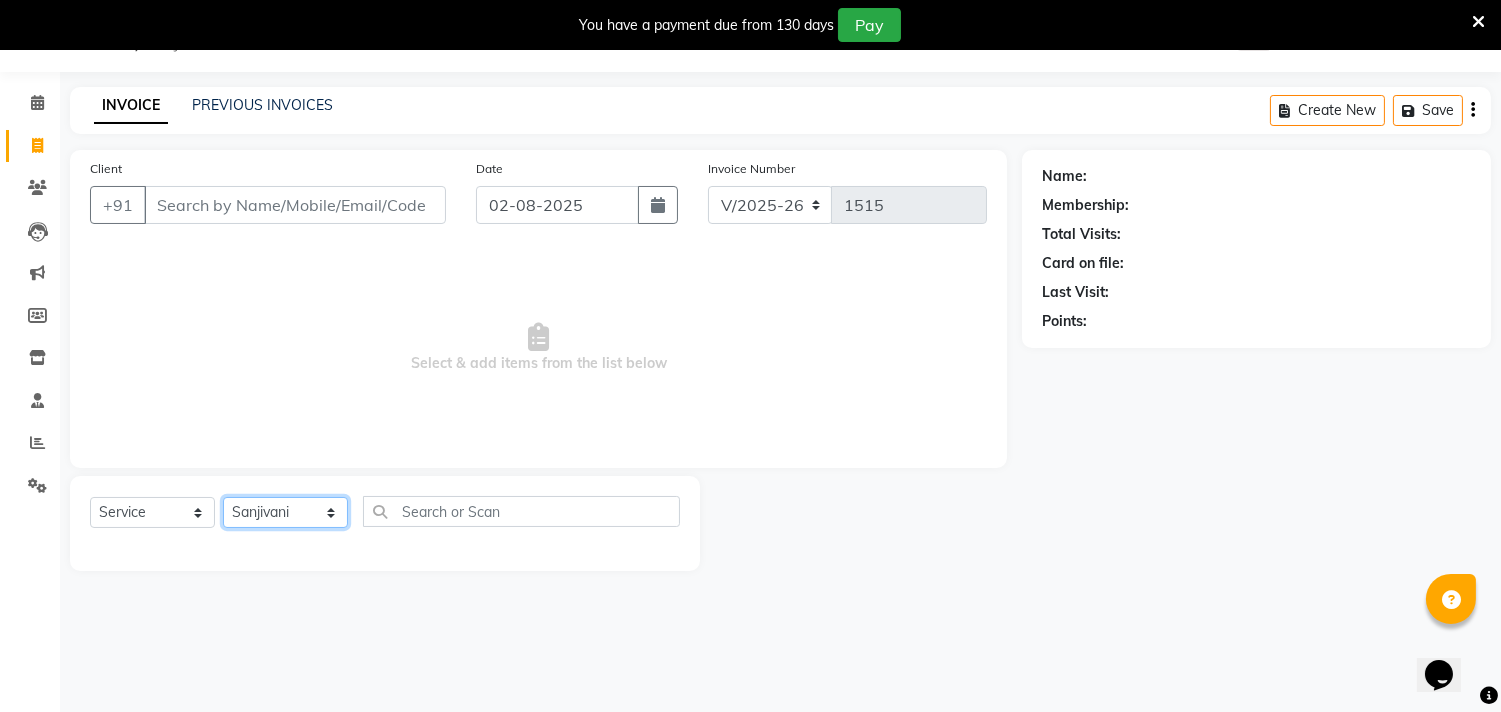 click on "Select Stylist Gita mala Sanjivani Vaishali Mam" 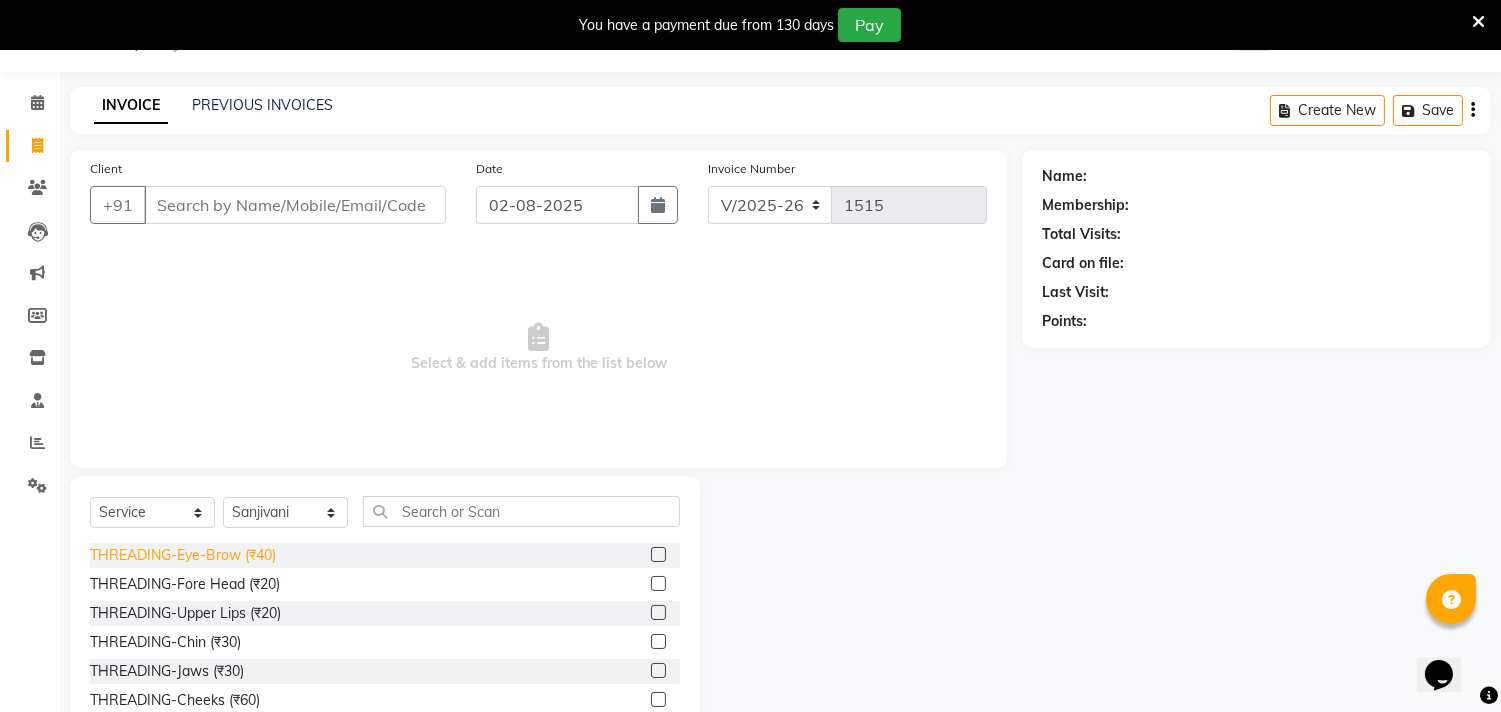 click on "THREADING-Eye-Brow (₹40)" 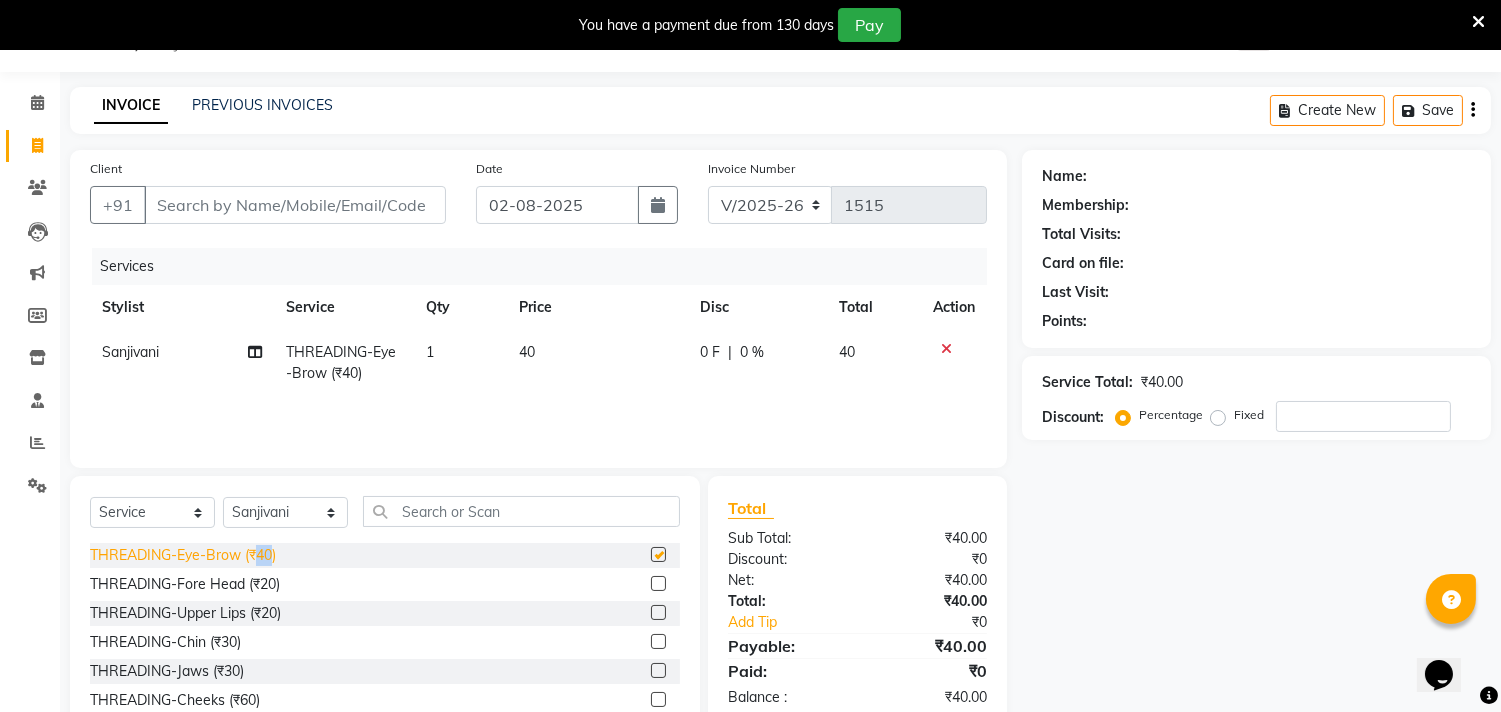 click on "THREADING-Eye-Brow (₹40)" 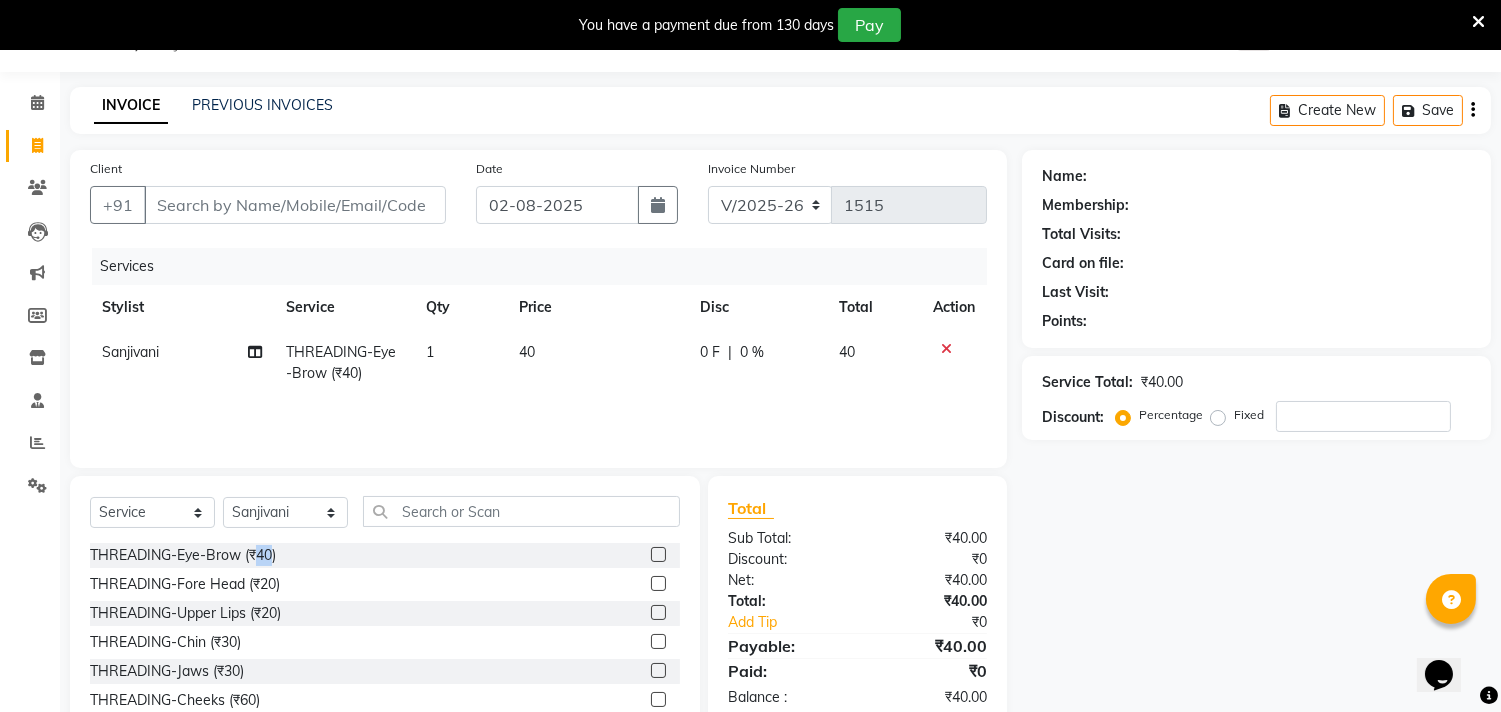 checkbox on "false" 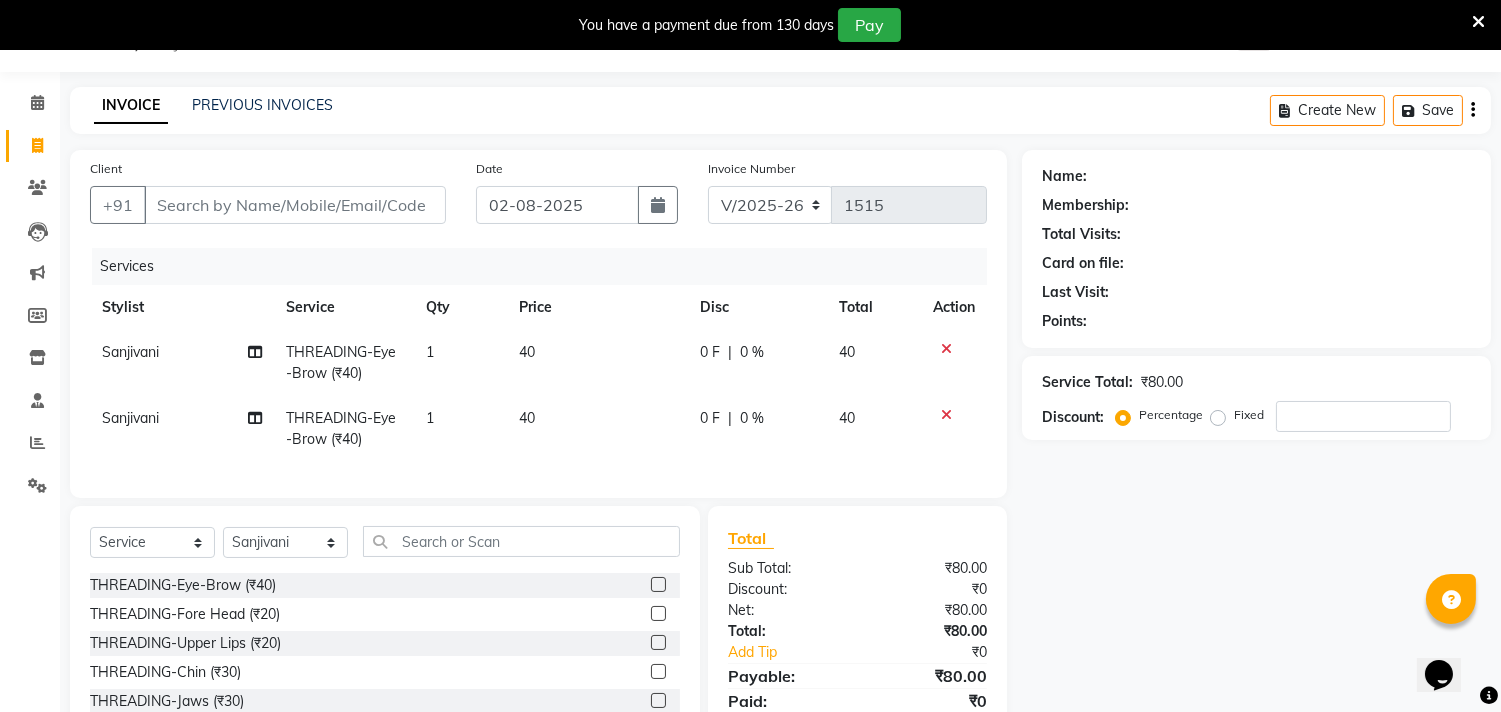 click 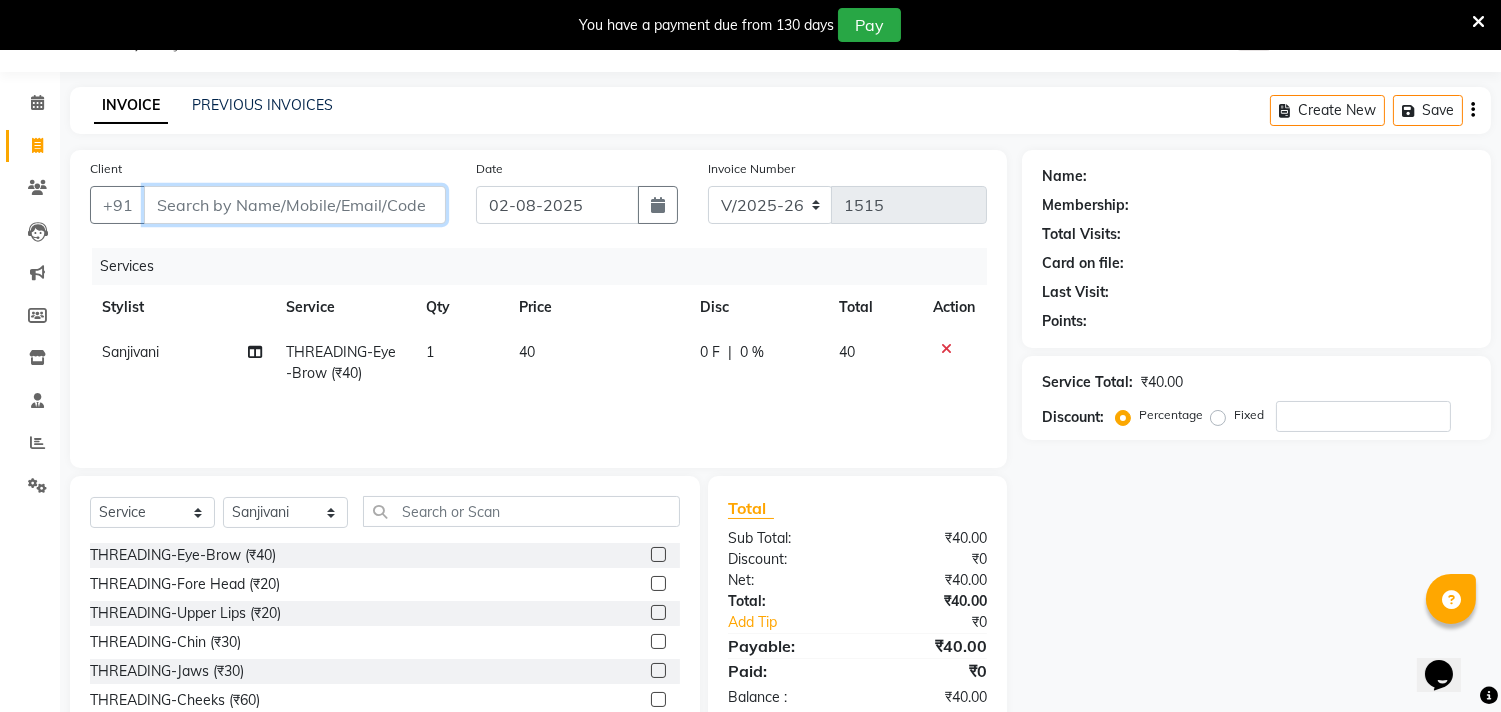 click on "Client" at bounding box center [295, 205] 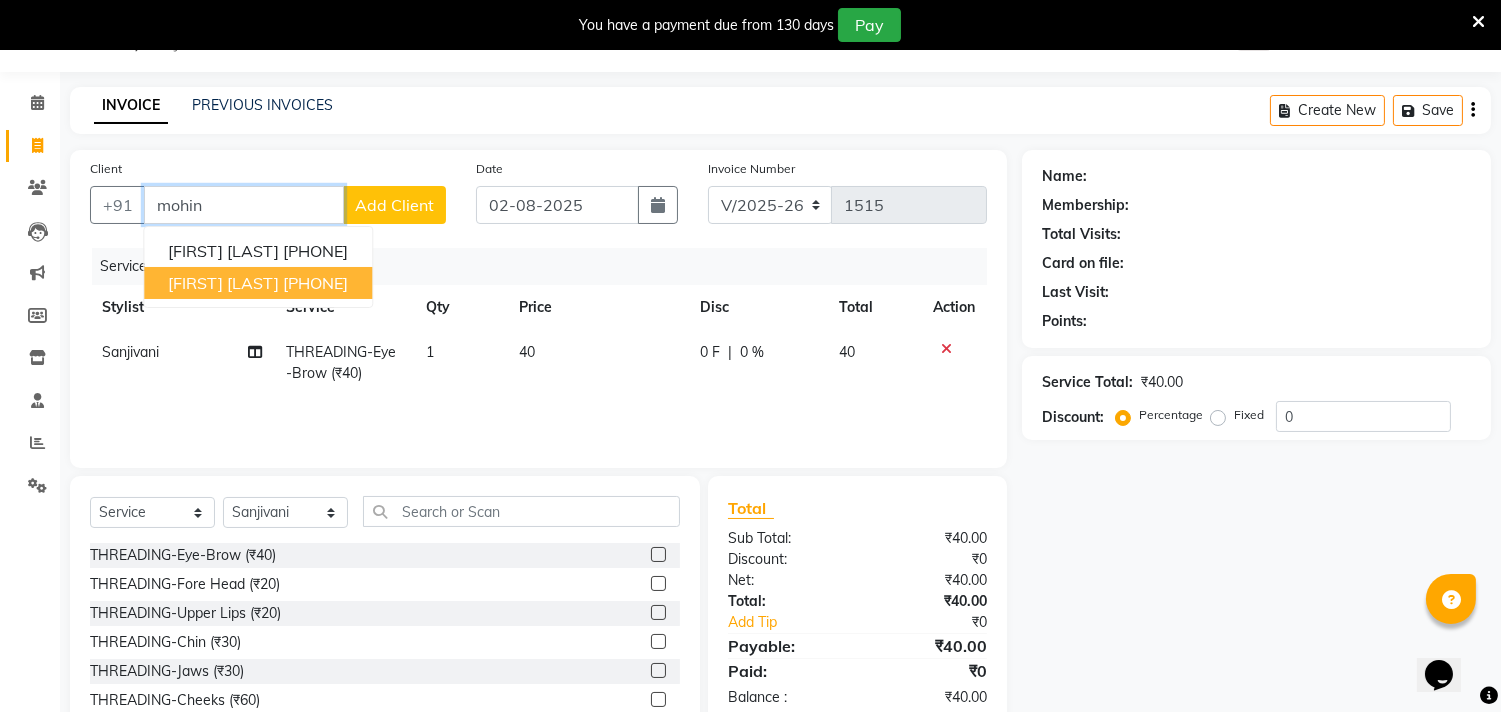 click on "[FIRST] [LAST]" at bounding box center [223, 283] 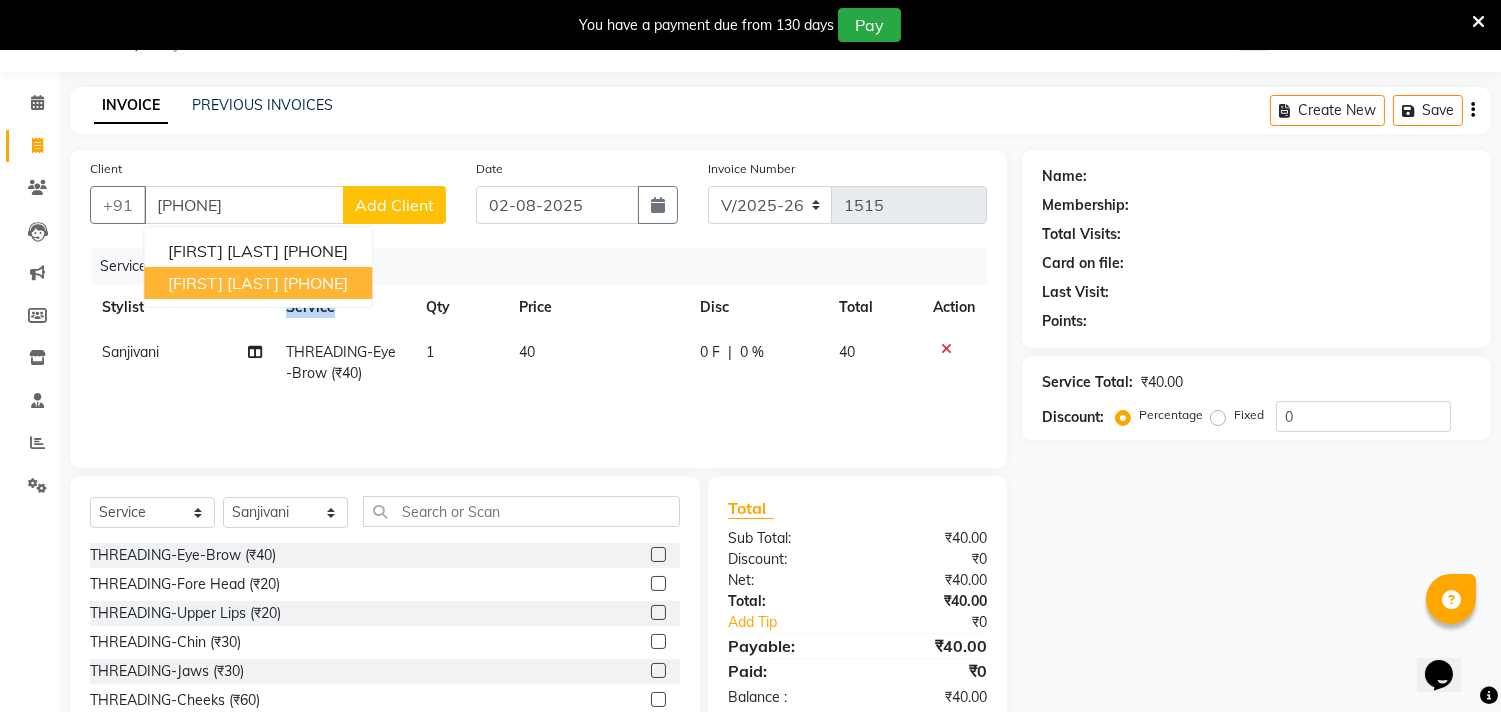 click on "Service" 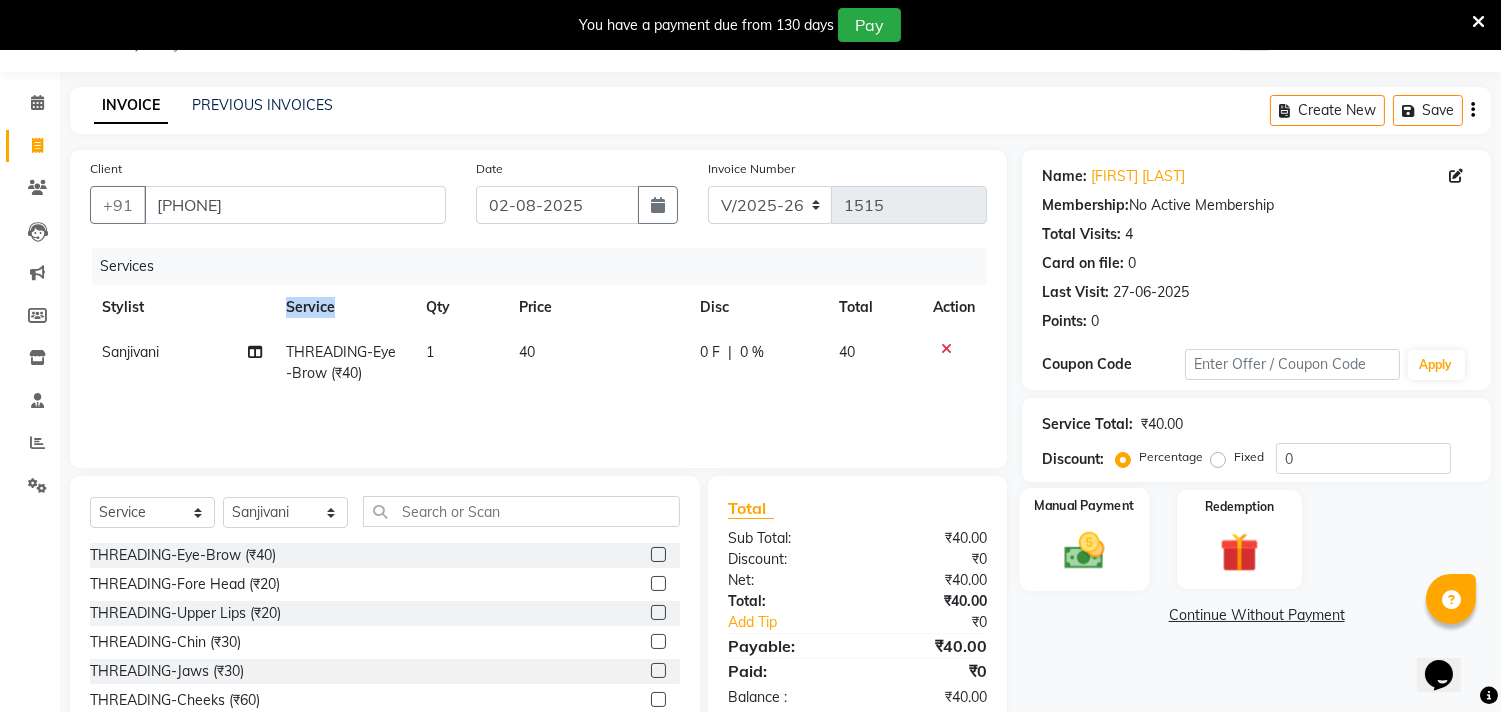 click 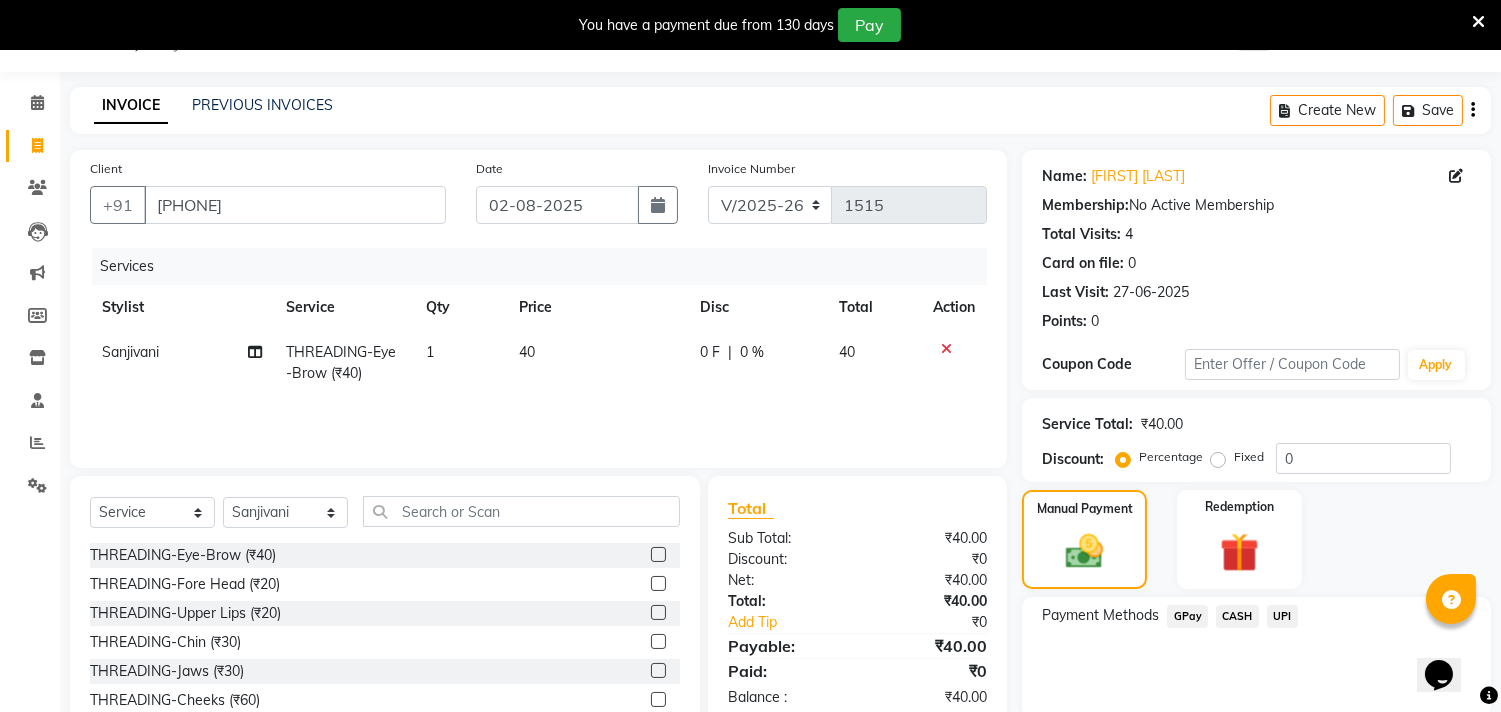 click on "GPay" 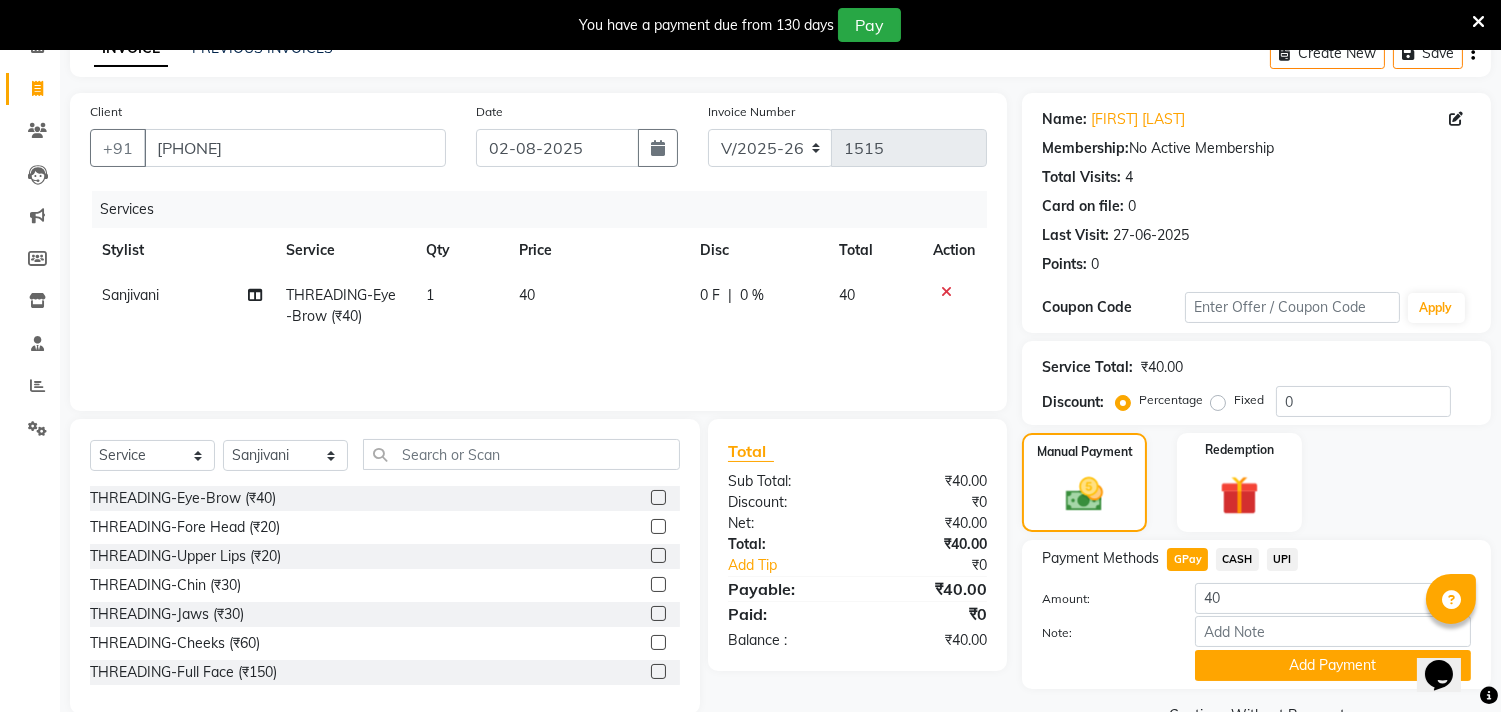 scroll, scrollTop: 154, scrollLeft: 0, axis: vertical 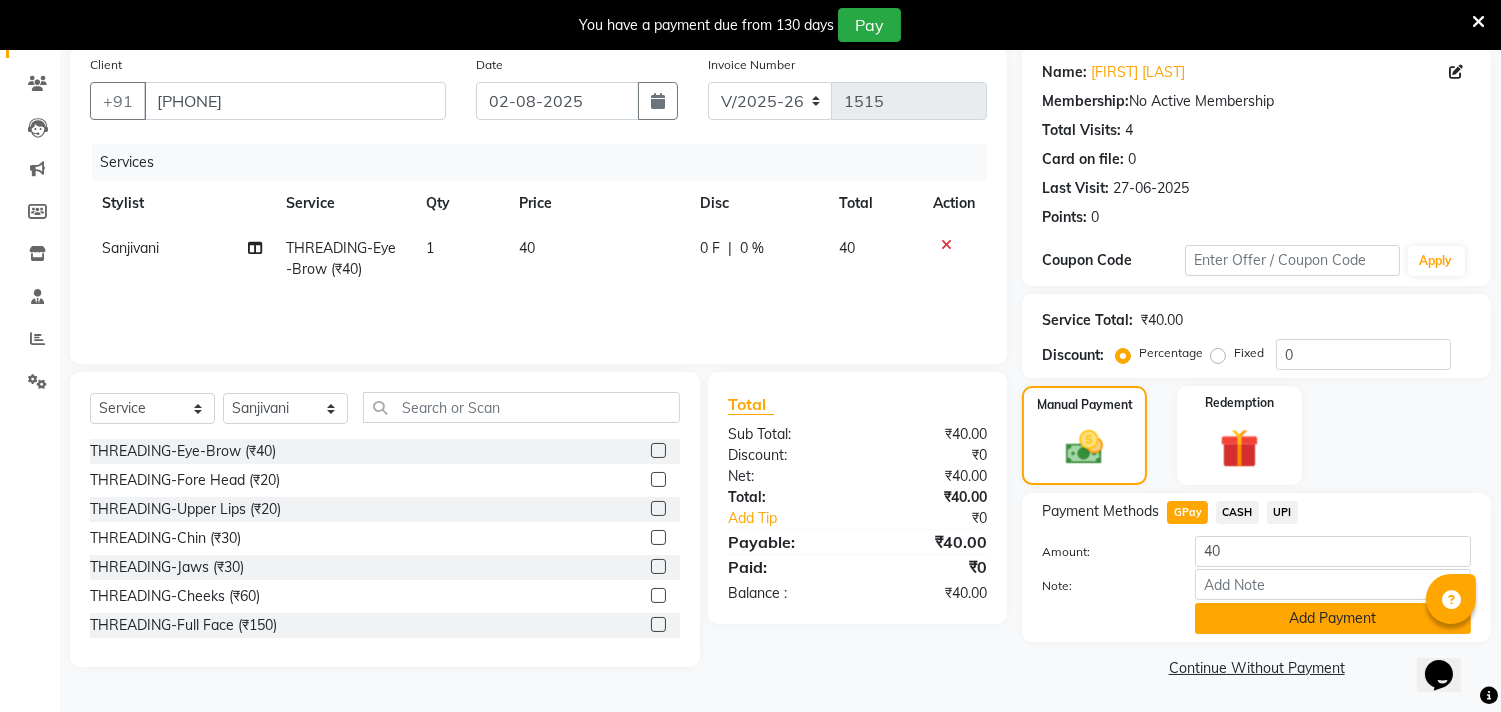 click on "Add Payment" 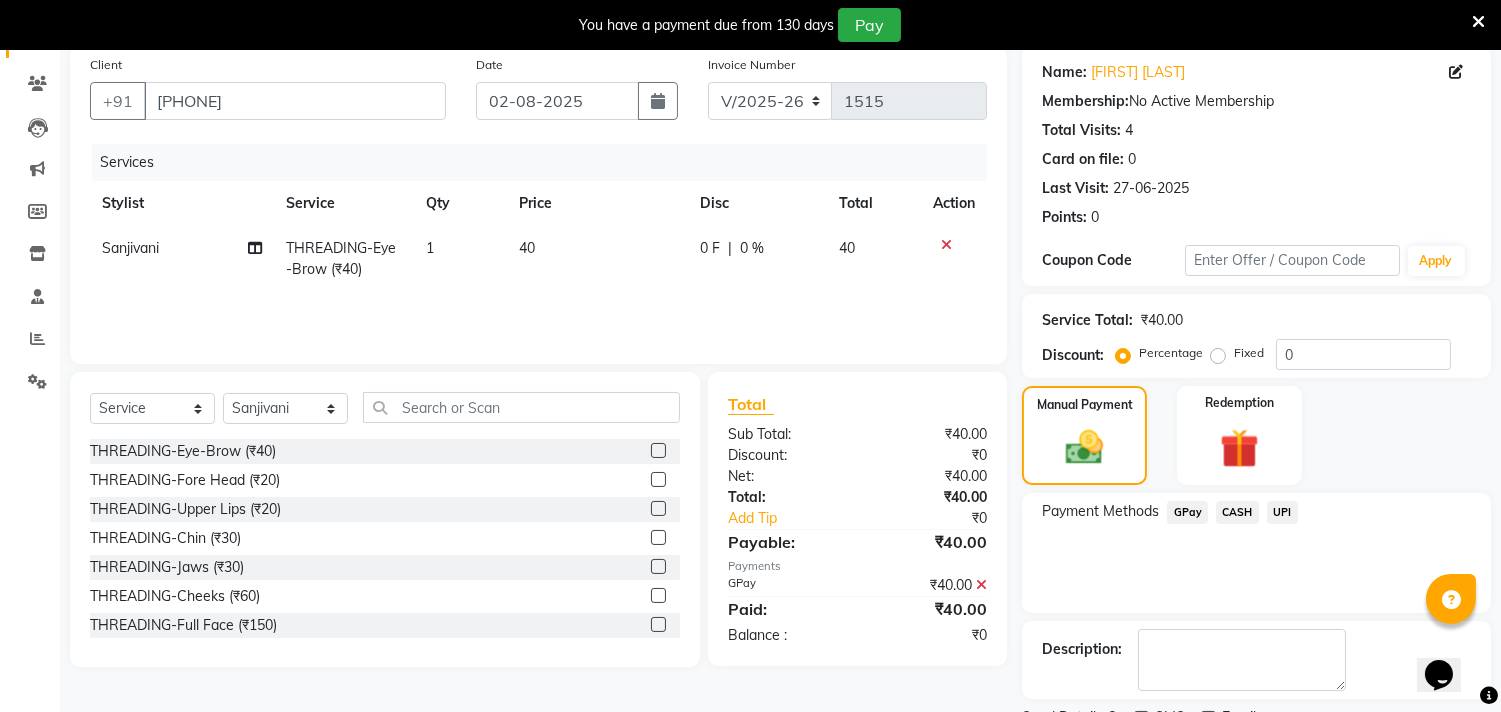 scroll, scrollTop: 237, scrollLeft: 0, axis: vertical 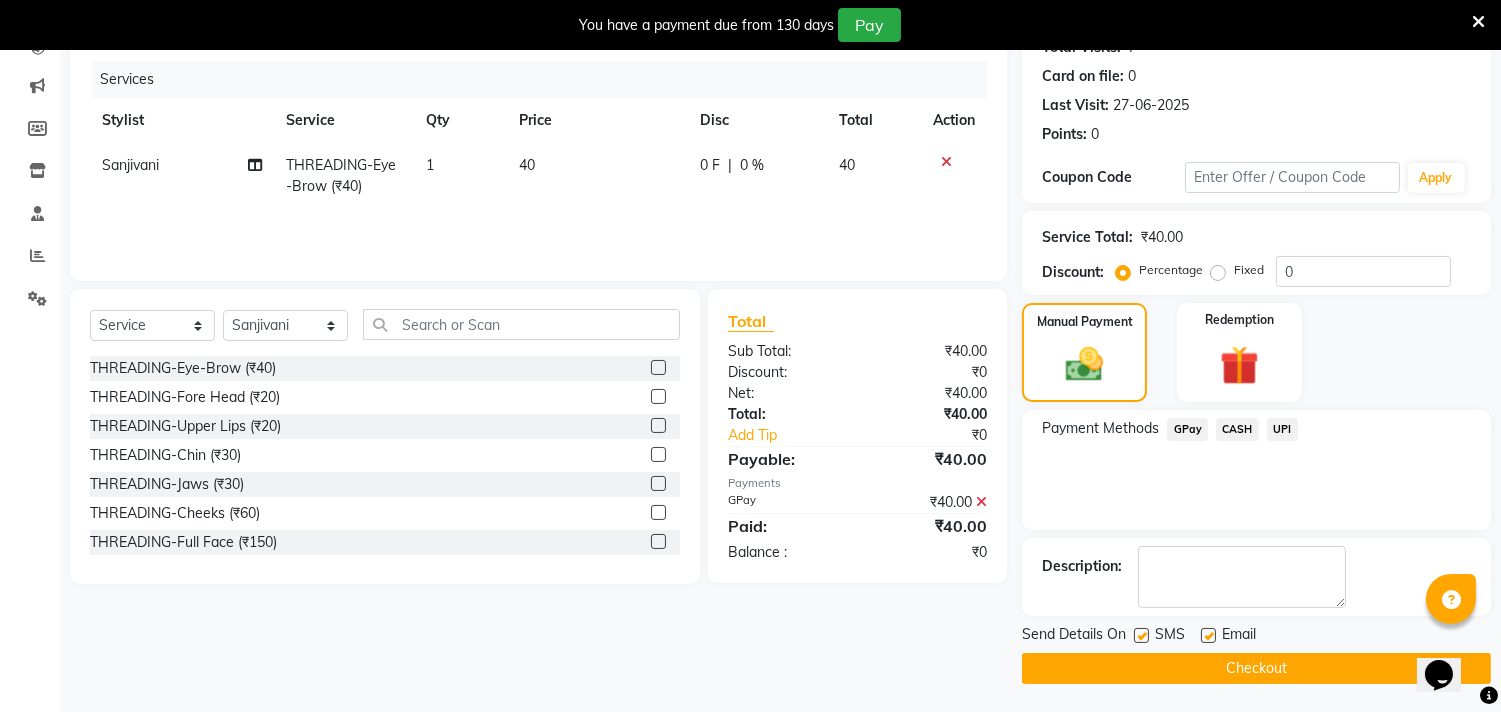 click on "Checkout" 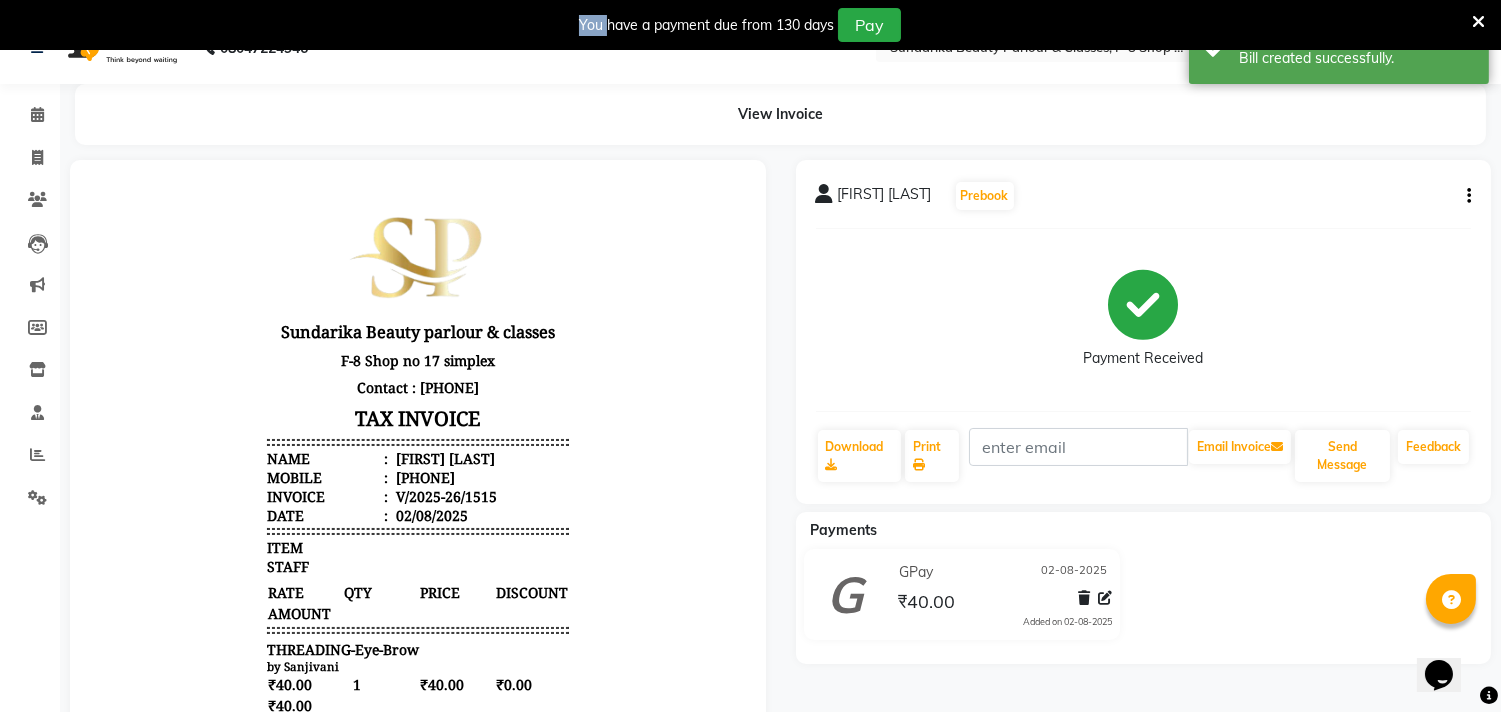 scroll, scrollTop: 0, scrollLeft: 0, axis: both 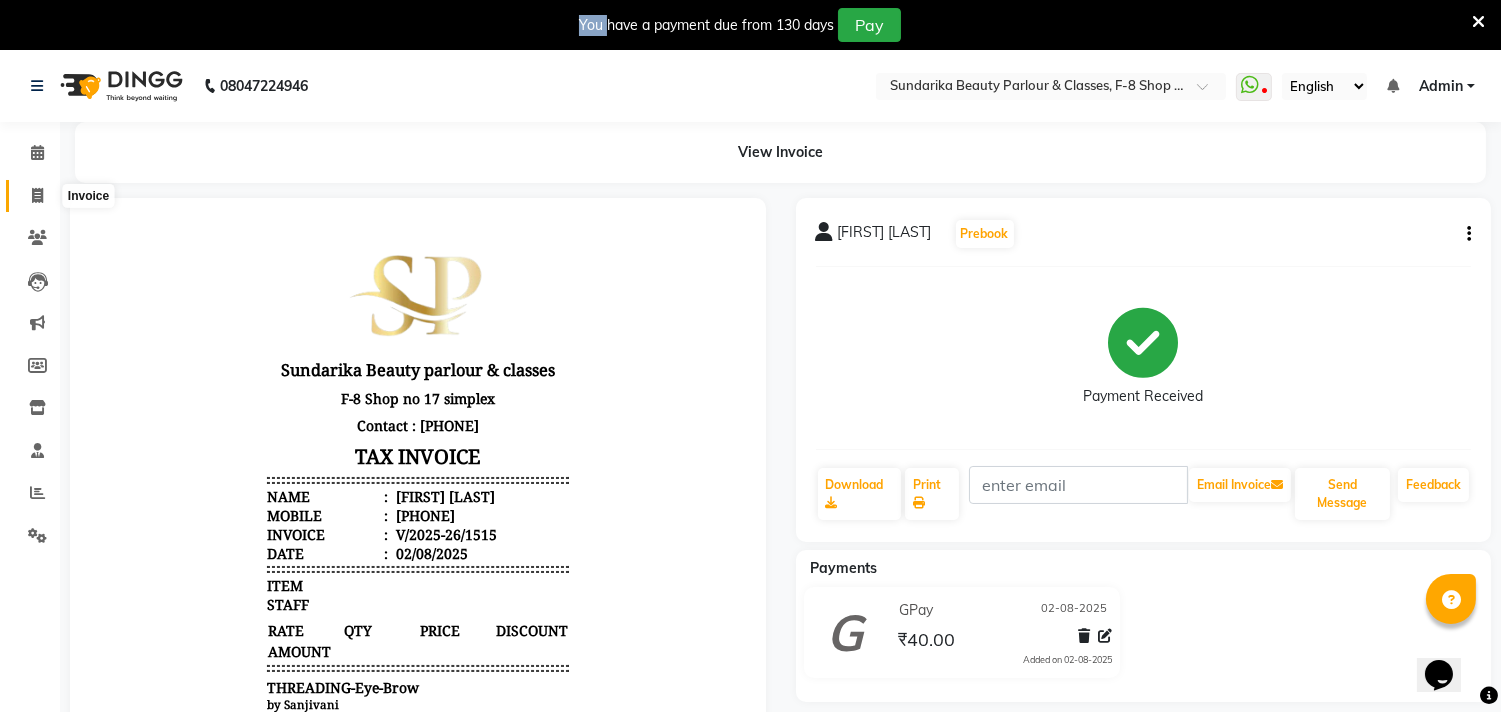 click 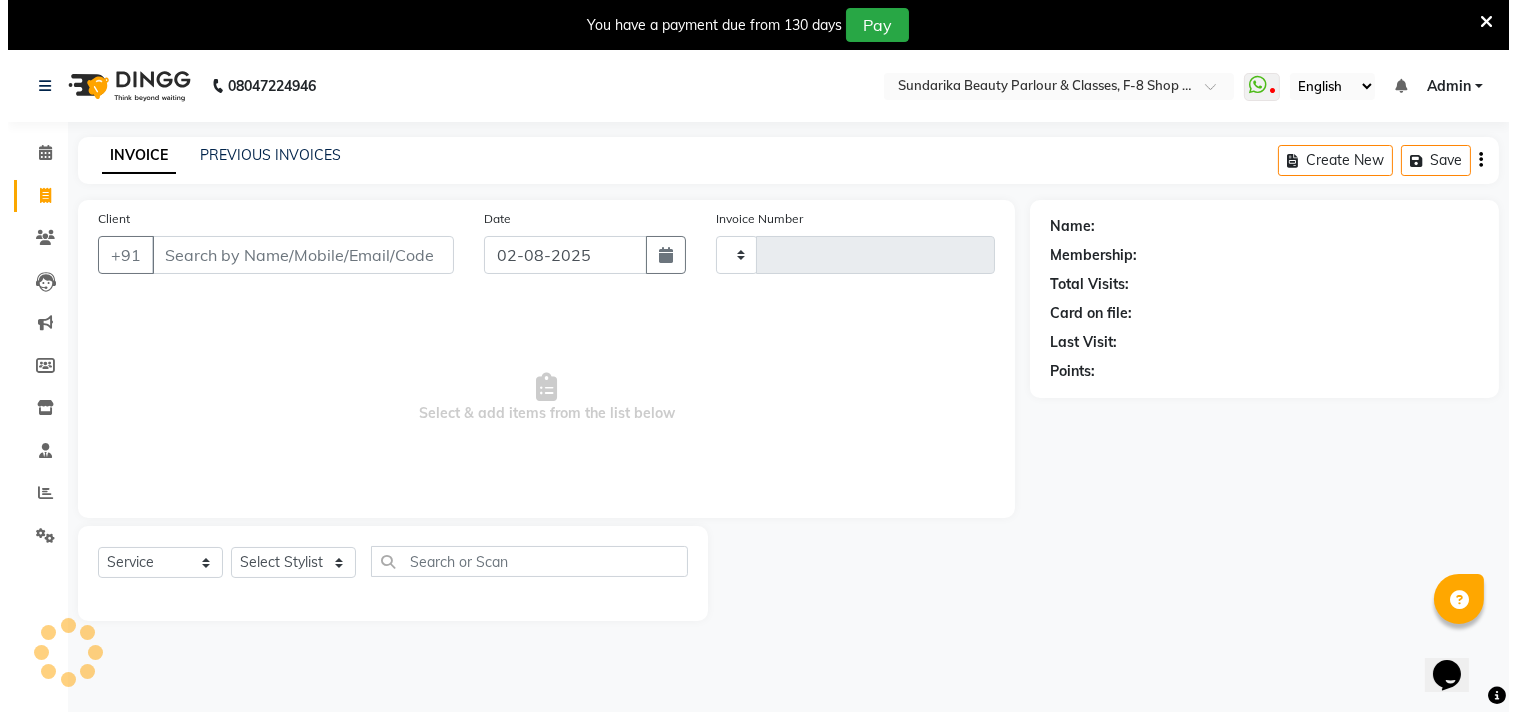 scroll, scrollTop: 50, scrollLeft: 0, axis: vertical 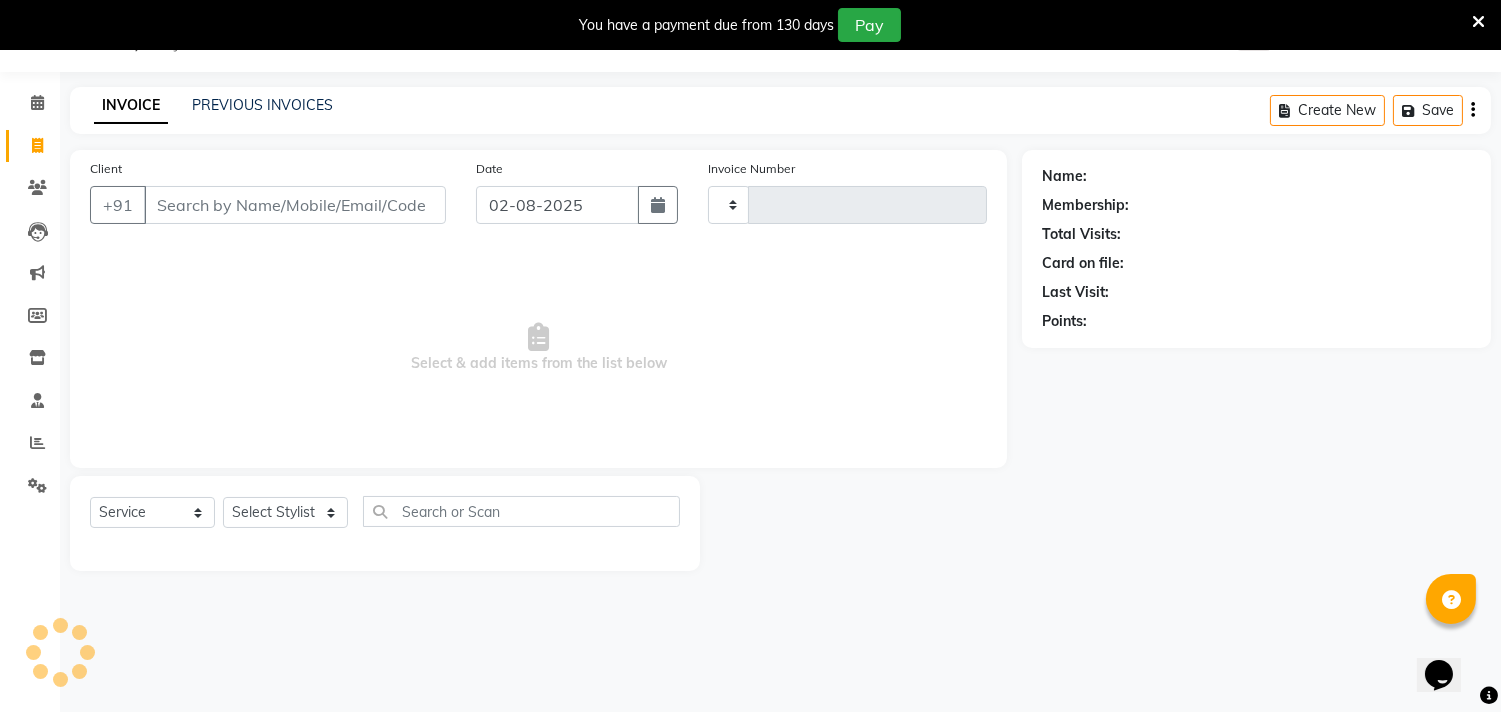 type on "1516" 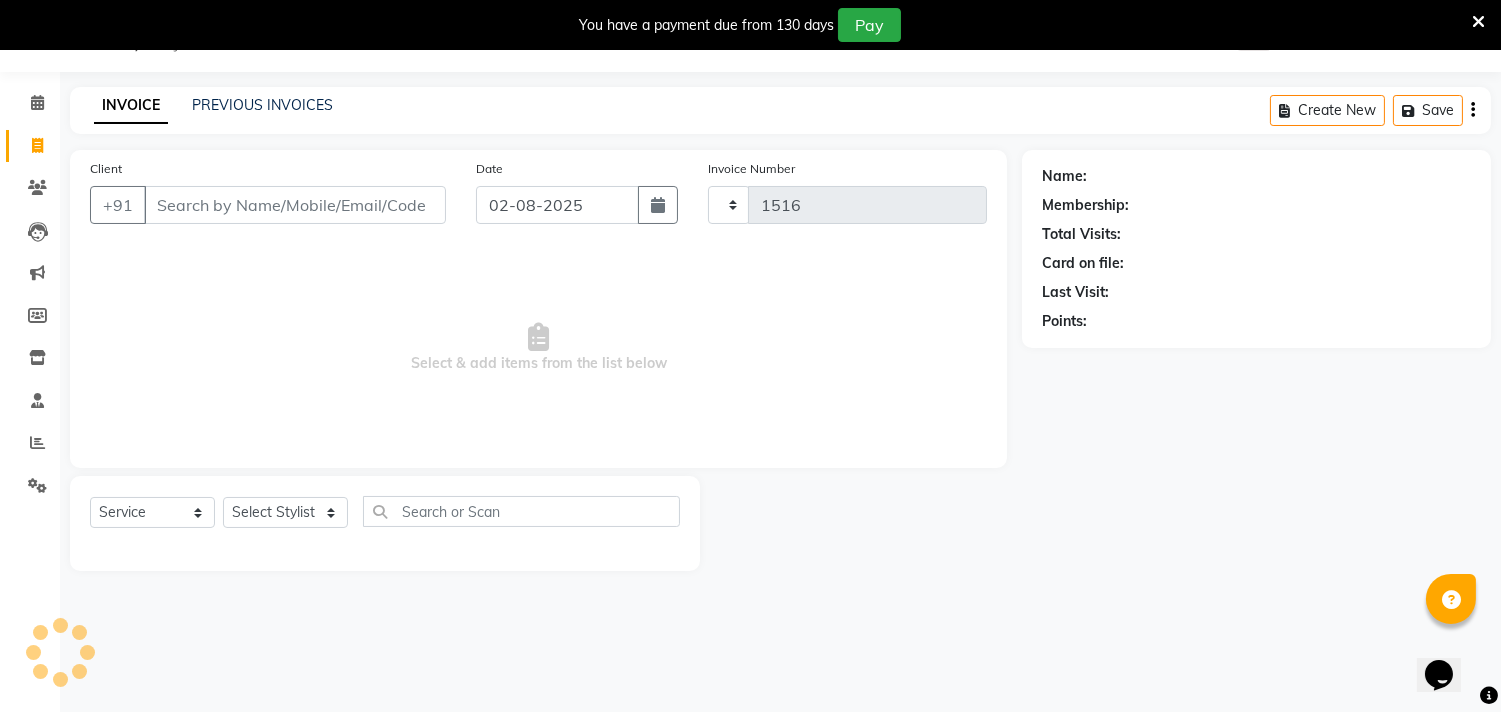 select on "5341" 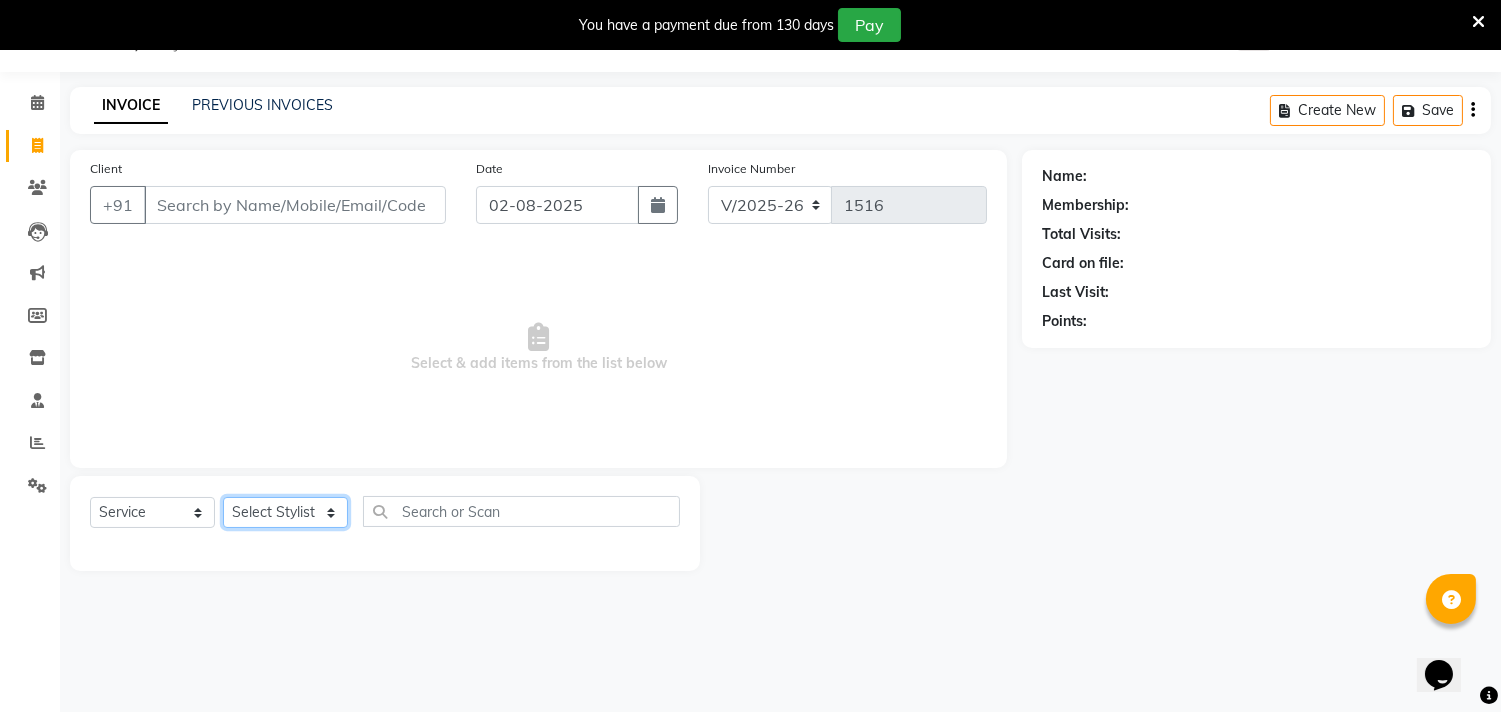 click on "Select Stylist" 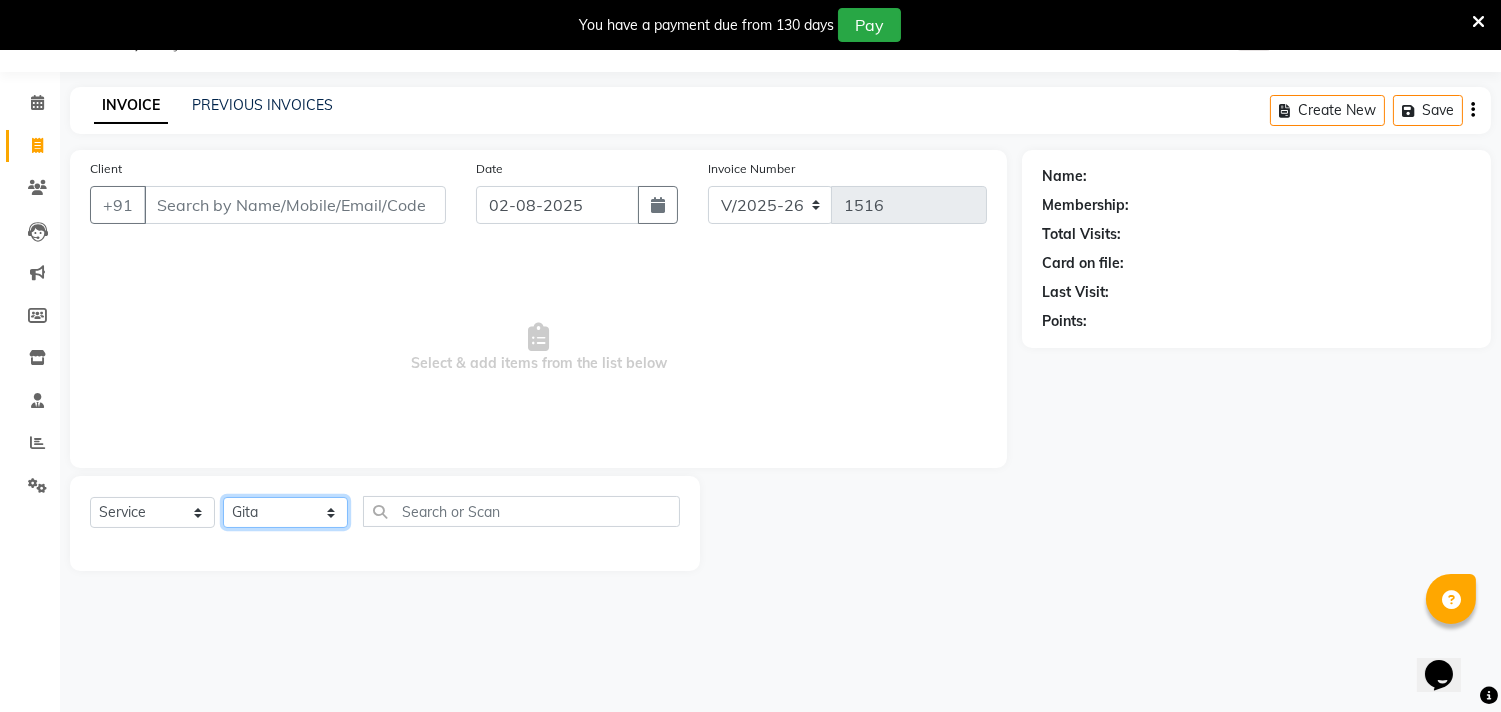click on "Select Stylist Gita mala Sanjivani Vaishali Mam" 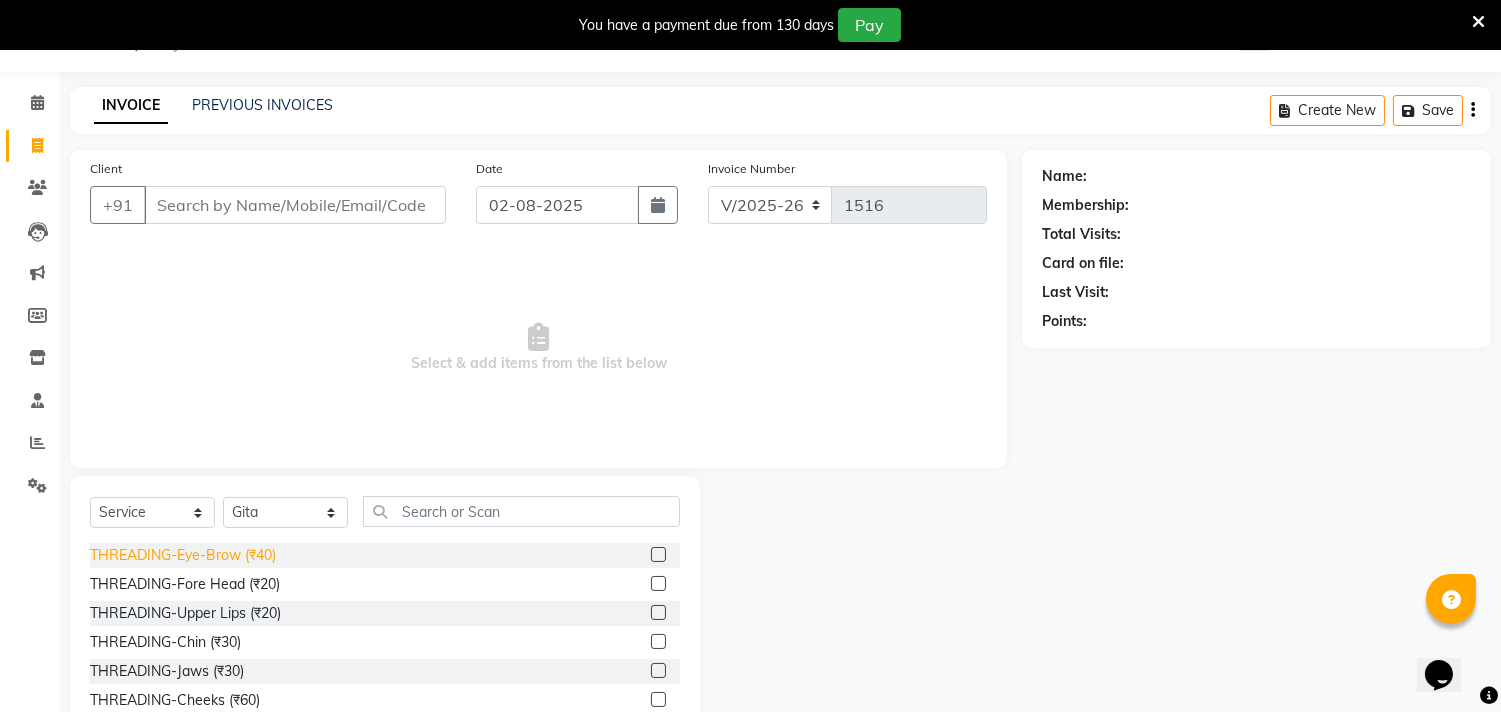 click on "THREADING-Eye-Brow (₹40)" 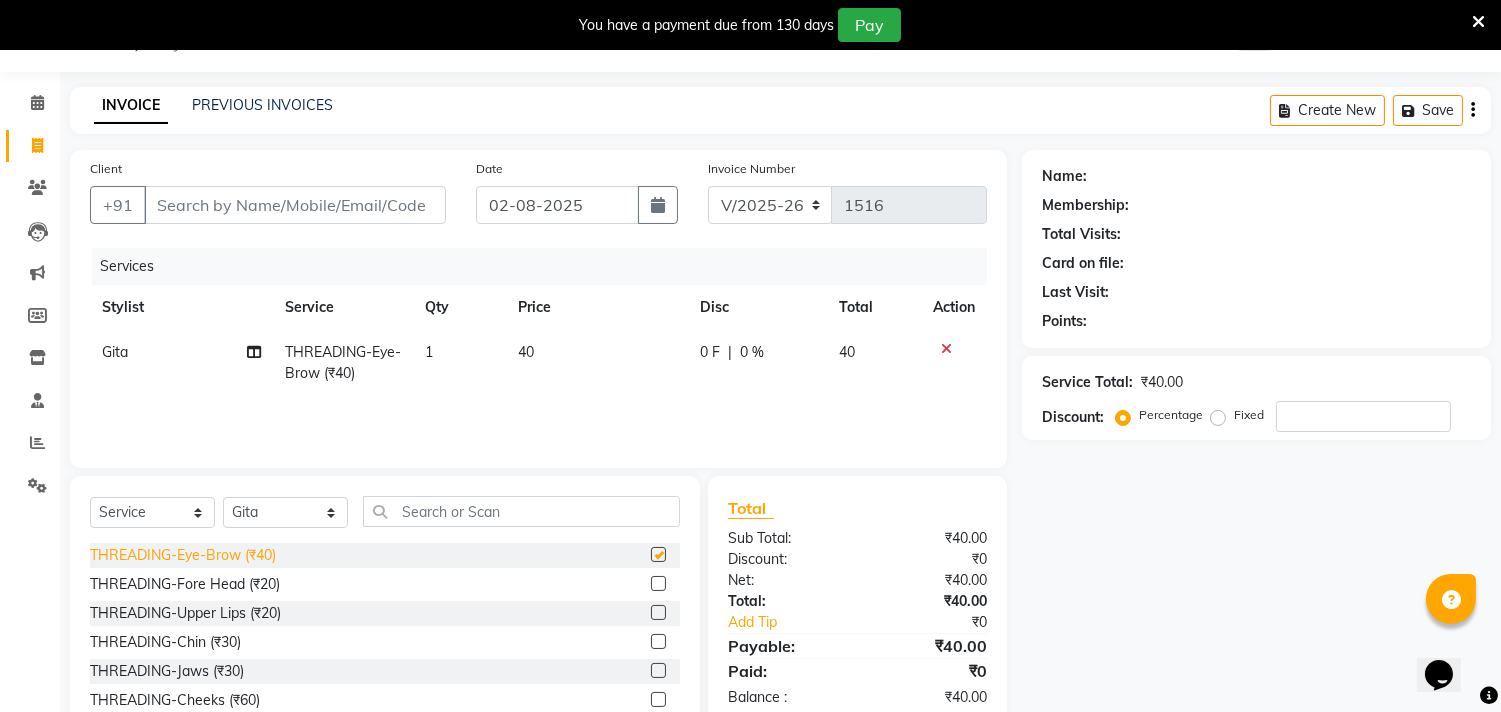 checkbox on "false" 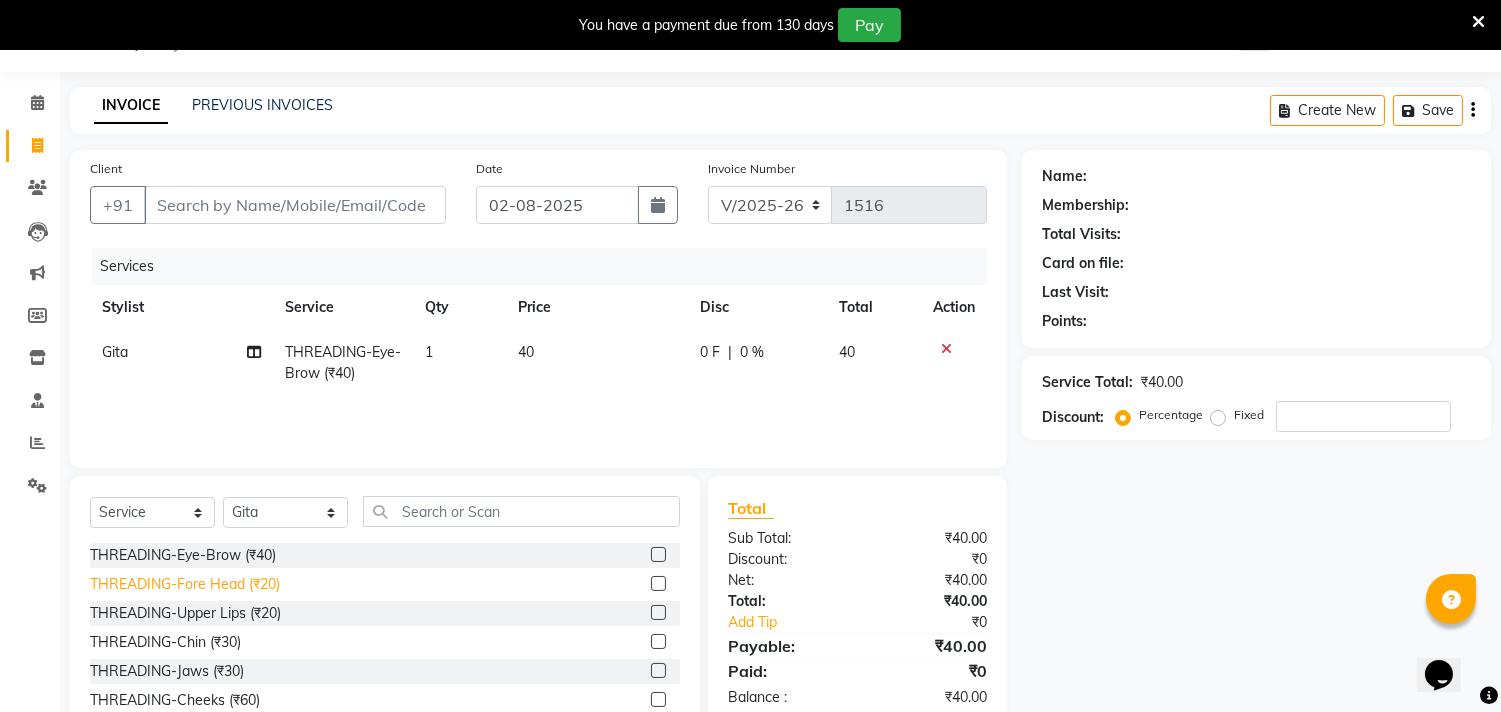 click on "THREADING-Fore Head (₹20)" 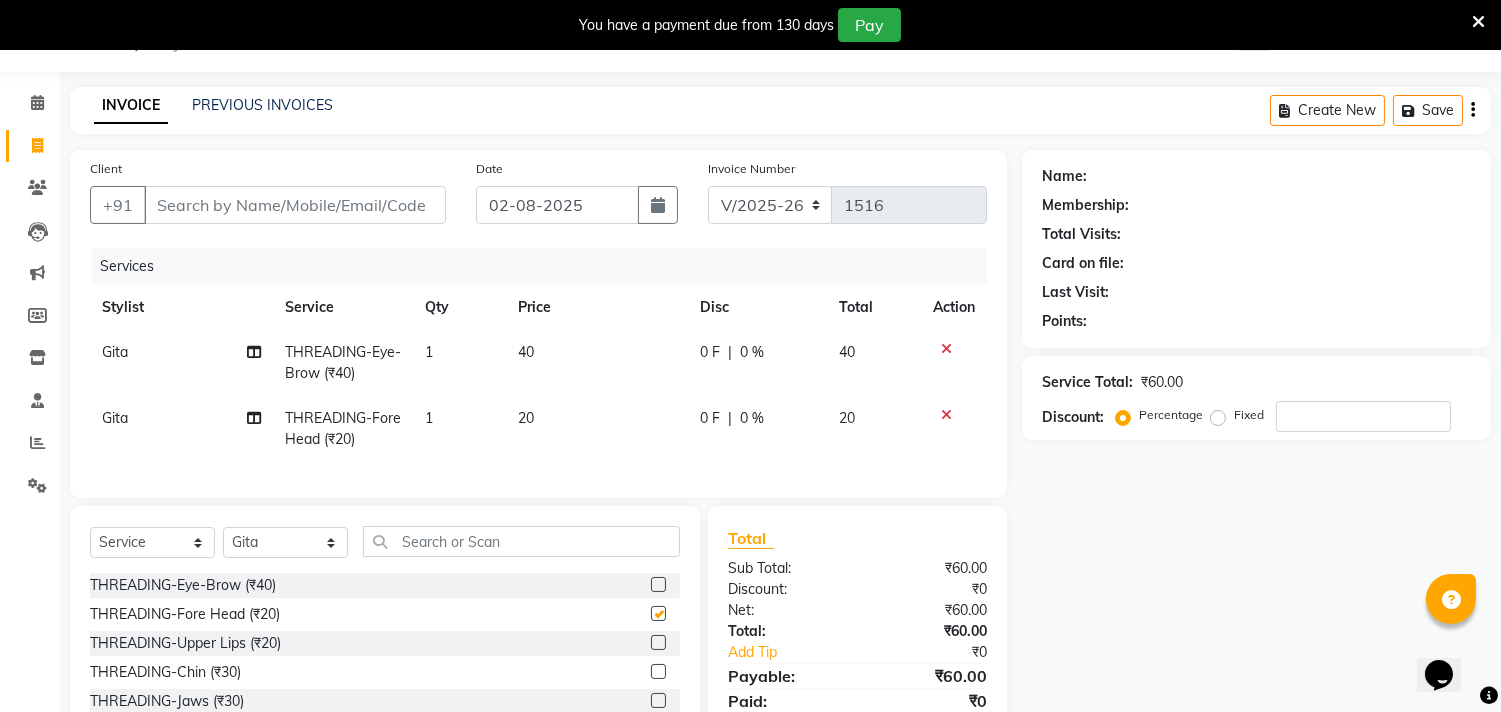 checkbox on "false" 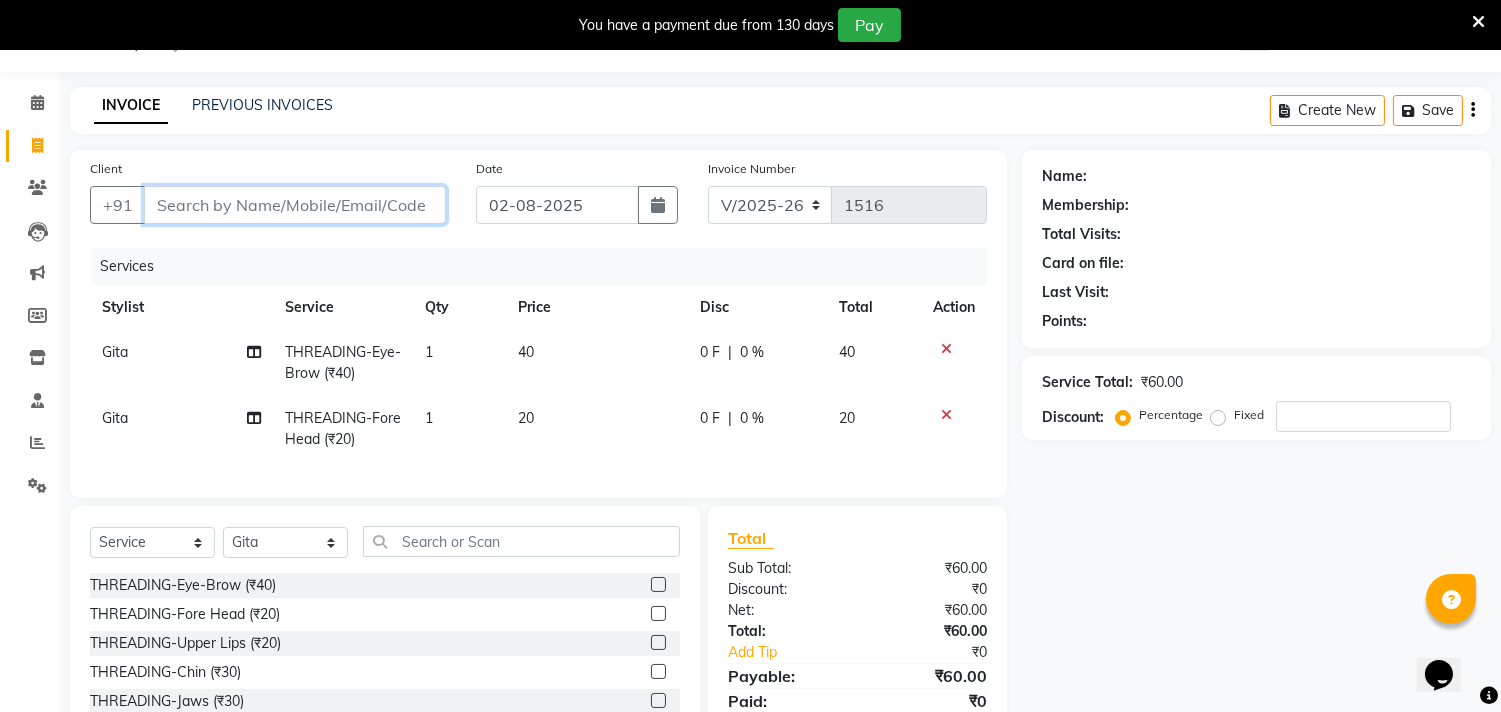 click on "Client" at bounding box center [295, 205] 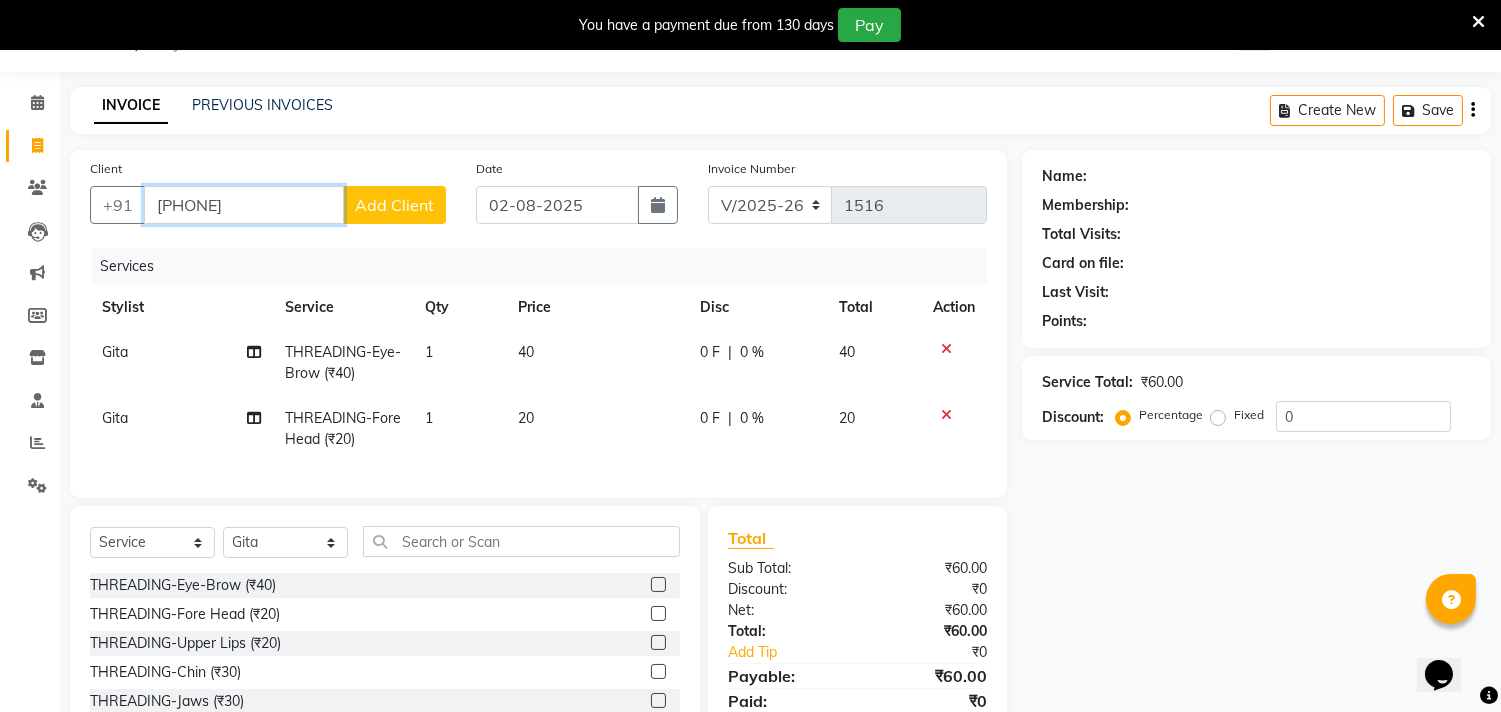 click on "[PHONE]" at bounding box center [244, 205] 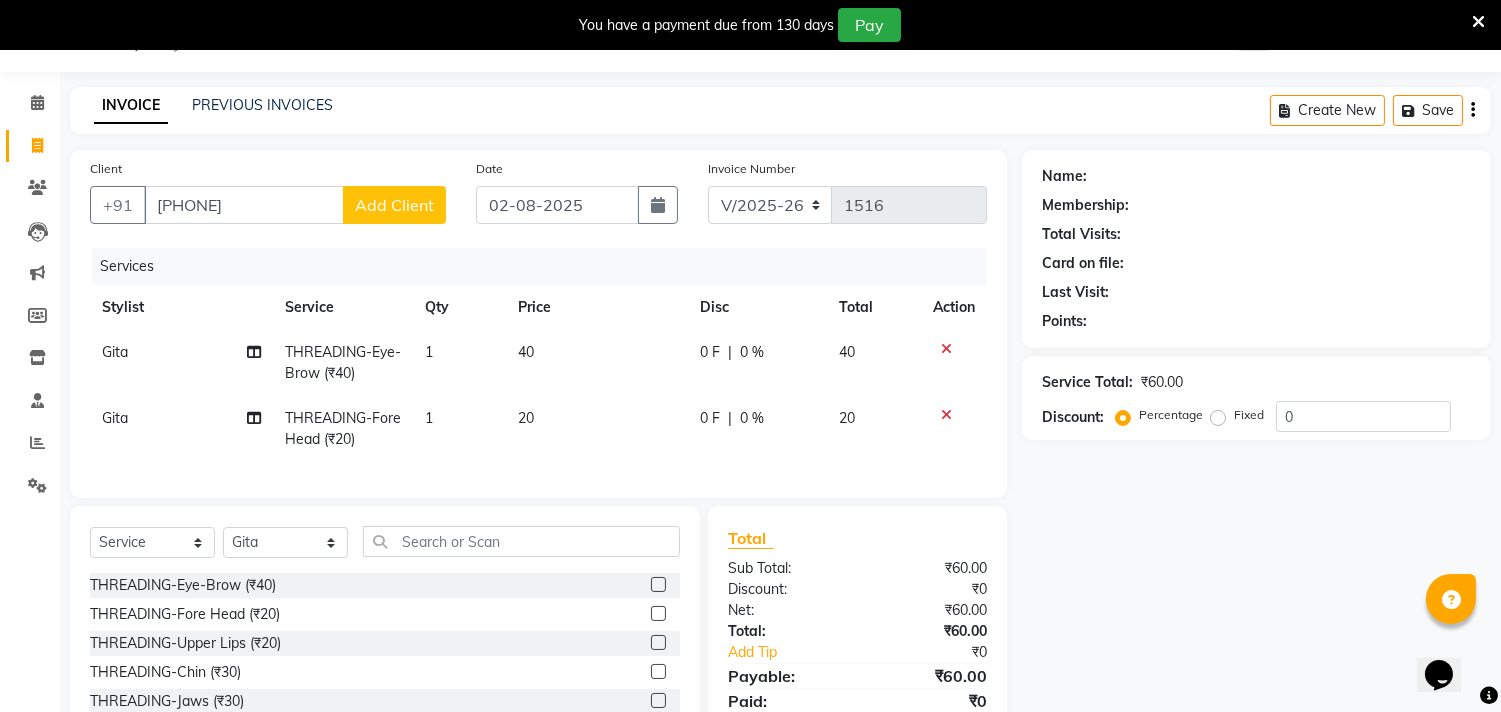 click on "Service" 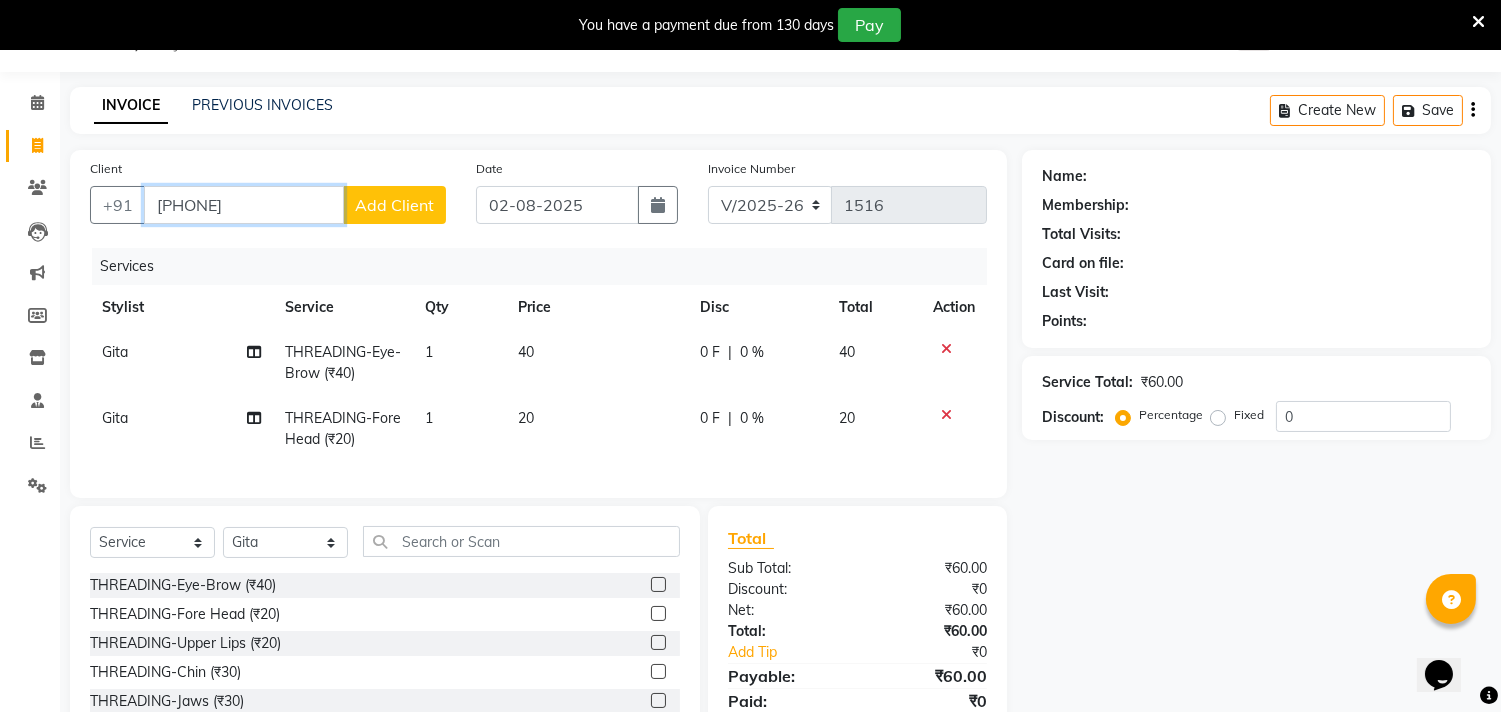 click on "[PHONE]" at bounding box center [244, 205] 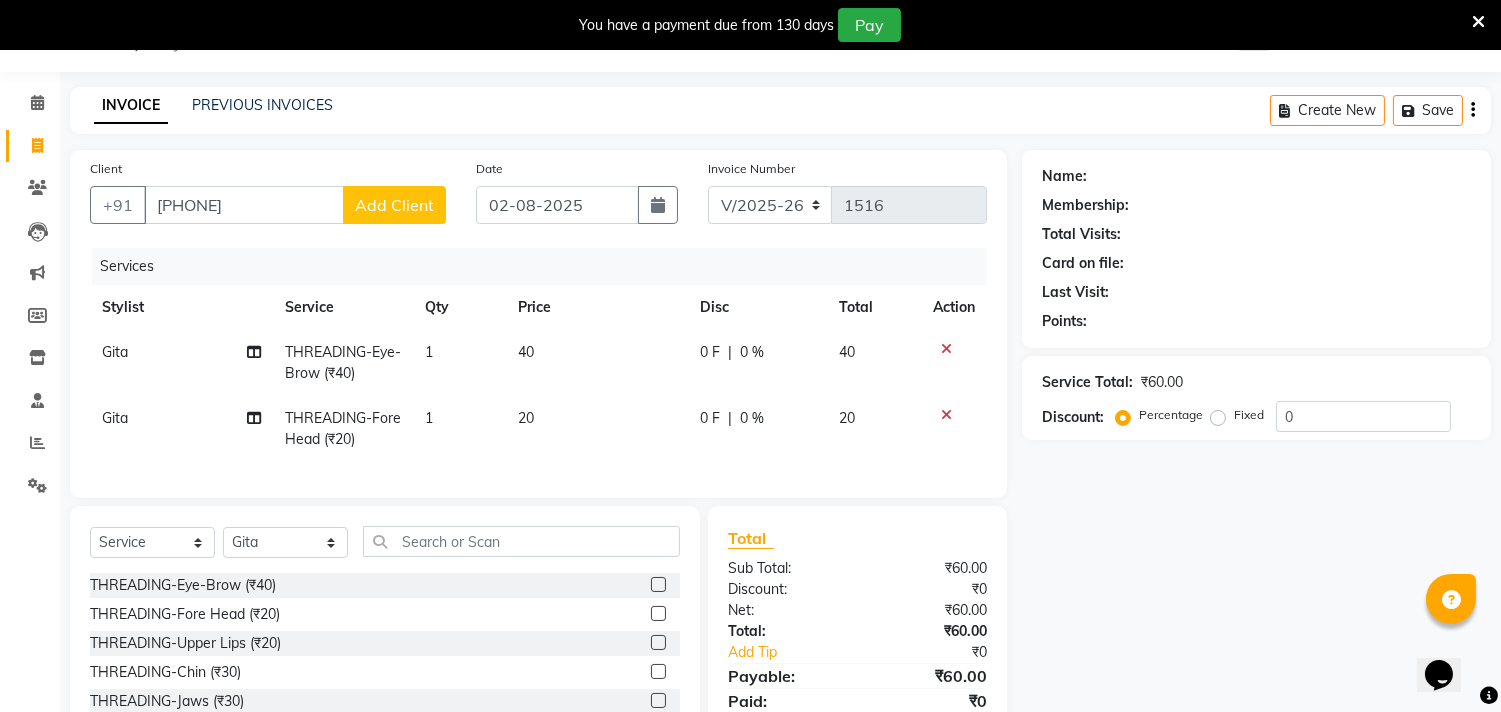 click on "Add Client" 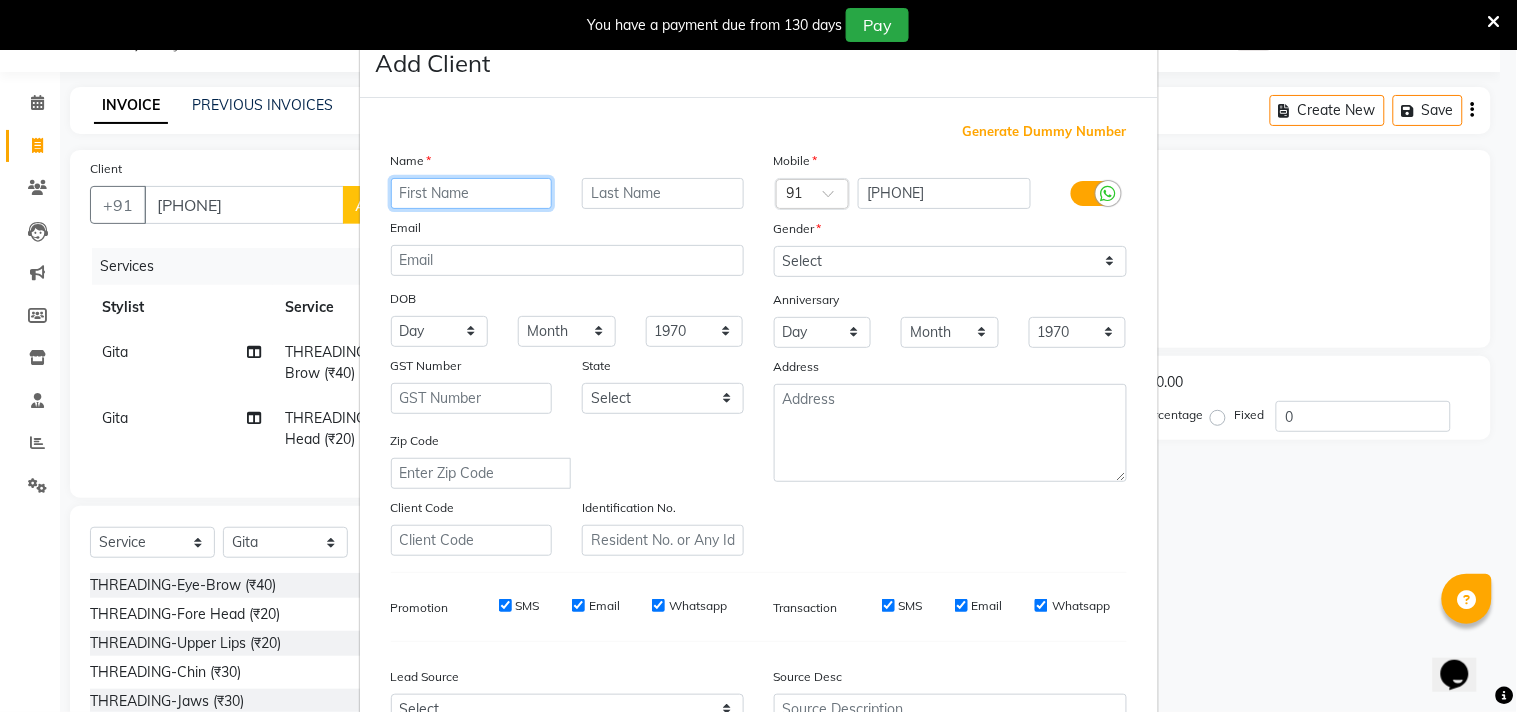 click at bounding box center [472, 193] 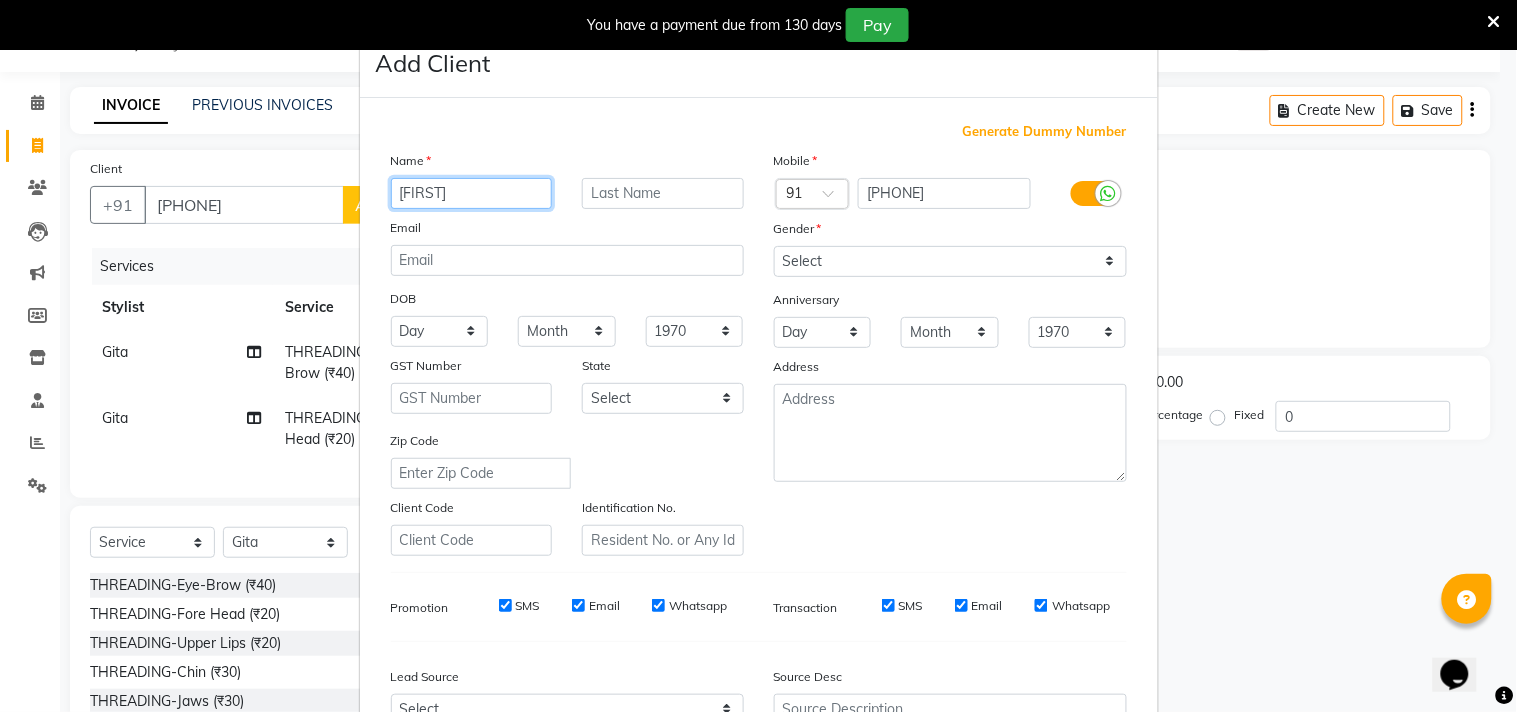 type on "[FIRST]" 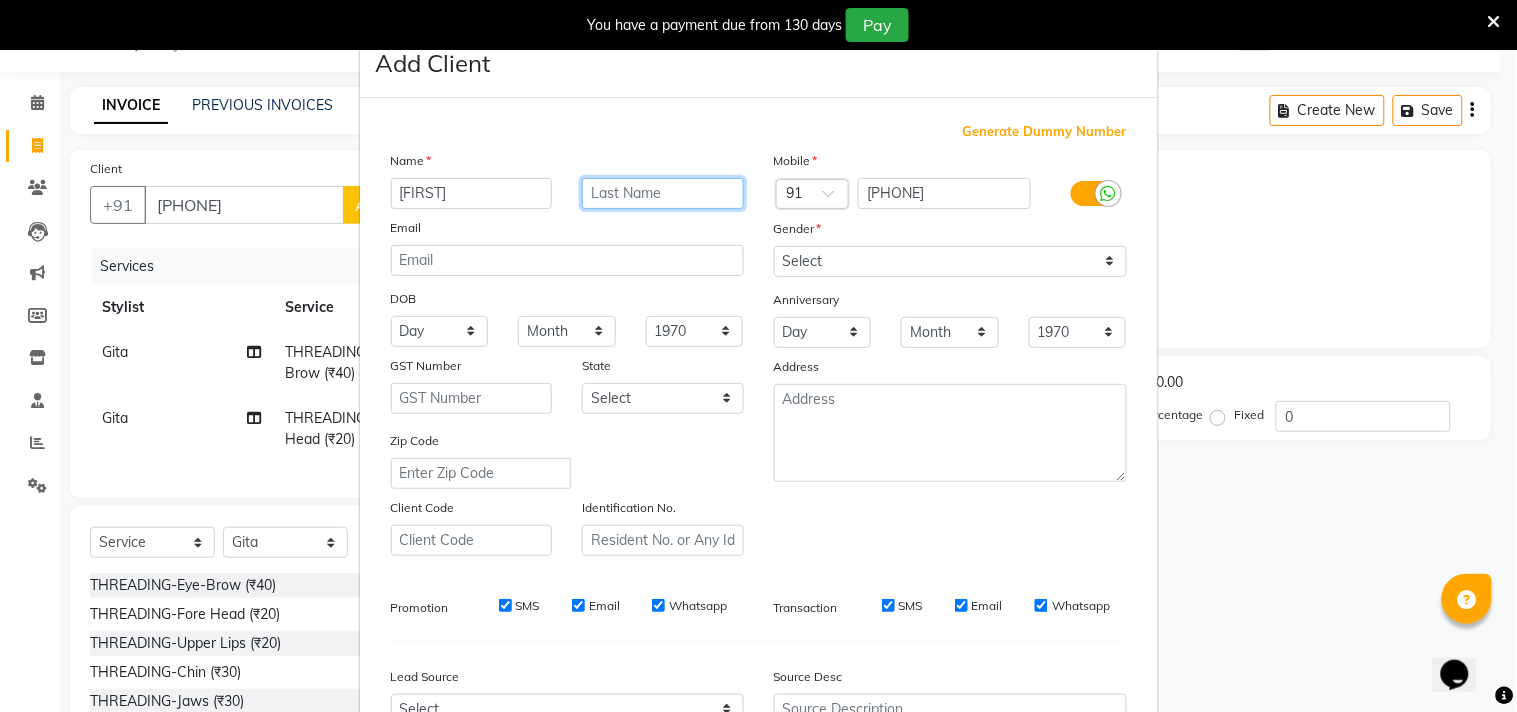 click at bounding box center (663, 193) 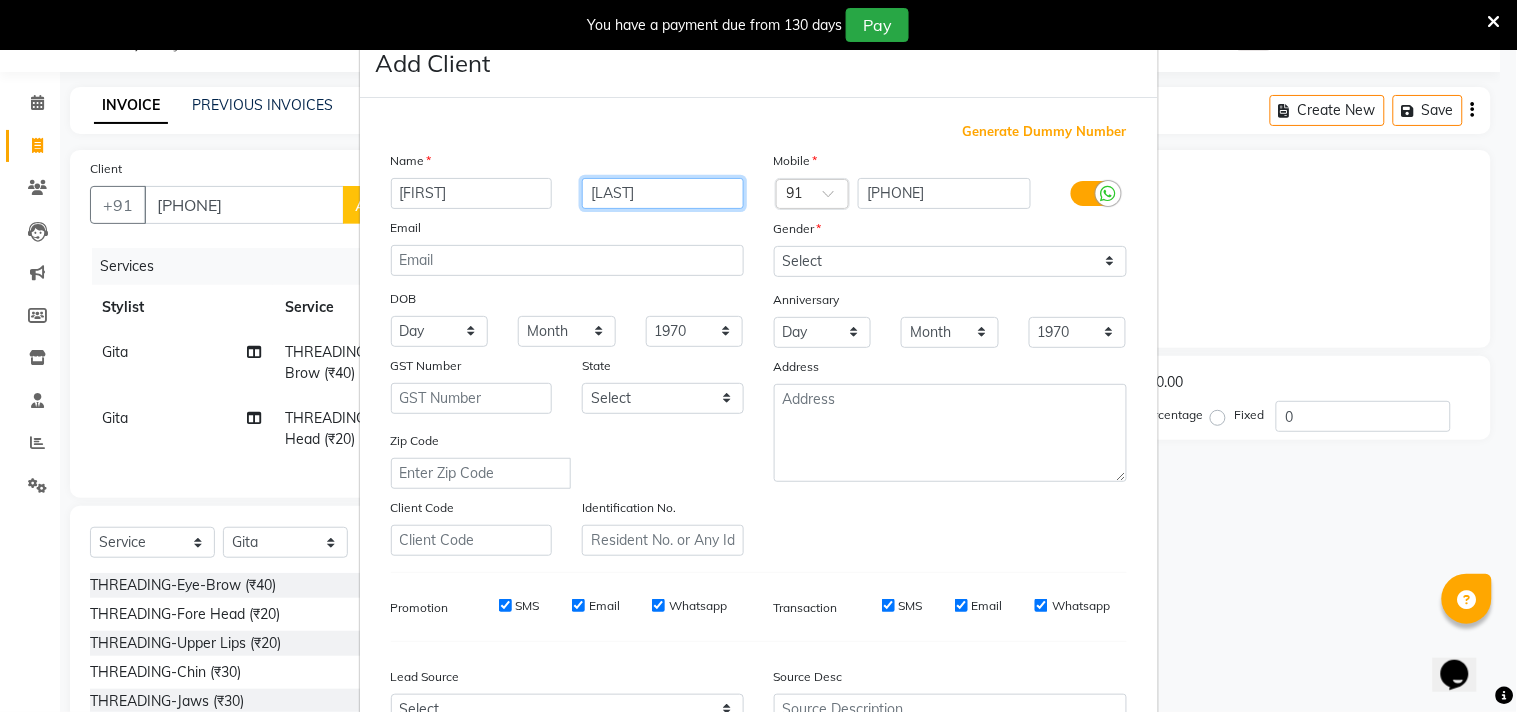 type on "[LAST]" 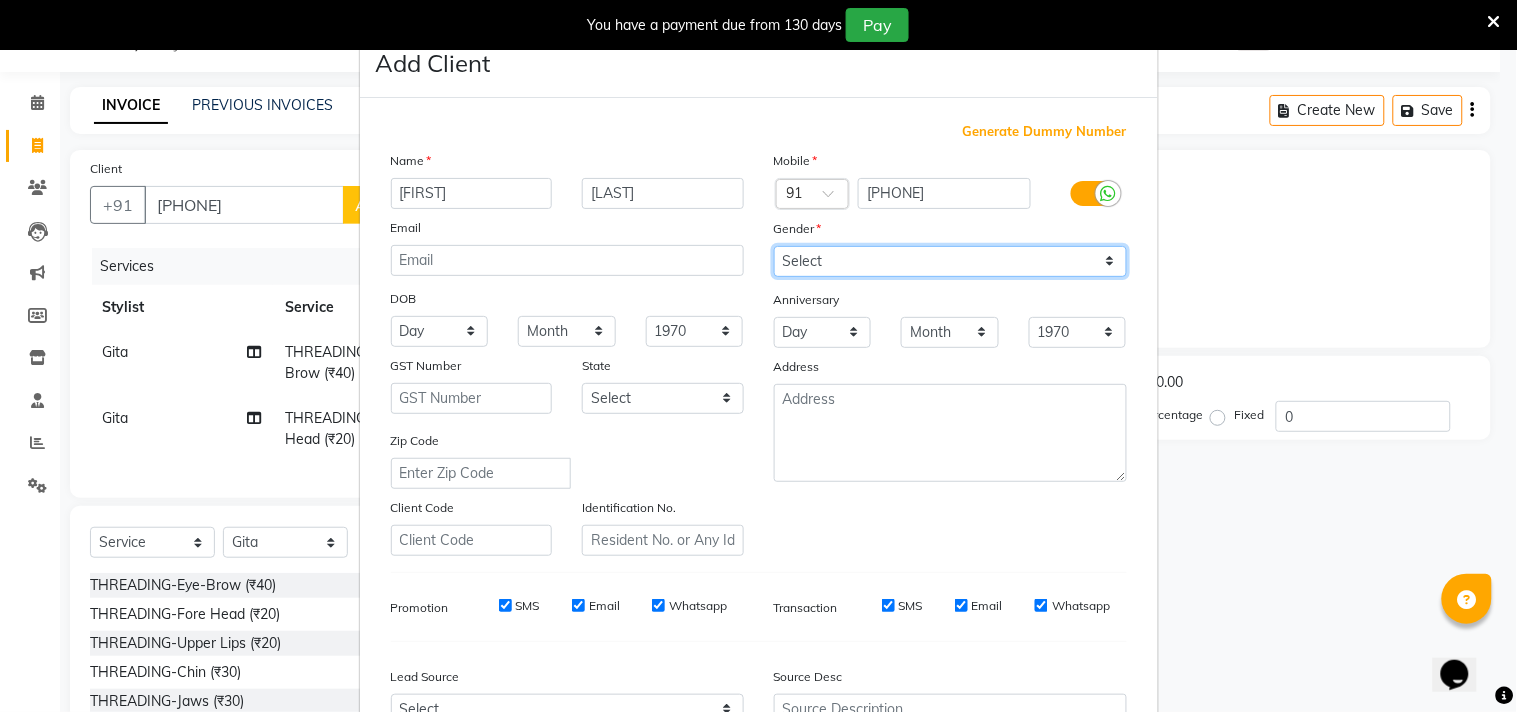 click on "Select Male Female Other Prefer Not To Say" at bounding box center (950, 261) 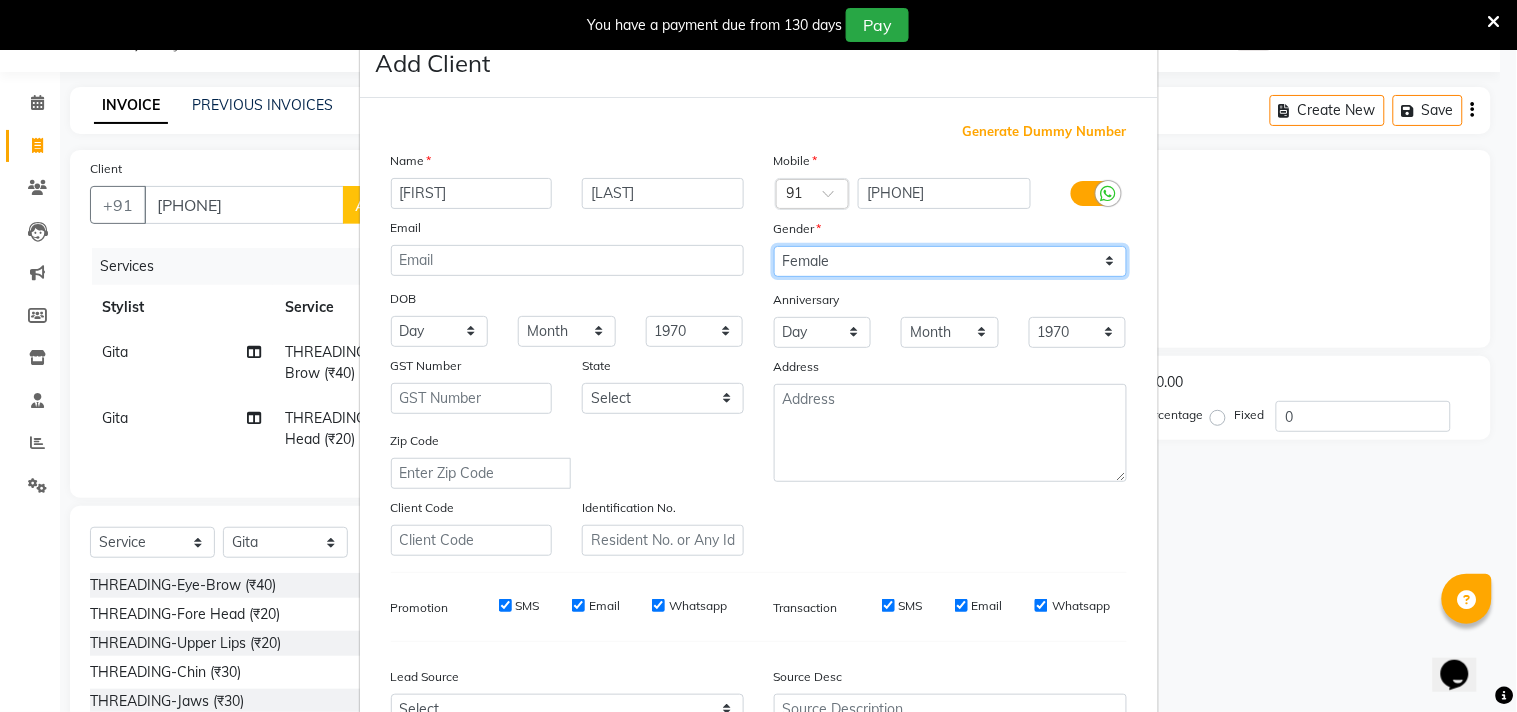 click on "Select Male Female Other Prefer Not To Say" at bounding box center [950, 261] 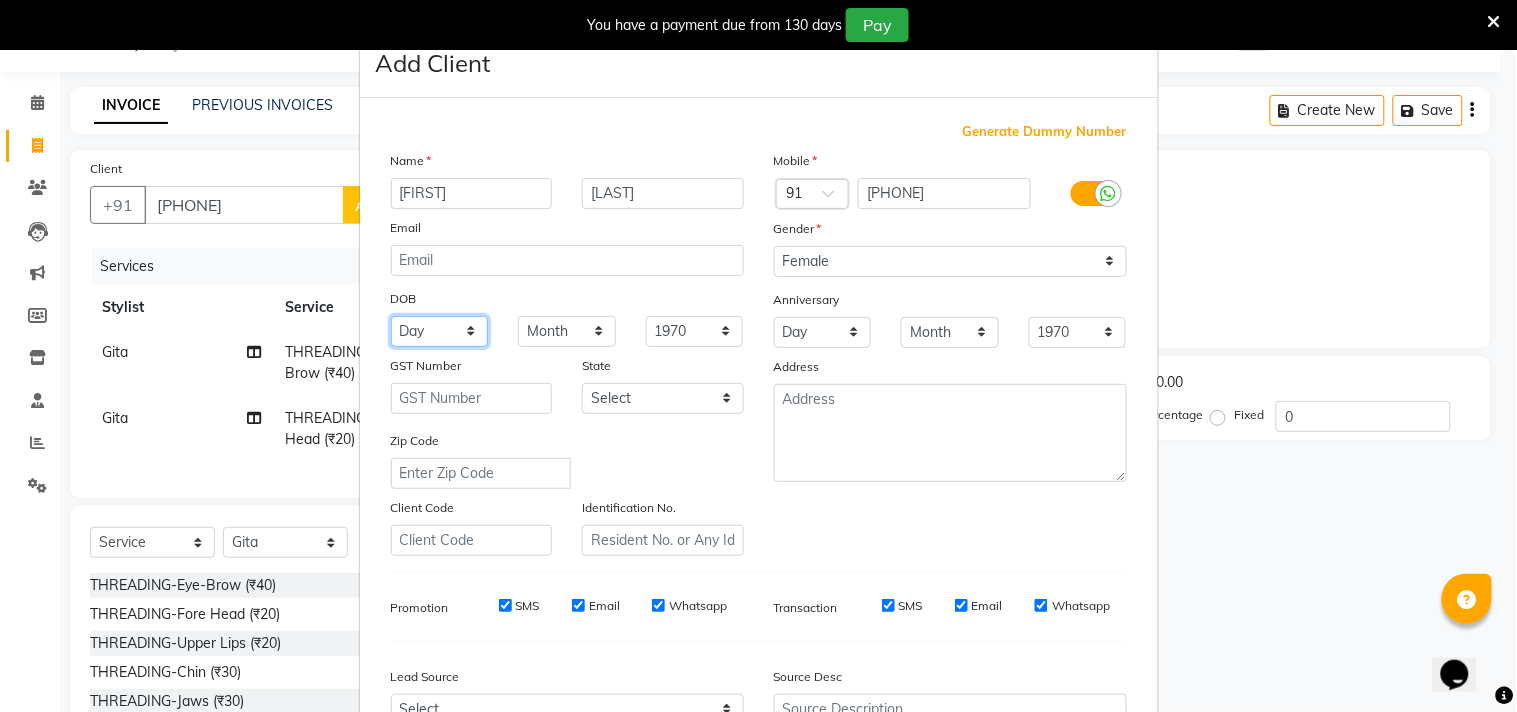 click on "Day 01 02 03 04 05 06 07 08 09 10 11 12 13 14 15 16 17 18 19 20 21 22 23 24 25 26 27 28 29 30 31" at bounding box center (440, 331) 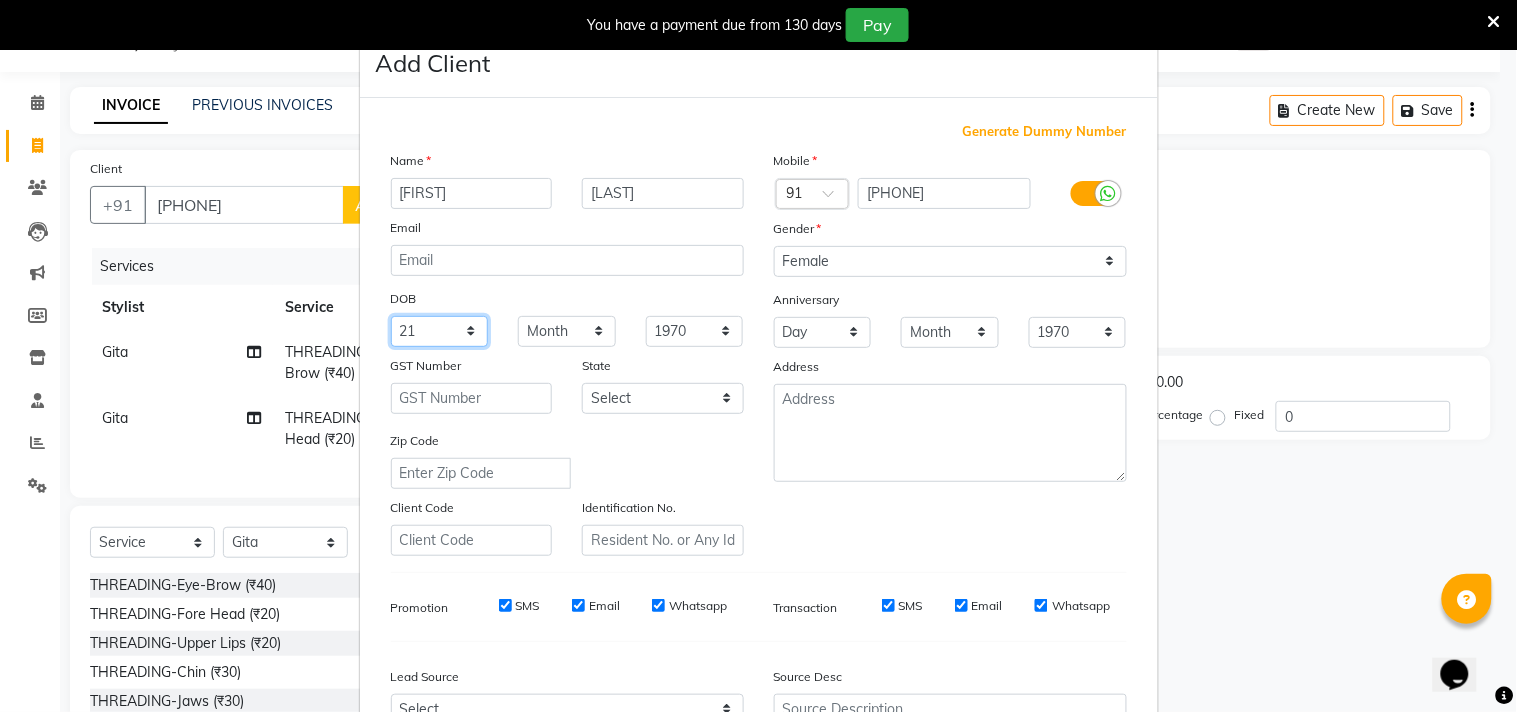 click on "Day 01 02 03 04 05 06 07 08 09 10 11 12 13 14 15 16 17 18 19 20 21 22 23 24 25 26 27 28 29 30 31" at bounding box center [440, 331] 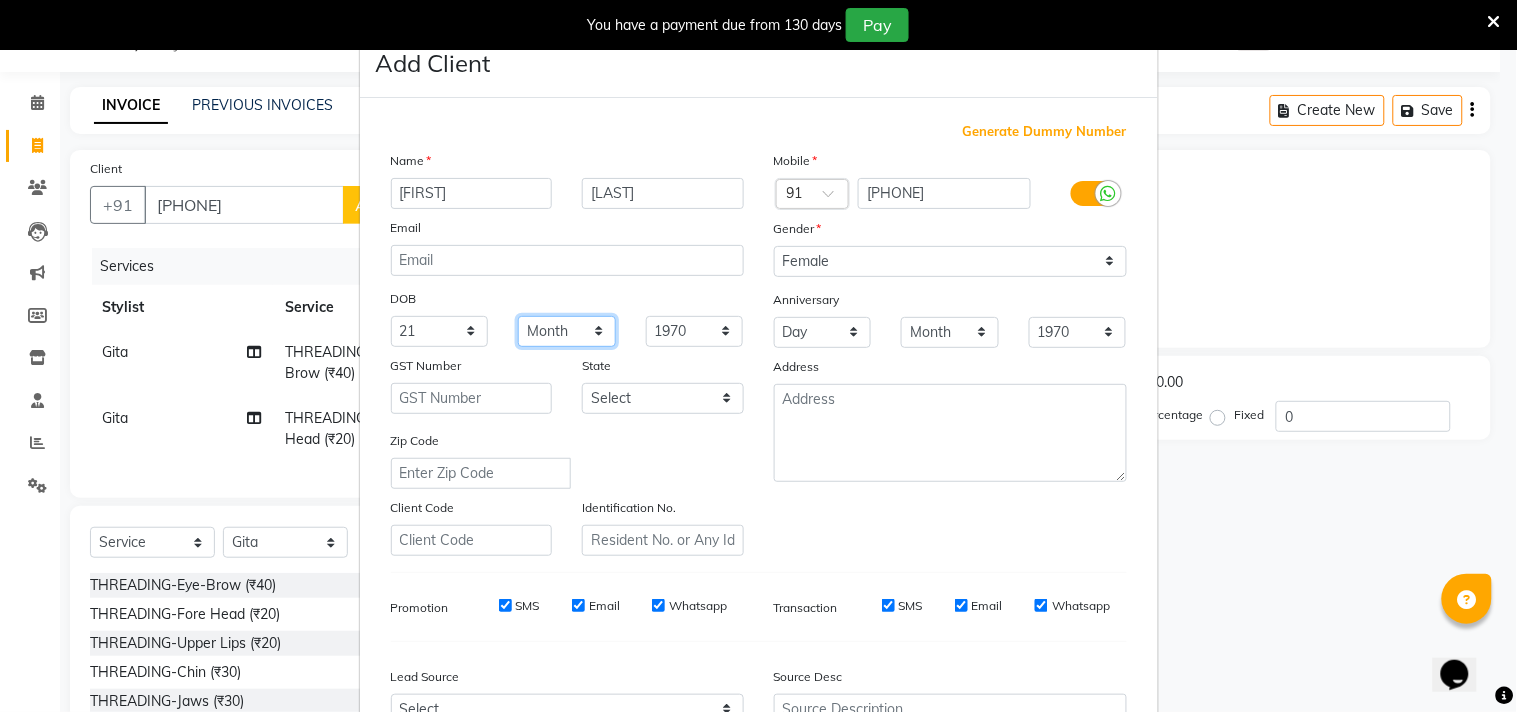 click on "Month January February March April May June July August September October November December" at bounding box center [567, 331] 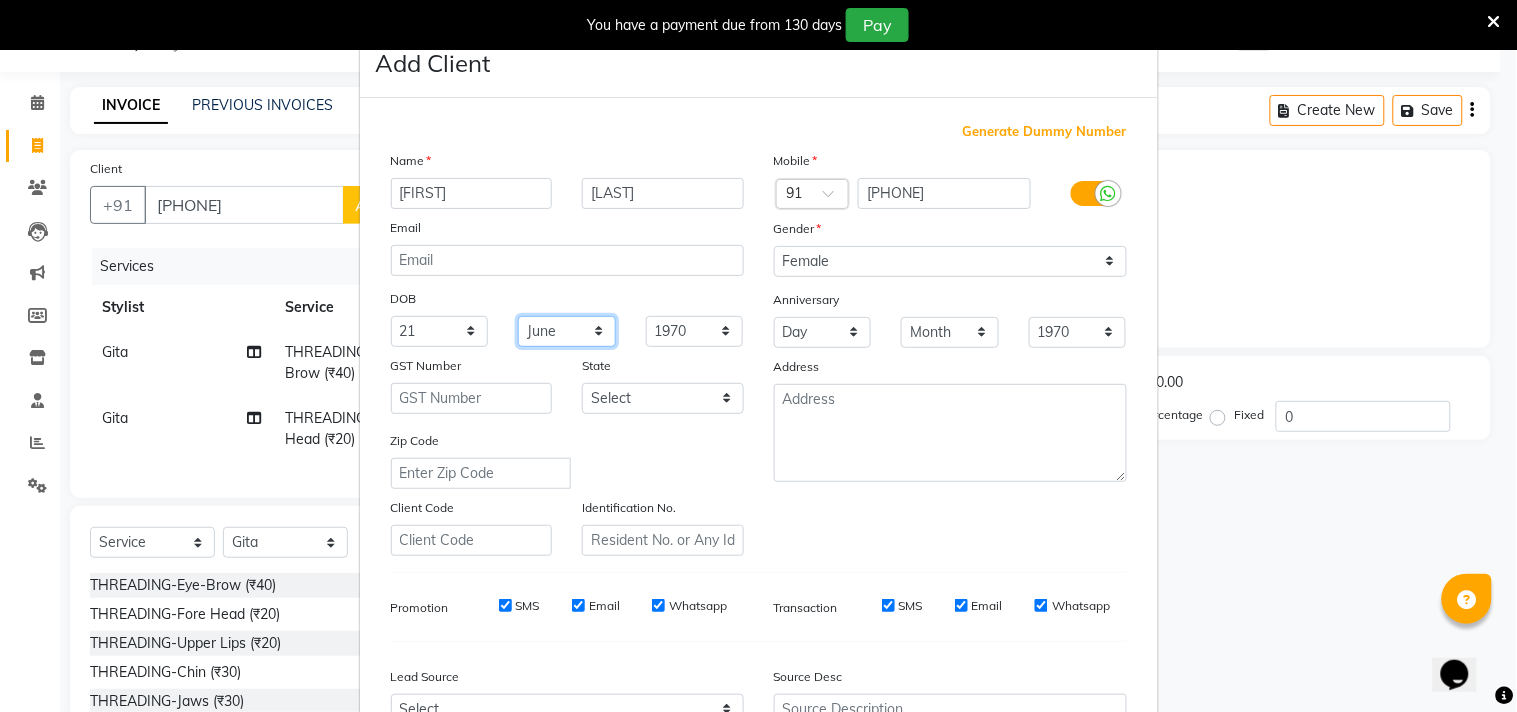click on "Month January February March April May June July August September October November December" at bounding box center [567, 331] 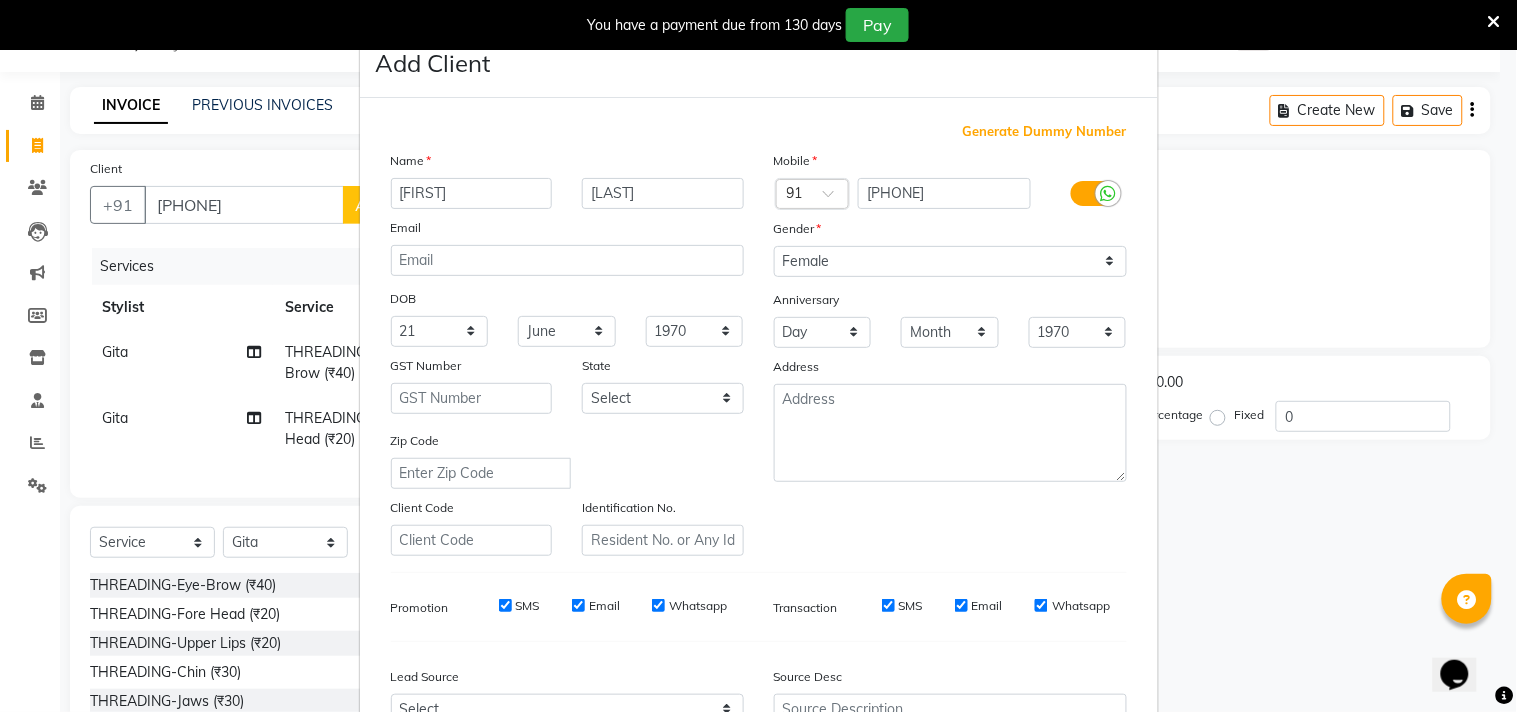 click on "Client Code" at bounding box center (472, 526) 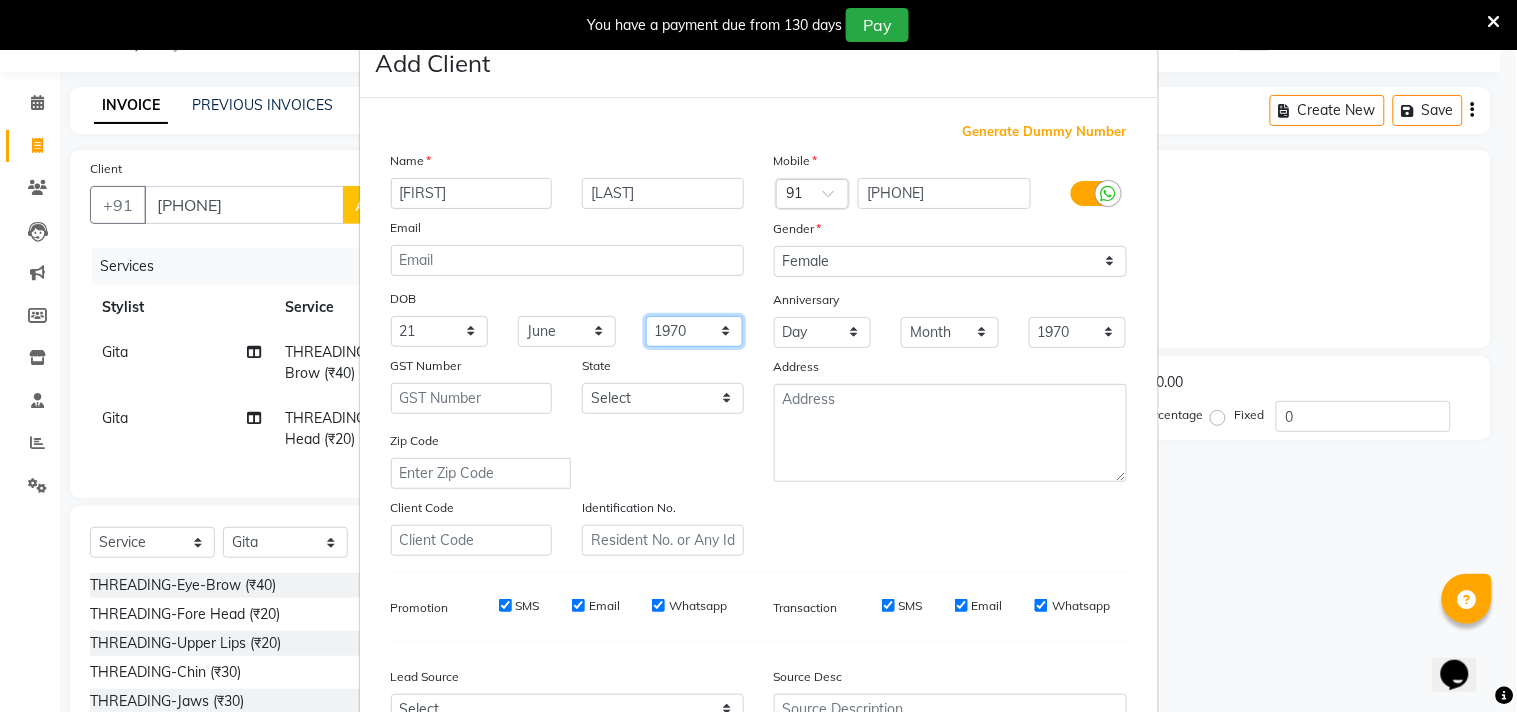click on "1940 1941 1942 1943 1944 1945 1946 1947 1948 1949 1950 1951 1952 1953 1954 1955 1956 1957 1958 1959 1960 1961 1962 1963 1964 1965 1966 1967 1968 1969 1970 1971 1972 1973 1974 1975 1976 1977 1978 1979 1980 1981 1982 1983 1984 1985 1986 1987 1988 1989 1990 1991 1992 1993 1994 1995 1996 1997 1998 1999 2000 2001 2002 2003 2004 2005 2006 2007 2008 2009 2010 2011 2012 2013 2014 2015 2016 2017 2018 2019 2020 2021 2022 2023 2024" at bounding box center [695, 331] 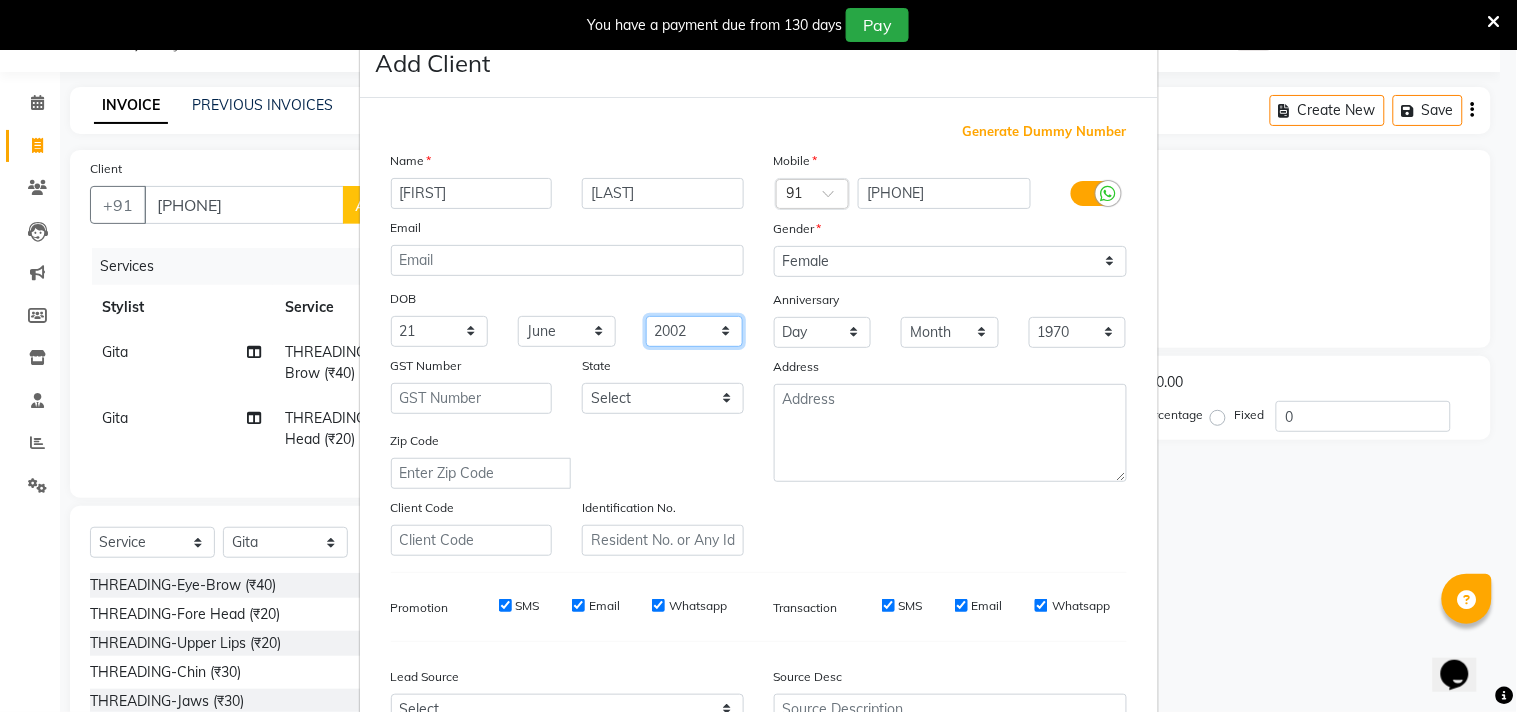 click on "1940 1941 1942 1943 1944 1945 1946 1947 1948 1949 1950 1951 1952 1953 1954 1955 1956 1957 1958 1959 1960 1961 1962 1963 1964 1965 1966 1967 1968 1969 1970 1971 1972 1973 1974 1975 1976 1977 1978 1979 1980 1981 1982 1983 1984 1985 1986 1987 1988 1989 1990 1991 1992 1993 1994 1995 1996 1997 1998 1999 2000 2001 2002 2003 2004 2005 2006 2007 2008 2009 2010 2011 2012 2013 2014 2015 2016 2017 2018 2019 2020 2021 2022 2023 2024" at bounding box center (695, 331) 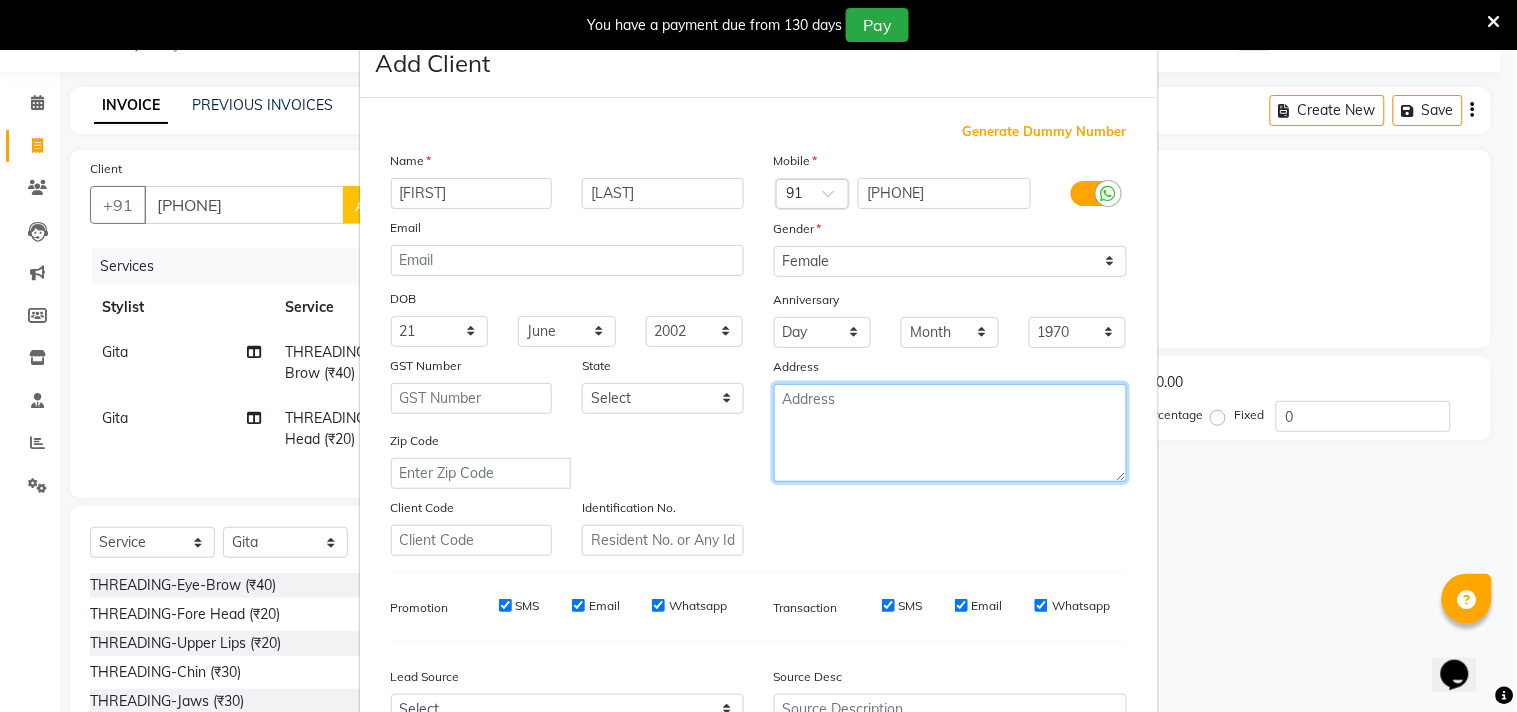 click at bounding box center [950, 433] 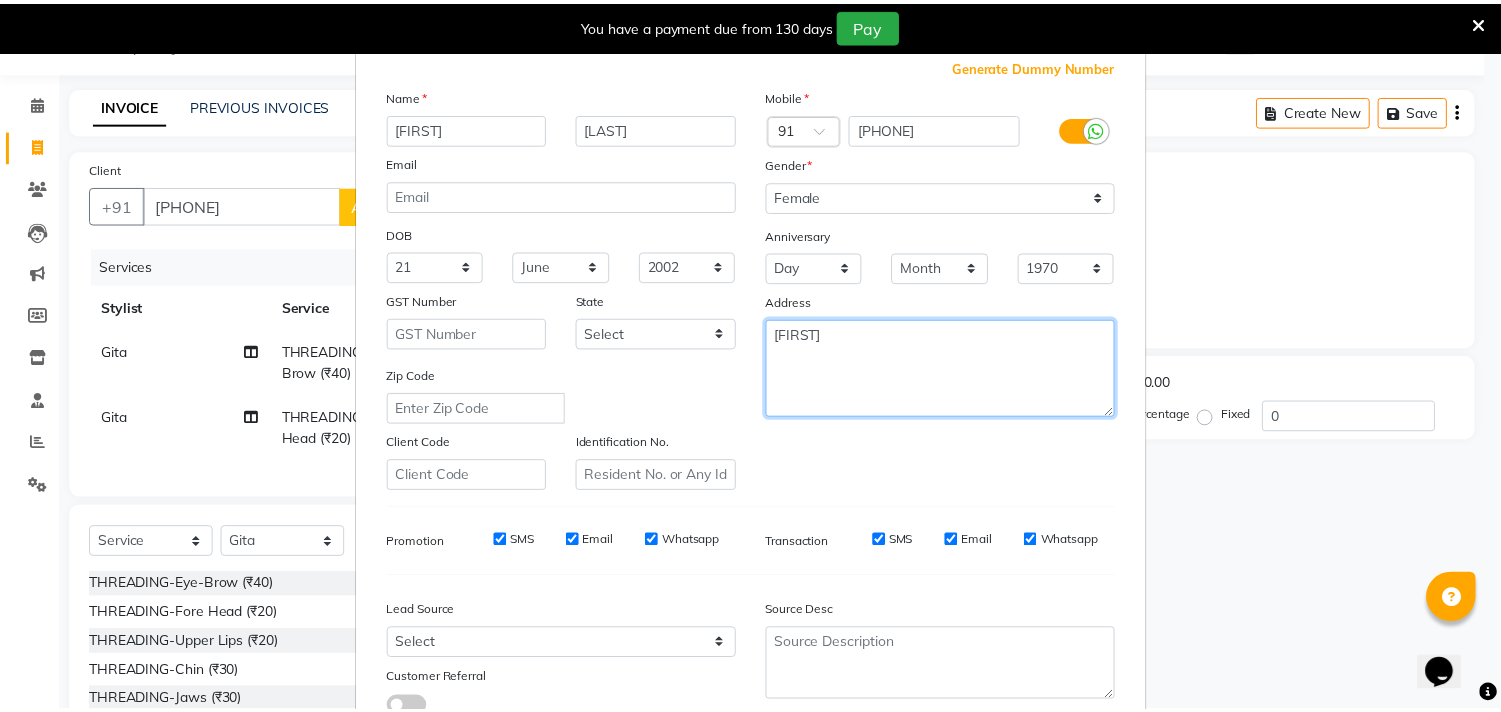 scroll, scrollTop: 212, scrollLeft: 0, axis: vertical 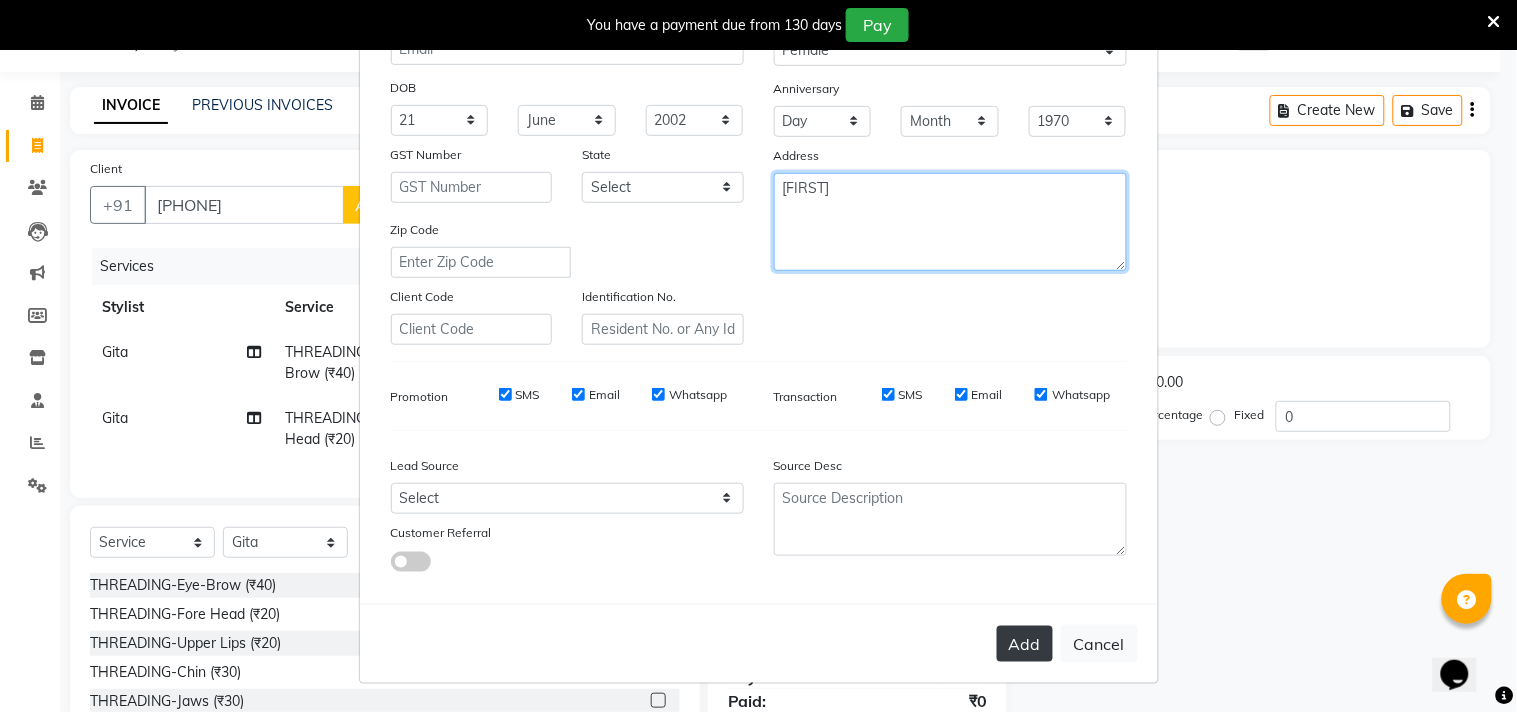 type on "[FIRST]" 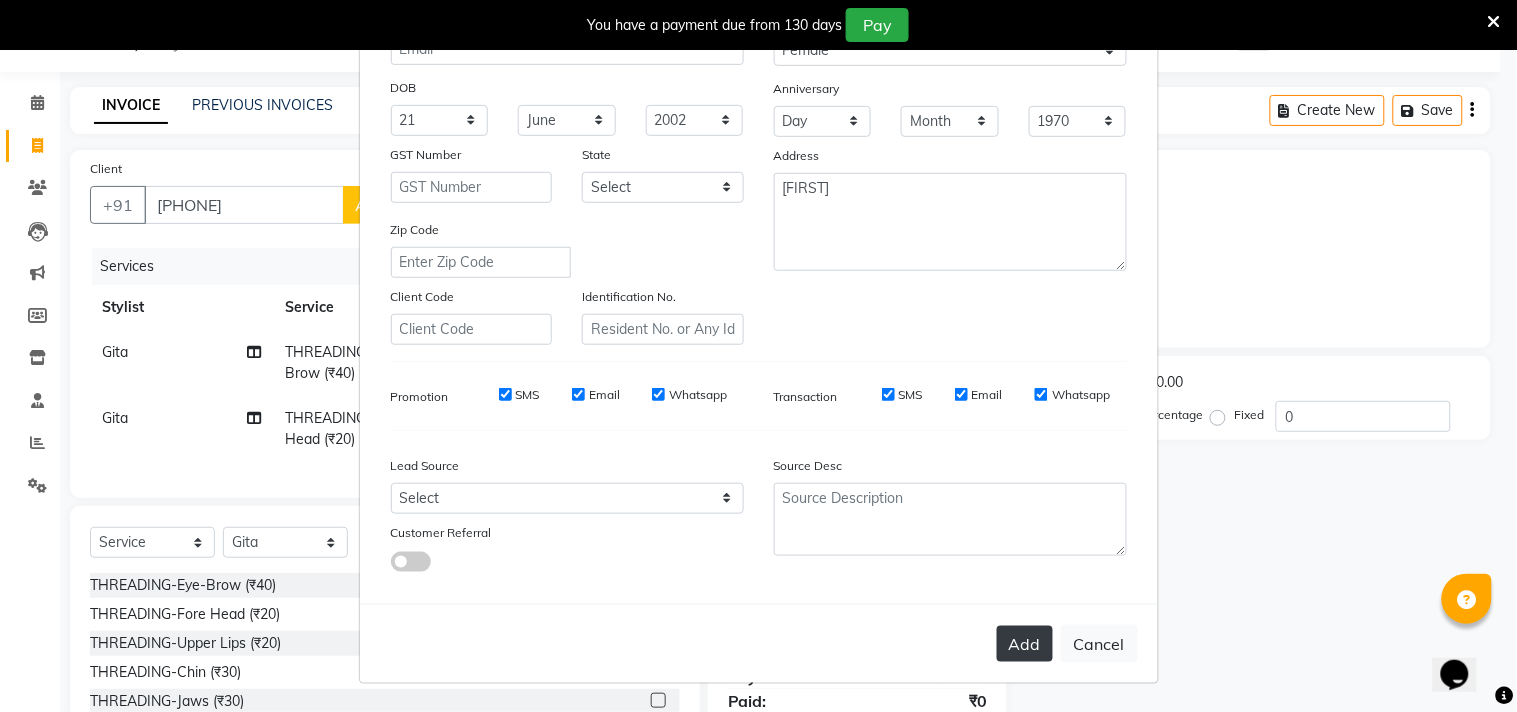 click on "Add" at bounding box center (1025, 644) 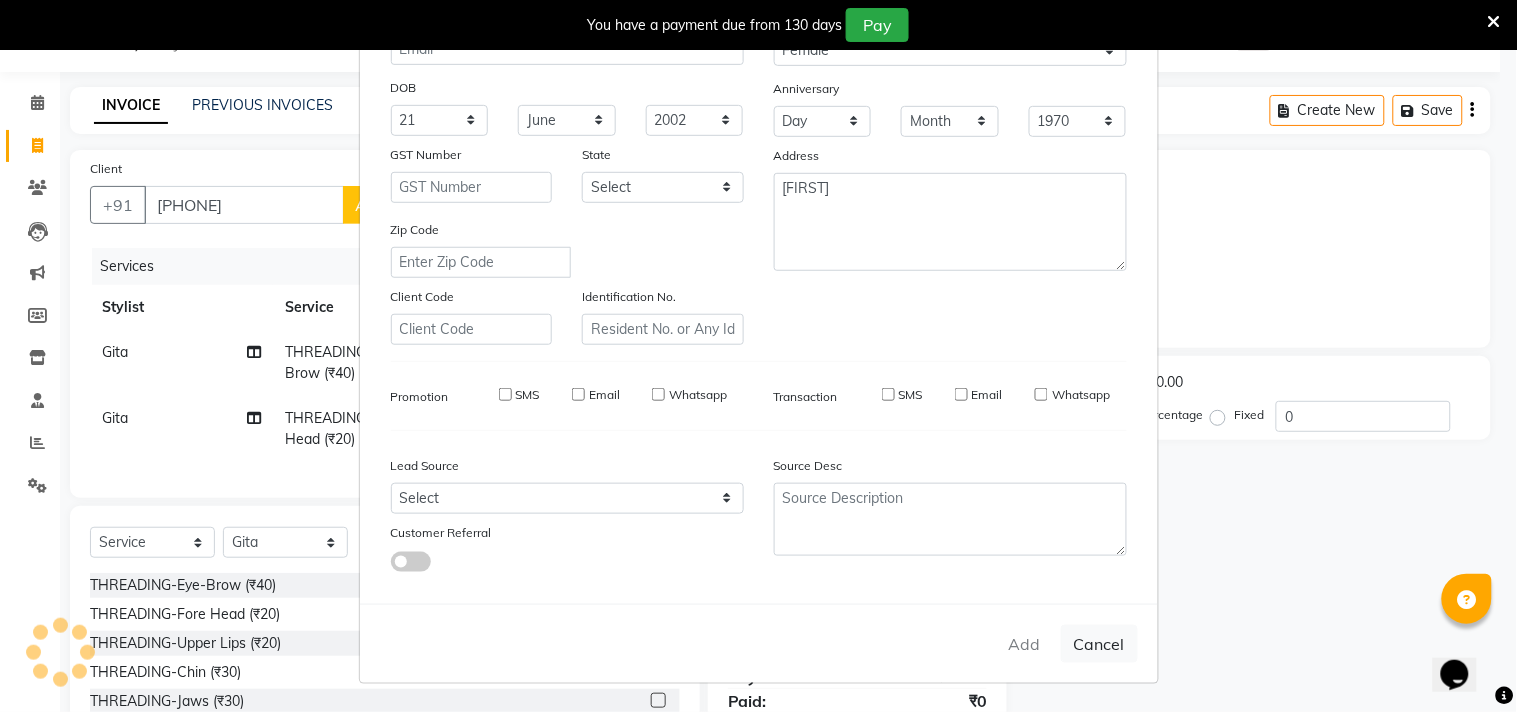 type 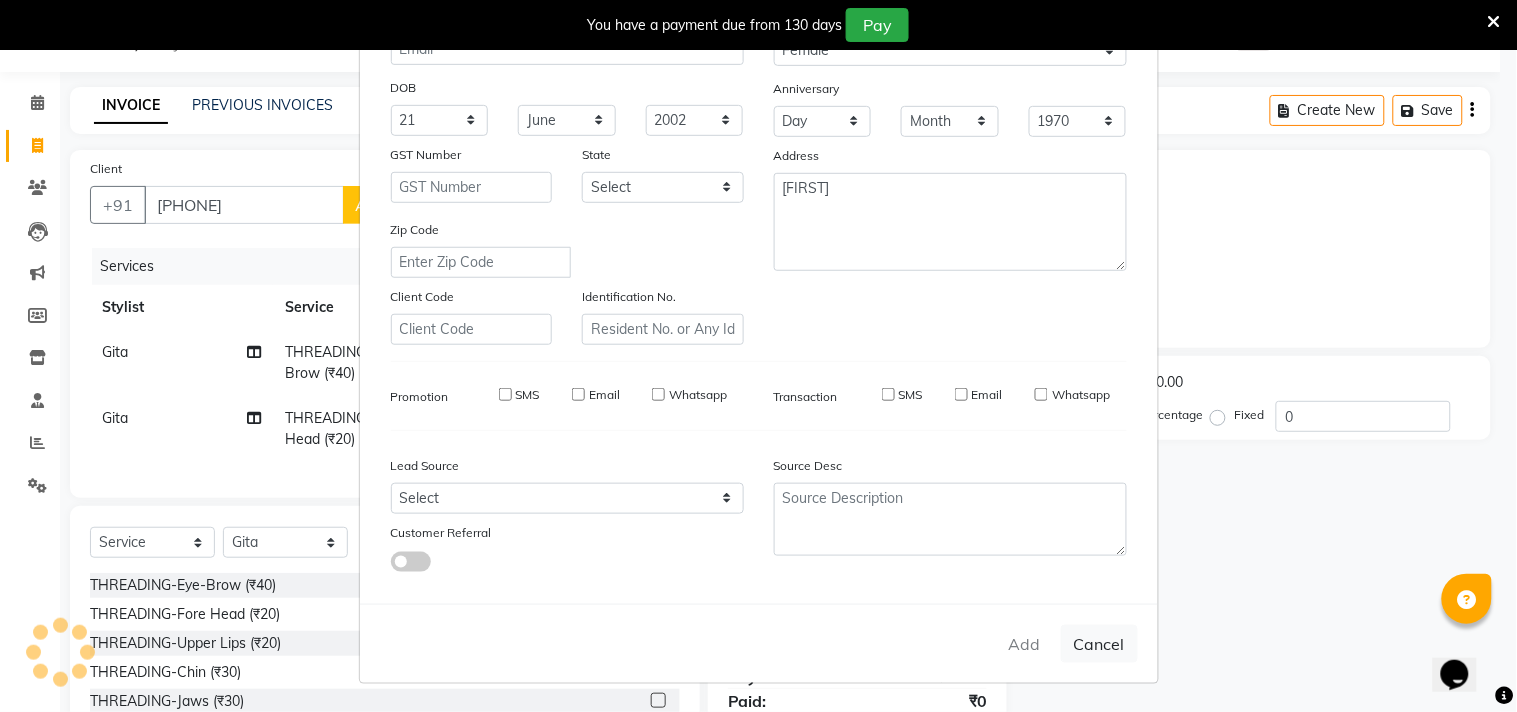 type 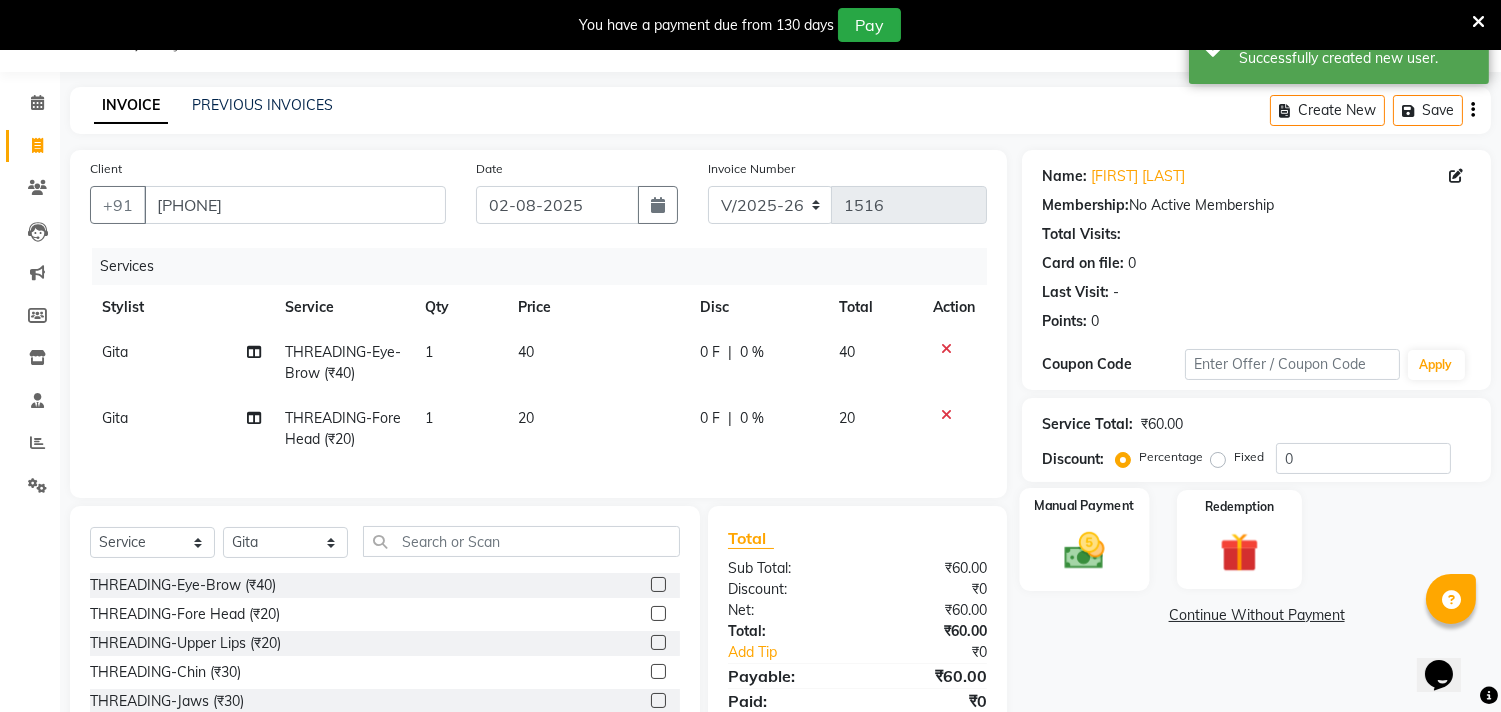 click 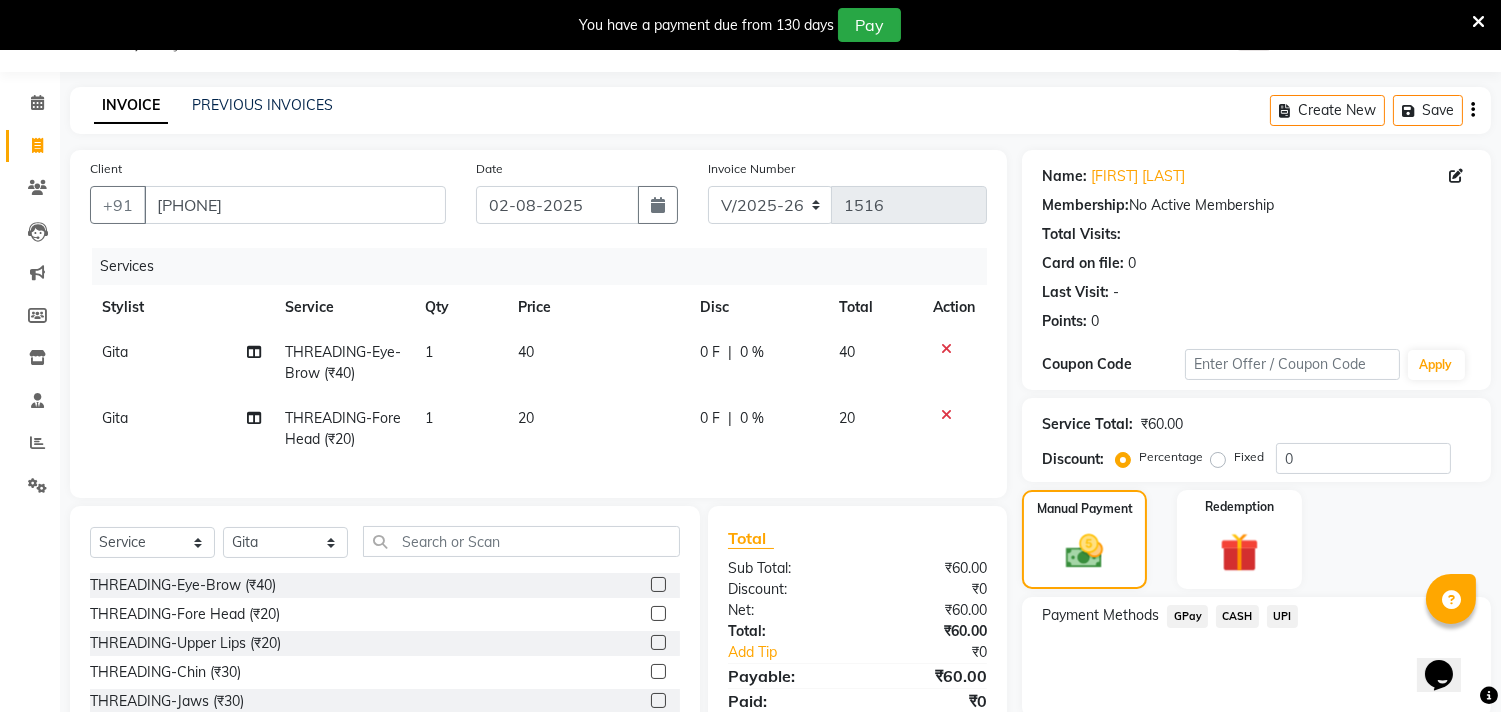 scroll, scrollTop: 161, scrollLeft: 0, axis: vertical 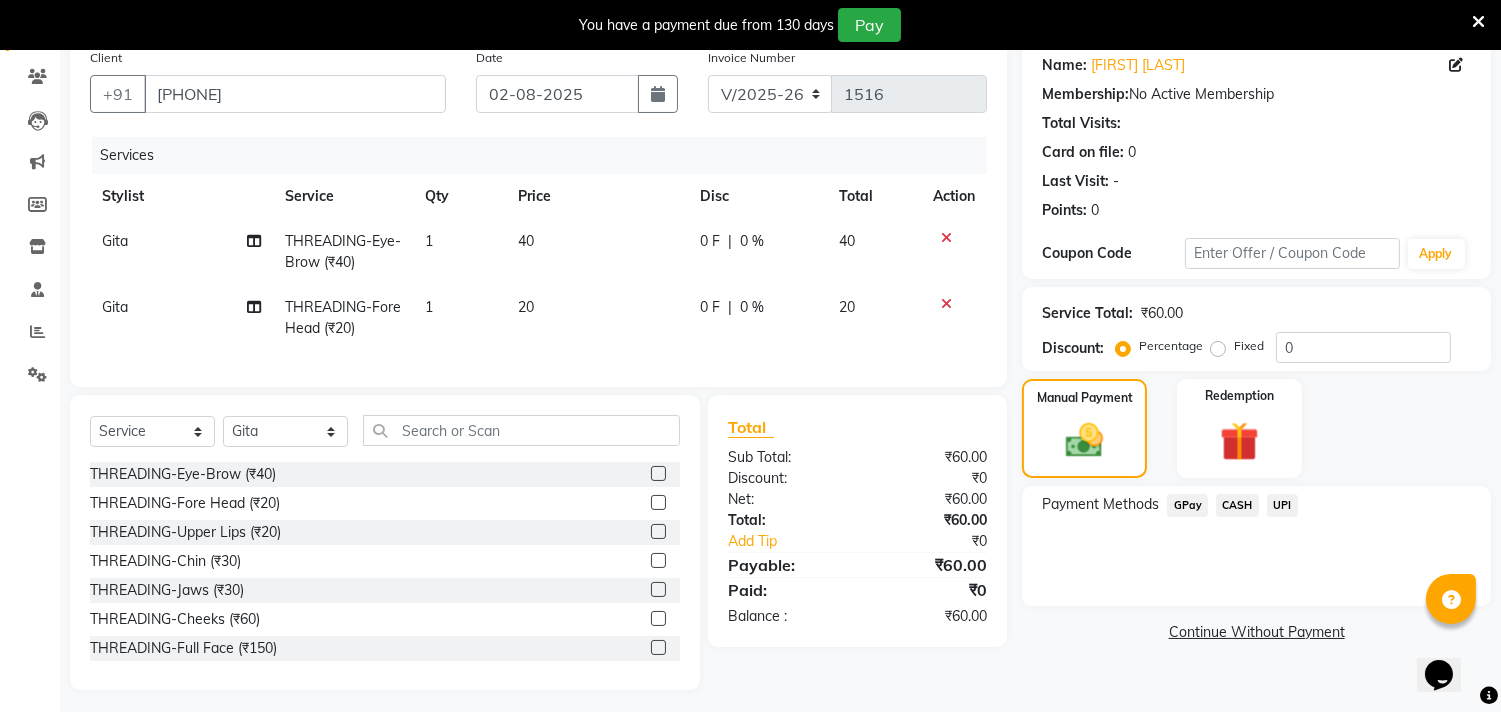 click on "GPay" 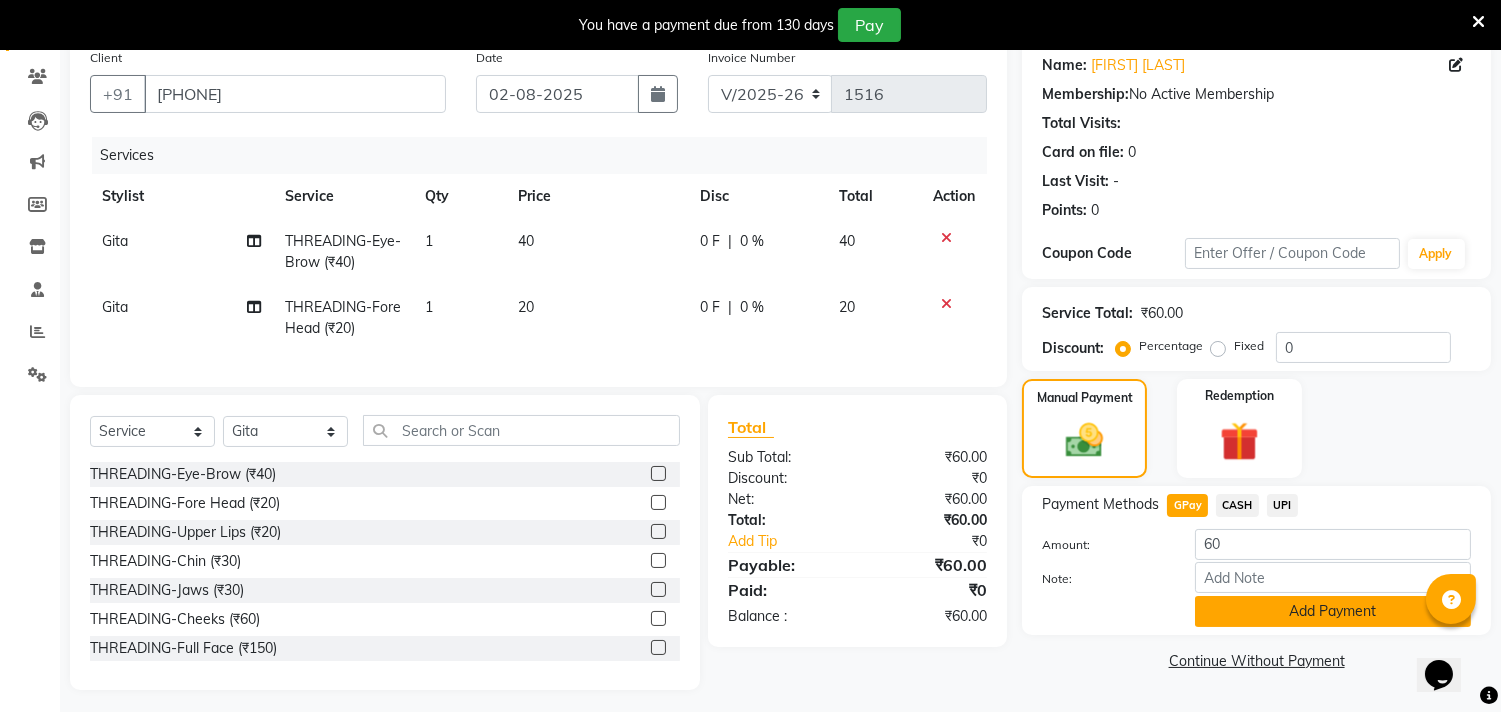 click on "Add Payment" 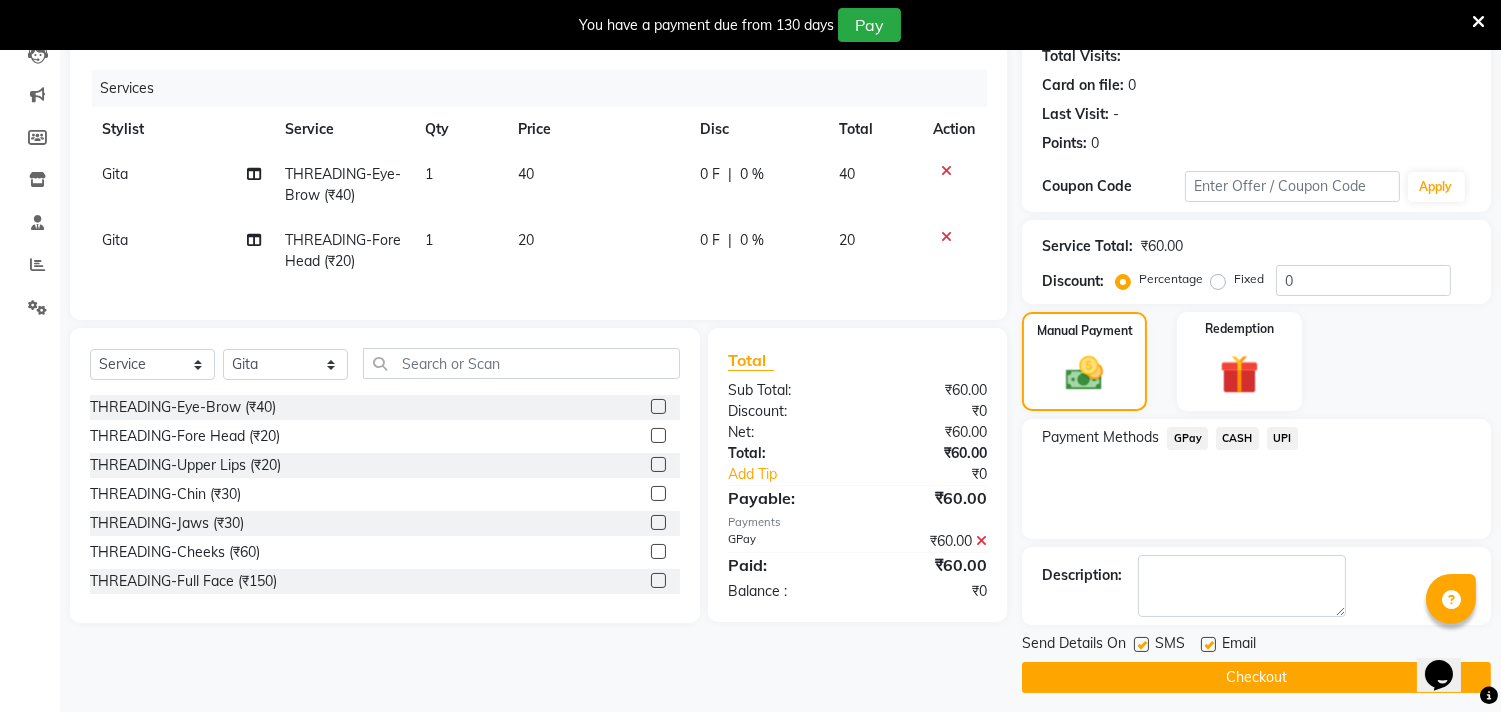 scroll, scrollTop: 237, scrollLeft: 0, axis: vertical 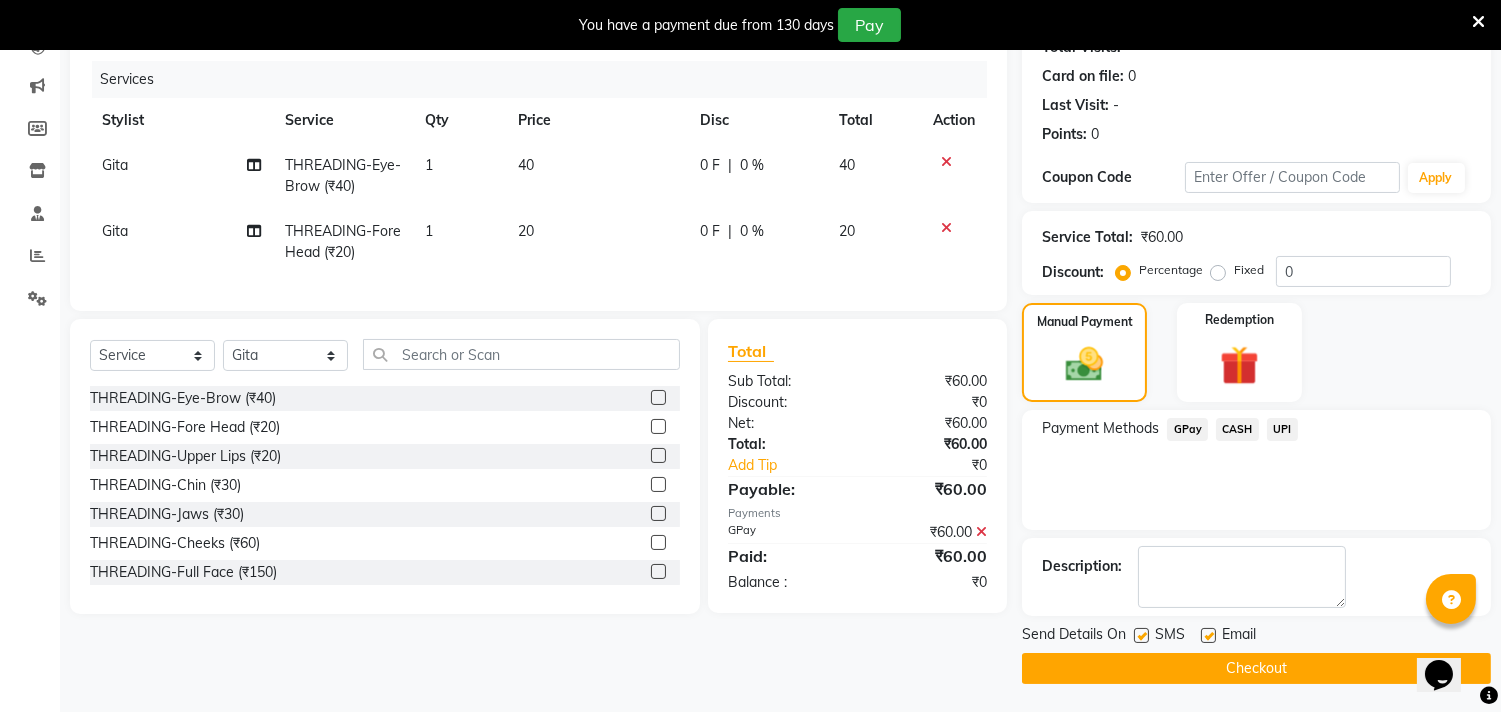 click on "Checkout" 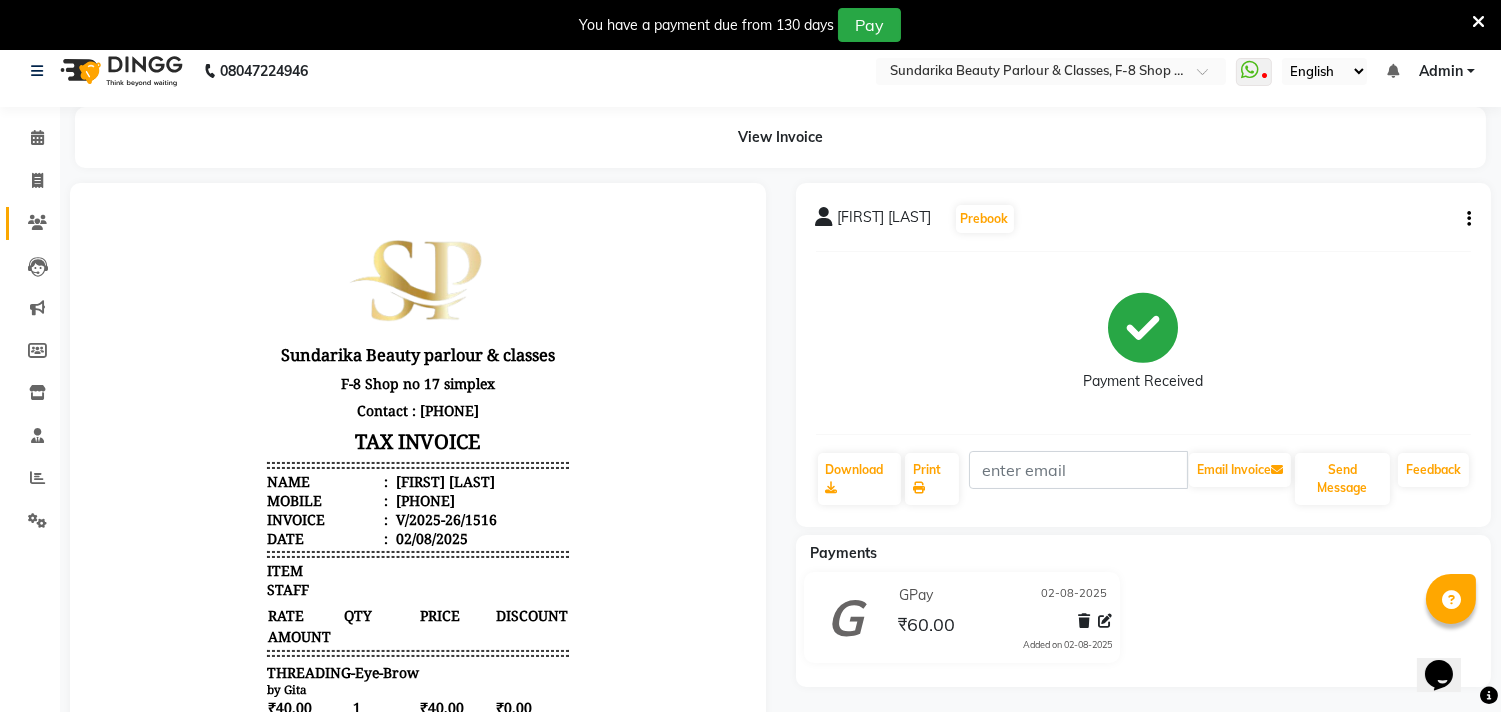 scroll, scrollTop: 0, scrollLeft: 0, axis: both 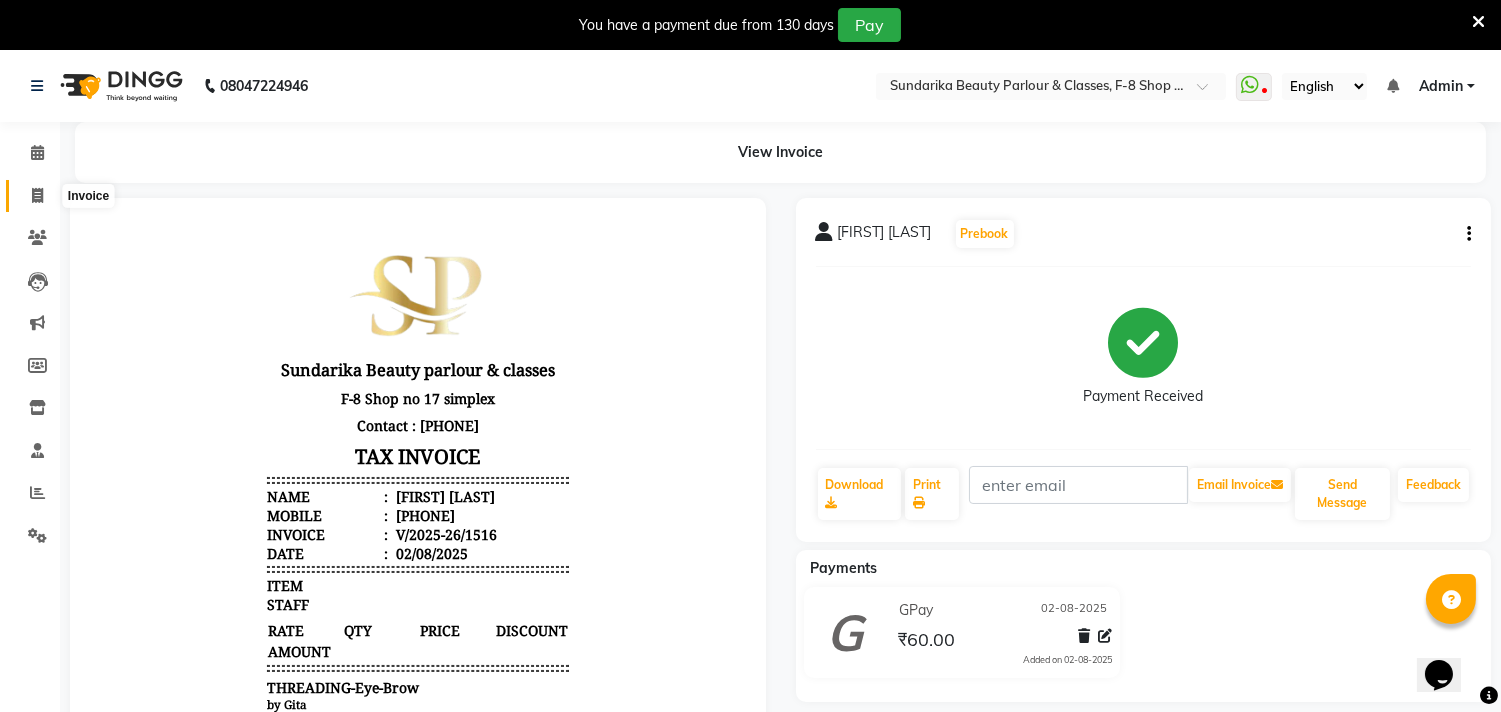 click 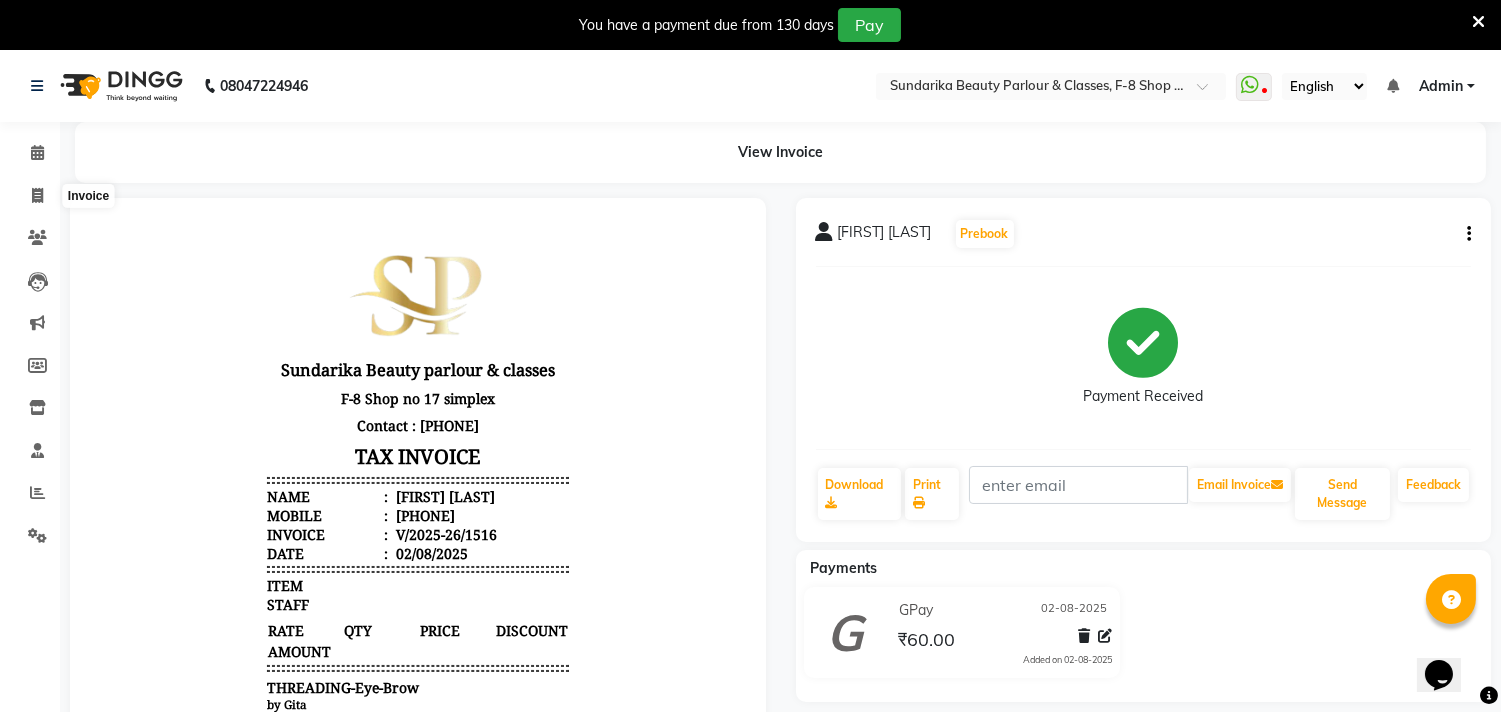 select on "service" 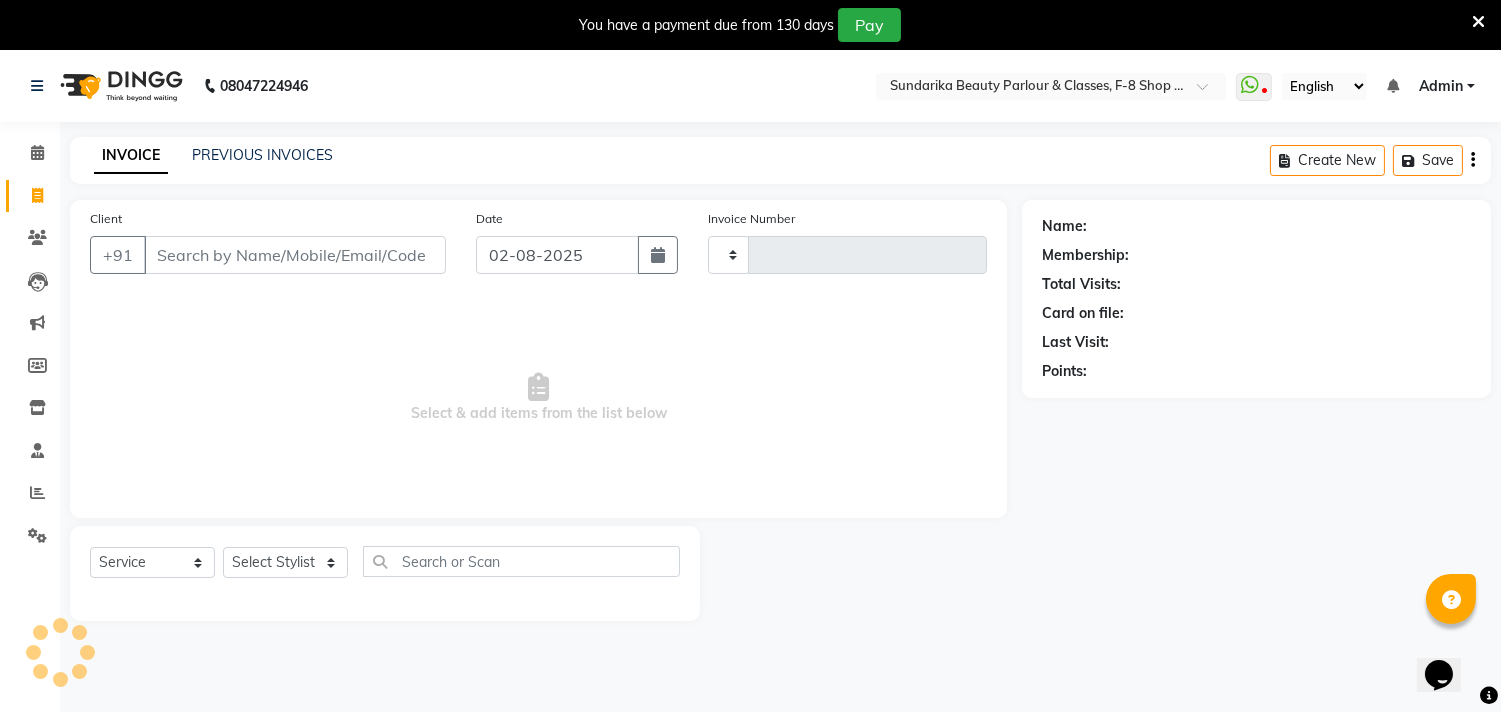 type on "1517" 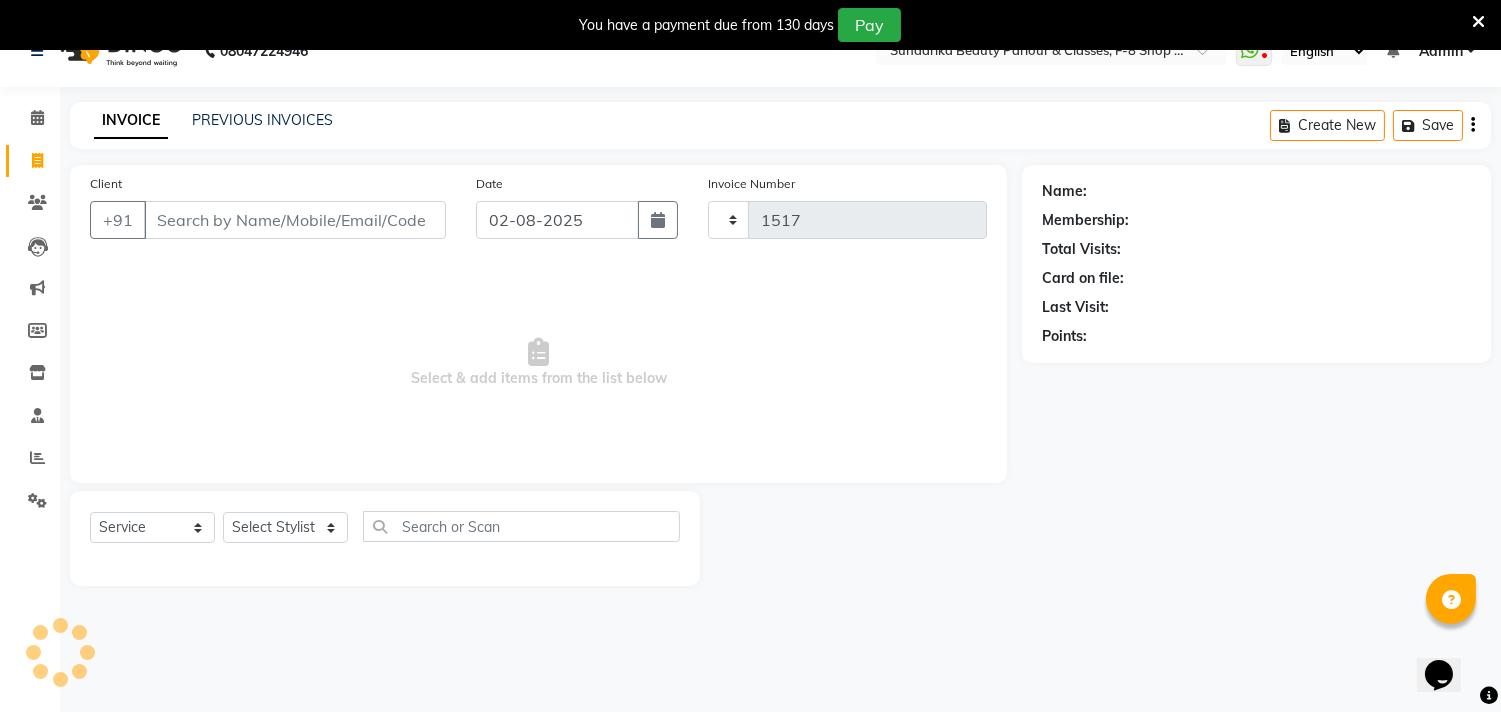 select on "5341" 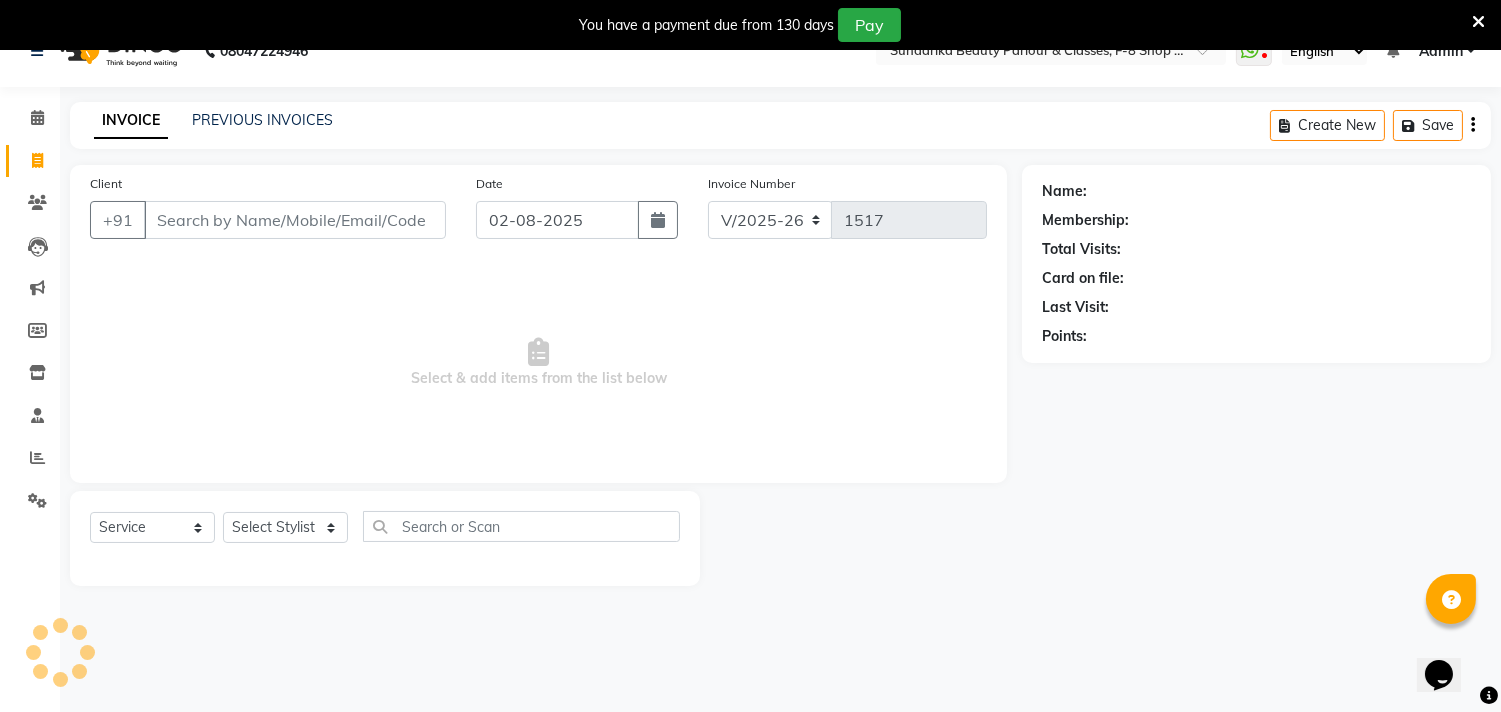 scroll, scrollTop: 50, scrollLeft: 0, axis: vertical 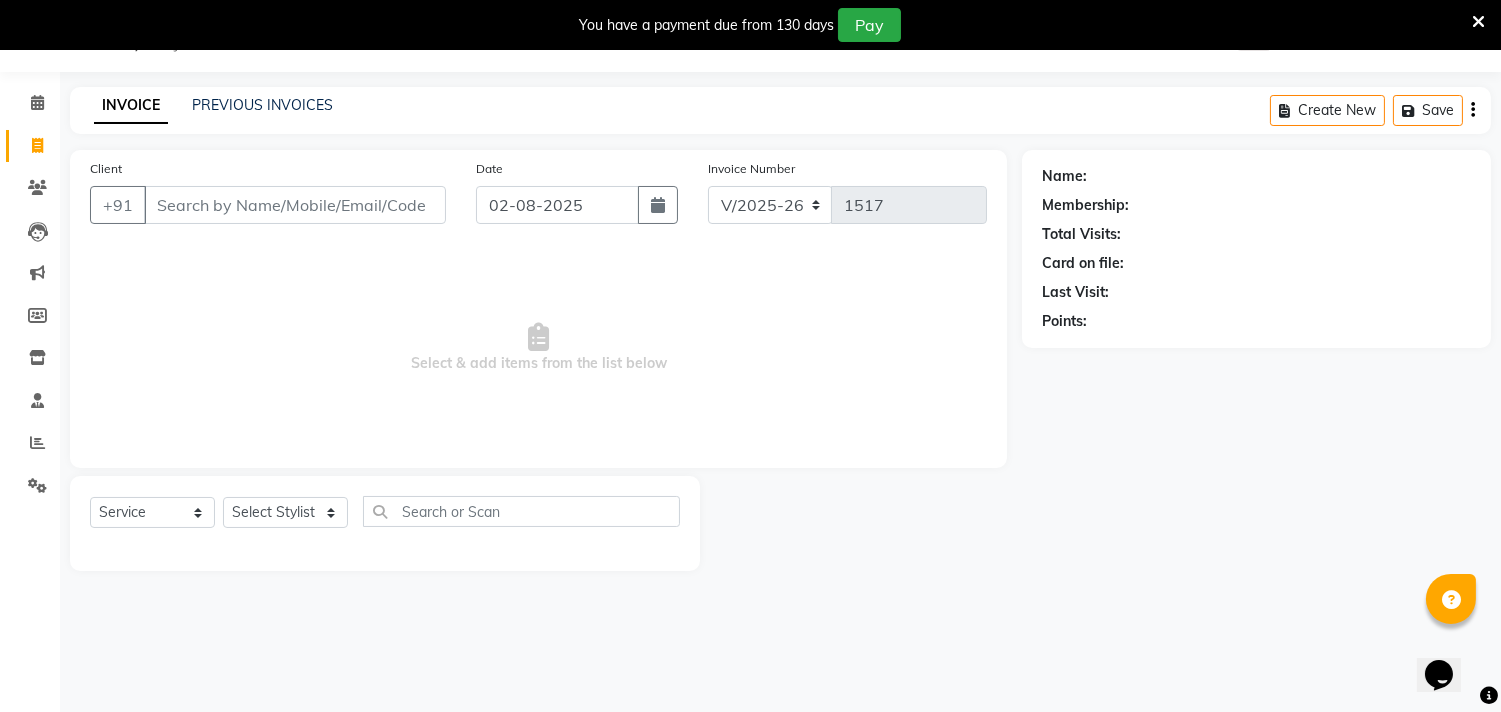 click on "Client" at bounding box center [295, 205] 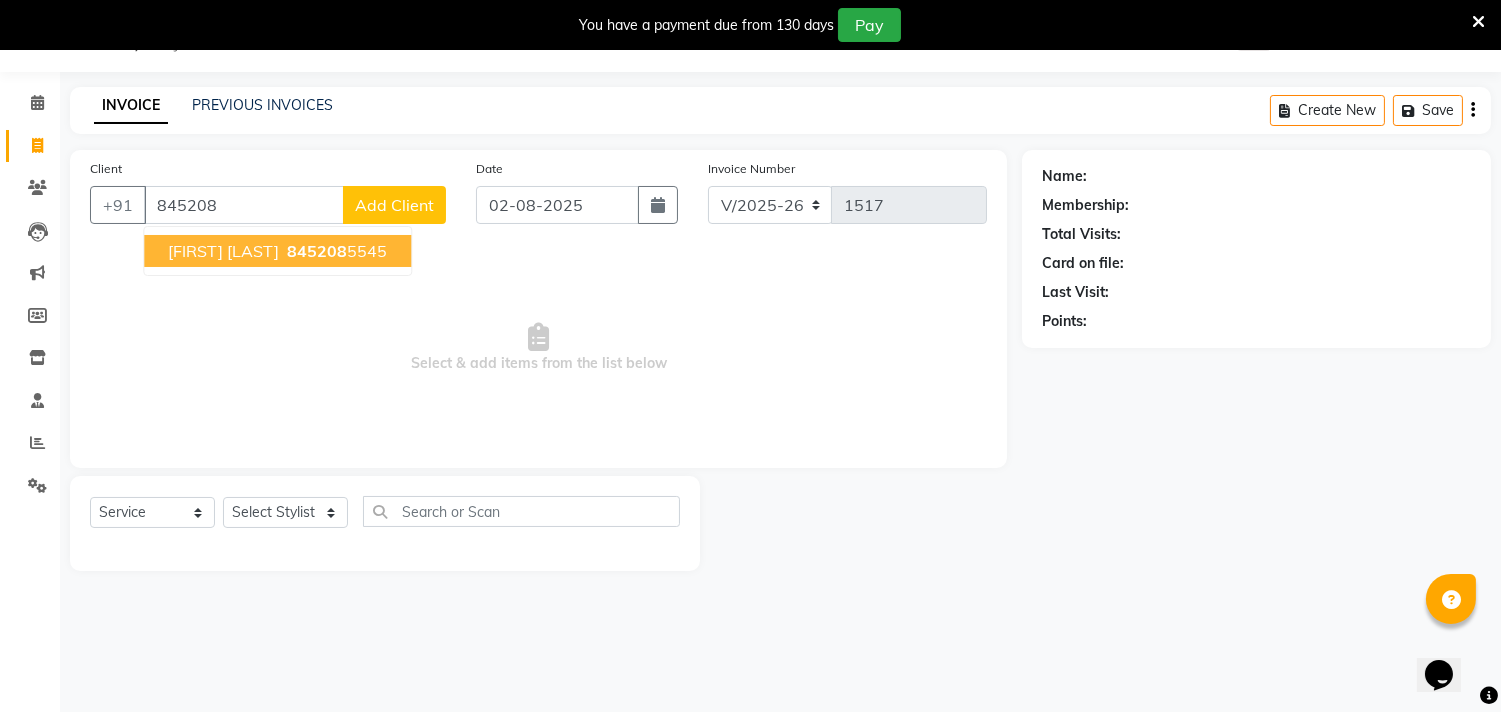 click on "845208" at bounding box center (317, 251) 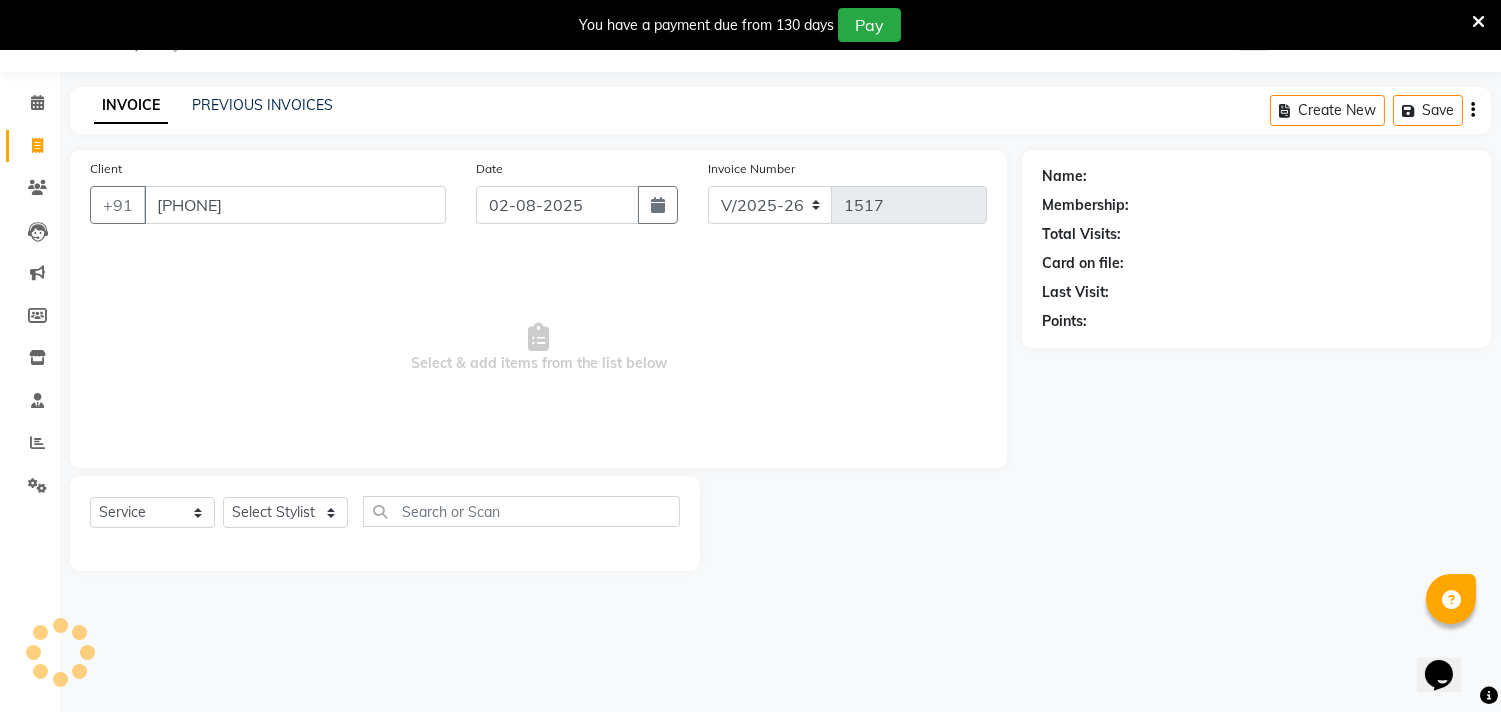 type on "[PHONE]" 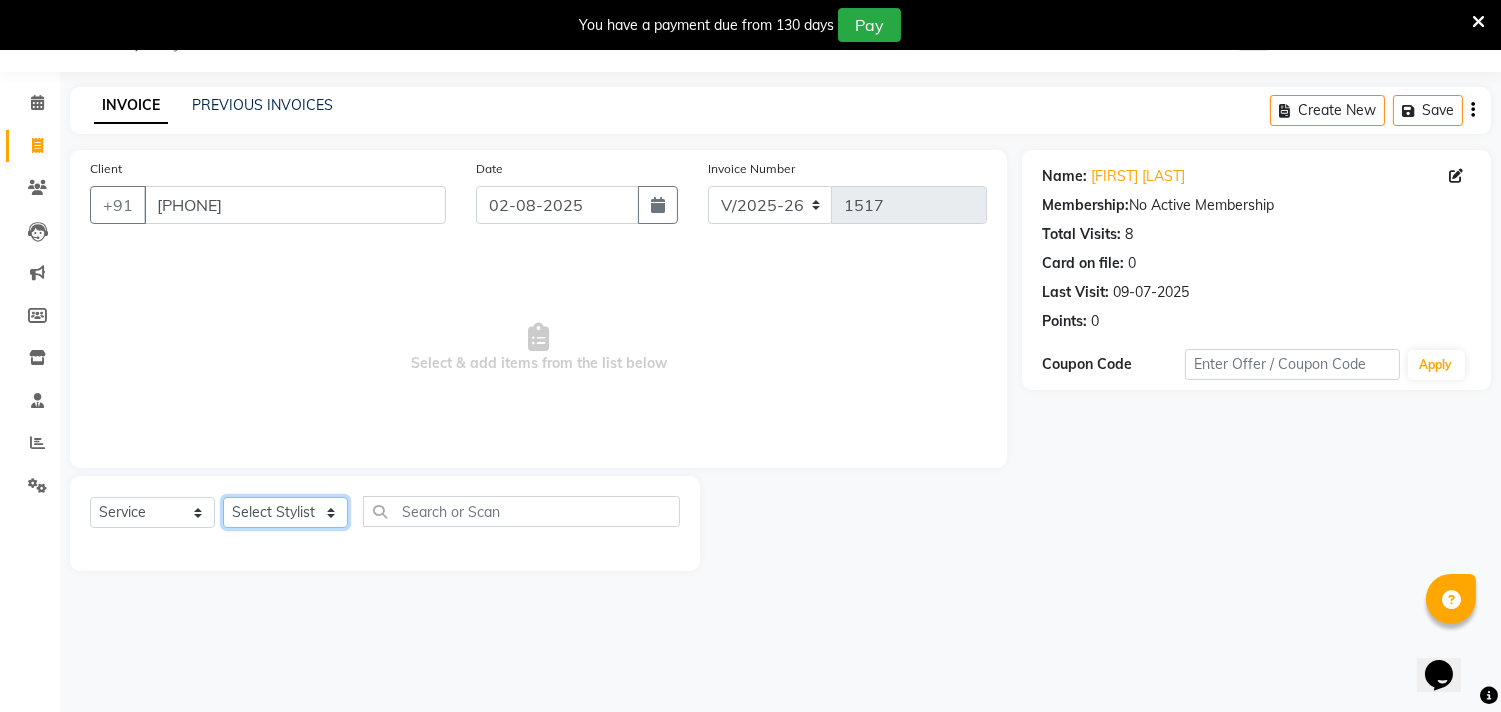 click on "Select Stylist Gita mala Sanjivani Vaishali Mam" 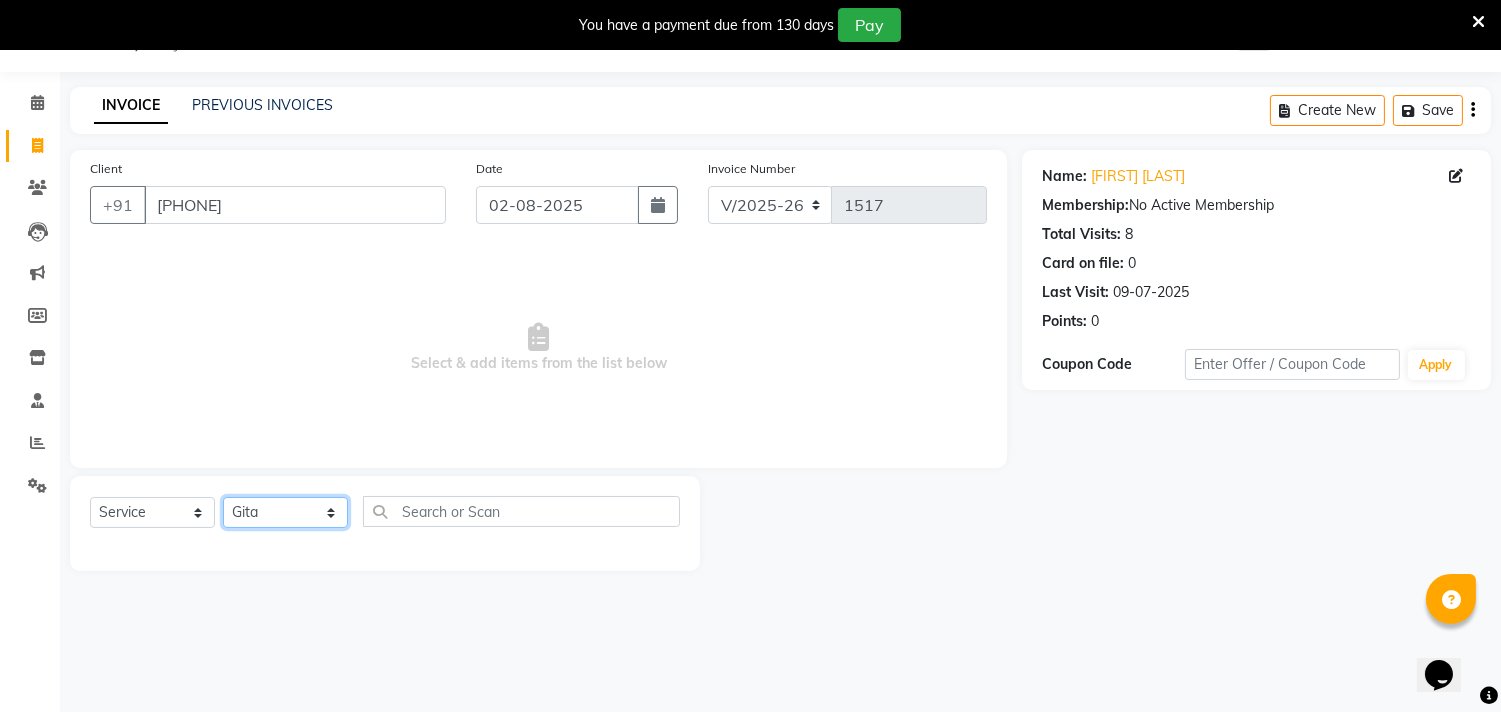 click on "Select Stylist Gita mala Sanjivani Vaishali Mam" 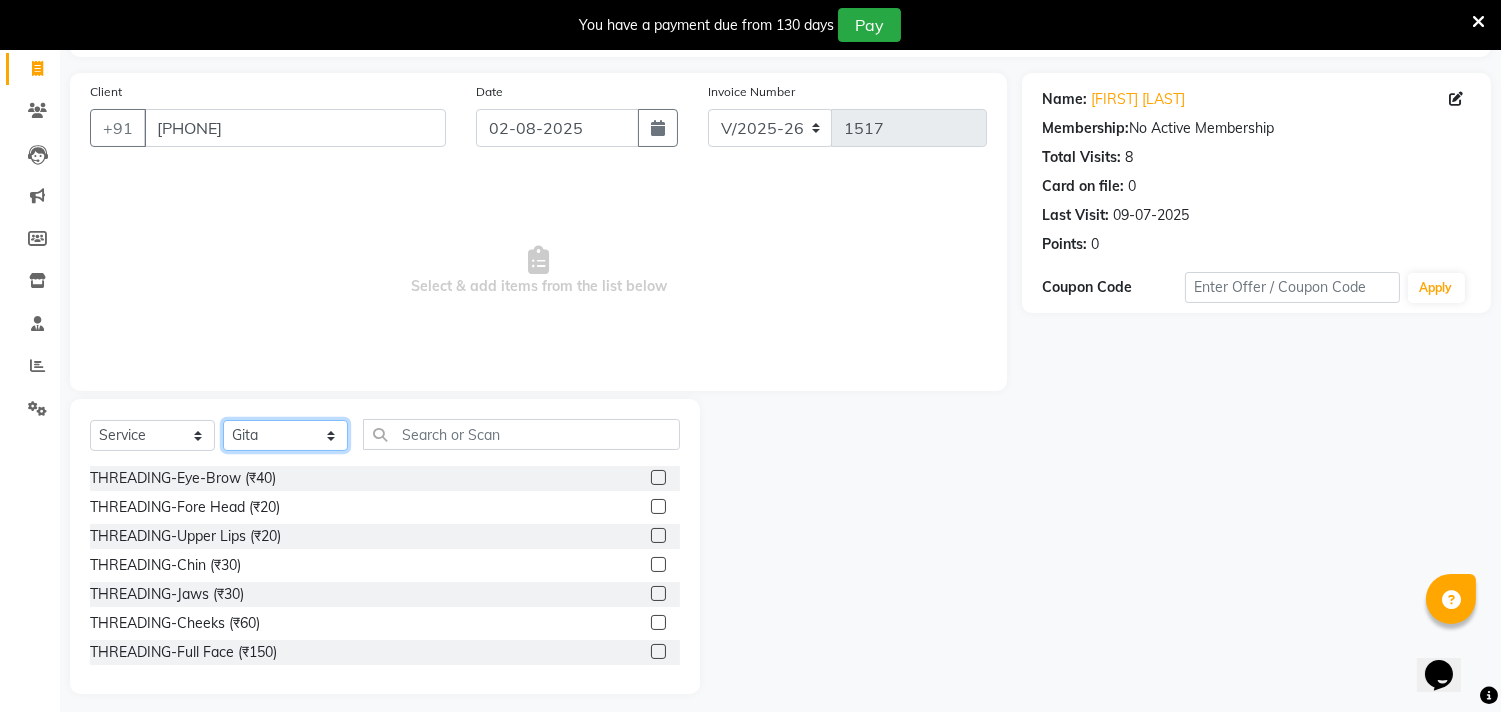 scroll, scrollTop: 138, scrollLeft: 0, axis: vertical 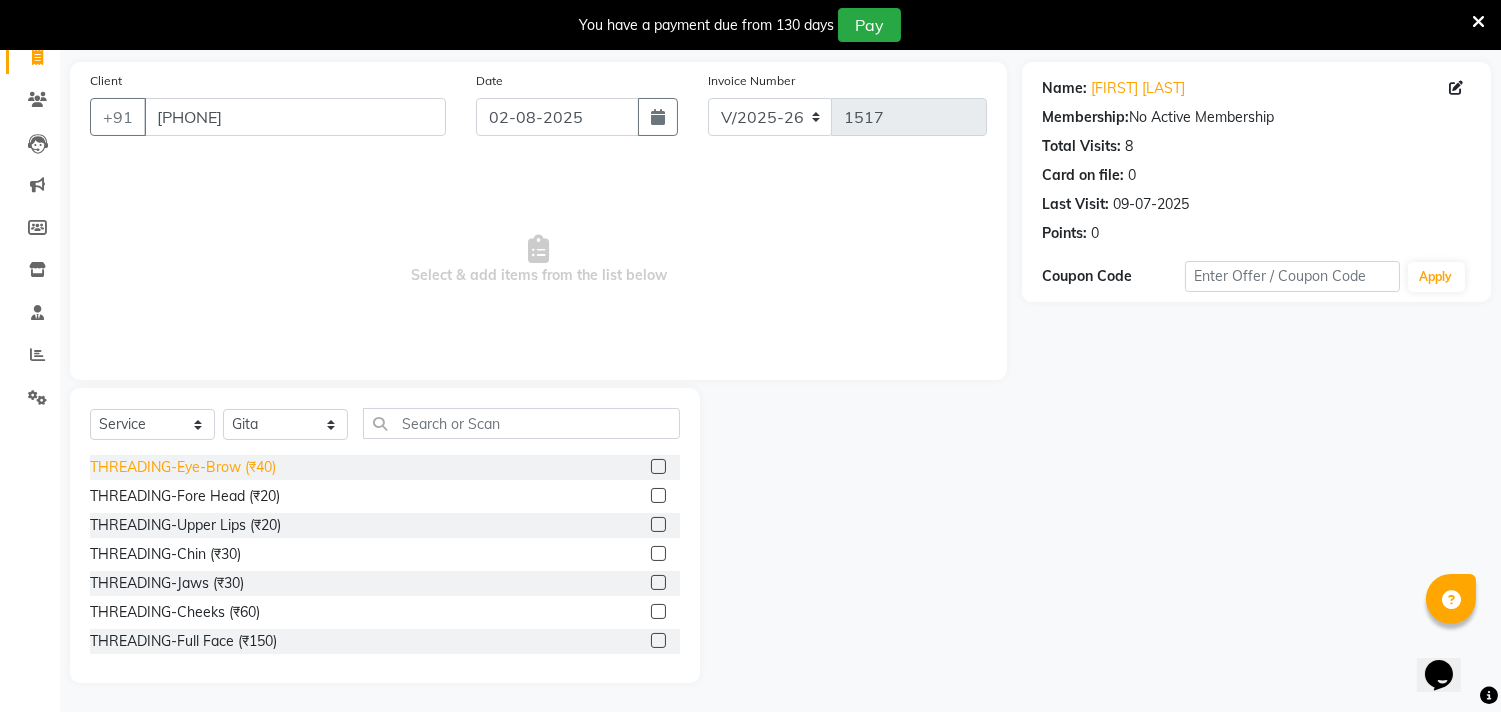click on "THREADING-Eye-Brow (₹40)" 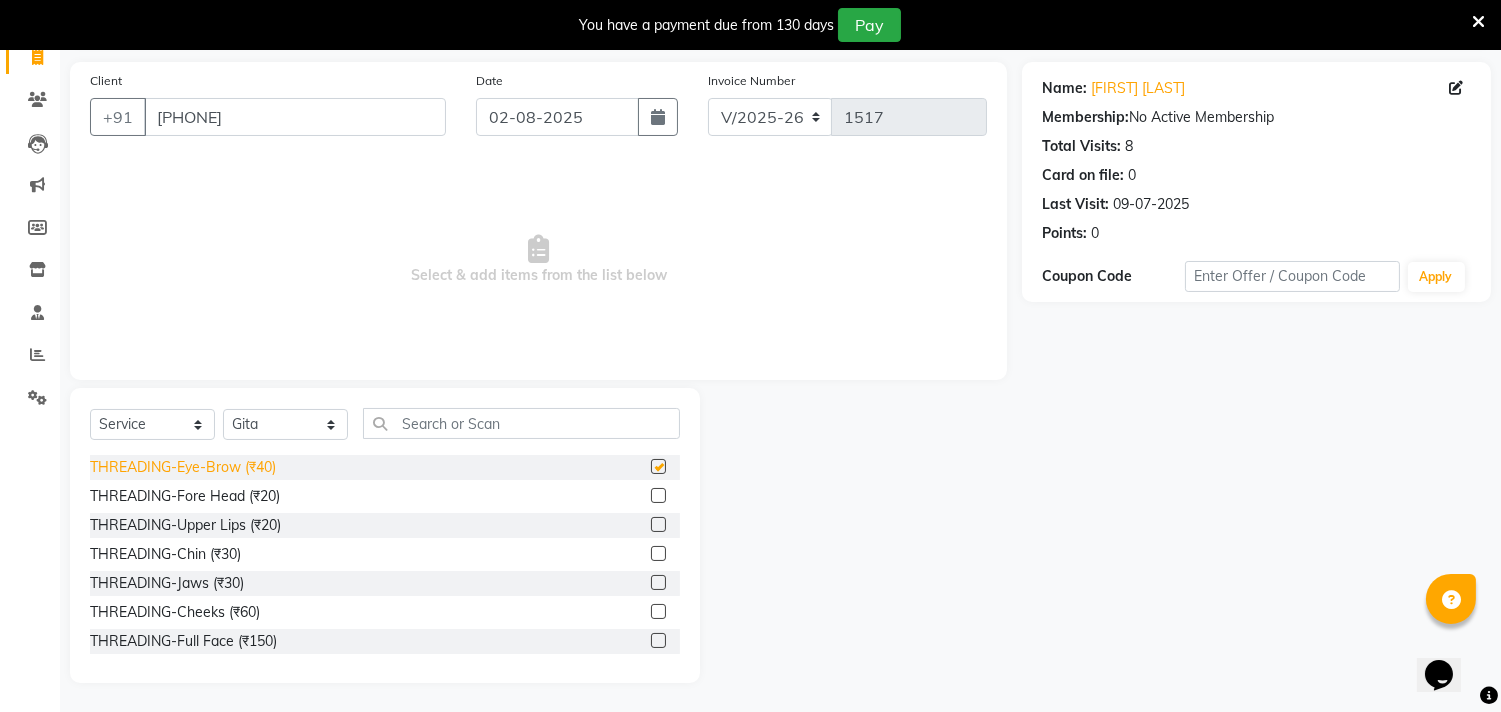 click on "THREADING-Eye-Brow (₹40)" 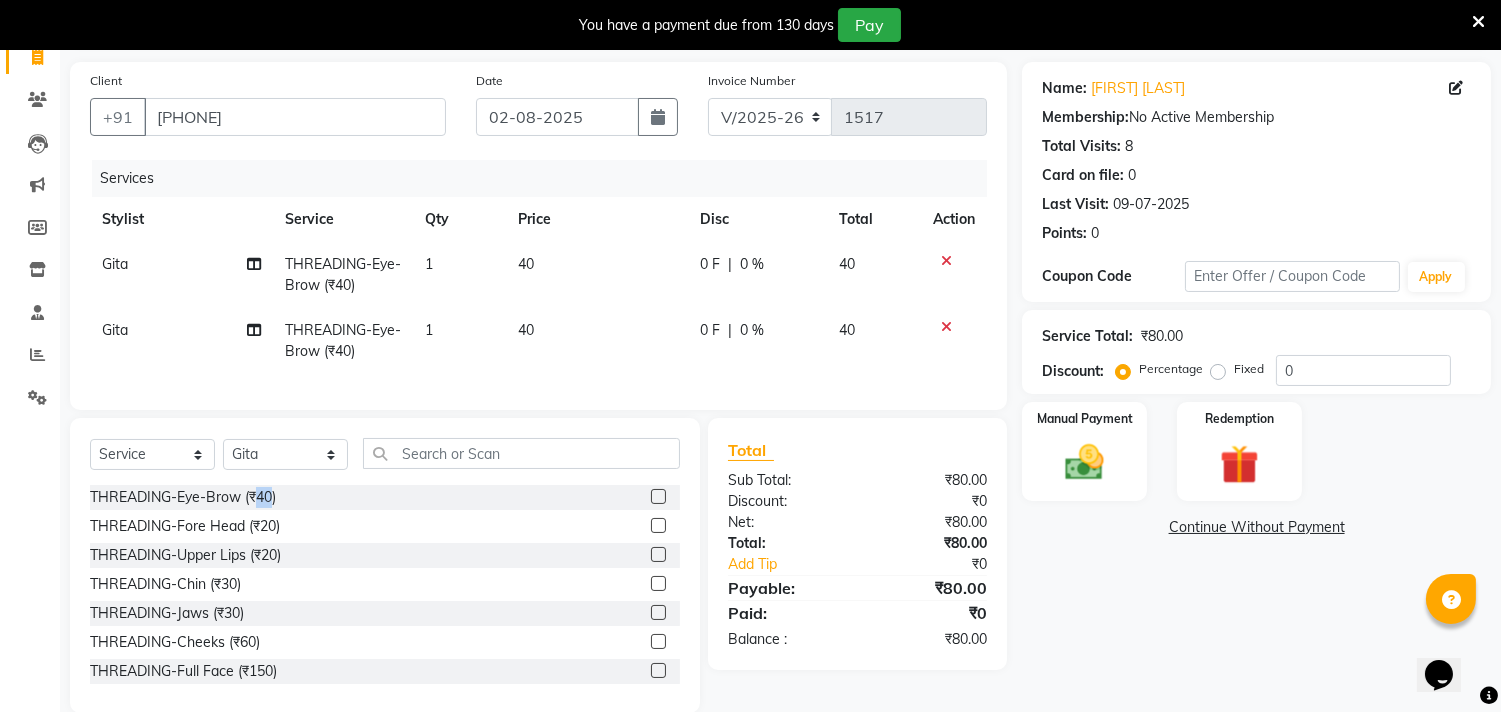 checkbox on "false" 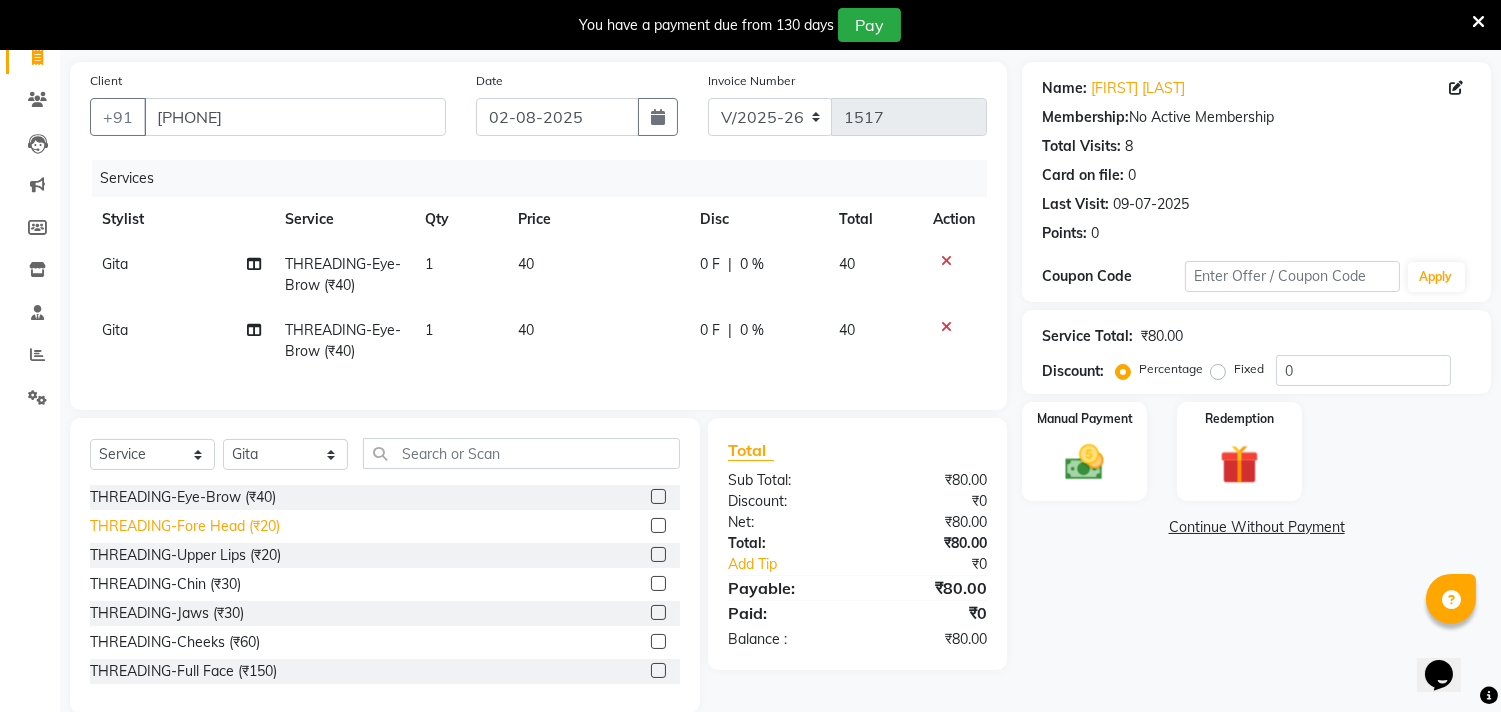 click on "THREADING-Fore Head (₹20)" 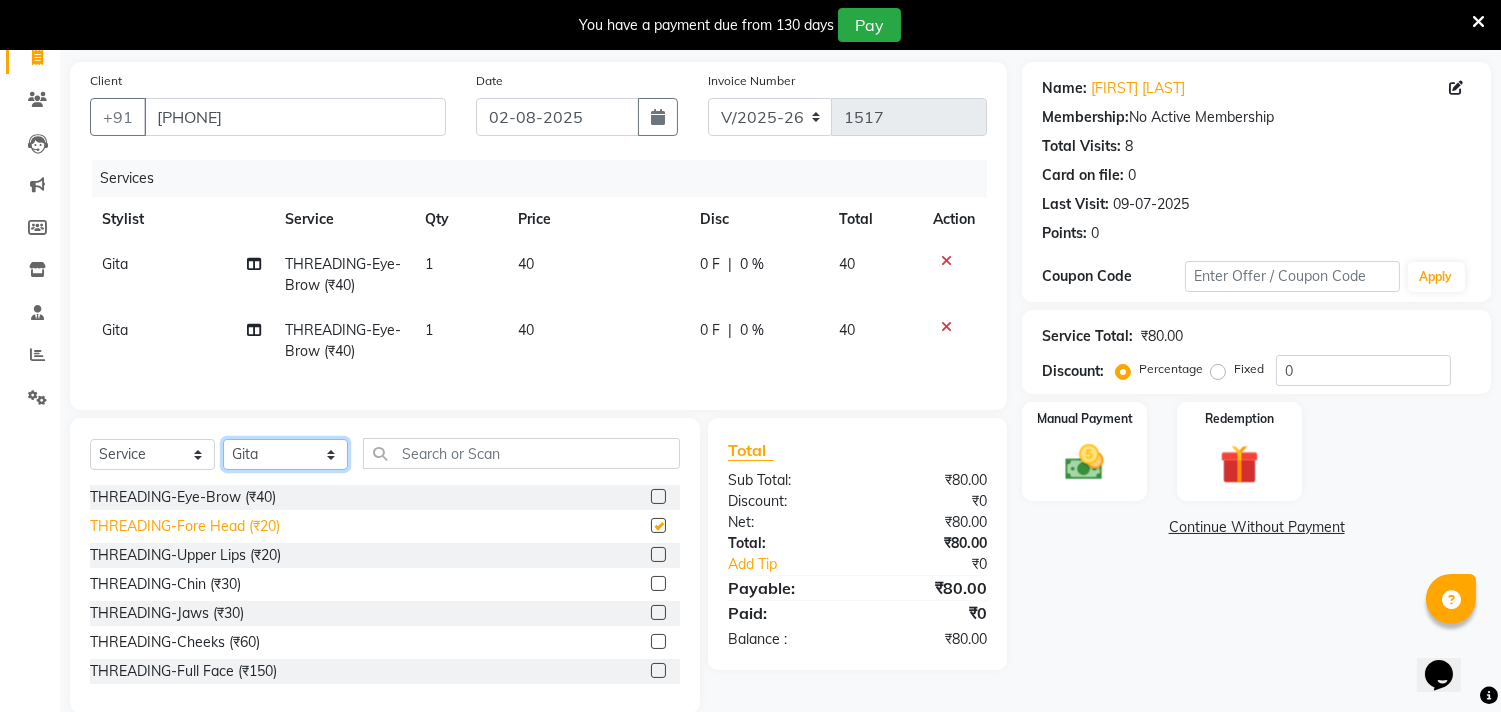 click on "Select Stylist Gita mala Sanjivani Vaishali Mam" 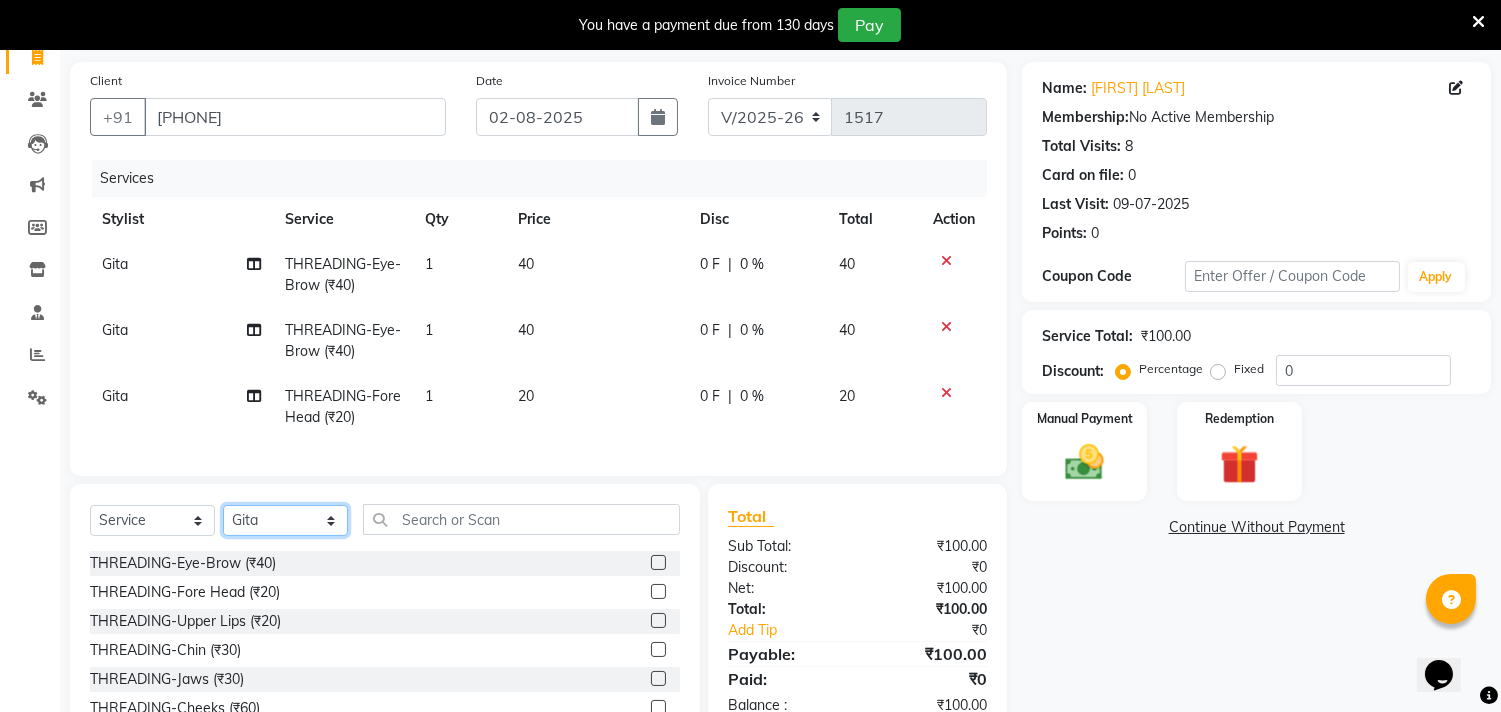 checkbox on "false" 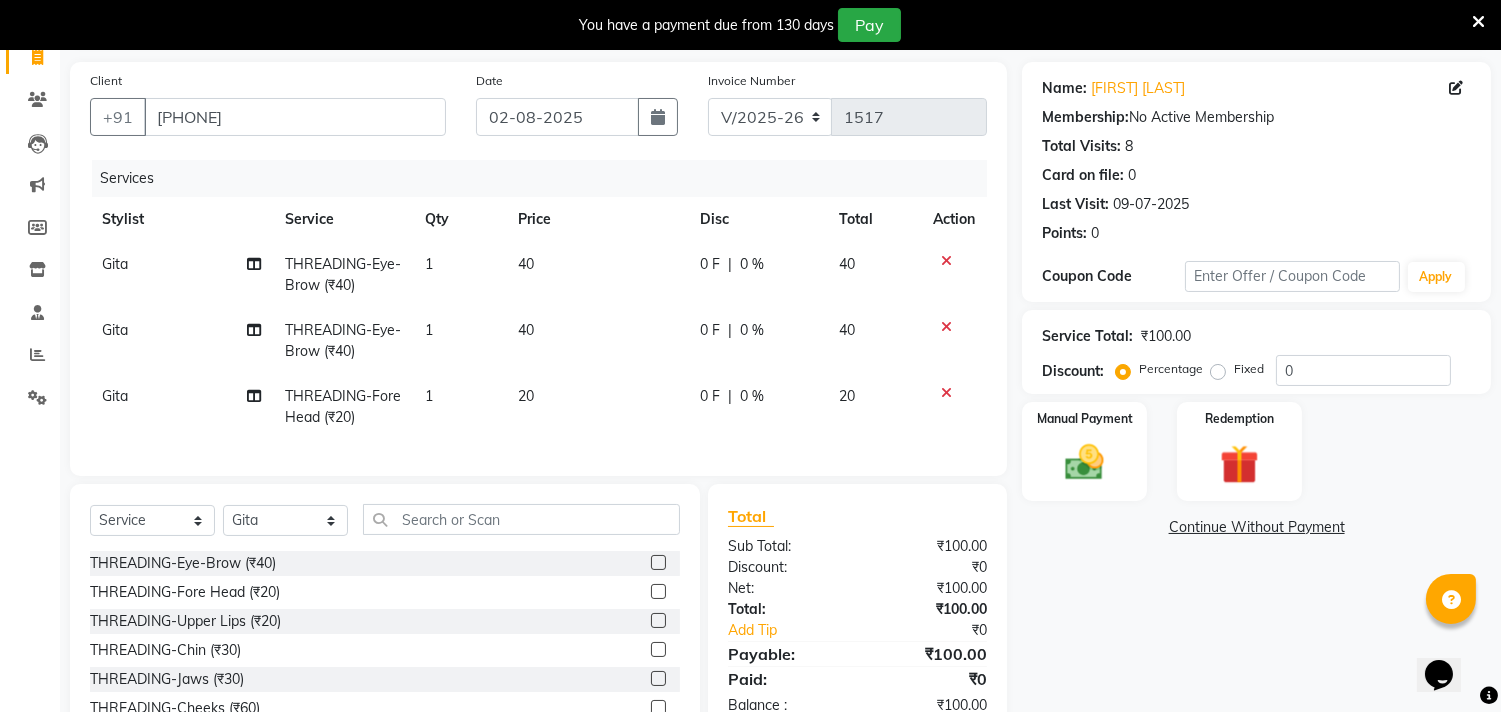 click 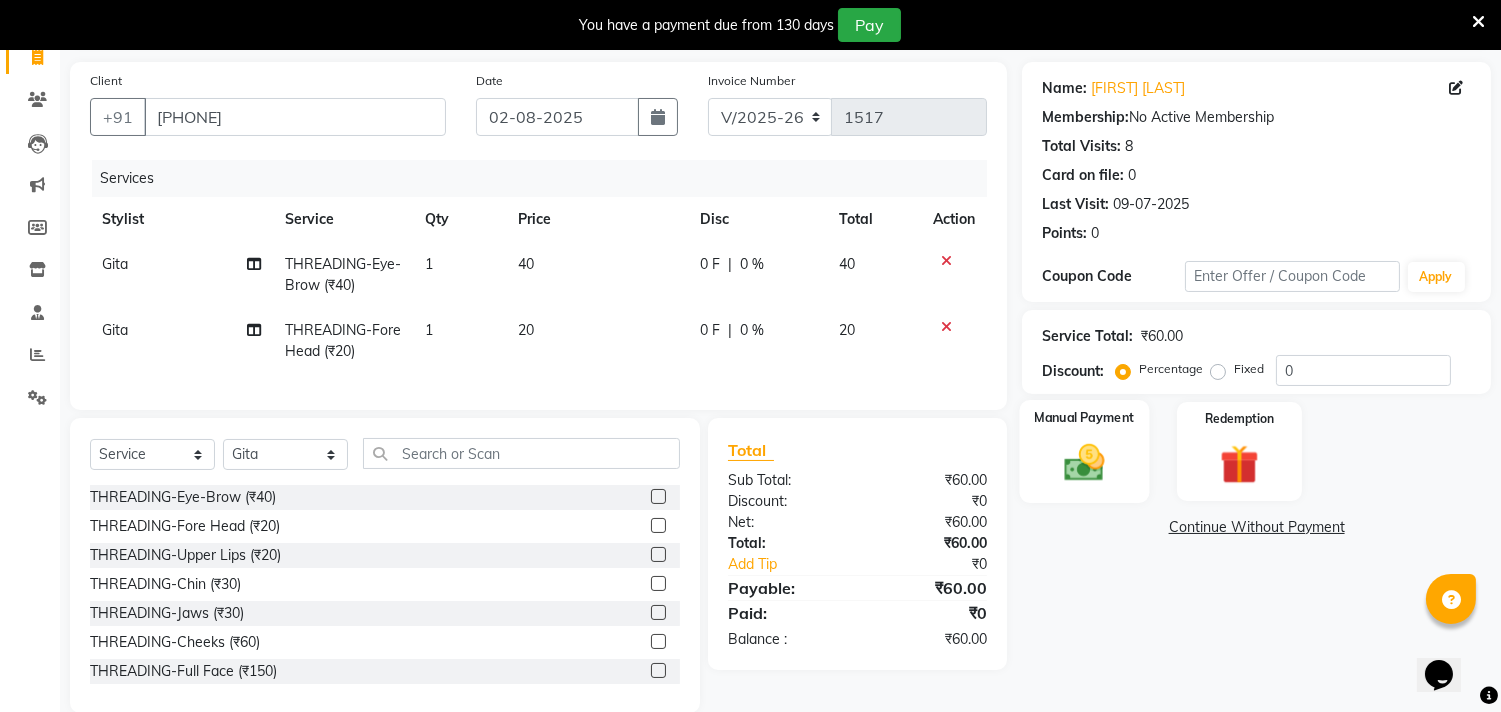 click 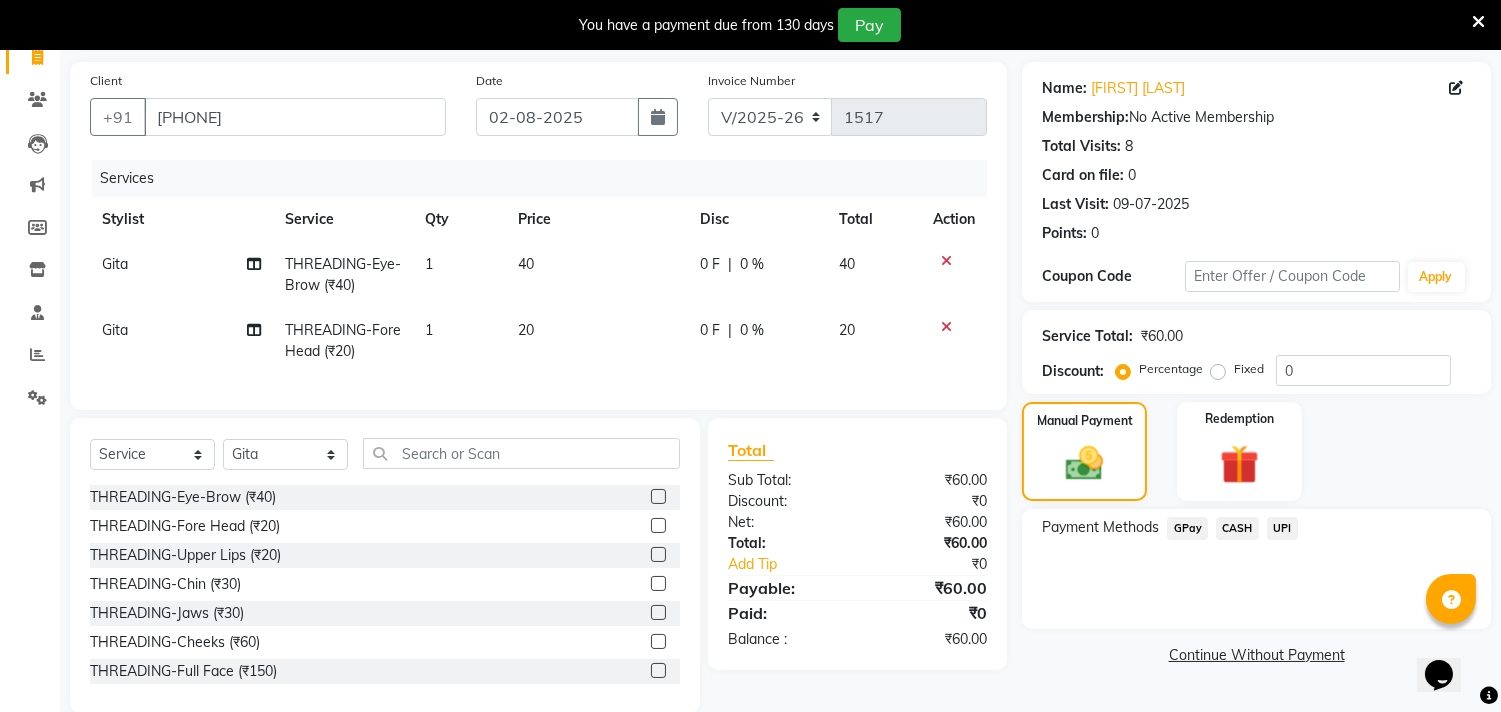 click on "CASH" 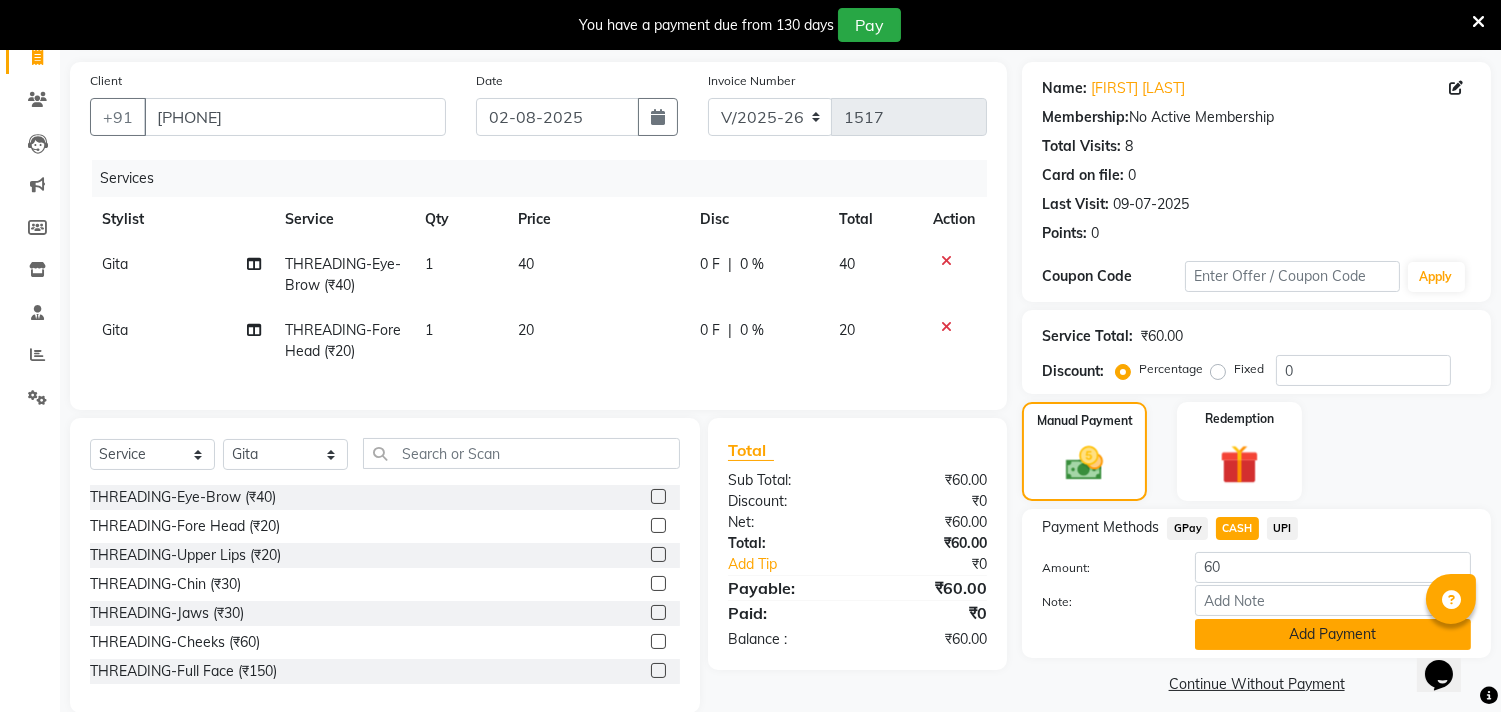 click on "Add Payment" 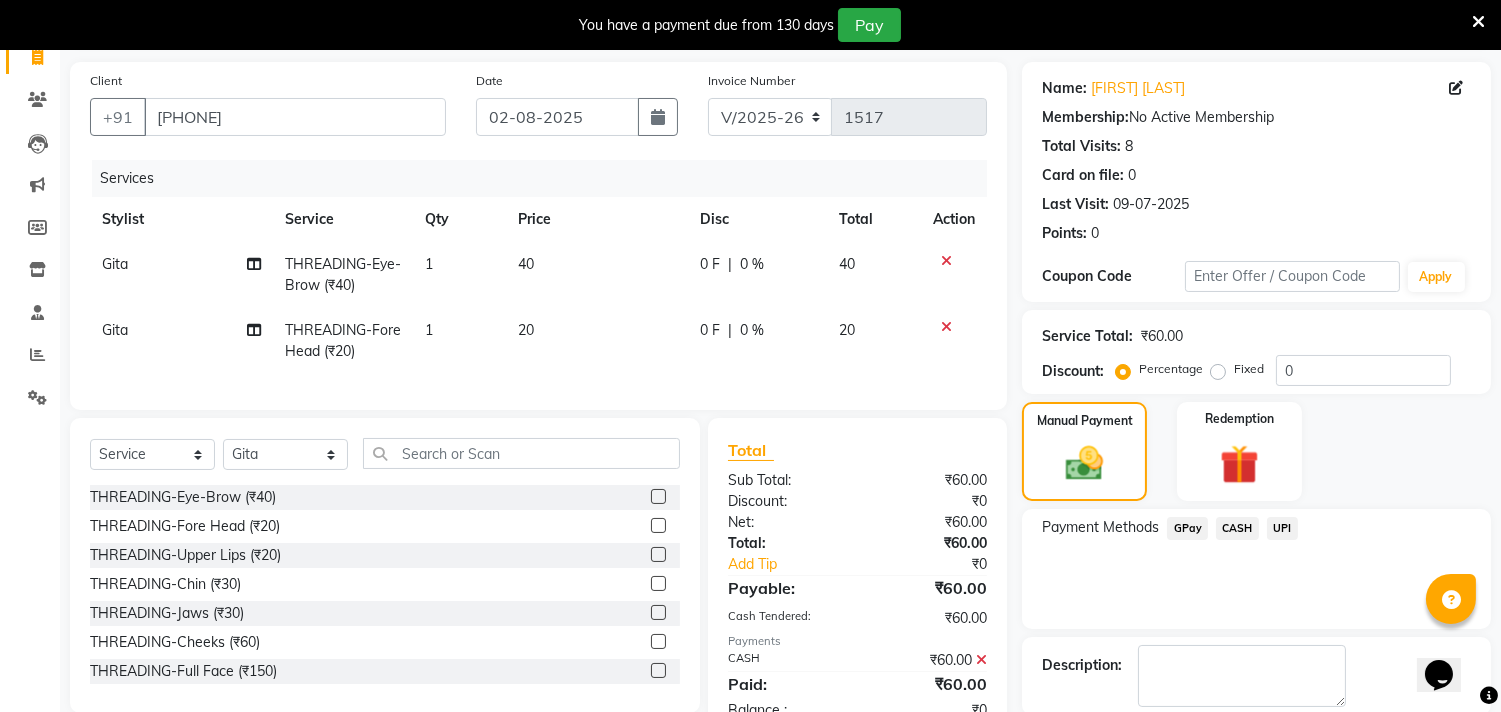 scroll, scrollTop: 237, scrollLeft: 0, axis: vertical 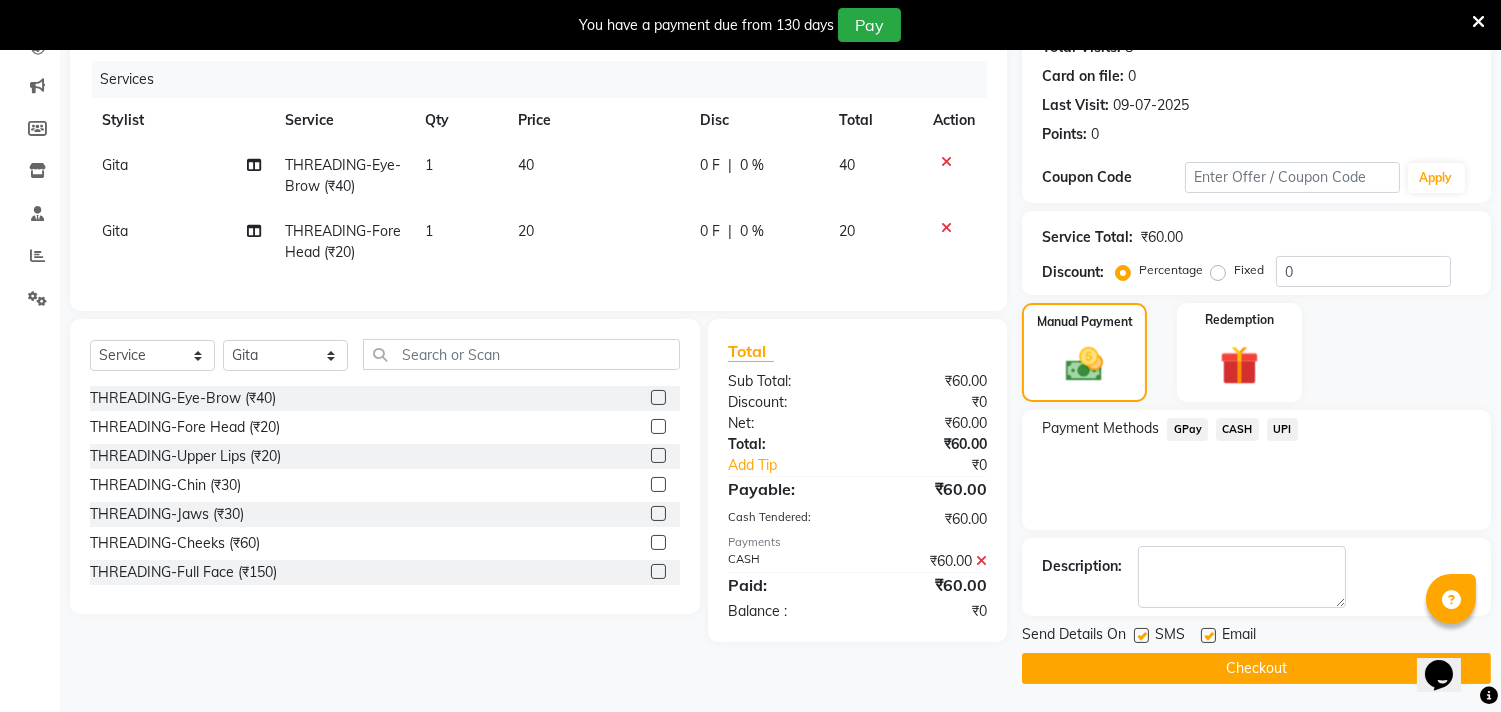 click on "Checkout" 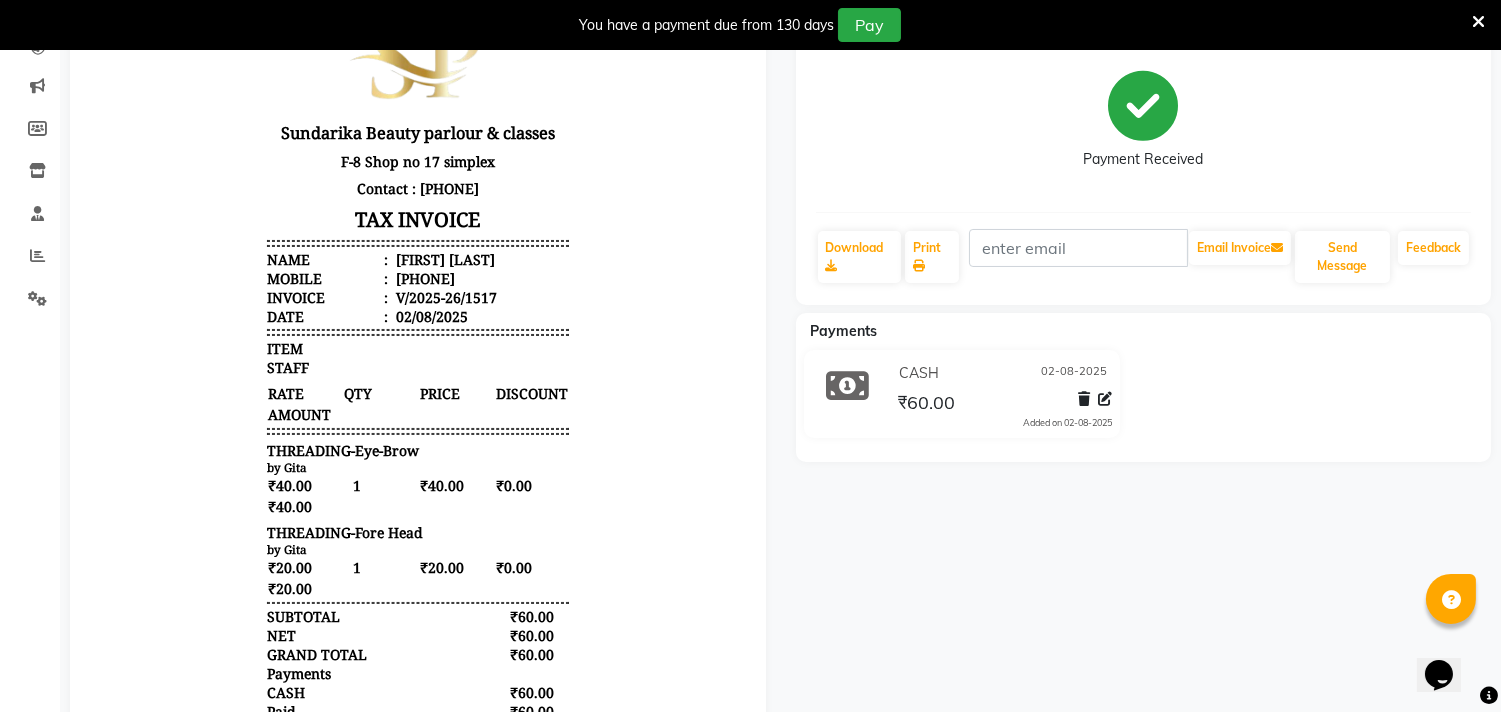 scroll, scrollTop: 0, scrollLeft: 0, axis: both 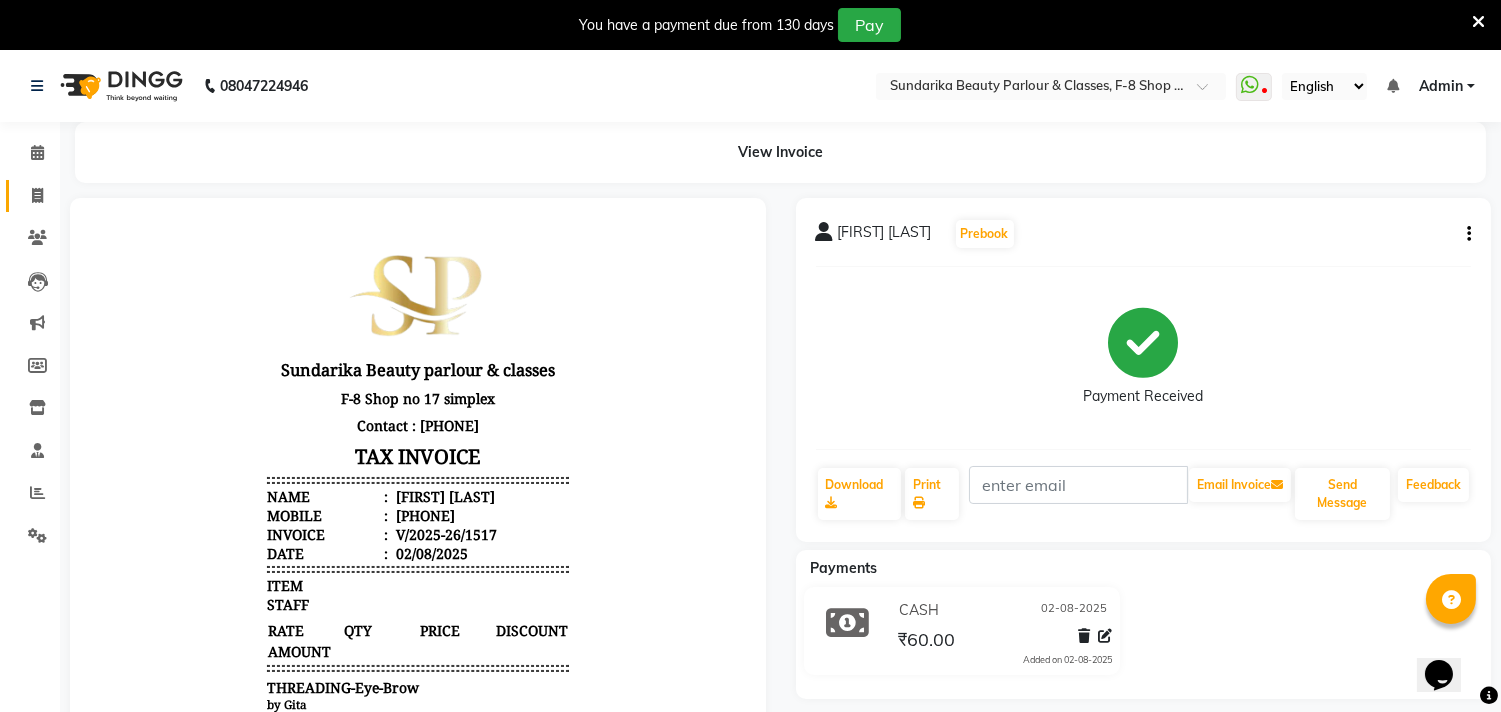 click 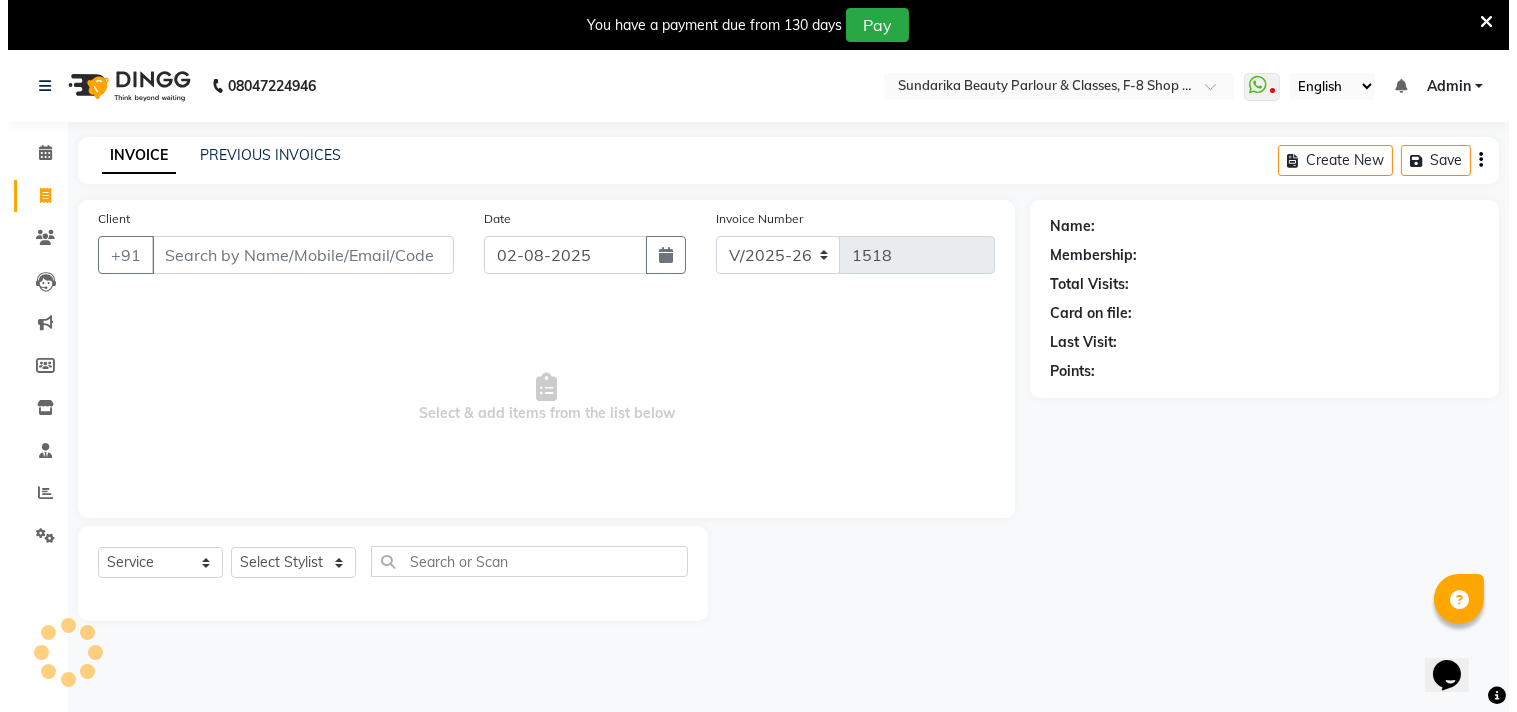 scroll, scrollTop: 50, scrollLeft: 0, axis: vertical 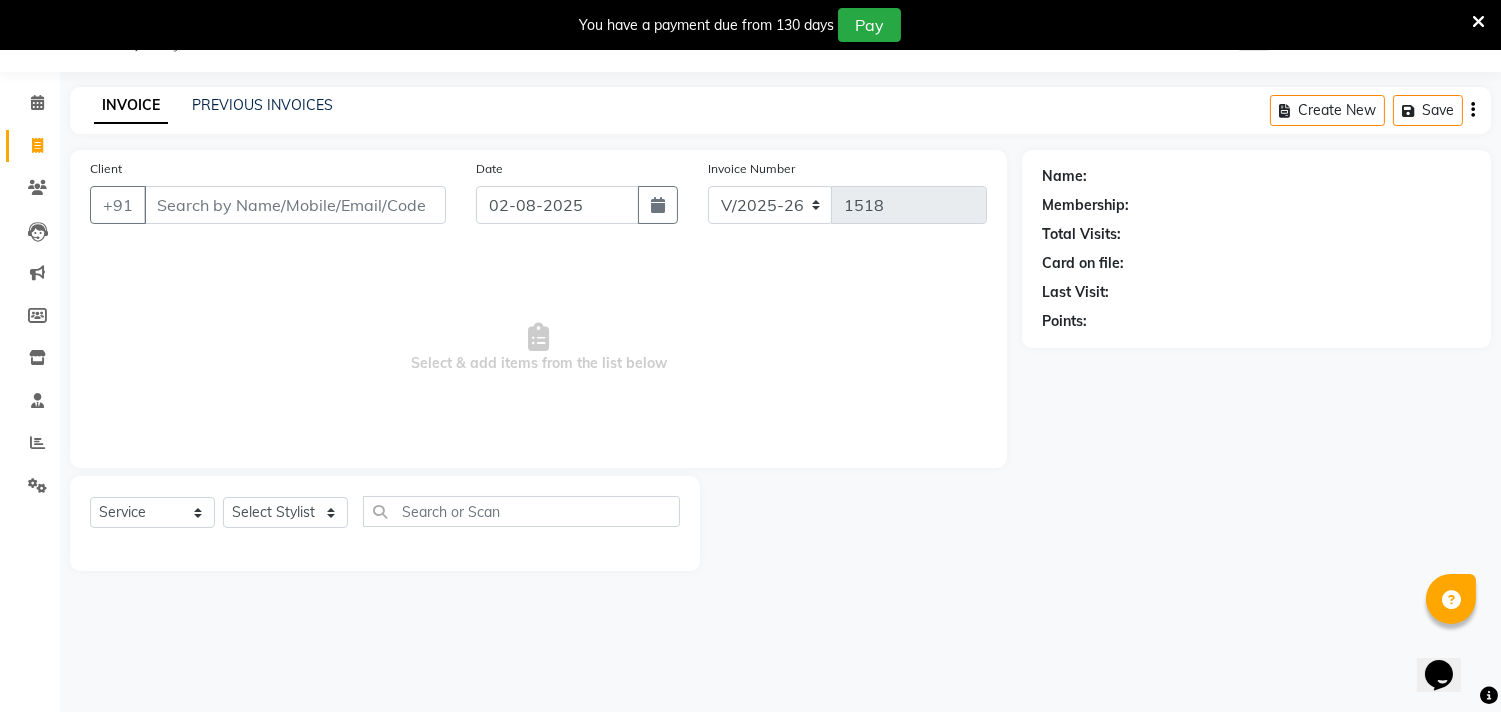 click on "Client" at bounding box center [295, 205] 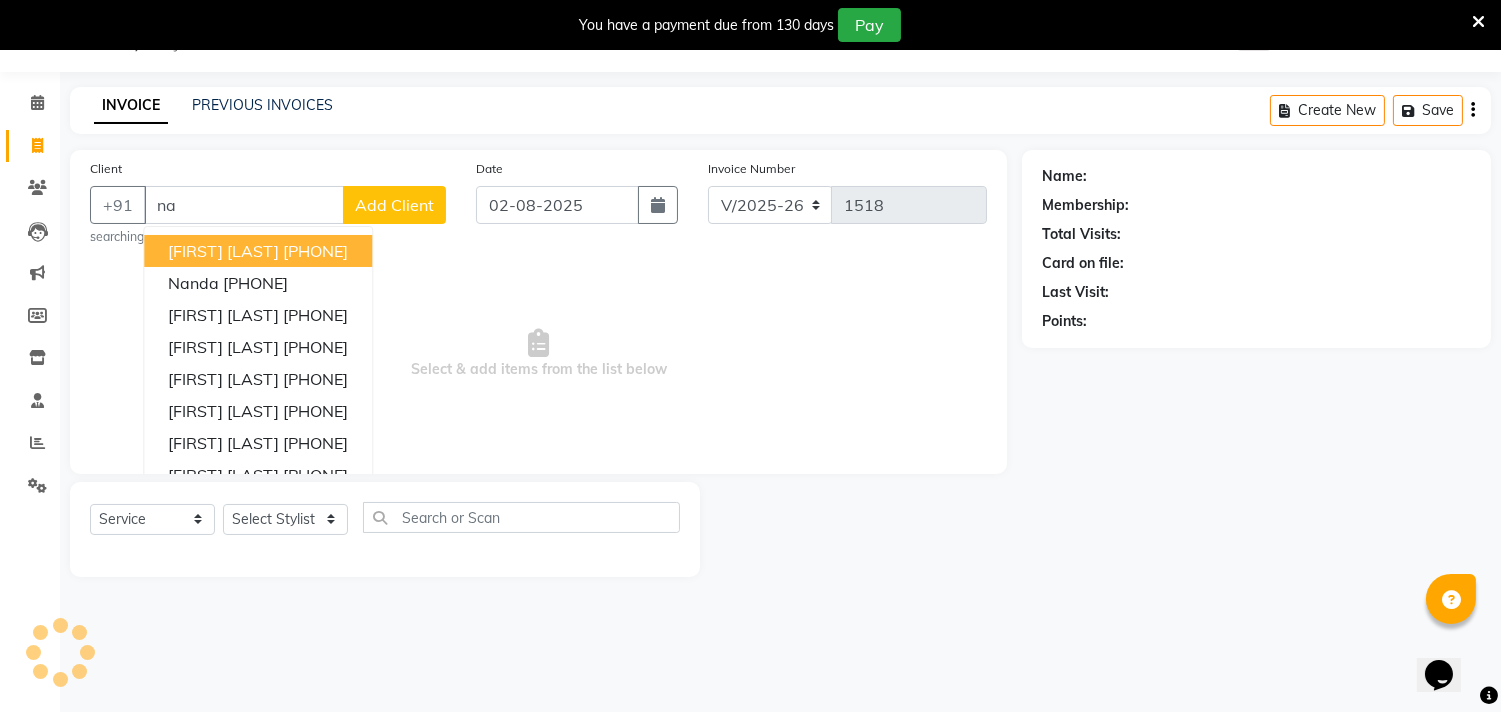 type on "n" 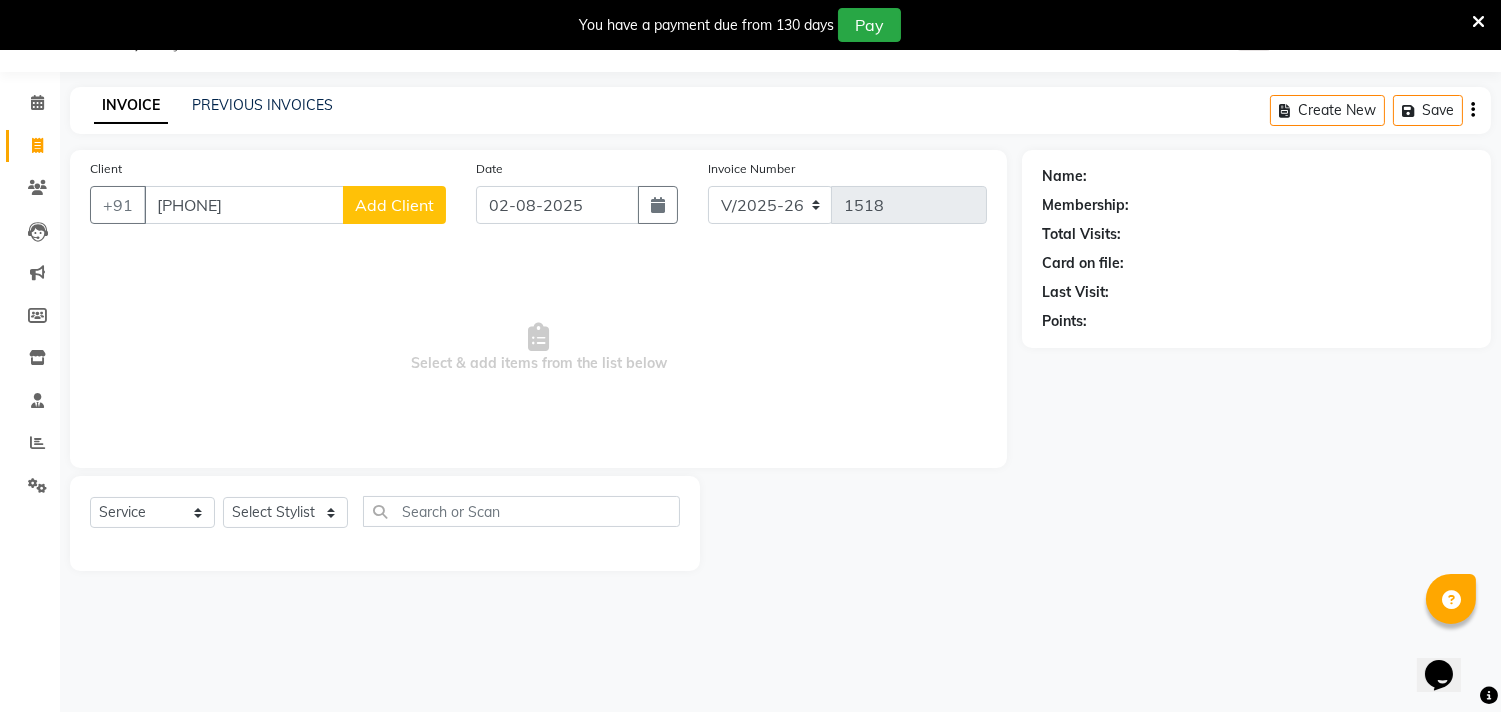 type on "[PHONE]" 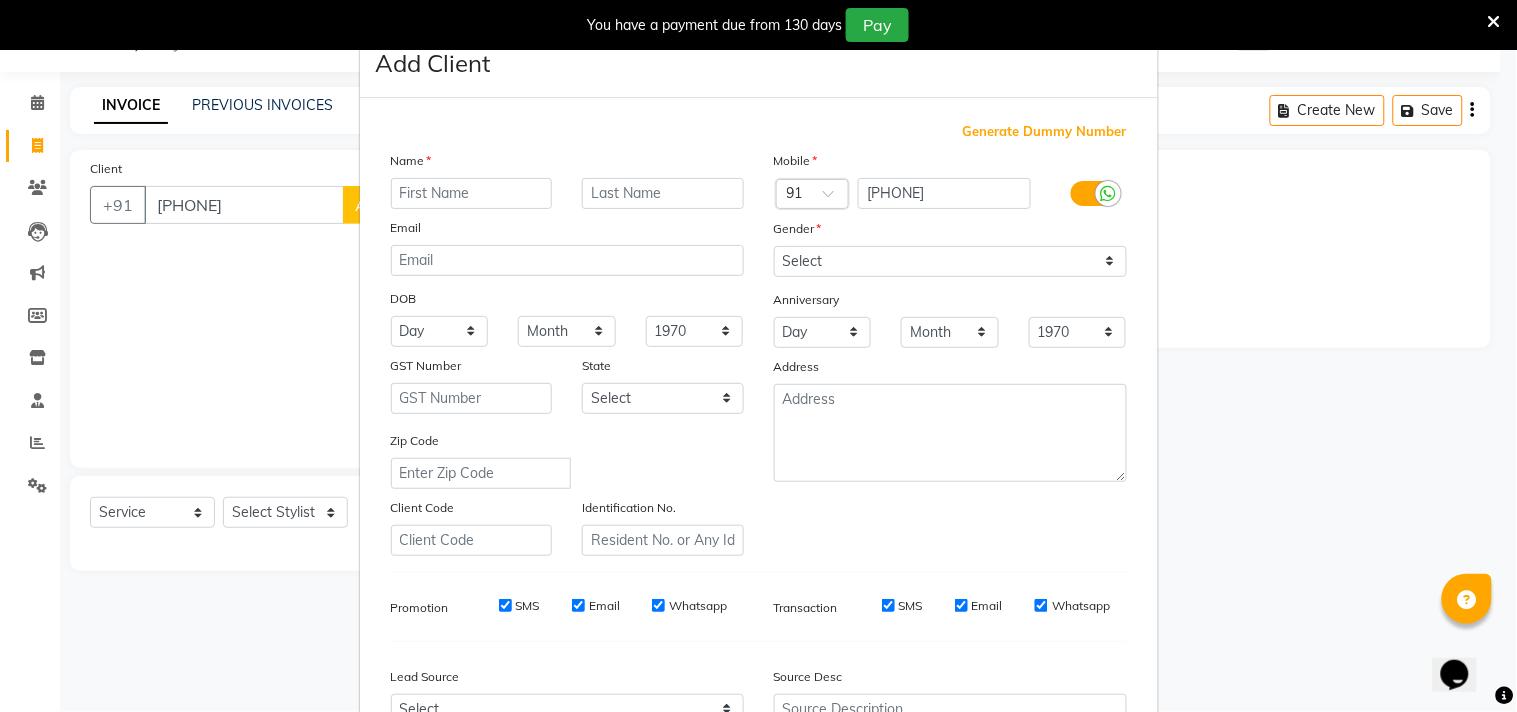 click at bounding box center [472, 193] 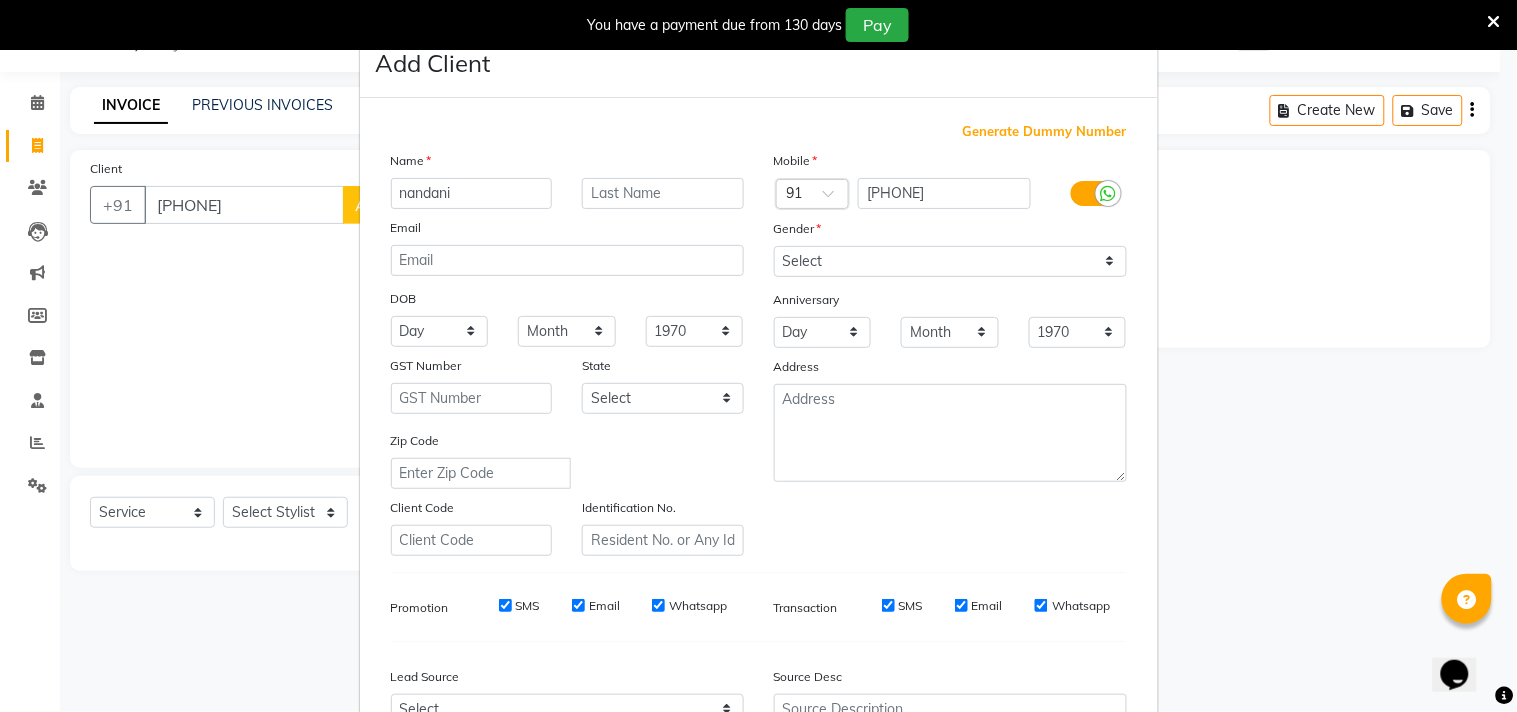 type on "nandani" 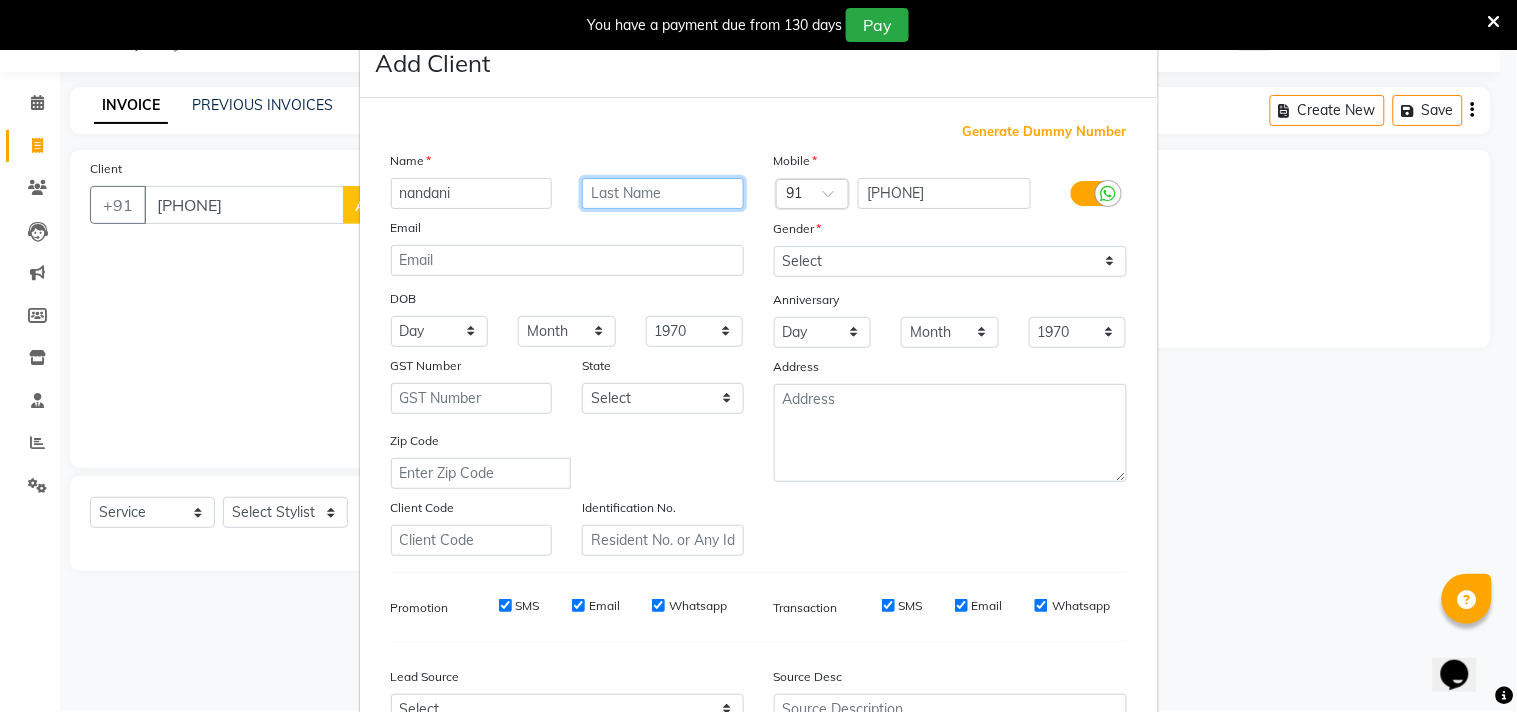 click at bounding box center [663, 193] 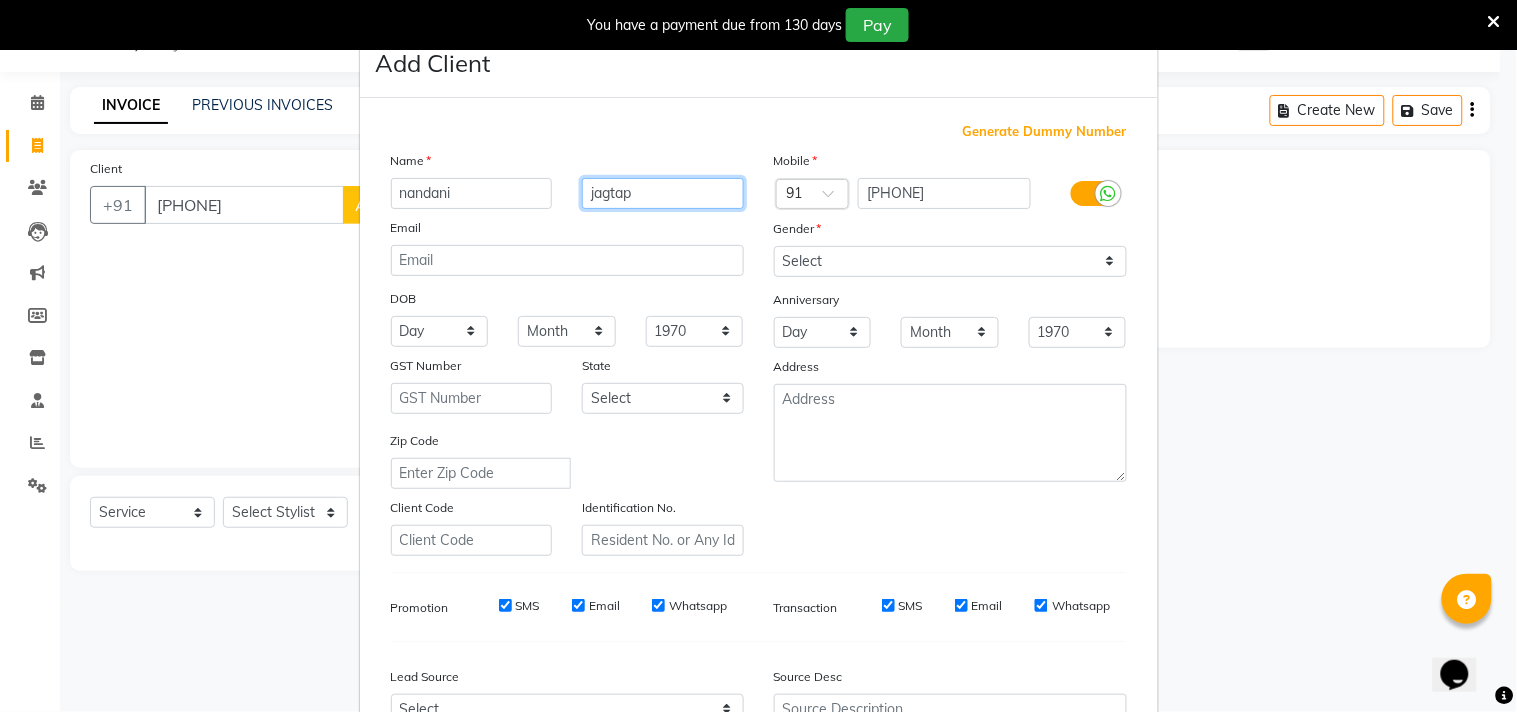 type on "jagtap" 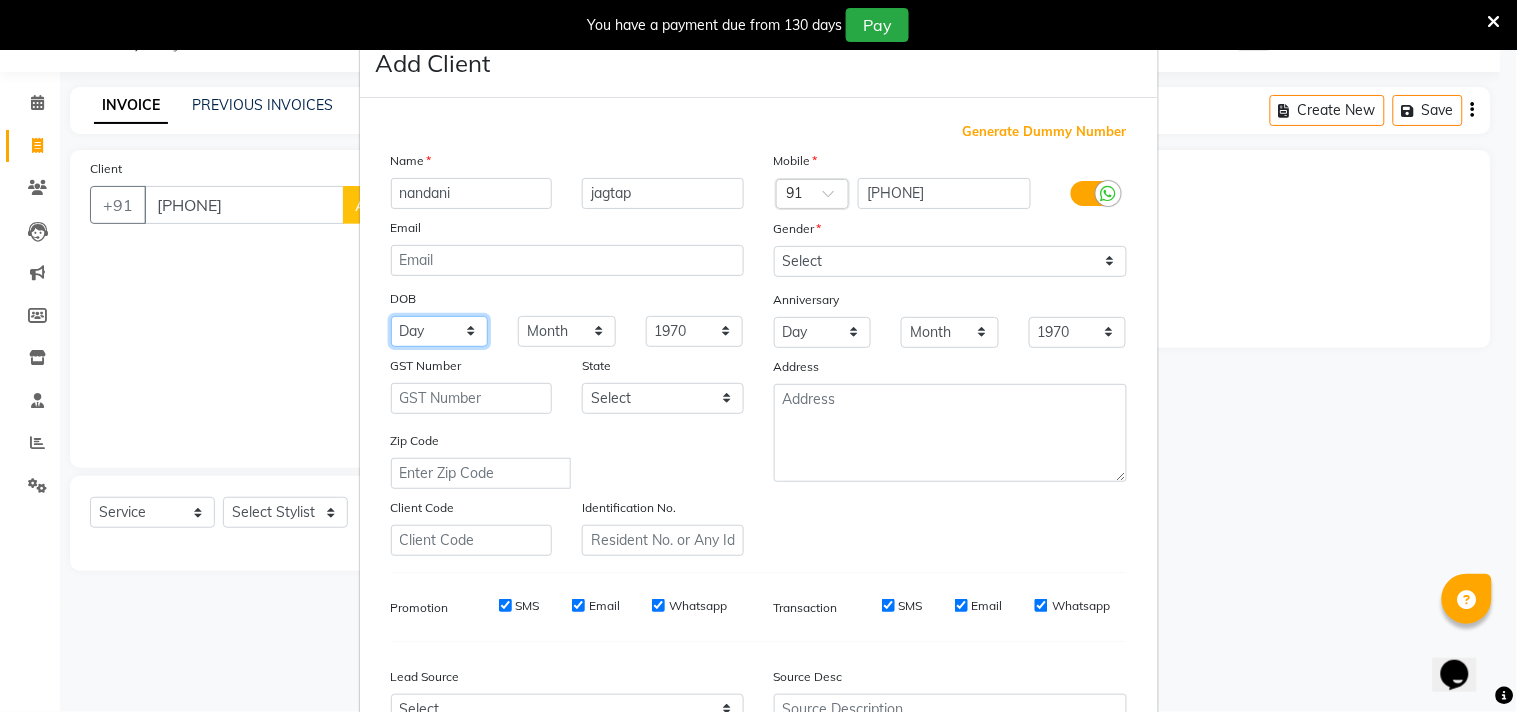 click on "Day 01 02 03 04 05 06 07 08 09 10 11 12 13 14 15 16 17 18 19 20 21 22 23 24 25 26 27 28 29 30 31" at bounding box center [440, 331] 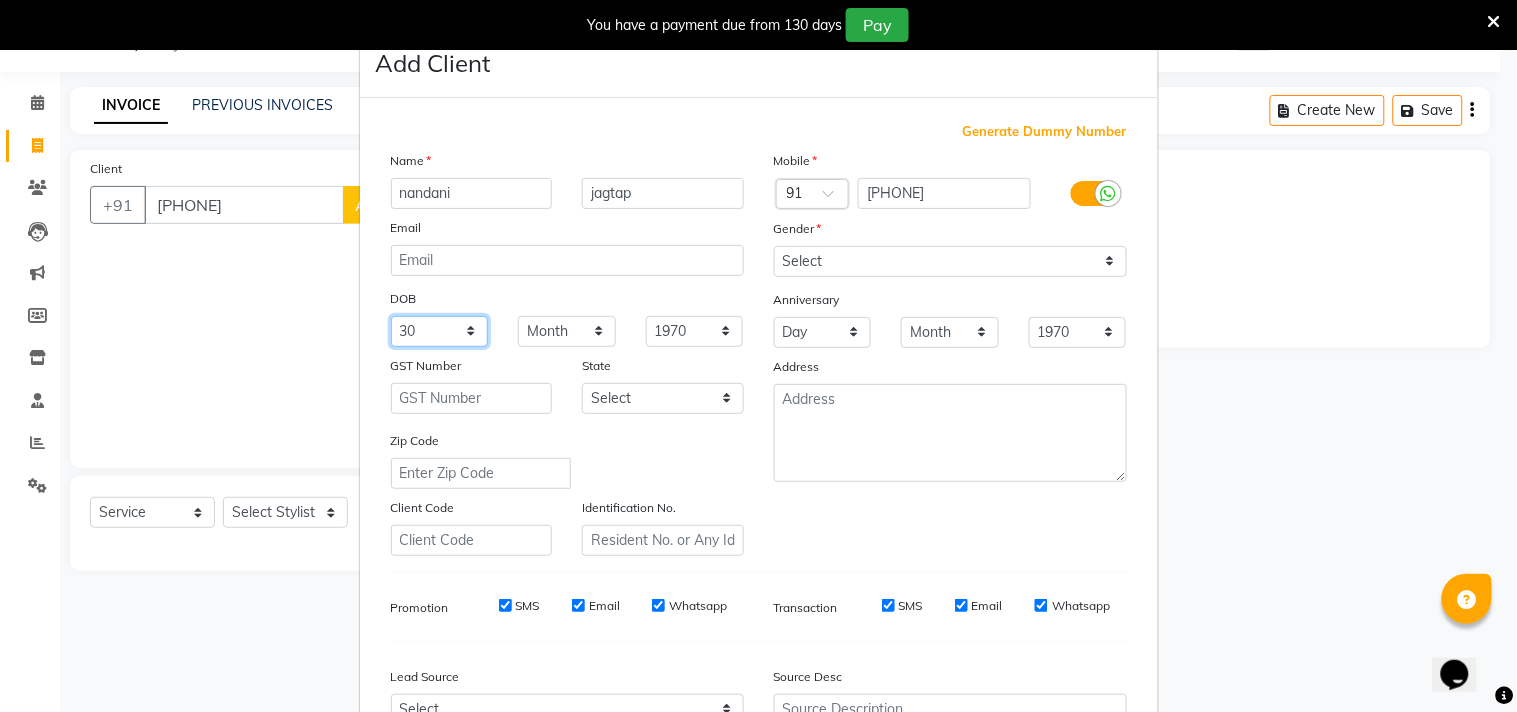 click on "Day 01 02 03 04 05 06 07 08 09 10 11 12 13 14 15 16 17 18 19 20 21 22 23 24 25 26 27 28 29 30 31" at bounding box center [440, 331] 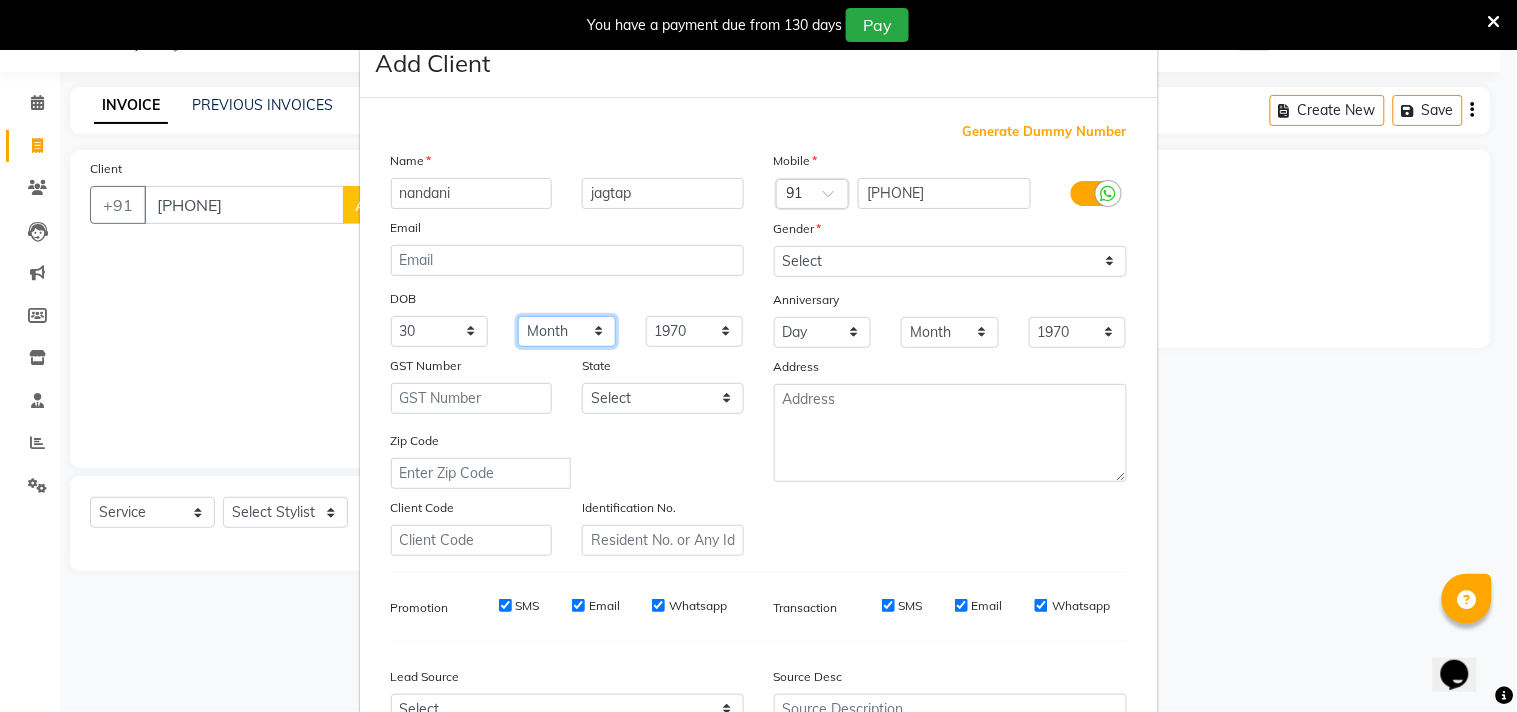 click on "Month January February March April May June July August September October November December" at bounding box center [567, 331] 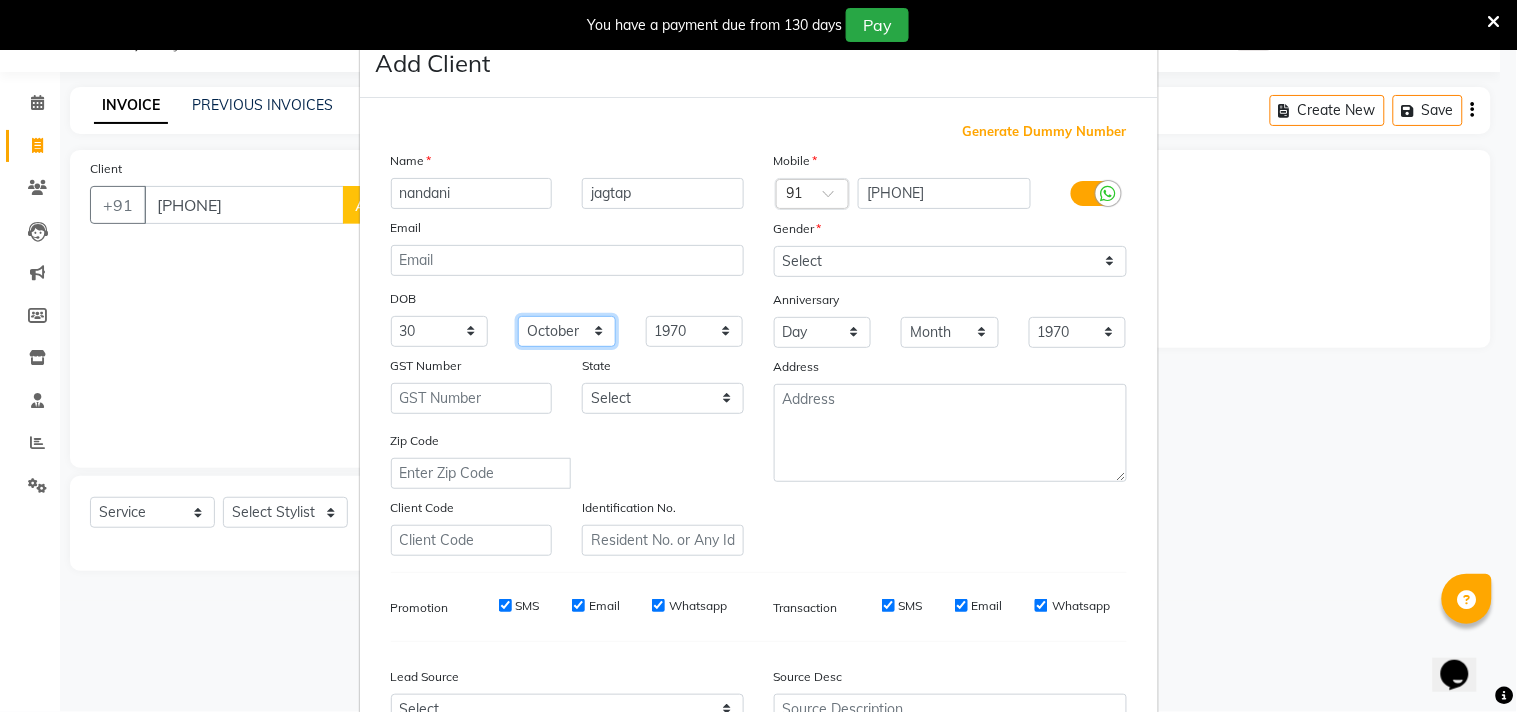 click on "Month January February March April May June July August September October November December" at bounding box center [567, 331] 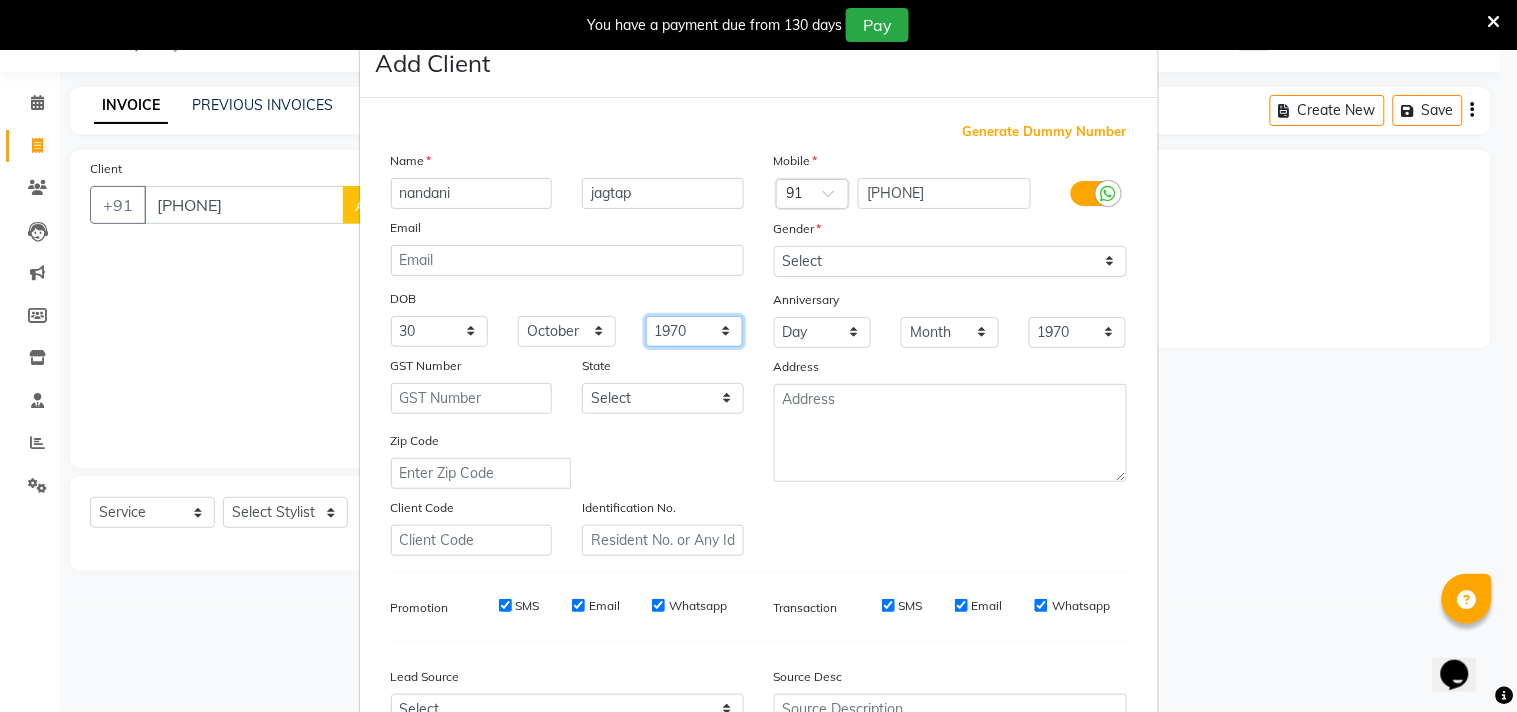 click on "1940 1941 1942 1943 1944 1945 1946 1947 1948 1949 1950 1951 1952 1953 1954 1955 1956 1957 1958 1959 1960 1961 1962 1963 1964 1965 1966 1967 1968 1969 1970 1971 1972 1973 1974 1975 1976 1977 1978 1979 1980 1981 1982 1983 1984 1985 1986 1987 1988 1989 1990 1991 1992 1993 1994 1995 1996 1997 1998 1999 2000 2001 2002 2003 2004 2005 2006 2007 2008 2009 2010 2011 2012 2013 2014 2015 2016 2017 2018 2019 2020 2021 2022 2023 2024" at bounding box center (695, 331) 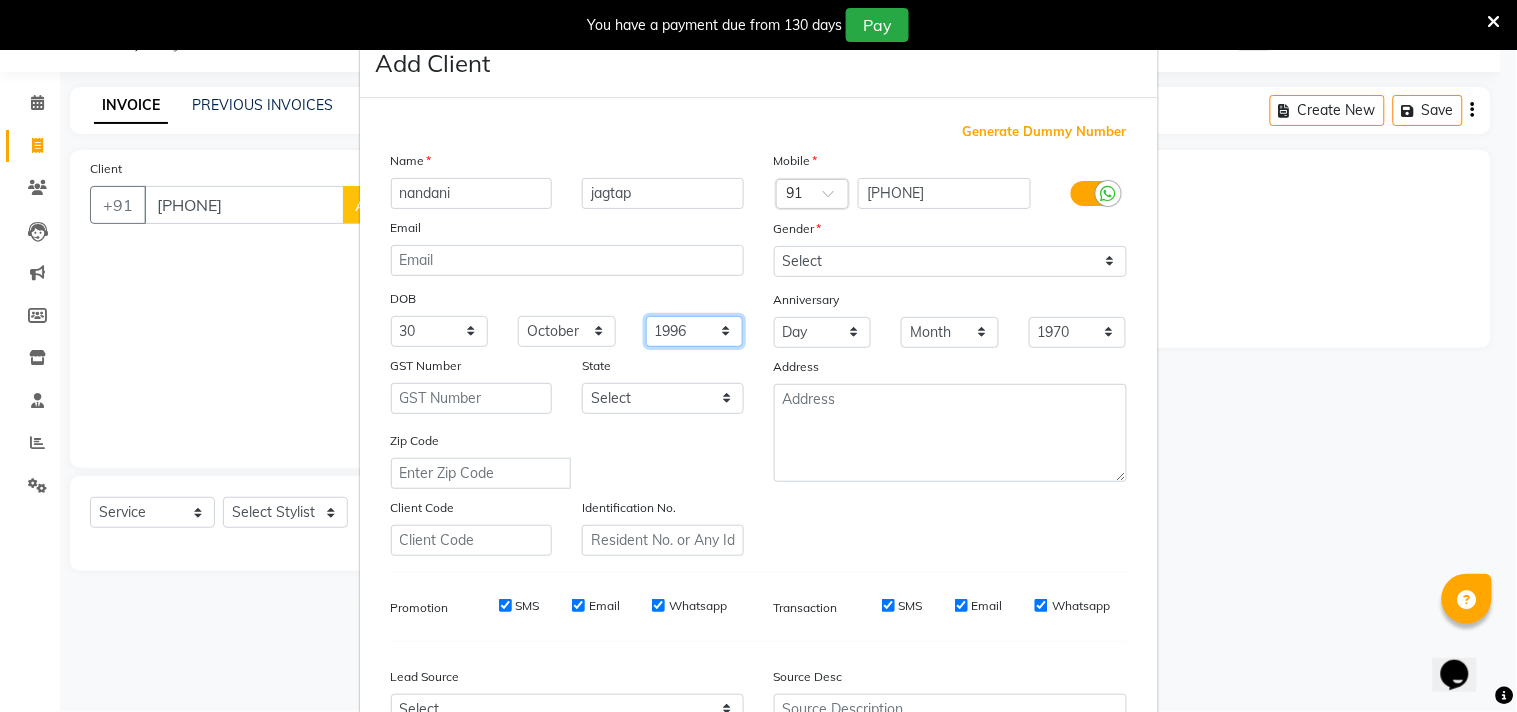 click on "1940 1941 1942 1943 1944 1945 1946 1947 1948 1949 1950 1951 1952 1953 1954 1955 1956 1957 1958 1959 1960 1961 1962 1963 1964 1965 1966 1967 1968 1969 1970 1971 1972 1973 1974 1975 1976 1977 1978 1979 1980 1981 1982 1983 1984 1985 1986 1987 1988 1989 1990 1991 1992 1993 1994 1995 1996 1997 1998 1999 2000 2001 2002 2003 2004 2005 2006 2007 2008 2009 2010 2011 2012 2013 2014 2015 2016 2017 2018 2019 2020 2021 2022 2023 2024" at bounding box center [695, 331] 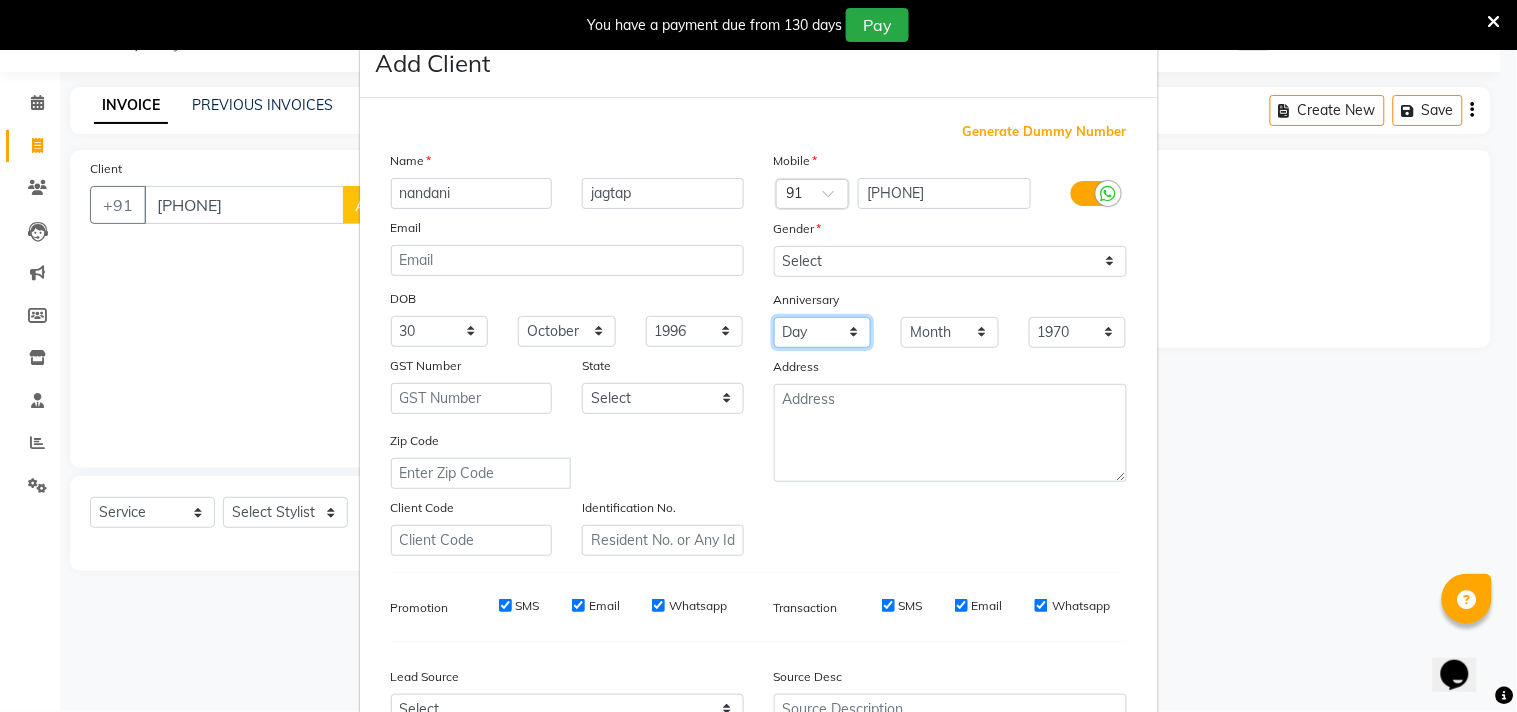 click on "Day 01 02 03 04 05 06 07 08 09 10 11 12 13 14 15 16 17 18 19 20 21 22 23 24 25 26 27 28 29 30 31" at bounding box center [823, 332] 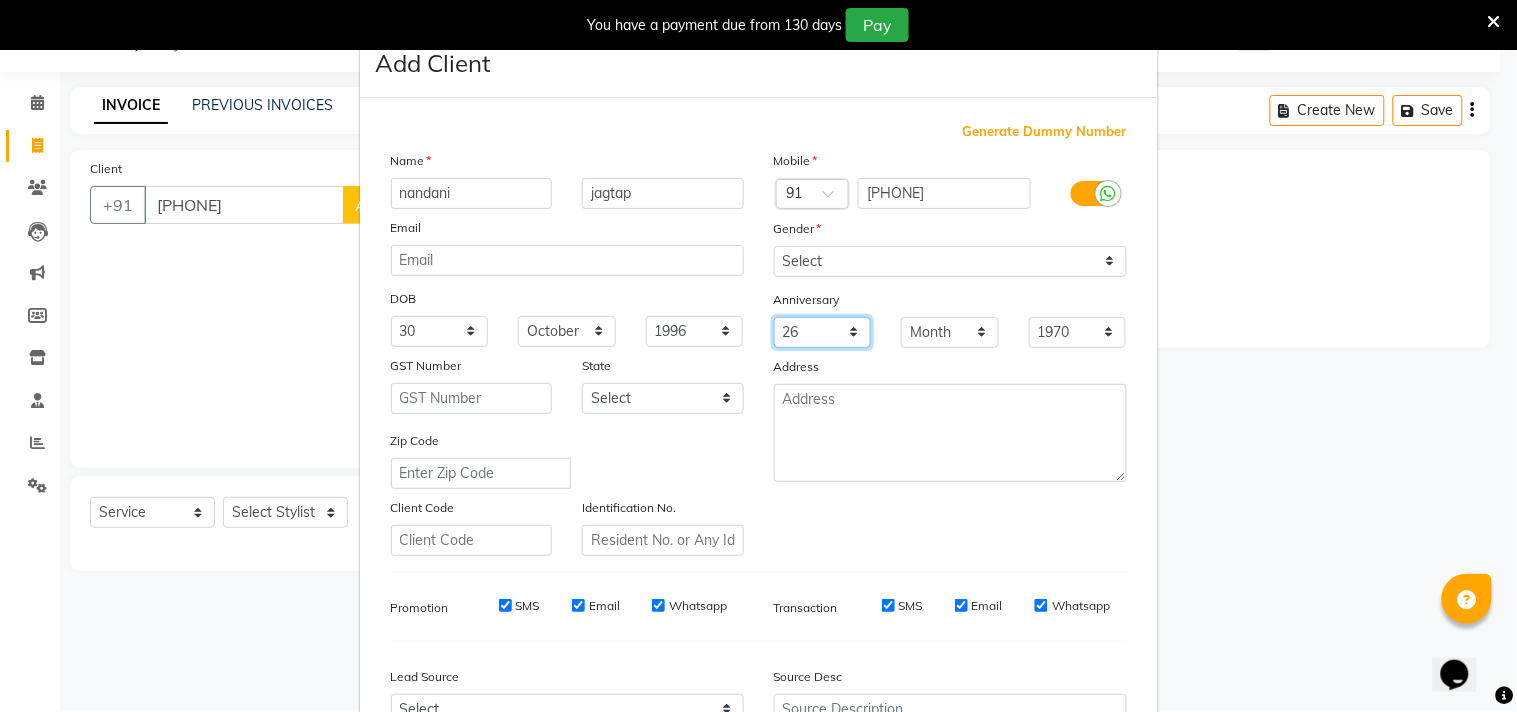 click on "Day 01 02 03 04 05 06 07 08 09 10 11 12 13 14 15 16 17 18 19 20 21 22 23 24 25 26 27 28 29 30 31" at bounding box center (823, 332) 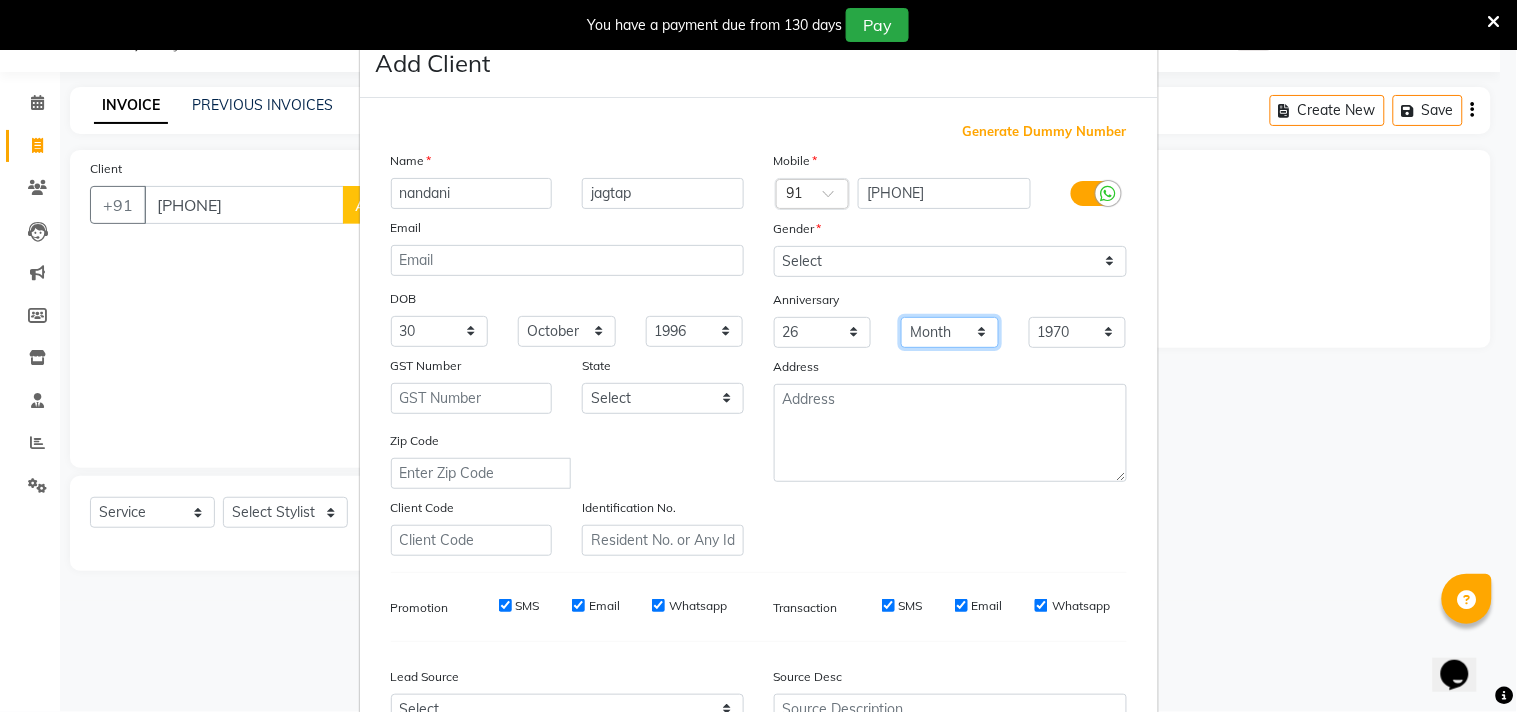 click on "Month January February March April May June July August September October November December" at bounding box center (950, 332) 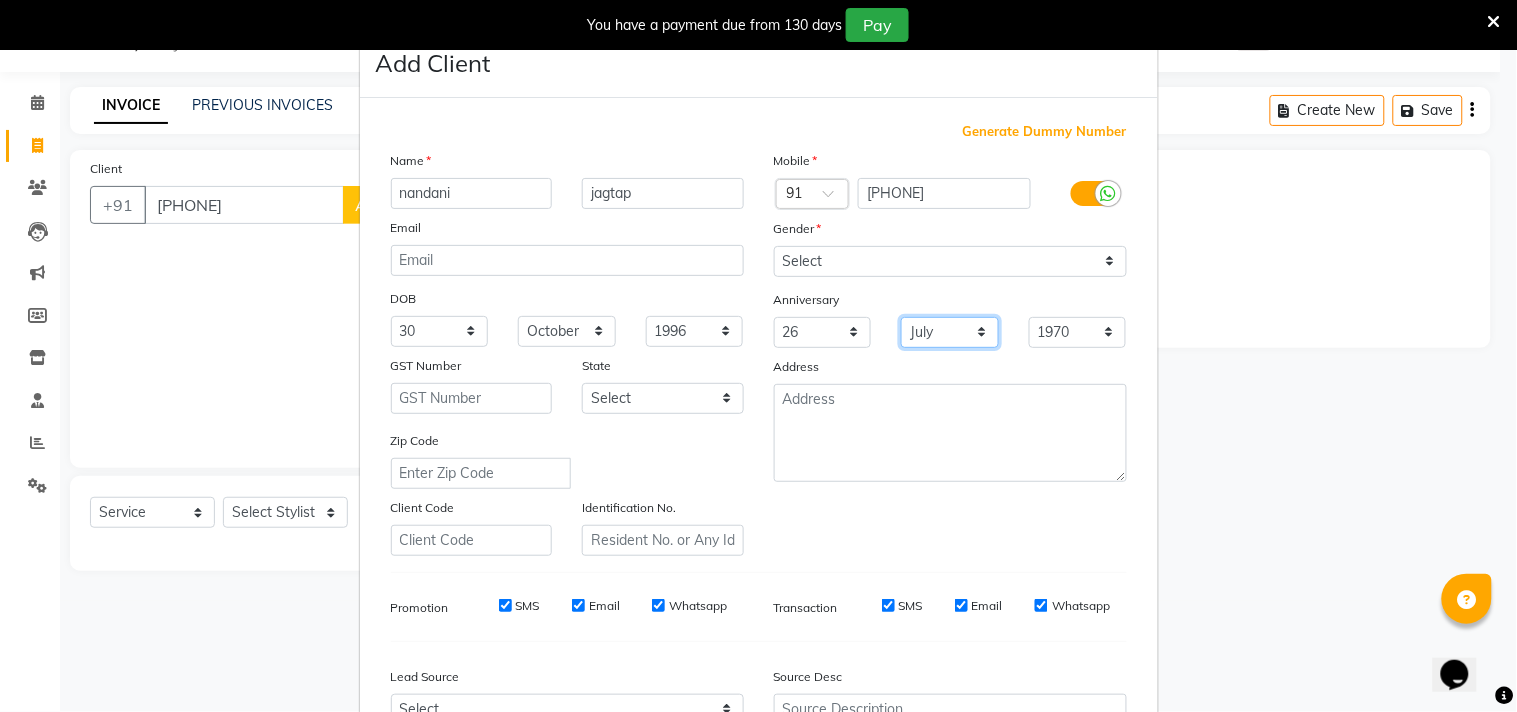 click on "Month January February March April May June July August September October November December" at bounding box center [950, 332] 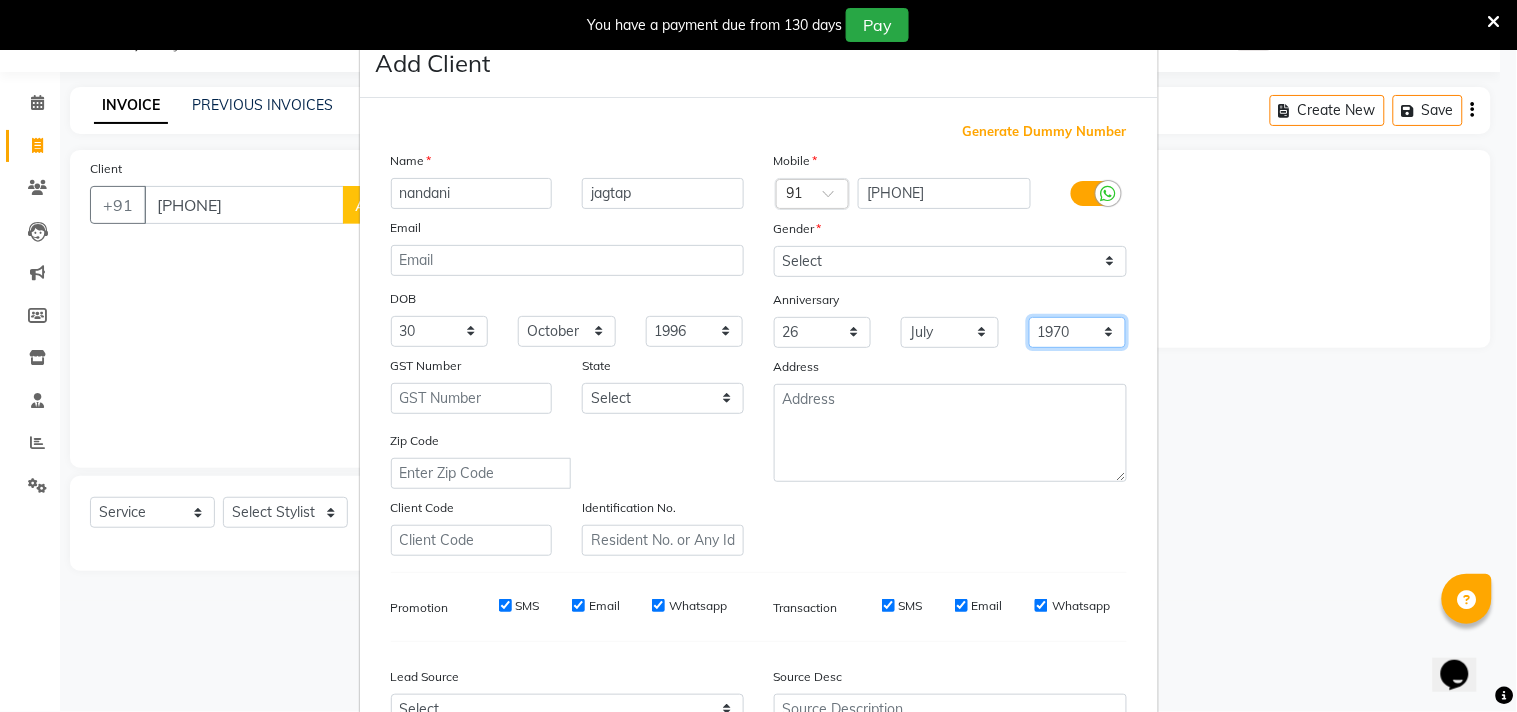 click on "1970 1971 1972 1973 1974 1975 1976 1977 1978 1979 1980 1981 1982 1983 1984 1985 1986 1987 1988 1989 1990 1991 1992 1993 1994 1995 1996 1997 1998 1999 2000 2001 2002 2003 2004 2005 2006 2007 2008 2009 2010 2011 2012 2013 2014 2015 2016 2017 2018 2019 2020 2021 2022 2023 2024 2025" at bounding box center [1078, 332] 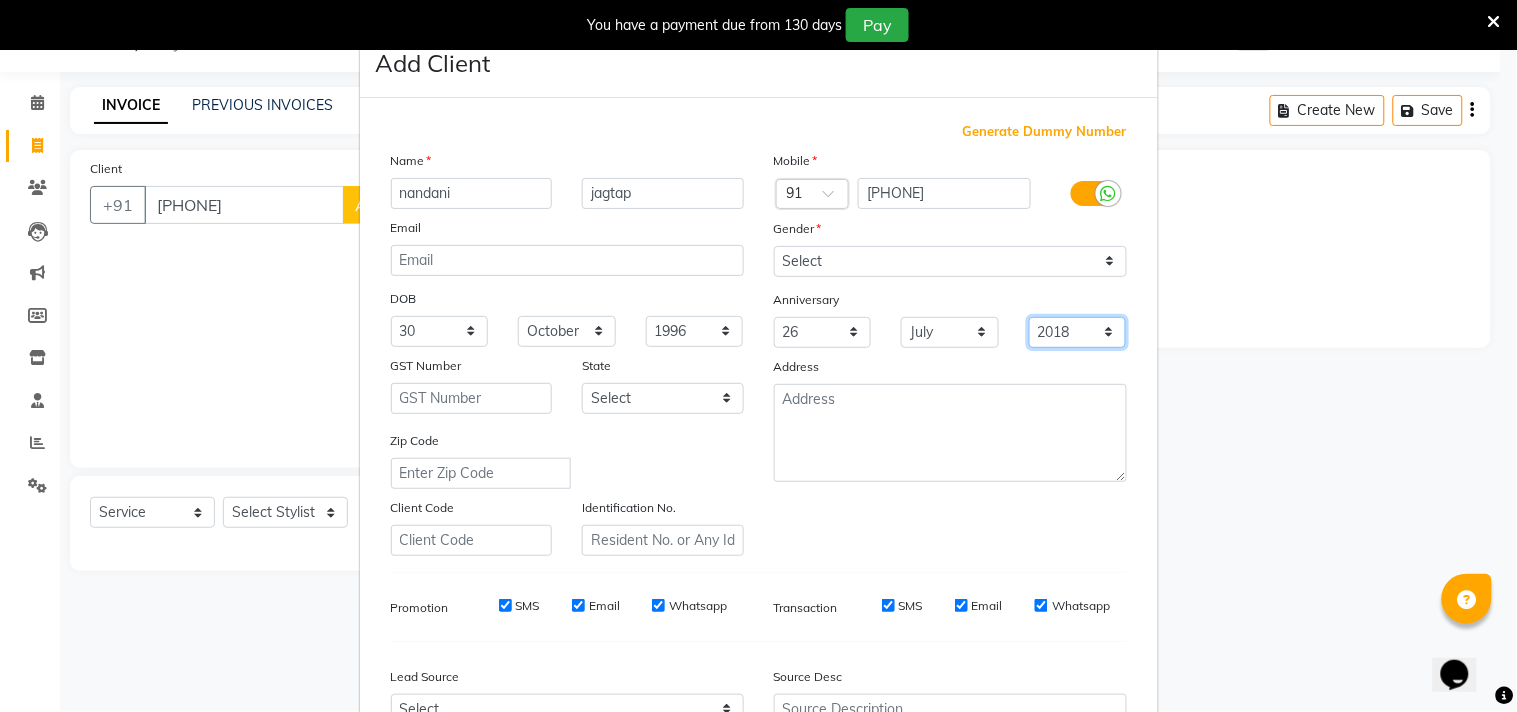 click on "1970 1971 1972 1973 1974 1975 1976 1977 1978 1979 1980 1981 1982 1983 1984 1985 1986 1987 1988 1989 1990 1991 1992 1993 1994 1995 1996 1997 1998 1999 2000 2001 2002 2003 2004 2005 2006 2007 2008 2009 2010 2011 2012 2013 2014 2015 2016 2017 2018 2019 2020 2021 2022 2023 2024 2025" at bounding box center (1078, 332) 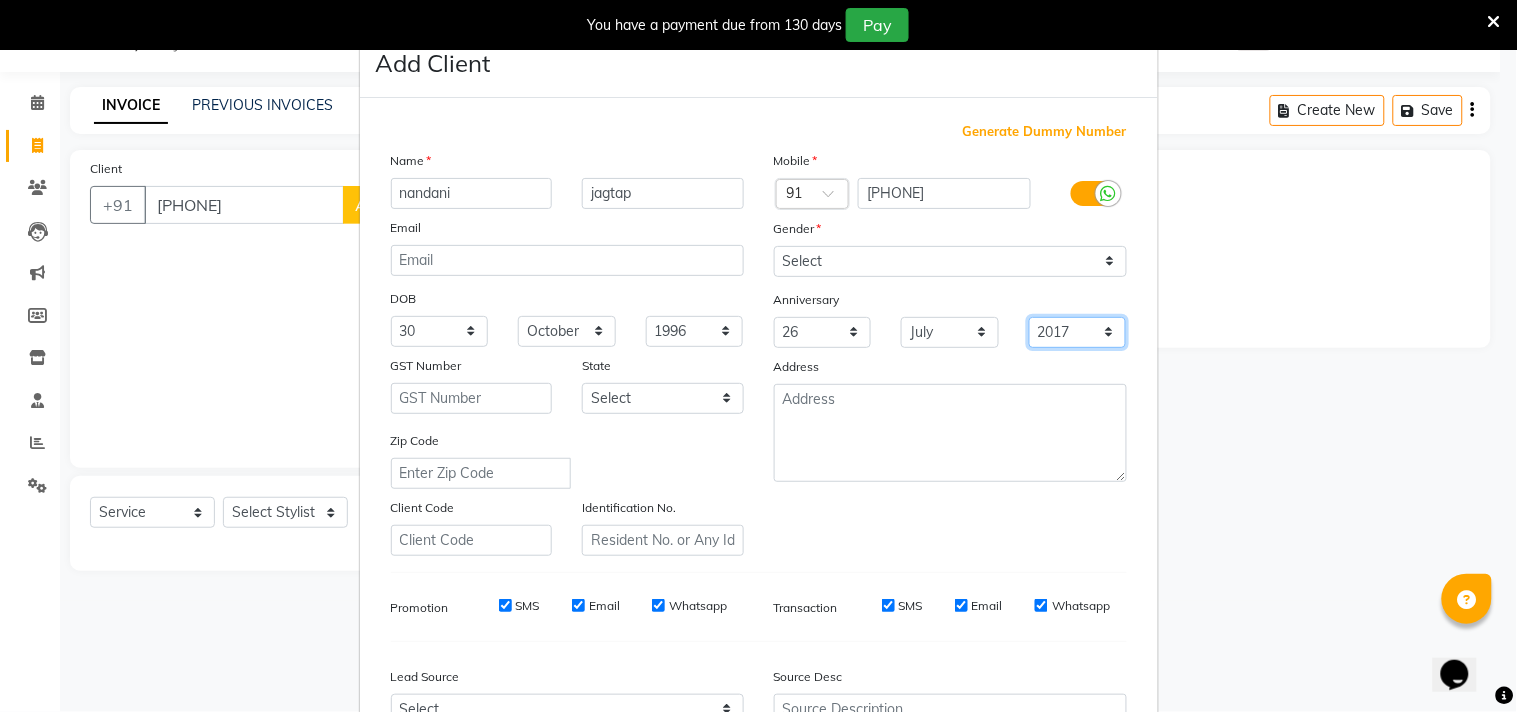 click on "1970 1971 1972 1973 1974 1975 1976 1977 1978 1979 1980 1981 1982 1983 1984 1985 1986 1987 1988 1989 1990 1991 1992 1993 1994 1995 1996 1997 1998 1999 2000 2001 2002 2003 2004 2005 2006 2007 2008 2009 2010 2011 2012 2013 2014 2015 2016 2017 2018 2019 2020 2021 2022 2023 2024 2025" at bounding box center (1078, 332) 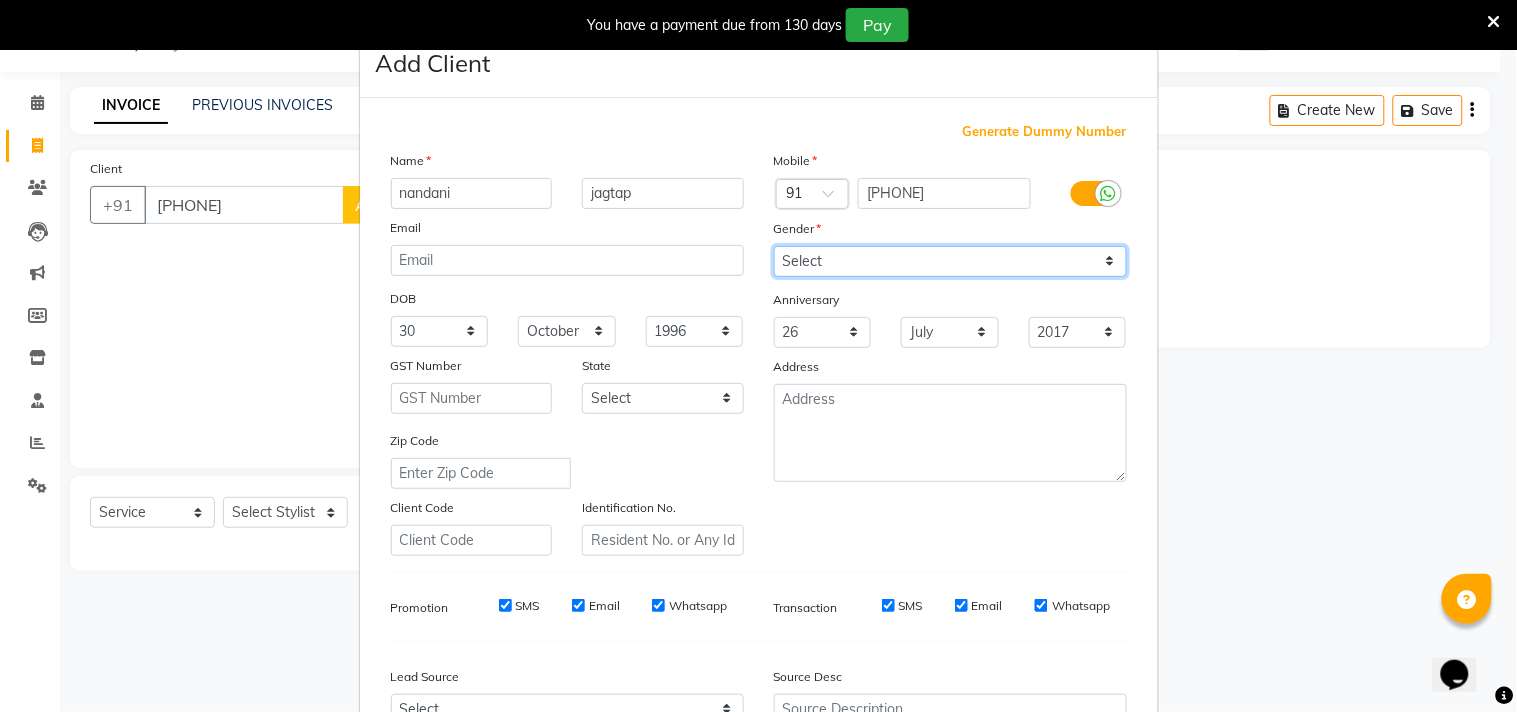 click on "Select Male Female Other Prefer Not To Say" at bounding box center [950, 261] 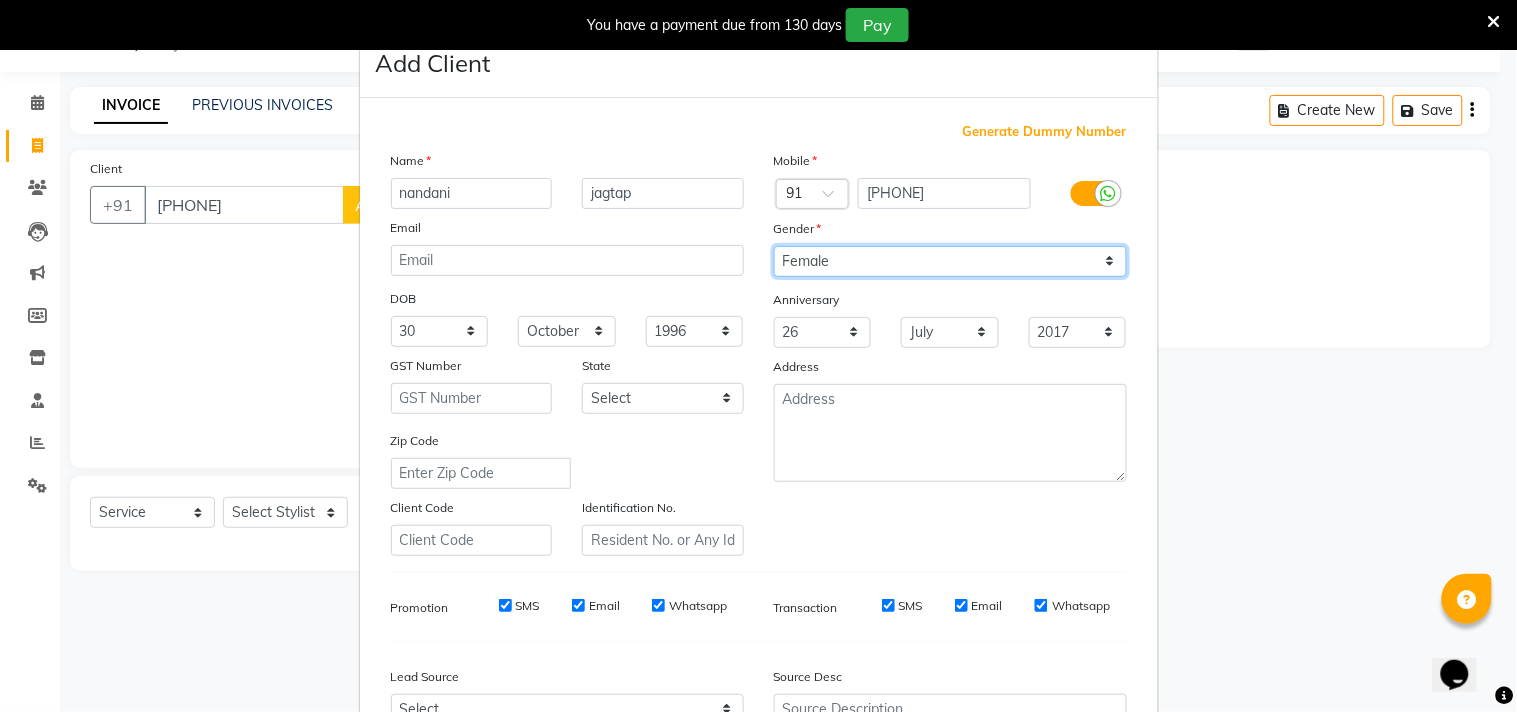 click on "Select Male Female Other Prefer Not To Say" at bounding box center [950, 261] 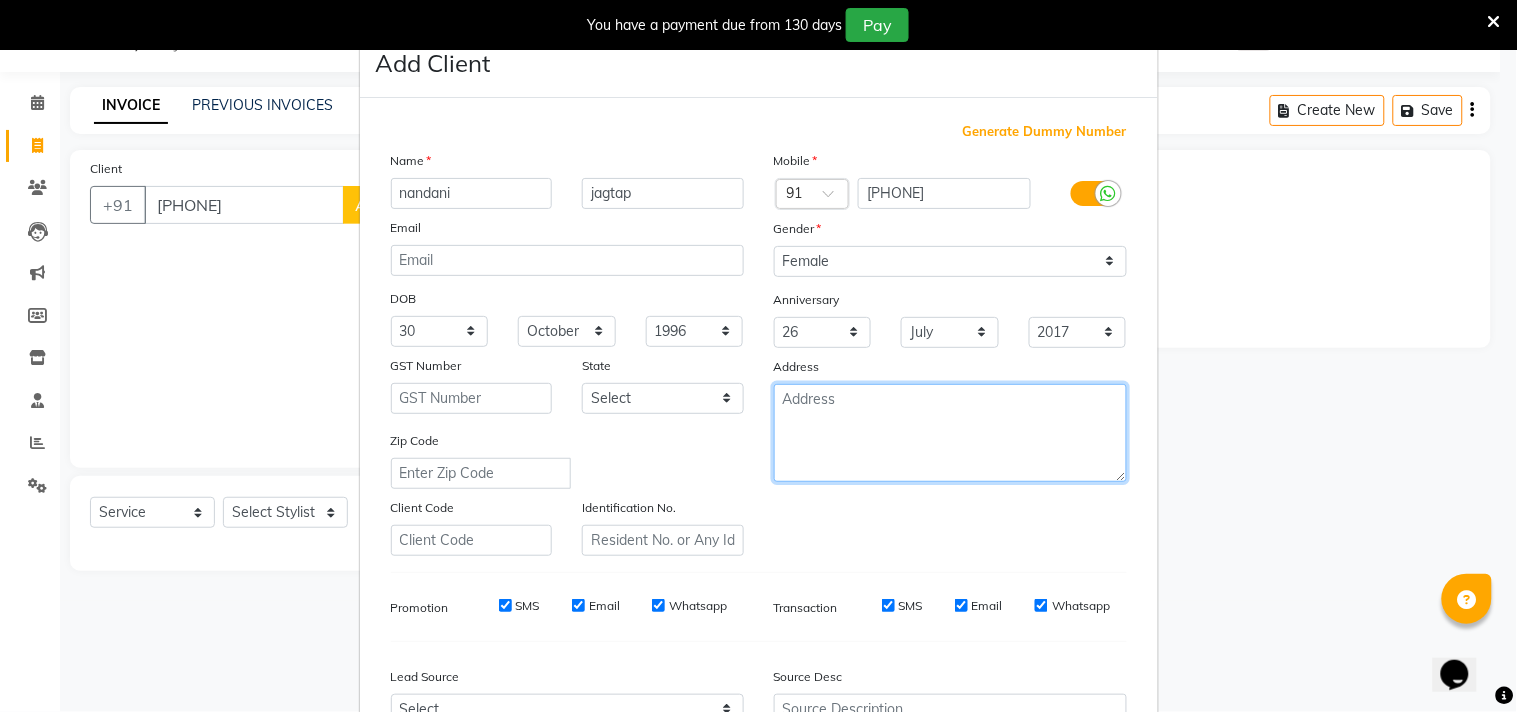 click at bounding box center (950, 433) 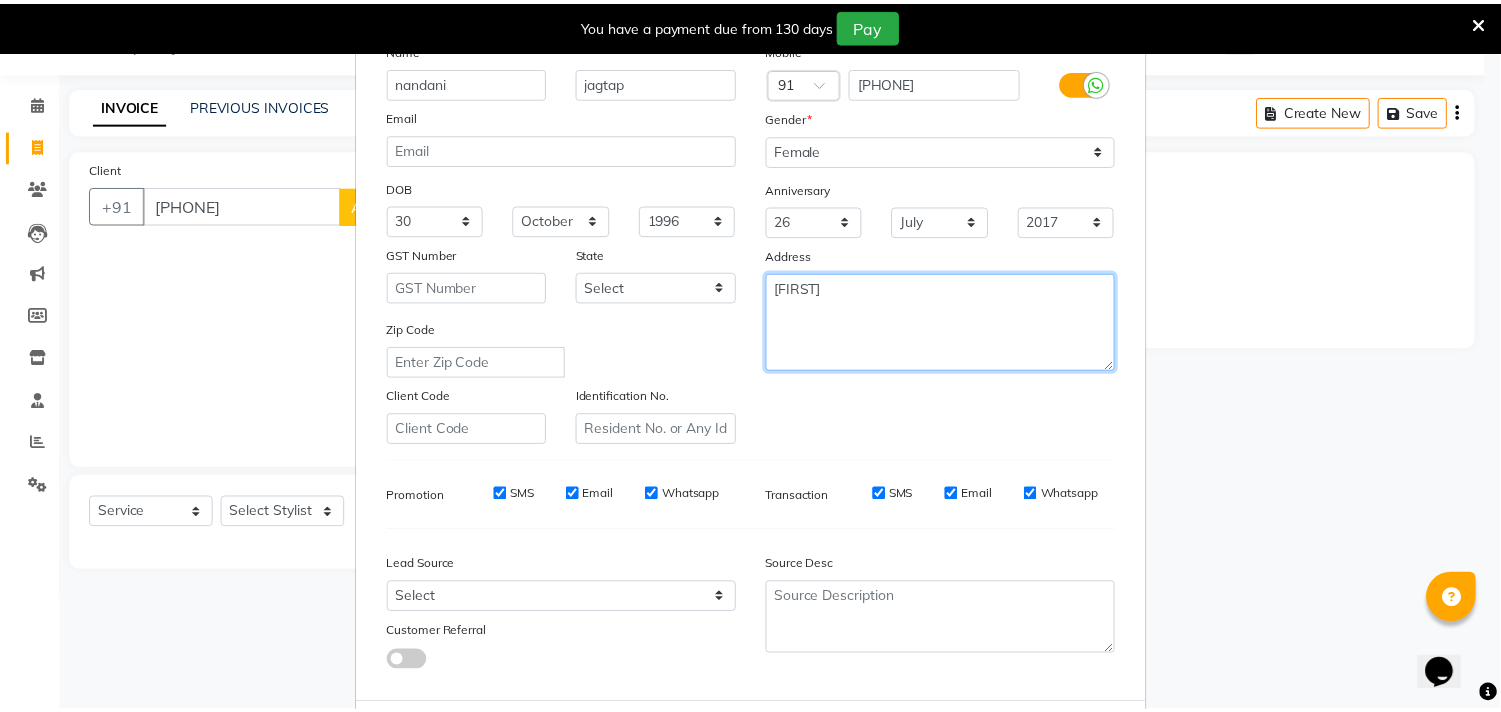 scroll, scrollTop: 212, scrollLeft: 0, axis: vertical 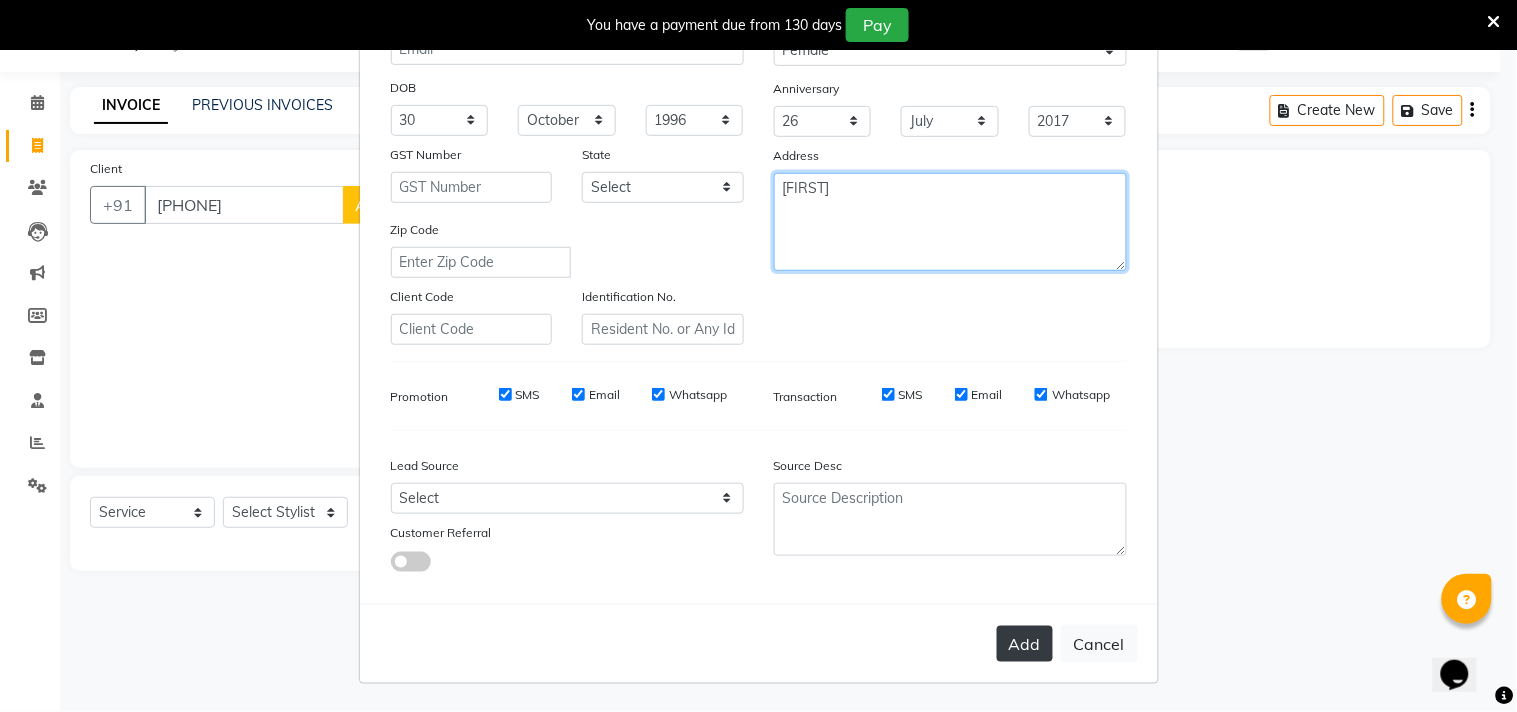 type on "[FIRST]" 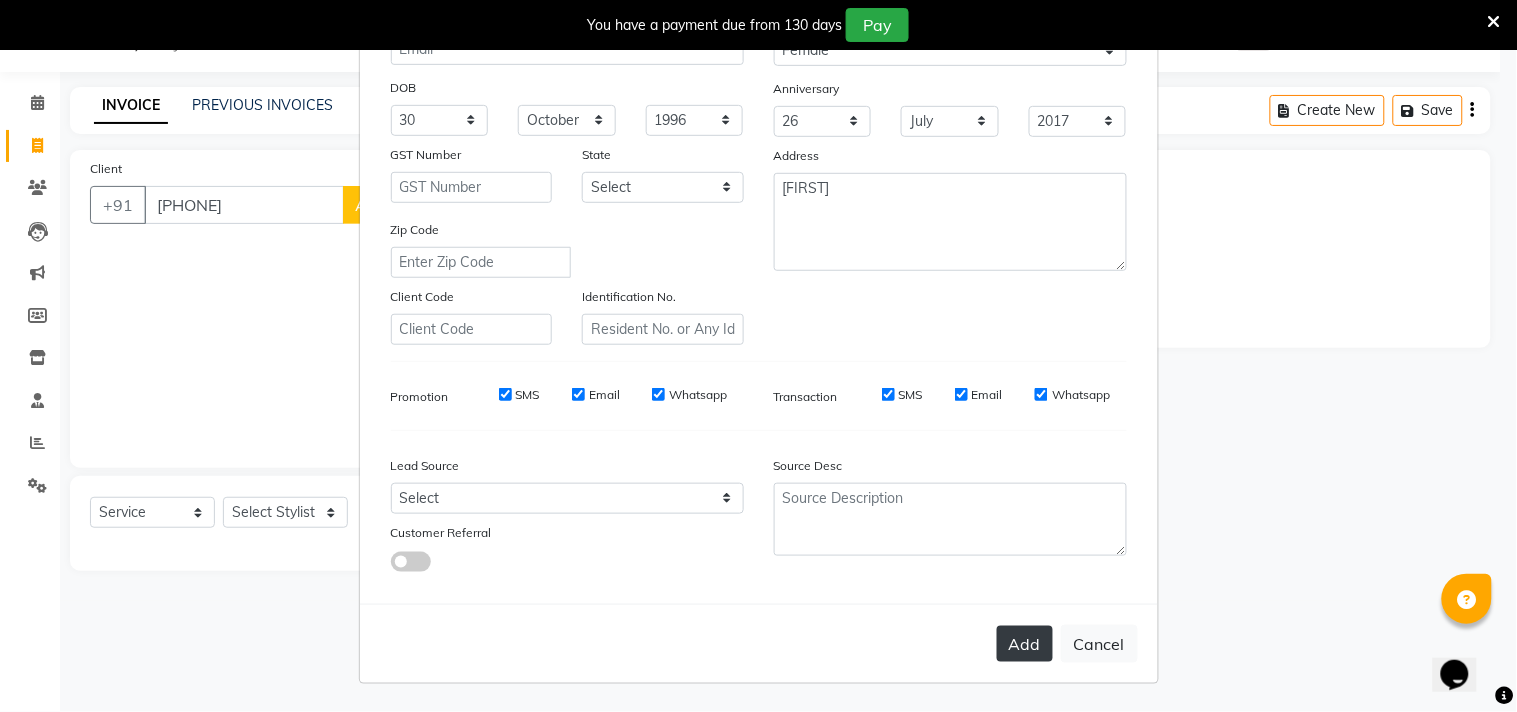 click on "Add" at bounding box center (1025, 644) 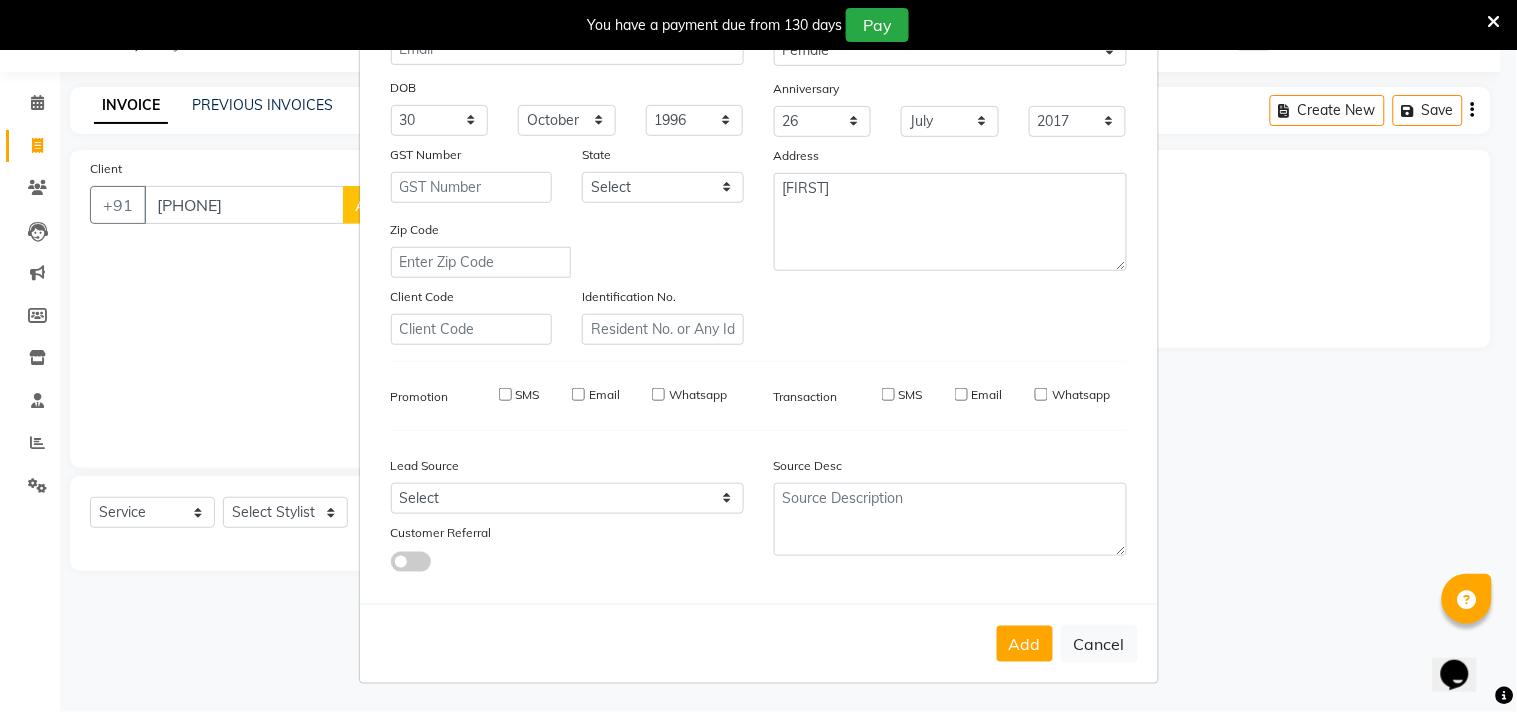 type 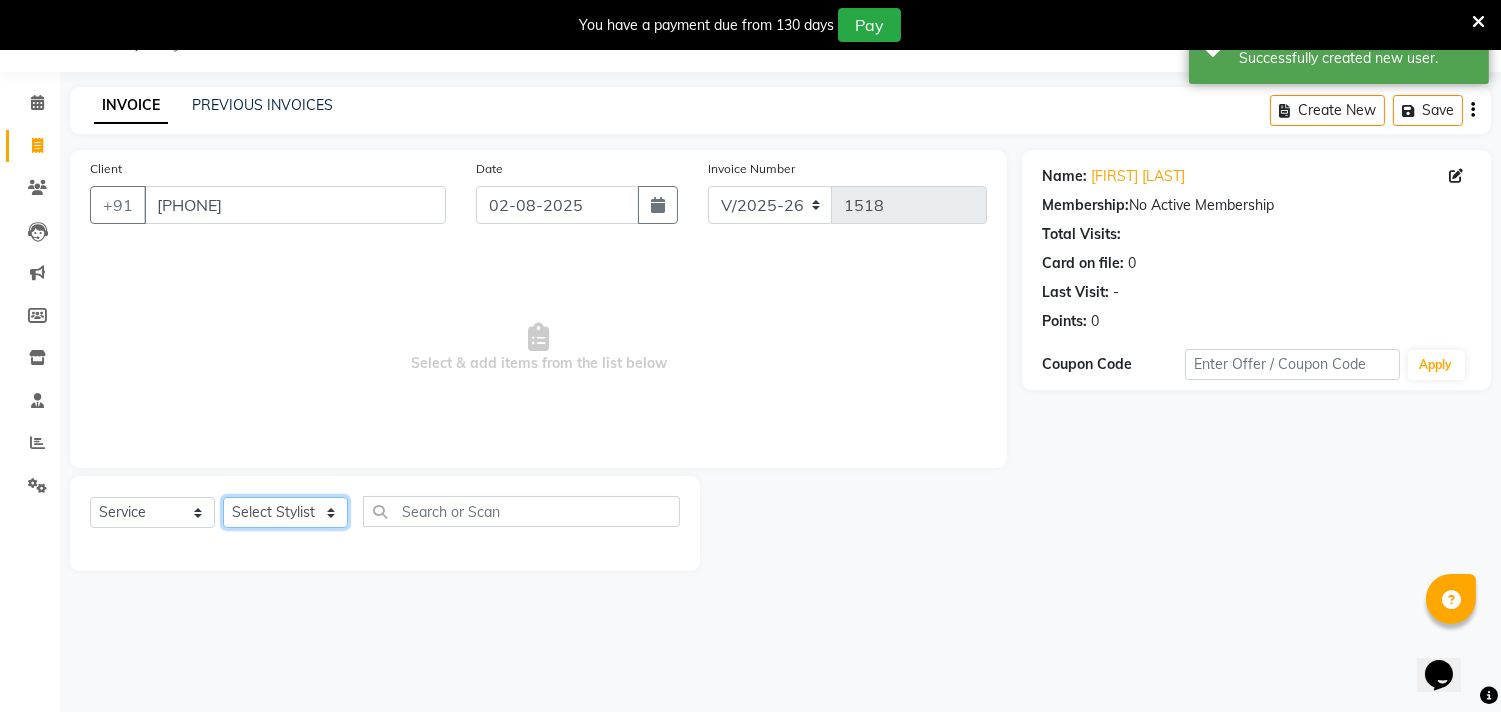 click on "Select Stylist Gita mala Sanjivani Vaishali Mam" 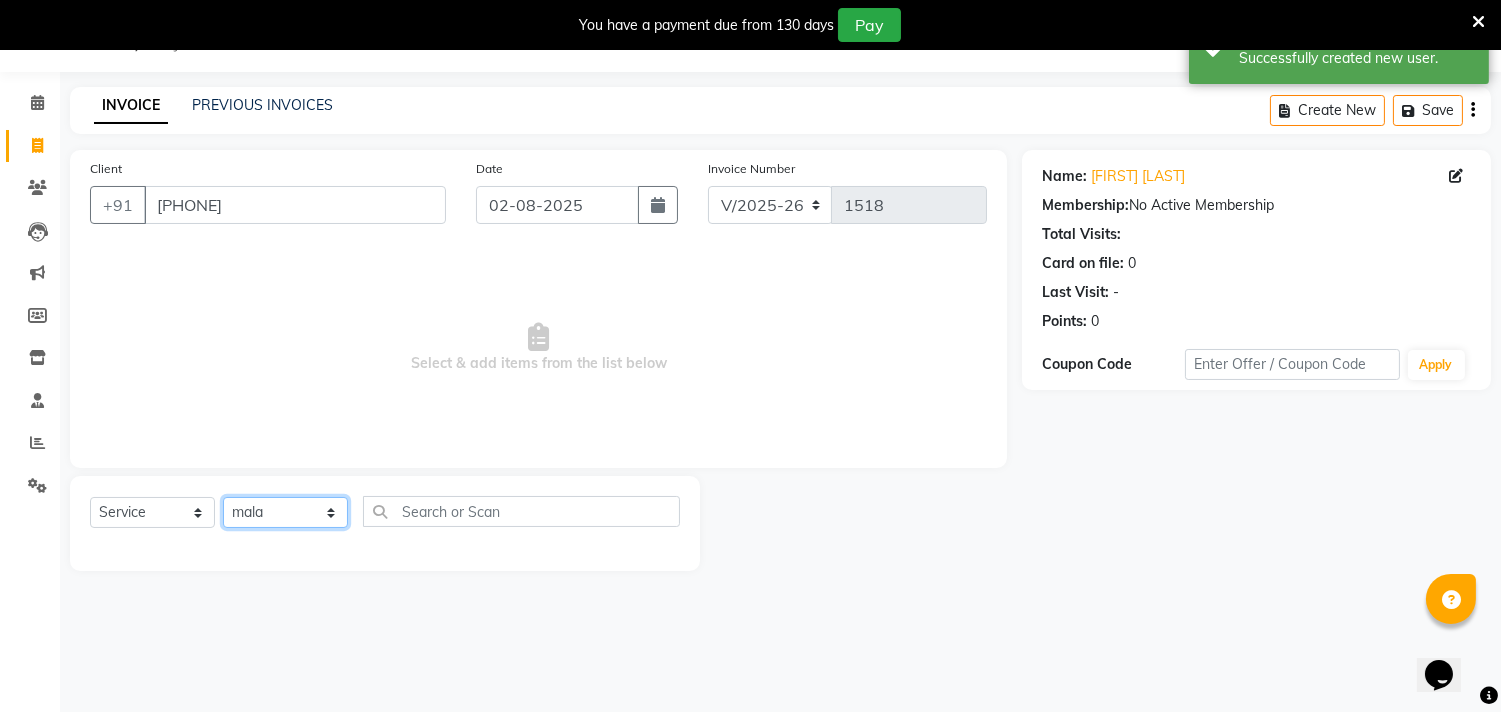 click on "Select Stylist Gita mala Sanjivani Vaishali Mam" 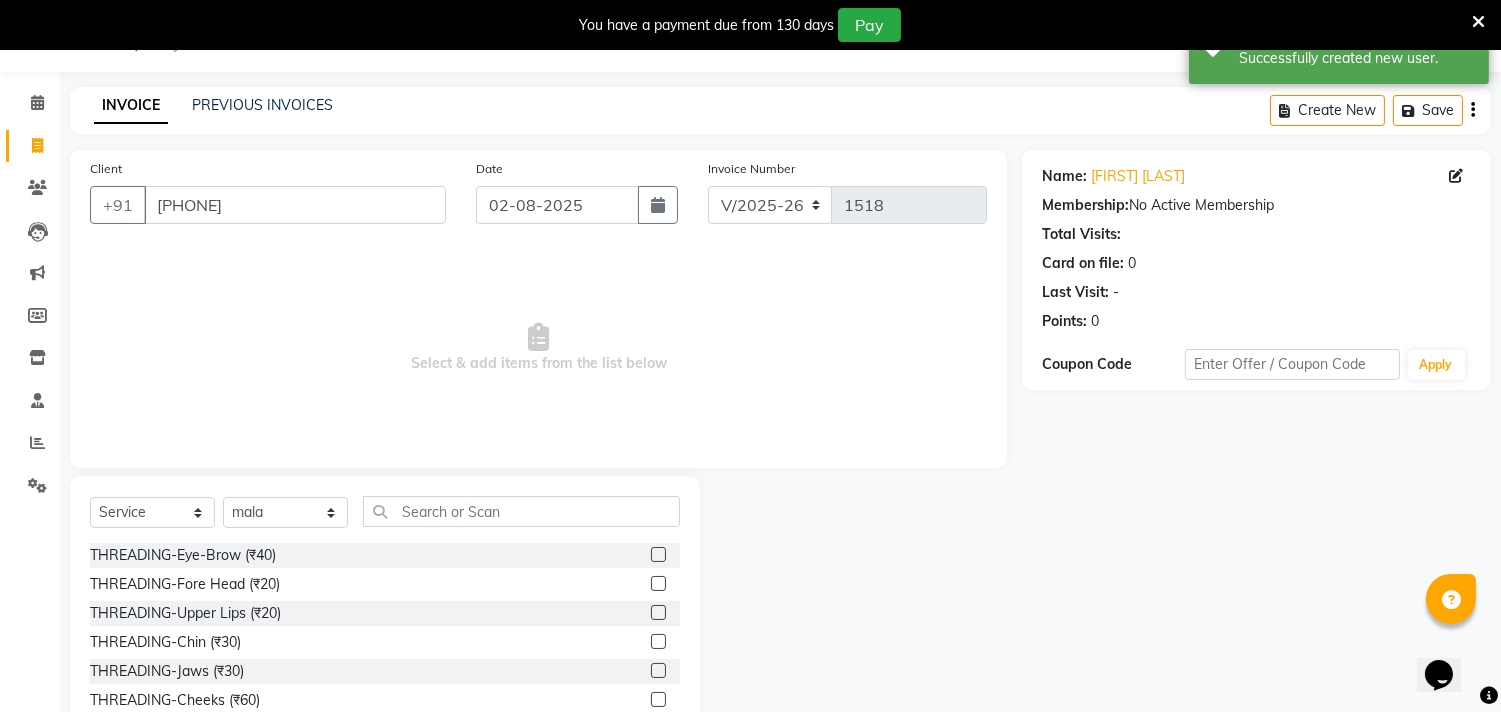 click on "THREADING-Fore Head (₹20)" 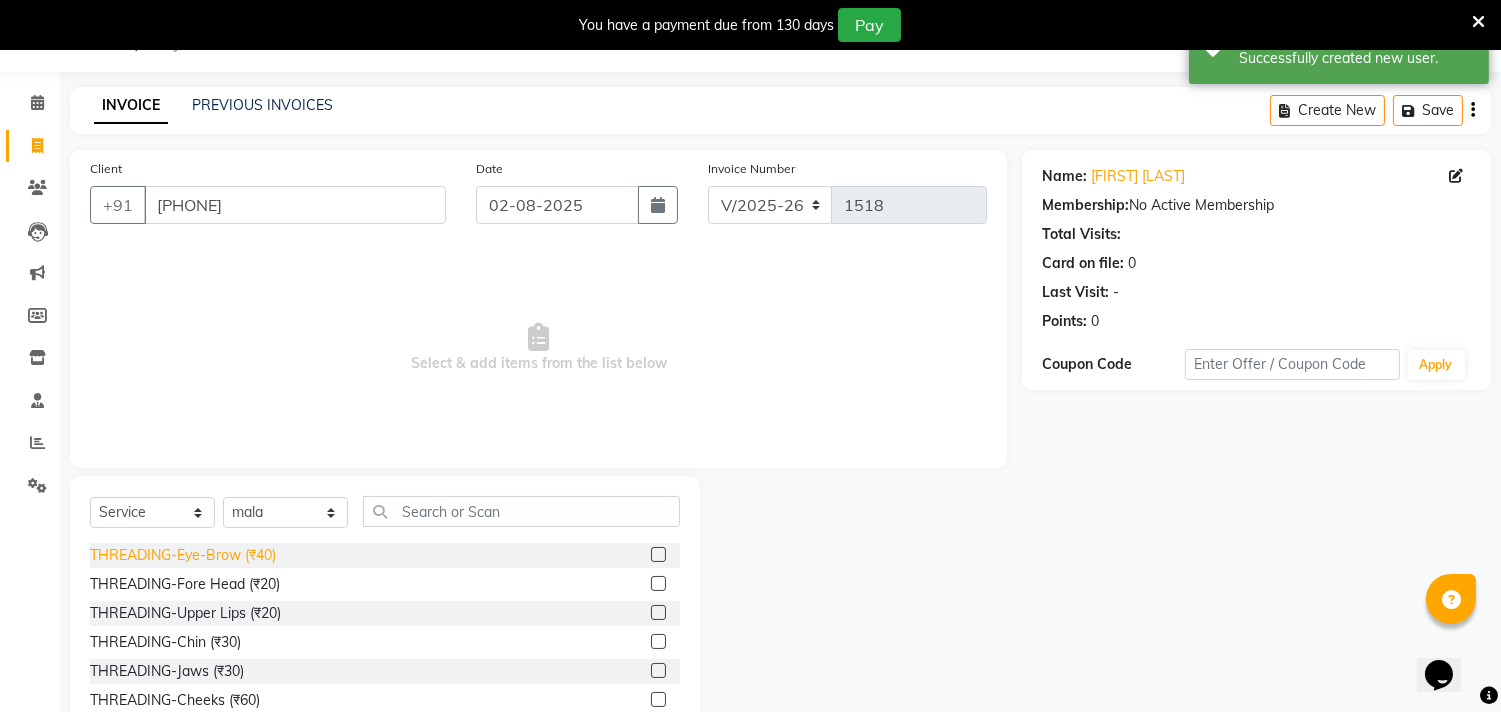 click on "THREADING-Eye-Brow (₹40)" 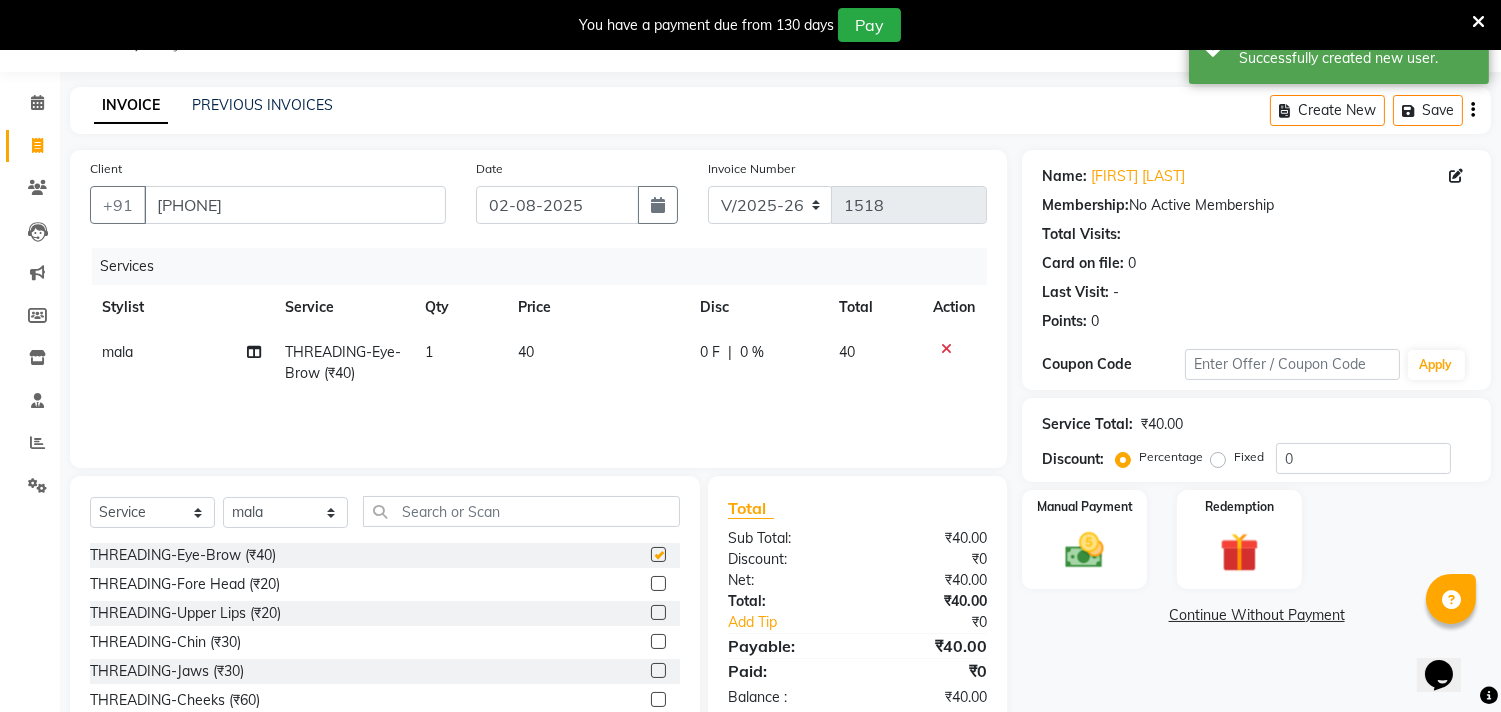checkbox on "false" 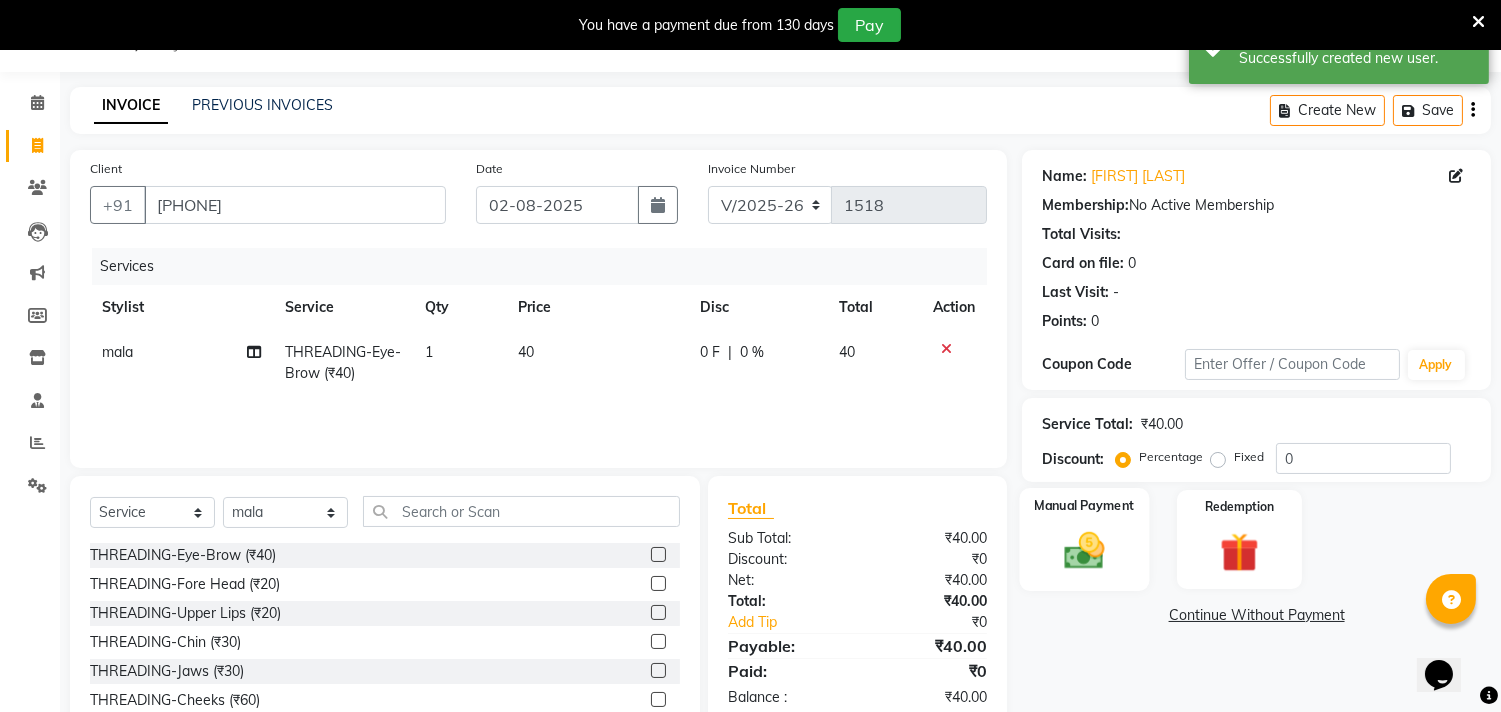 click 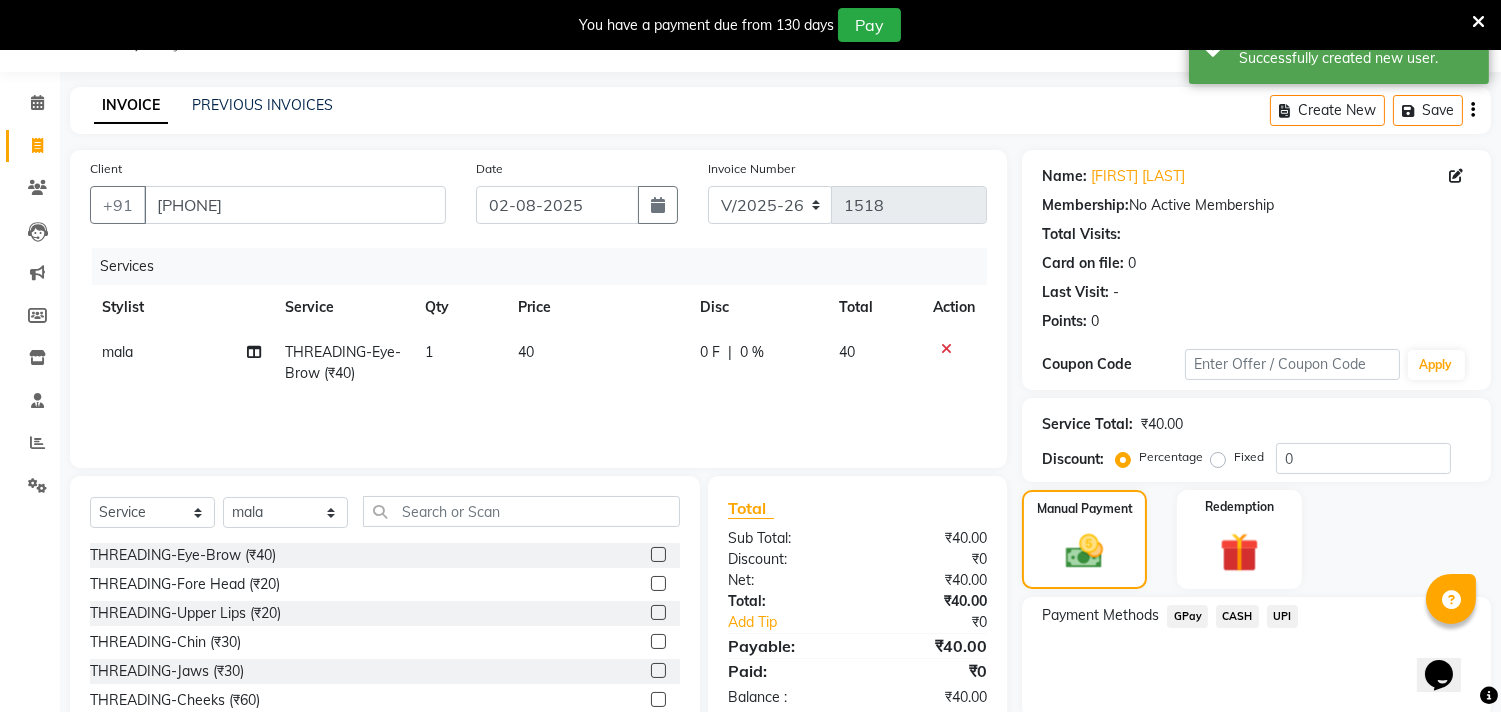 click on "GPay" 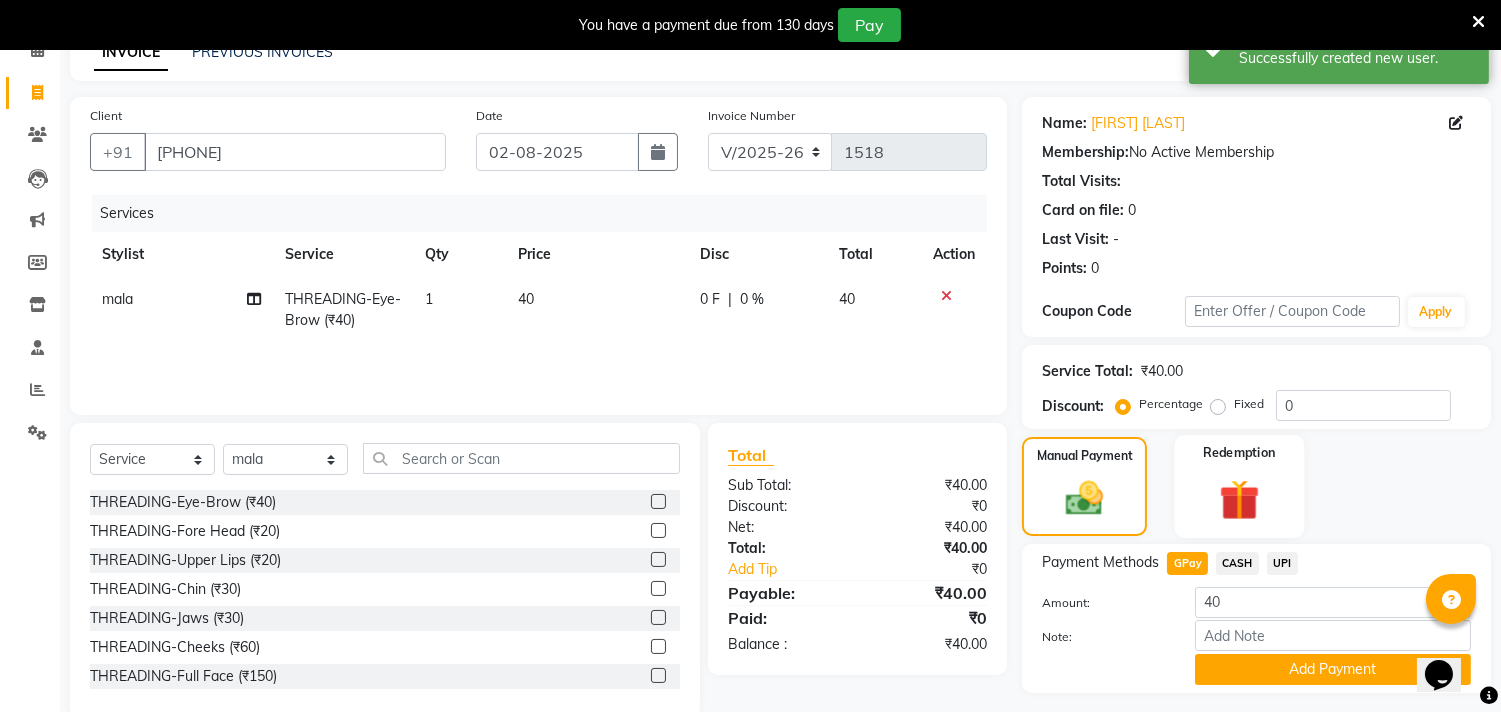 scroll, scrollTop: 154, scrollLeft: 0, axis: vertical 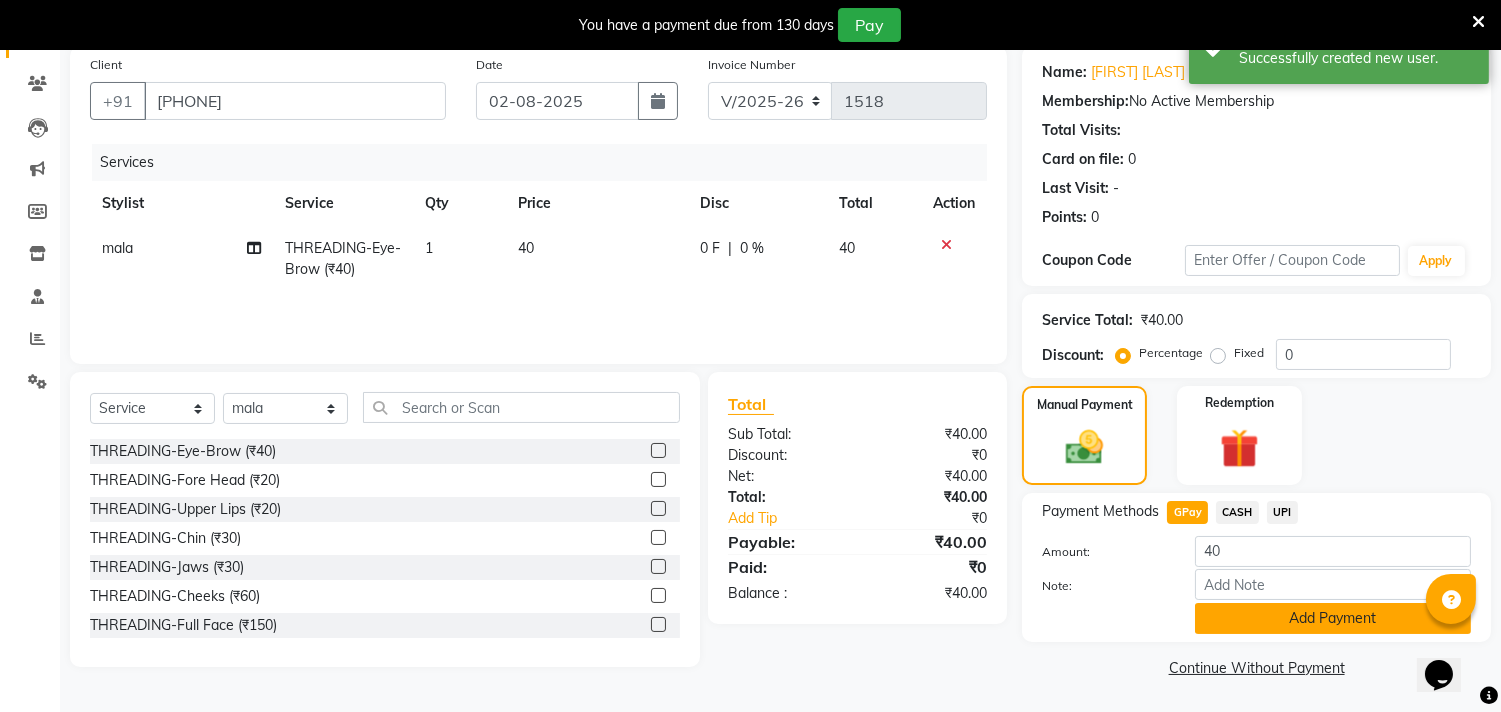 click on "Add Payment" 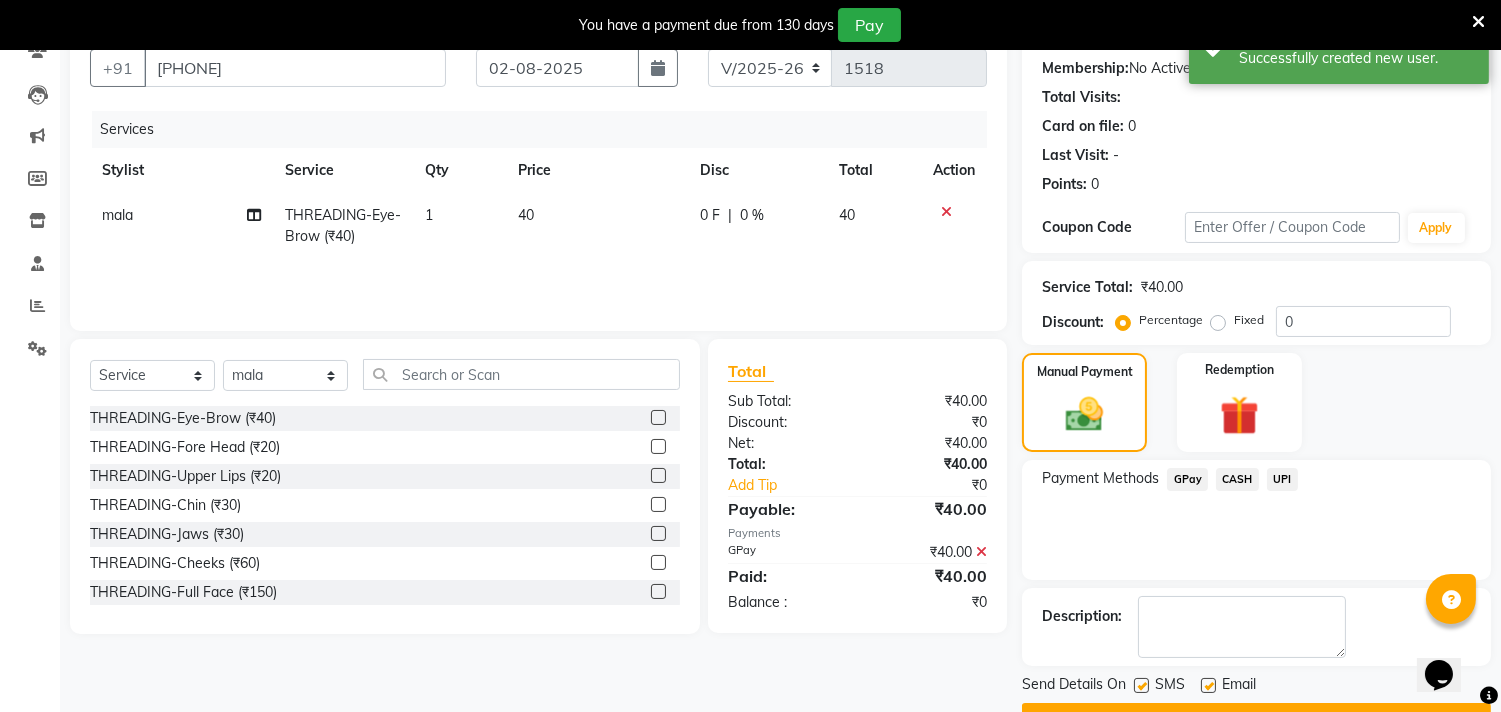 scroll, scrollTop: 237, scrollLeft: 0, axis: vertical 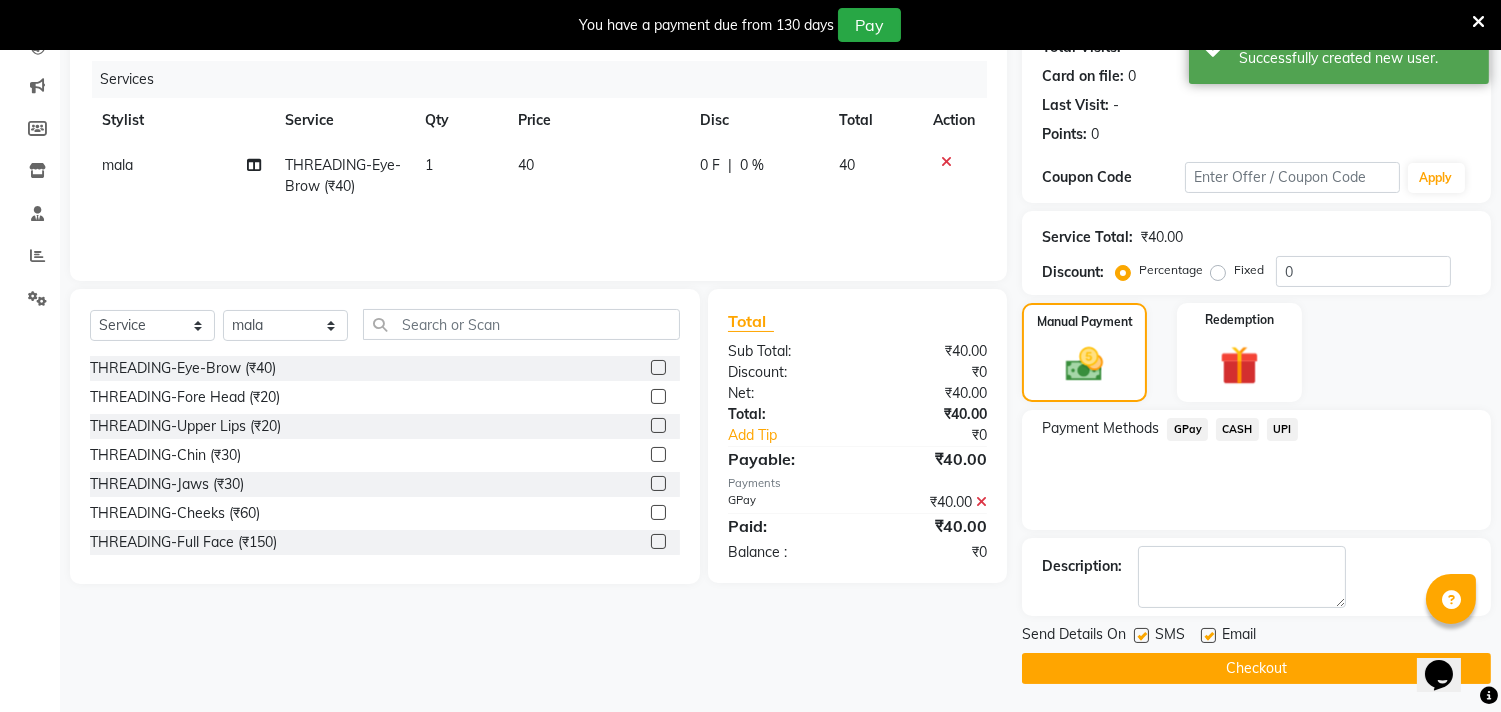 click on "Checkout" 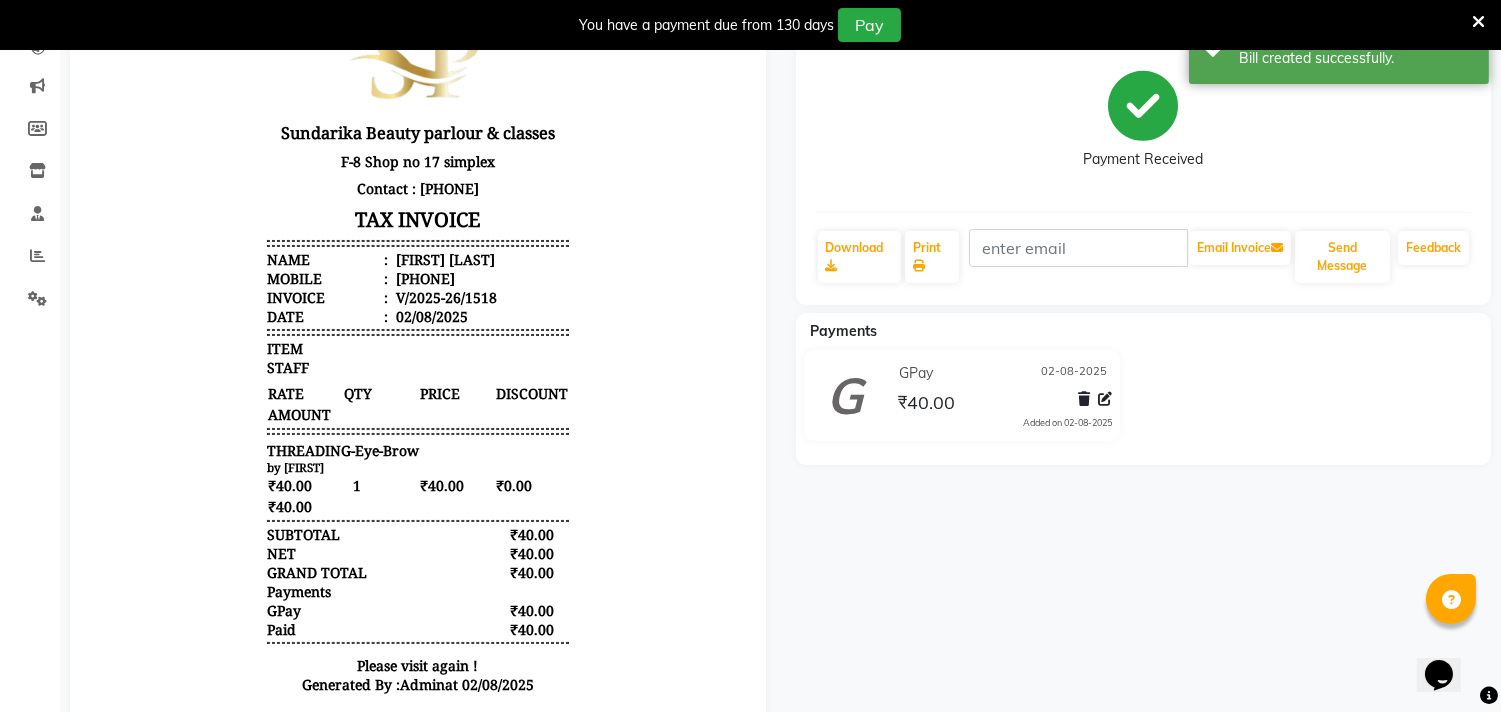 scroll, scrollTop: 0, scrollLeft: 0, axis: both 